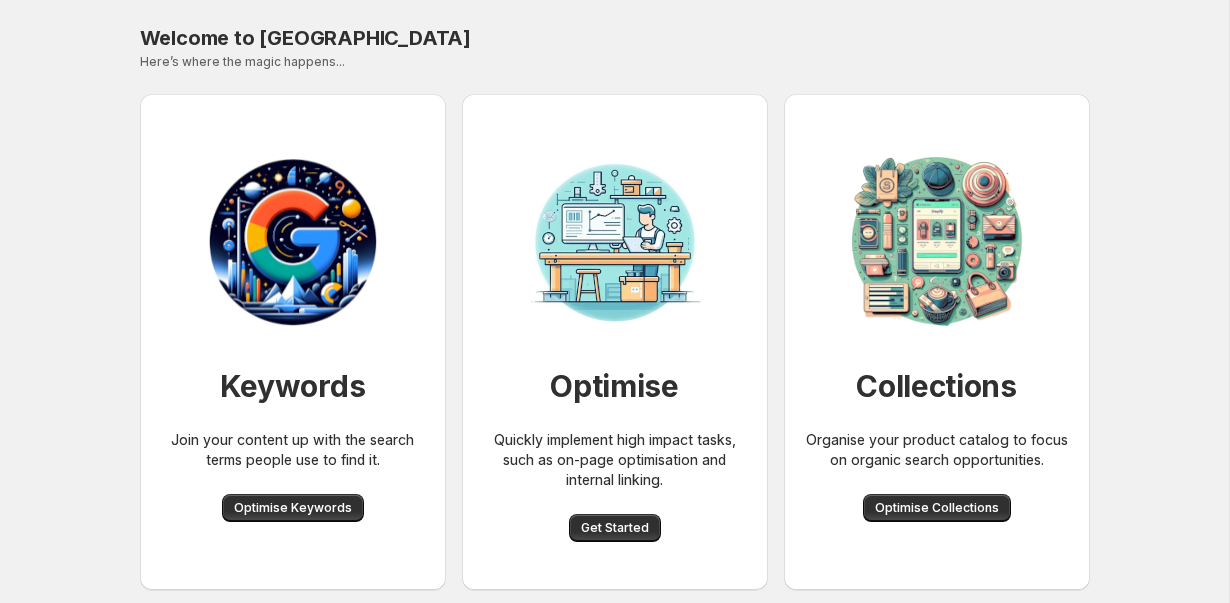 scroll, scrollTop: 0, scrollLeft: 0, axis: both 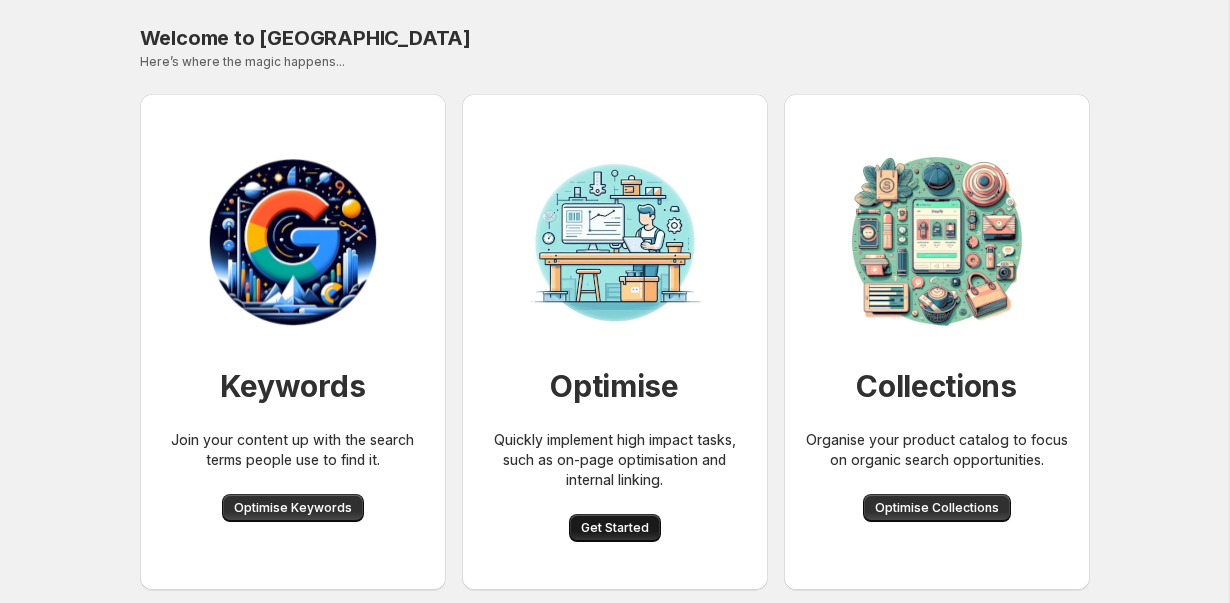 click on "Get Started" at bounding box center [615, 528] 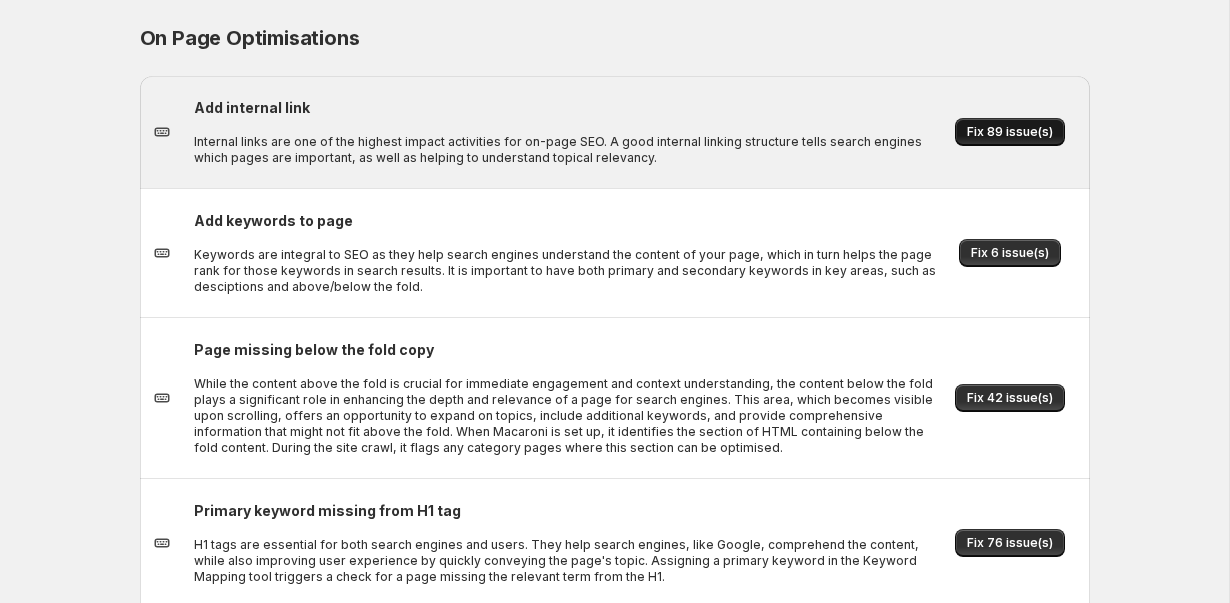 click on "Fix 89 issue(s)" at bounding box center [1010, 132] 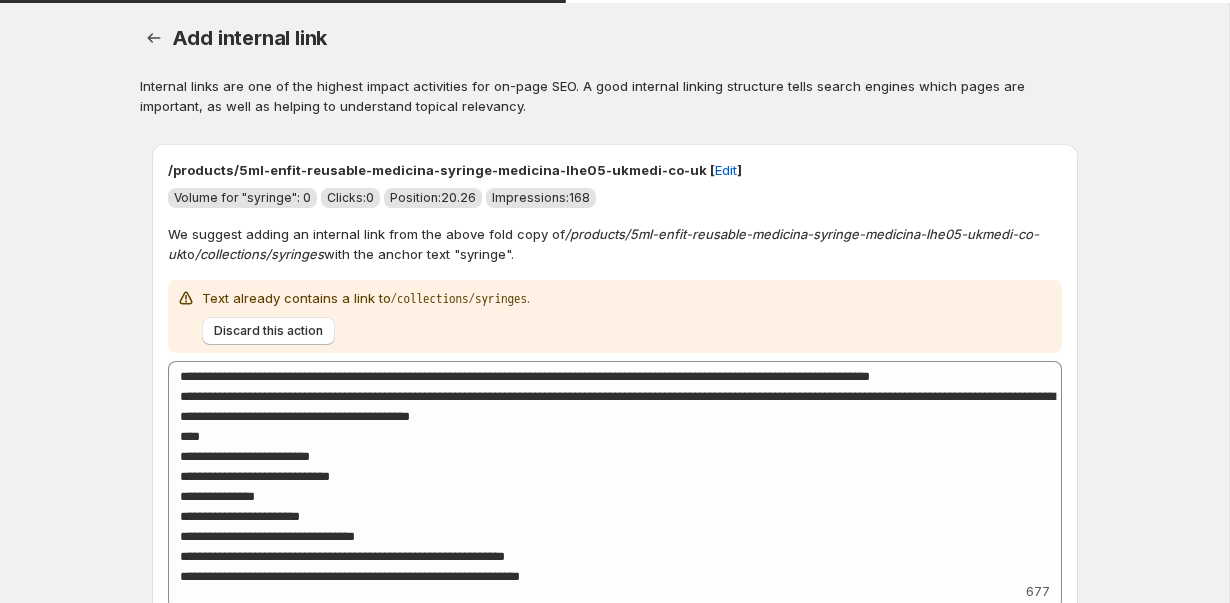 scroll, scrollTop: 1674, scrollLeft: 0, axis: vertical 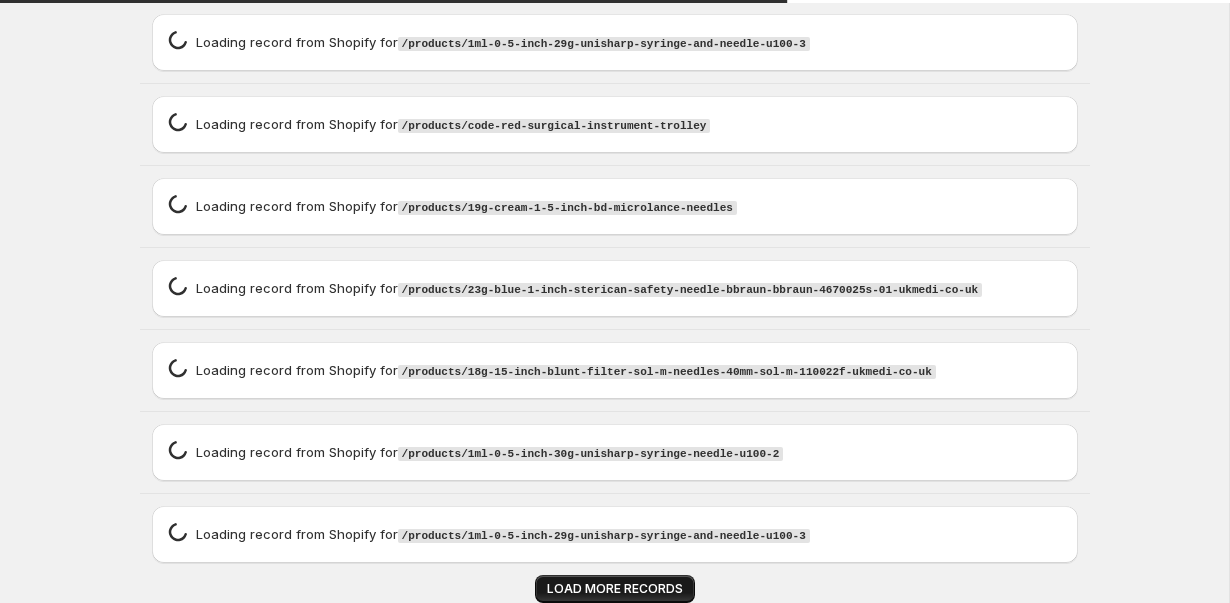 click on "LOAD MORE RECORDS" at bounding box center (615, 589) 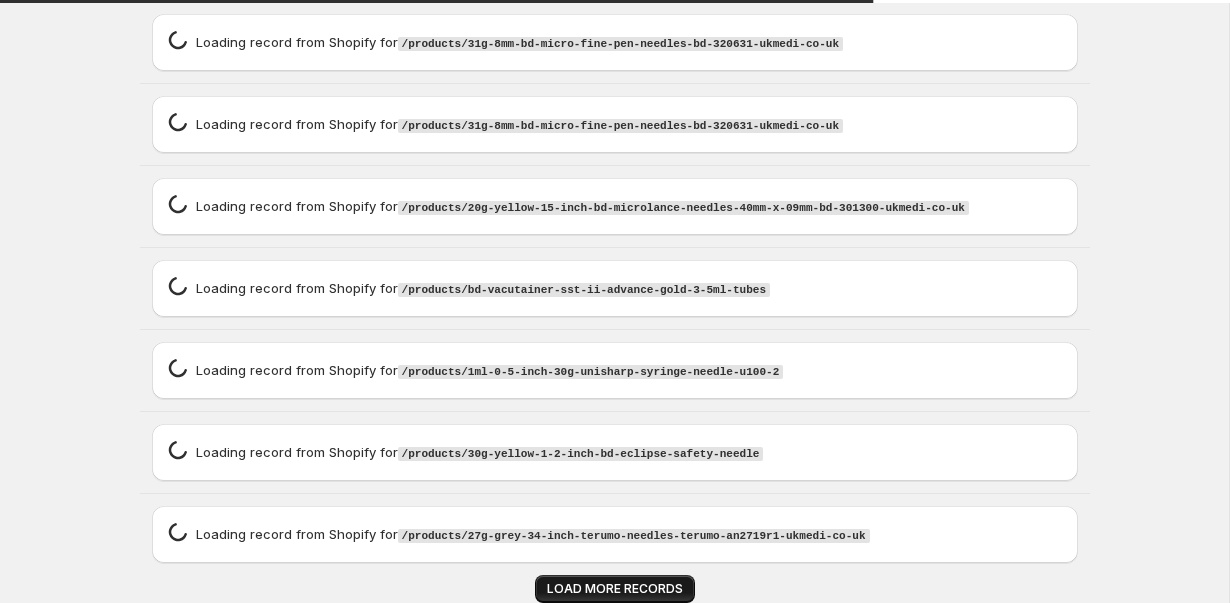 click on "LOAD MORE RECORDS" at bounding box center [615, 589] 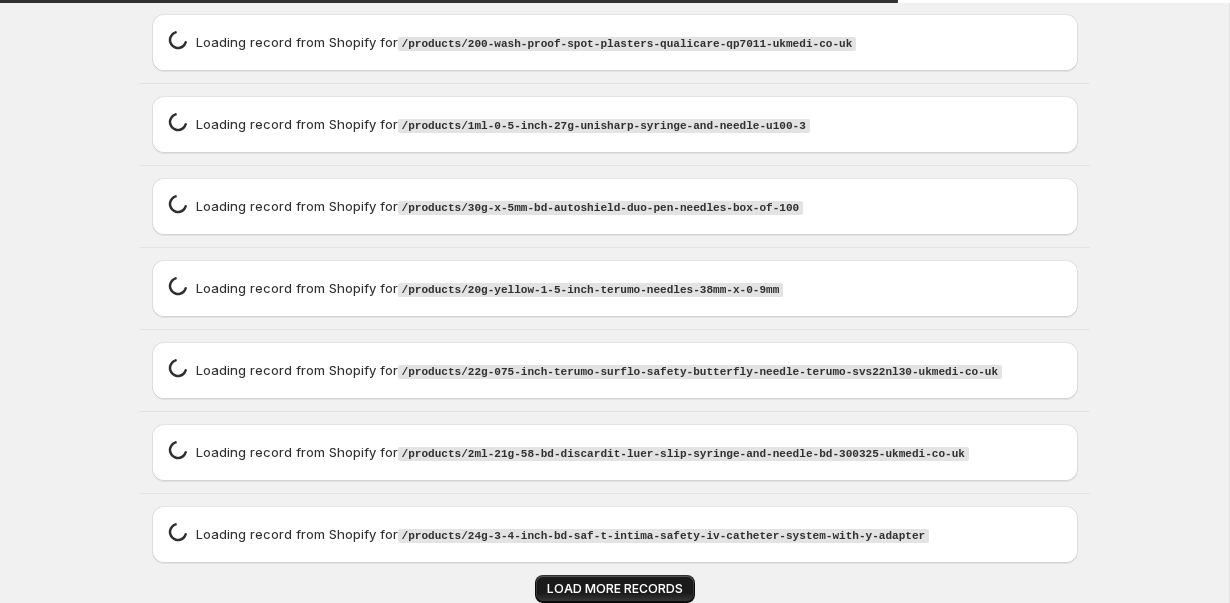 click on "LOAD MORE RECORDS" at bounding box center (615, 589) 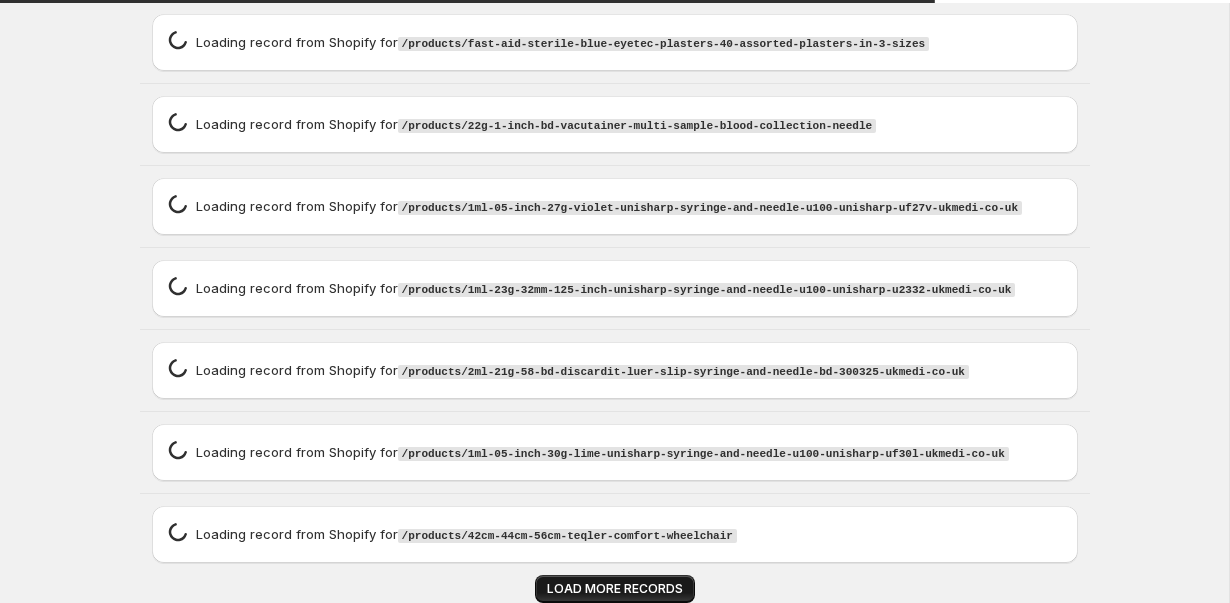 click on "LOAD MORE RECORDS" at bounding box center (615, 589) 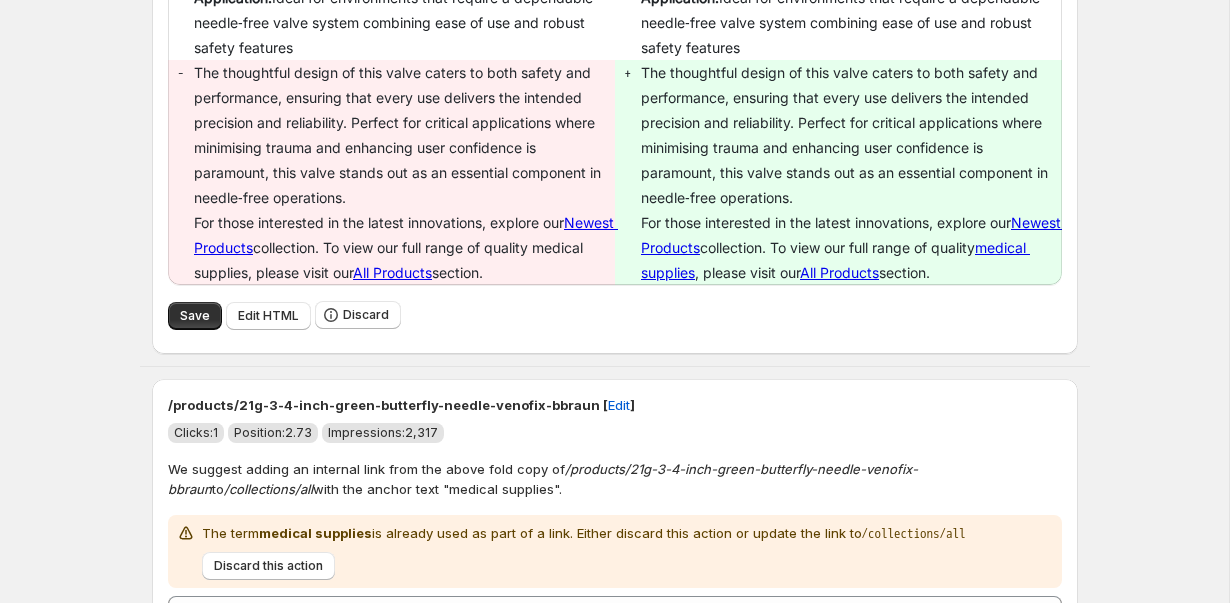 scroll, scrollTop: 49363, scrollLeft: 0, axis: vertical 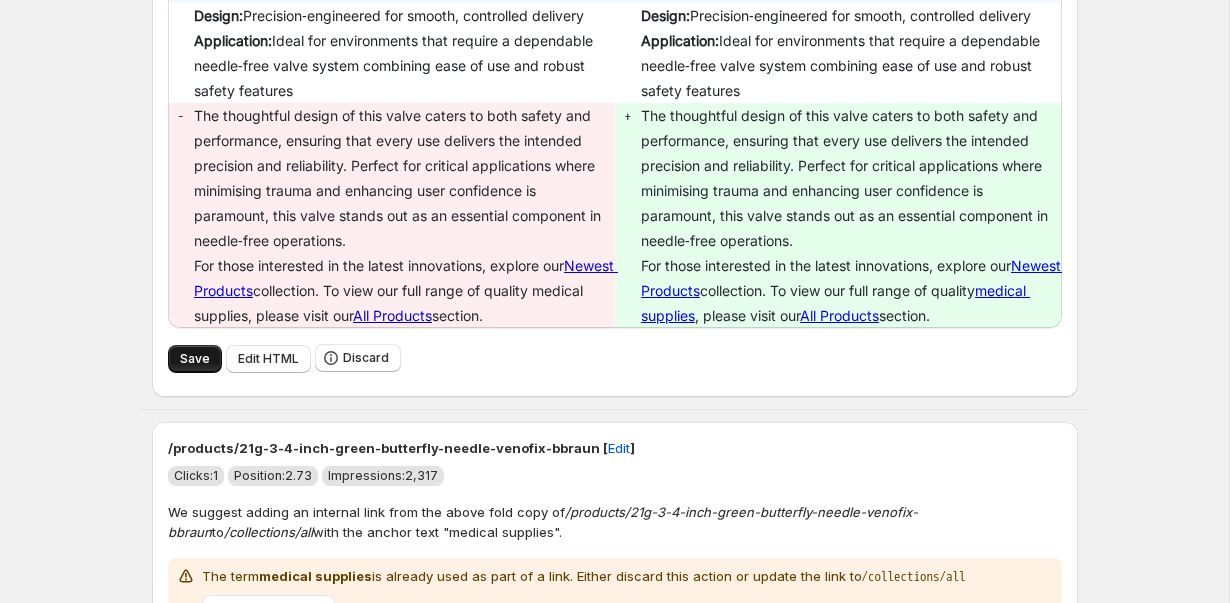 click on "Save" at bounding box center (195, 359) 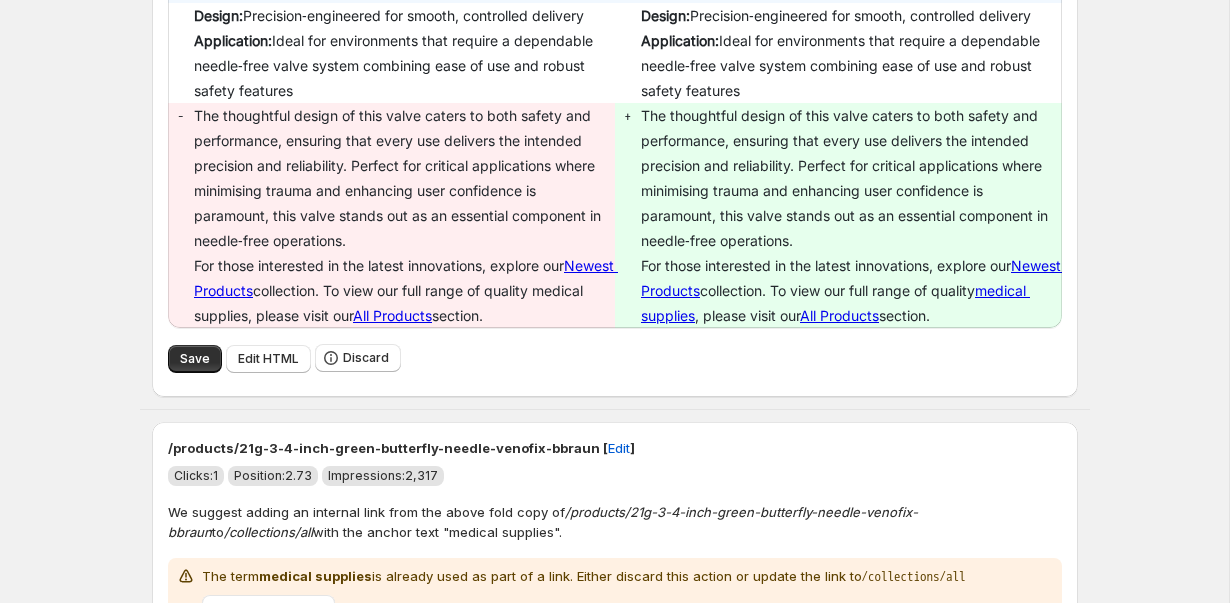 type on "**********" 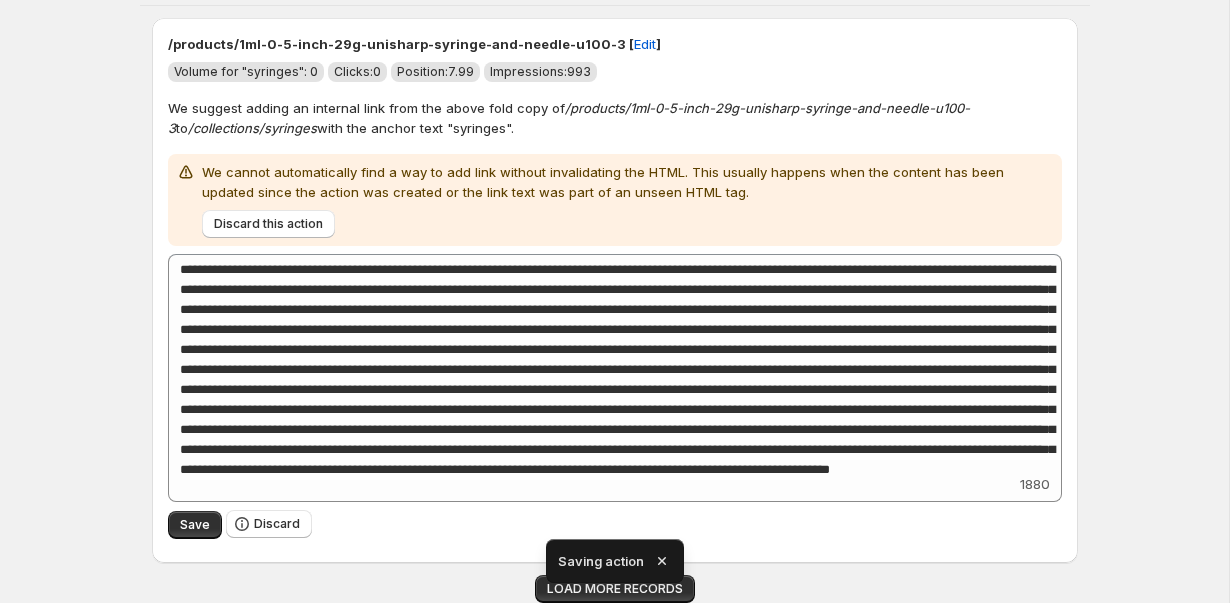 scroll, scrollTop: 8713, scrollLeft: 0, axis: vertical 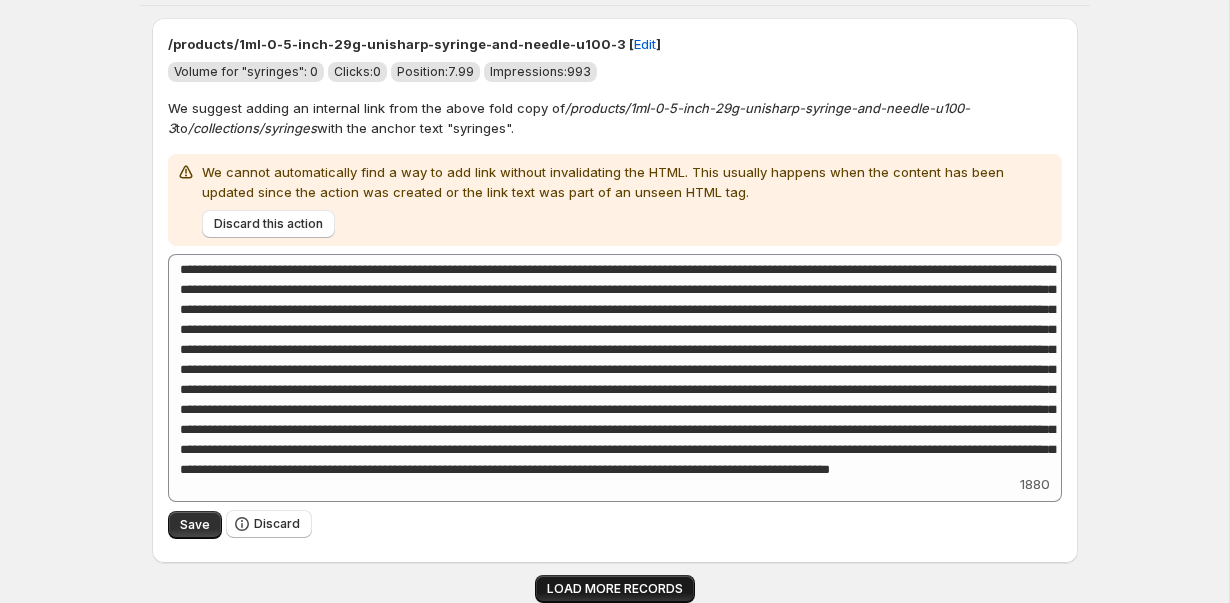 click on "LOAD MORE RECORDS" at bounding box center [615, 589] 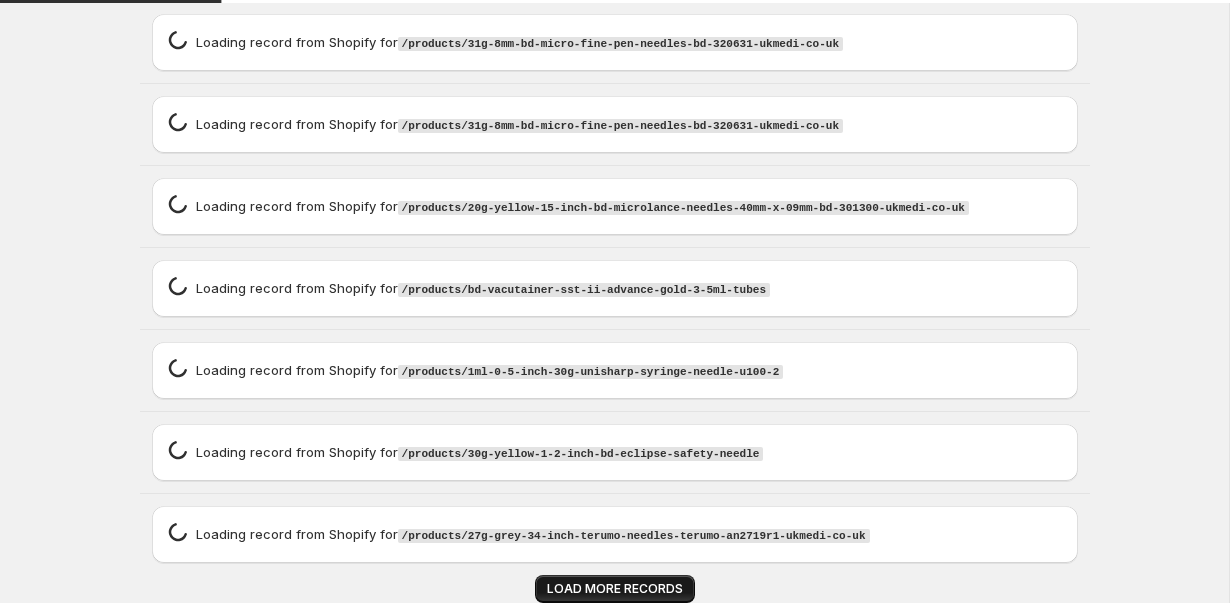 click on "LOAD MORE RECORDS" at bounding box center (615, 589) 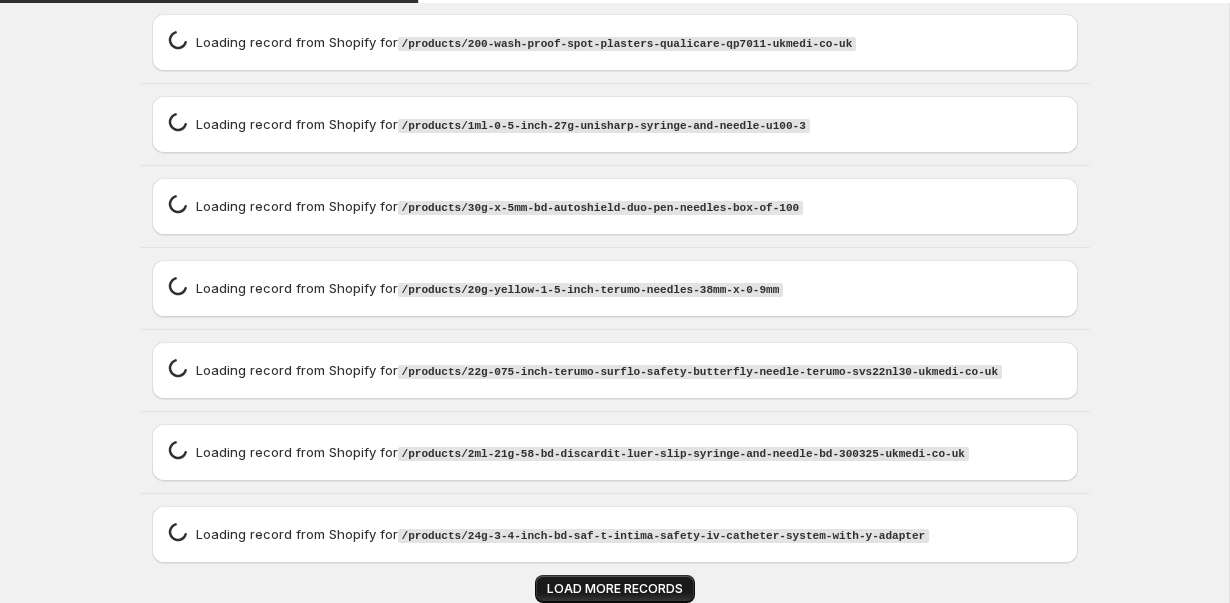 click on "LOAD MORE RECORDS" at bounding box center [615, 589] 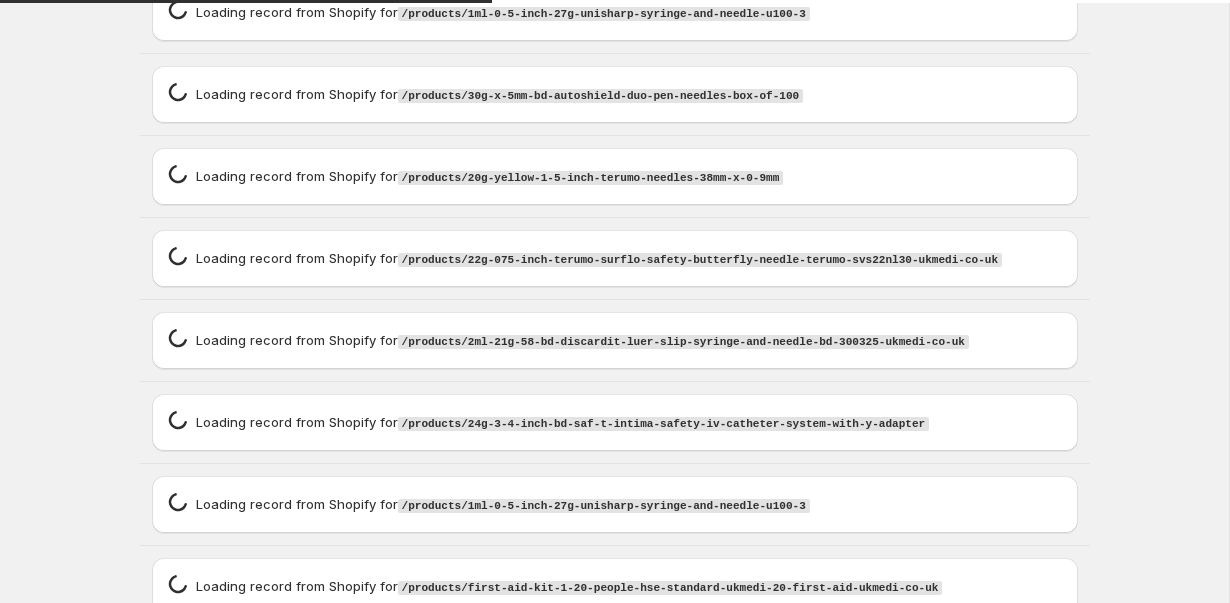 click on "Loading record spinner Loading record from Shopify for /products/1ml-0-5-inch-27g-unisharp-syringe-and-needle-u100-3" at bounding box center (615, 504) 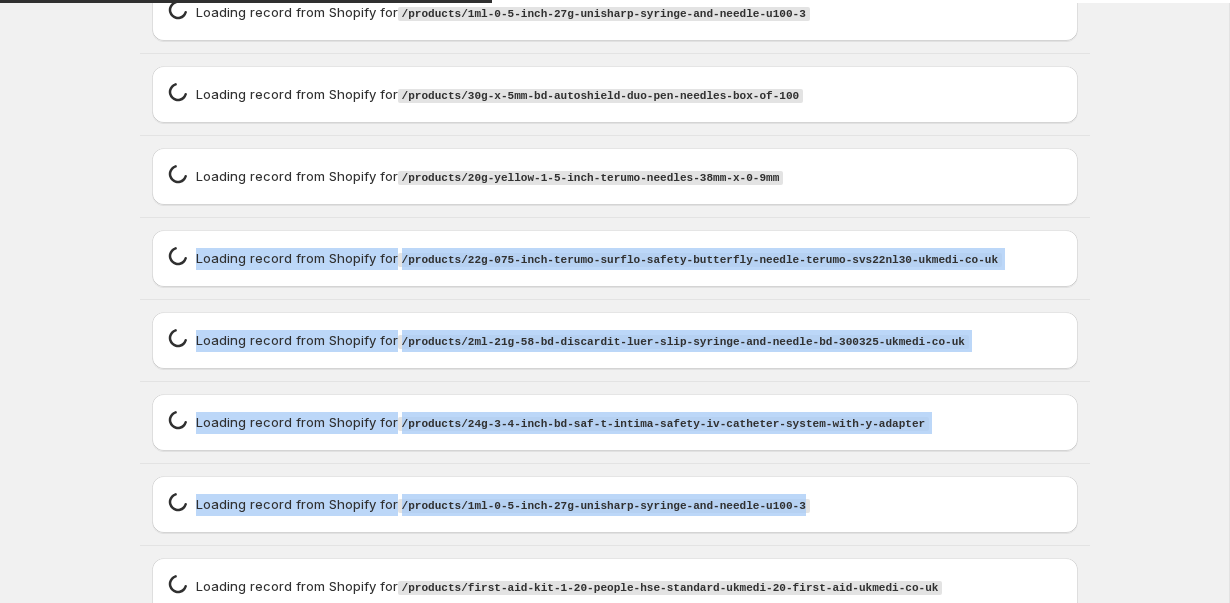drag, startPoint x: 617, startPoint y: 586, endPoint x: 617, endPoint y: 369, distance: 217 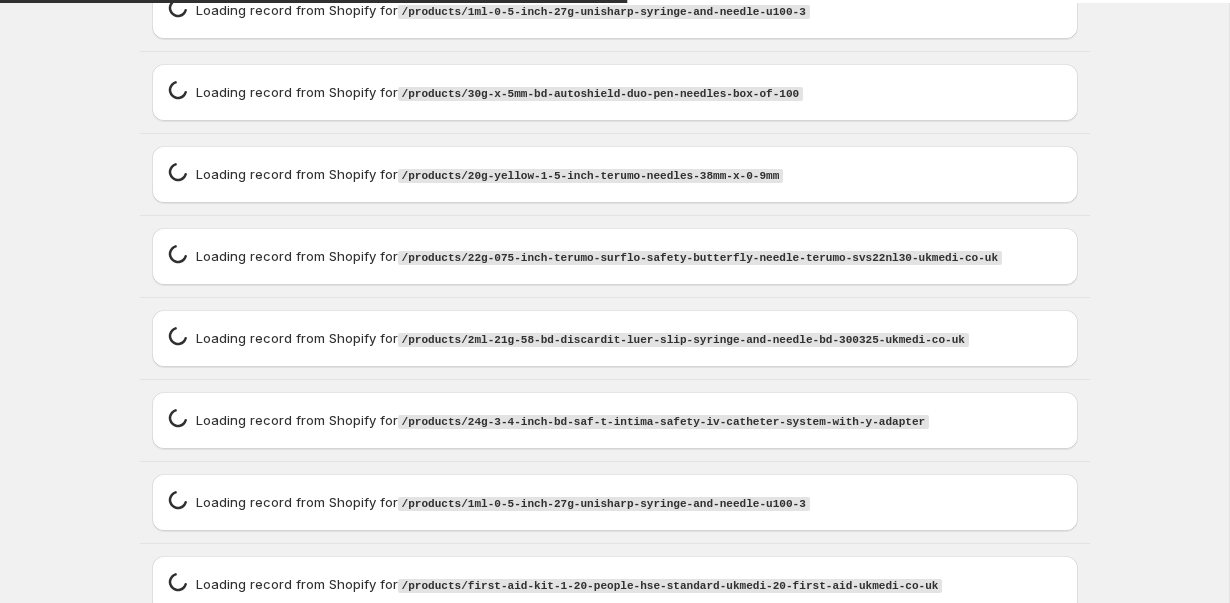 click on "Loading record spinner Loading record from Shopify for /products/22g-075-inch-terumo-surflo-safety-butterfly-needle-terumo-svs22nl30-ukmedi-co-uk" at bounding box center [615, 256] 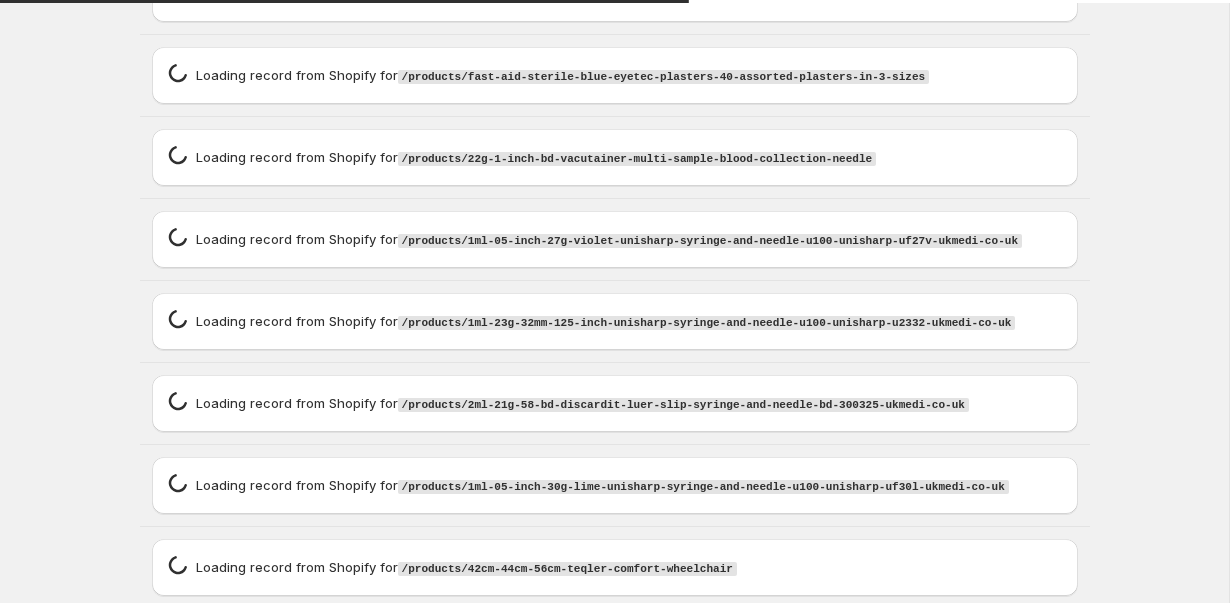 scroll, scrollTop: 13663, scrollLeft: 0, axis: vertical 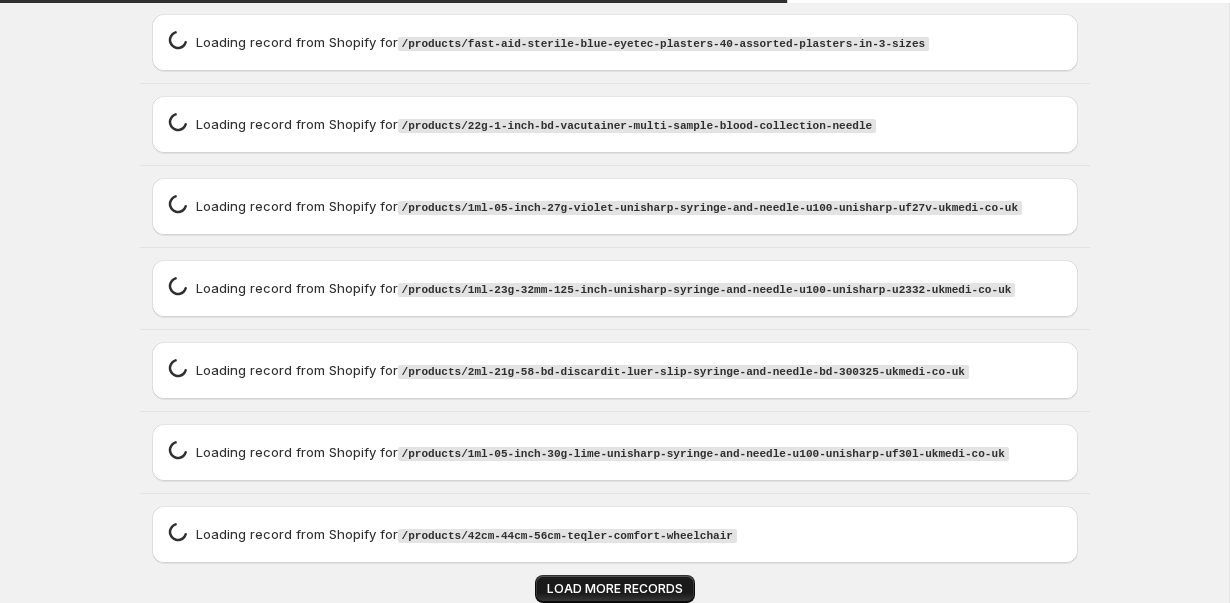 click on "LOAD MORE RECORDS" at bounding box center [615, 589] 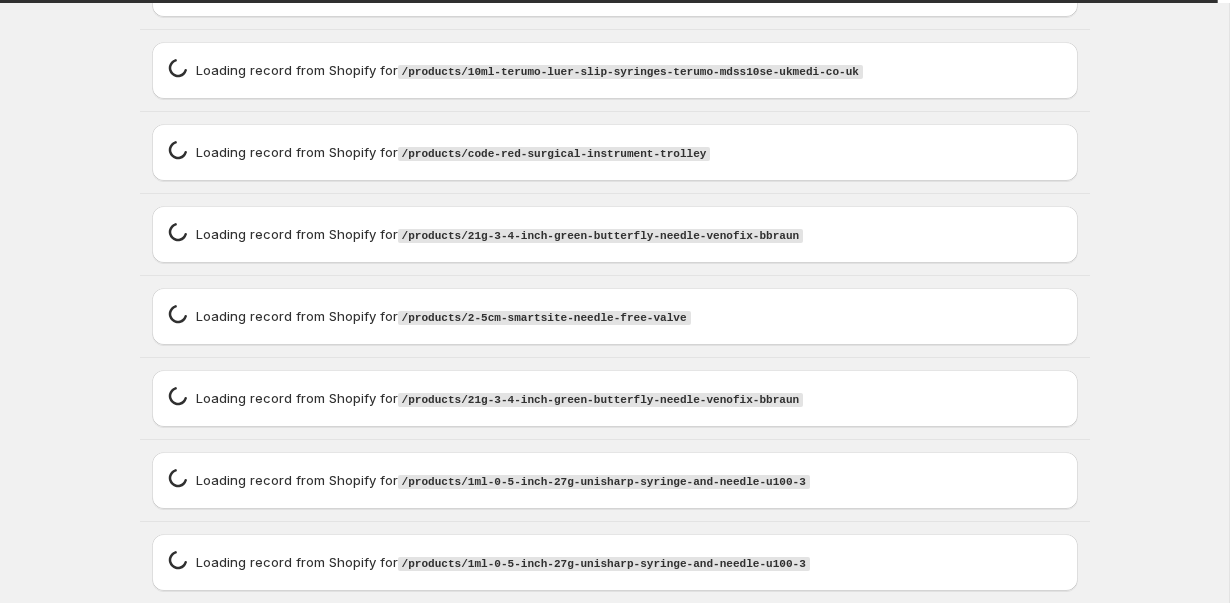 scroll, scrollTop: 36109, scrollLeft: 0, axis: vertical 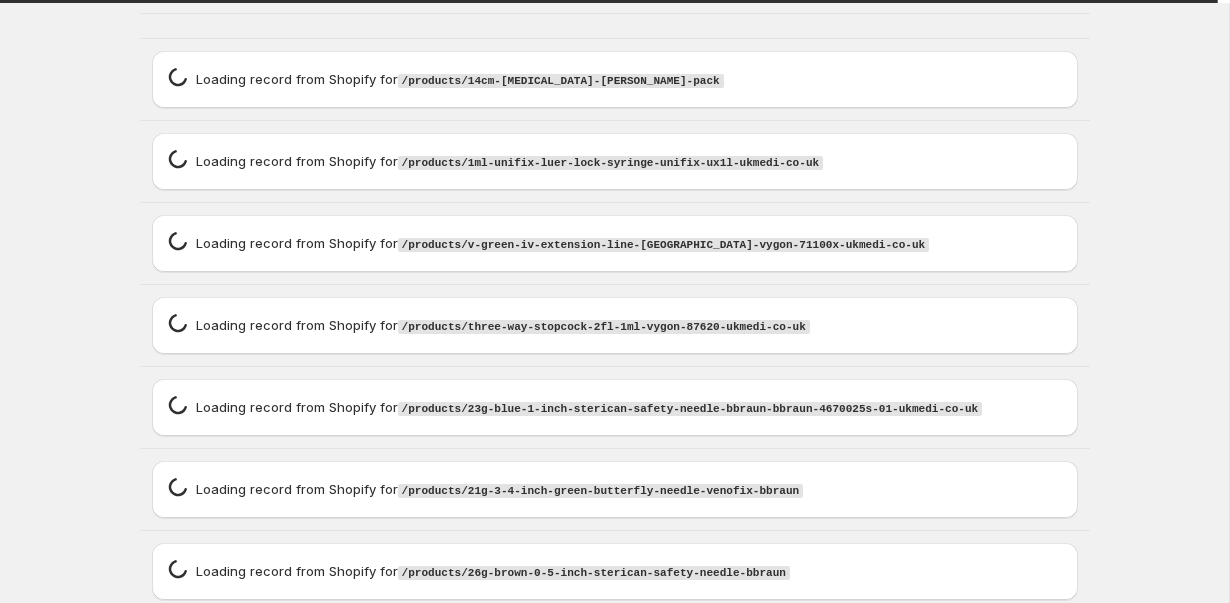 type on "**********" 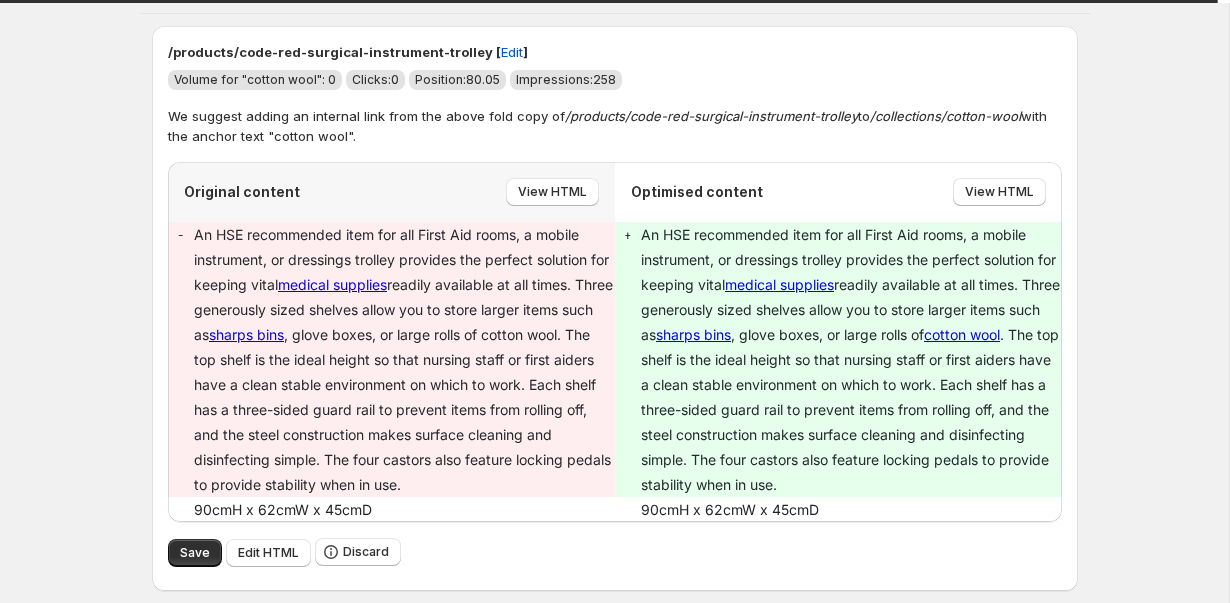 type on "**********" 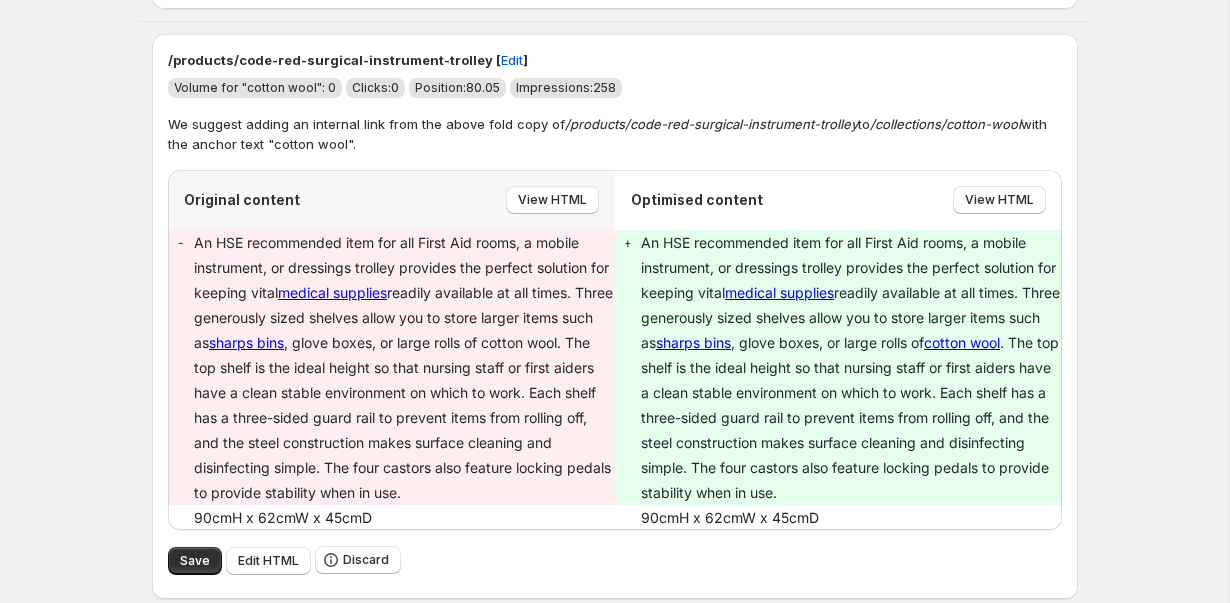 type on "**********" 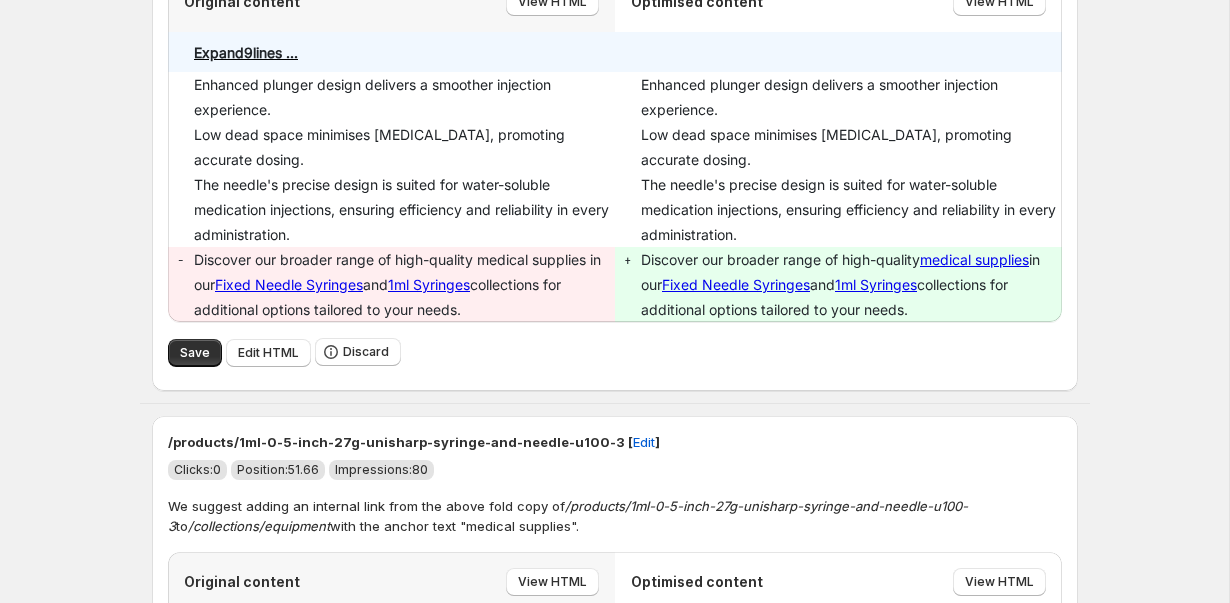 scroll, scrollTop: 50913, scrollLeft: 0, axis: vertical 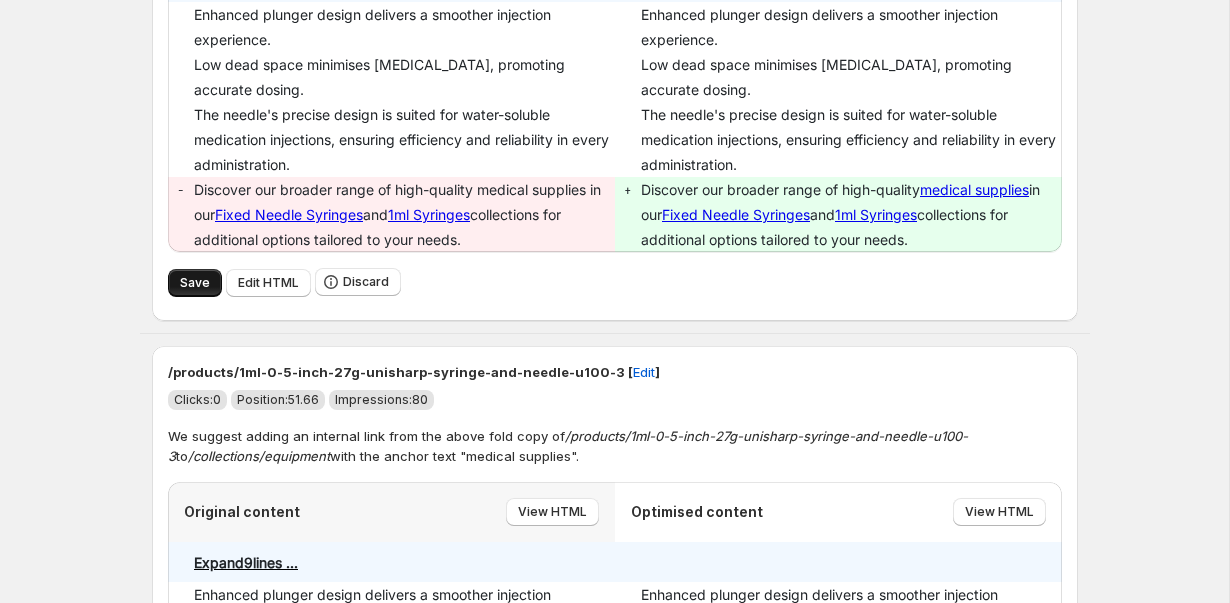 click on "Save" at bounding box center [195, 283] 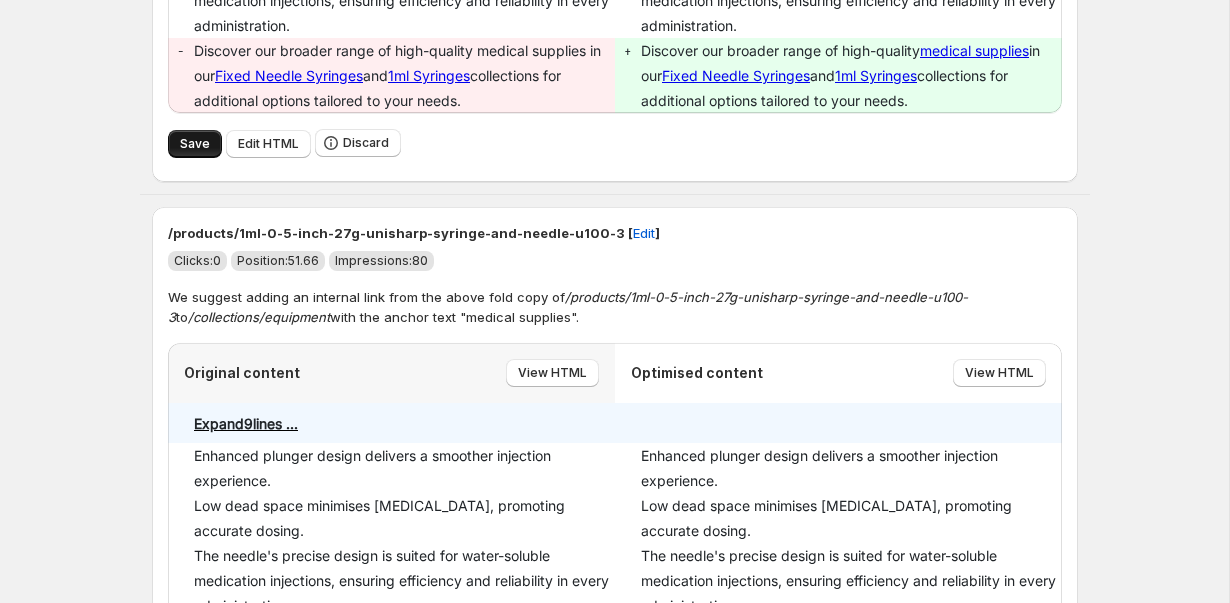 scroll, scrollTop: 51326, scrollLeft: 0, axis: vertical 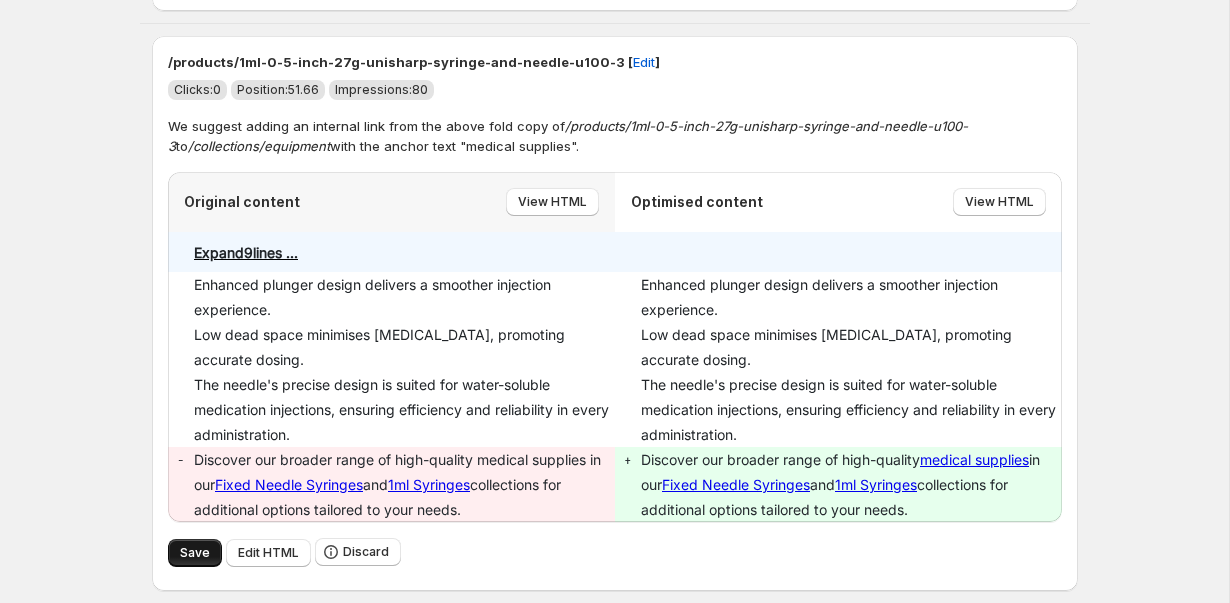 type on "**********" 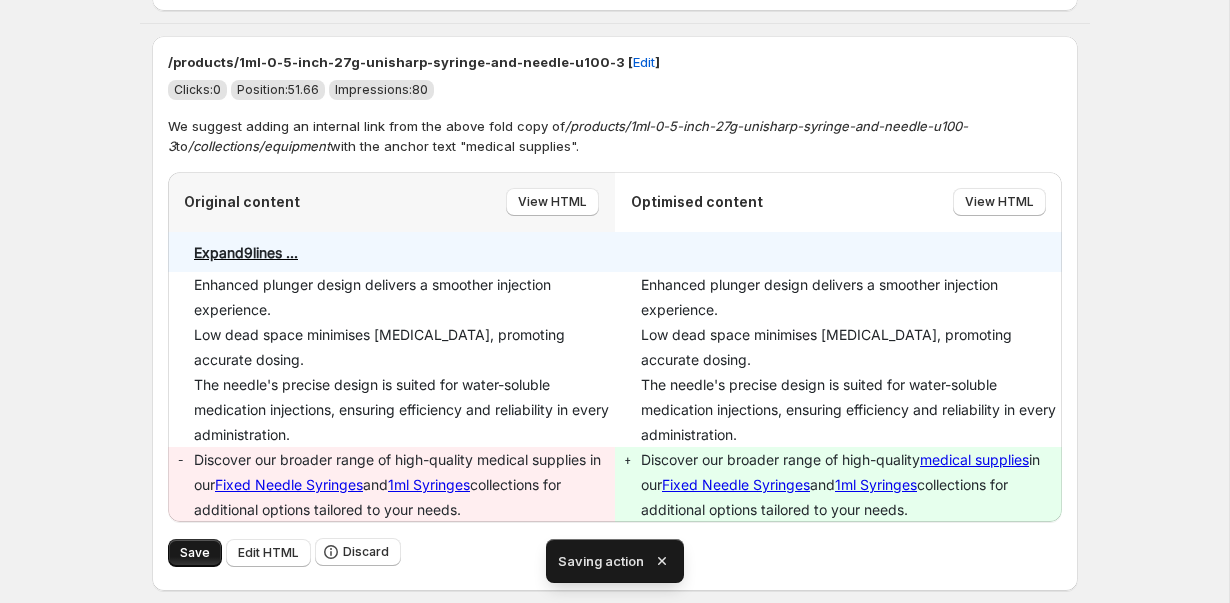 click on "Save" at bounding box center [195, 553] 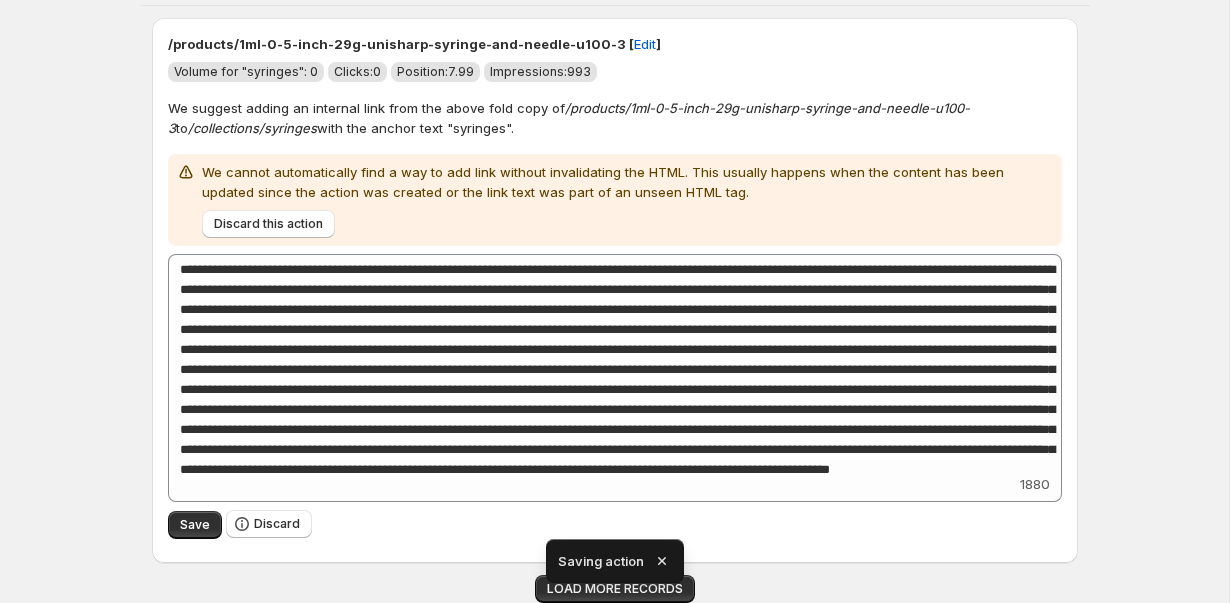 scroll, scrollTop: 8713, scrollLeft: 0, axis: vertical 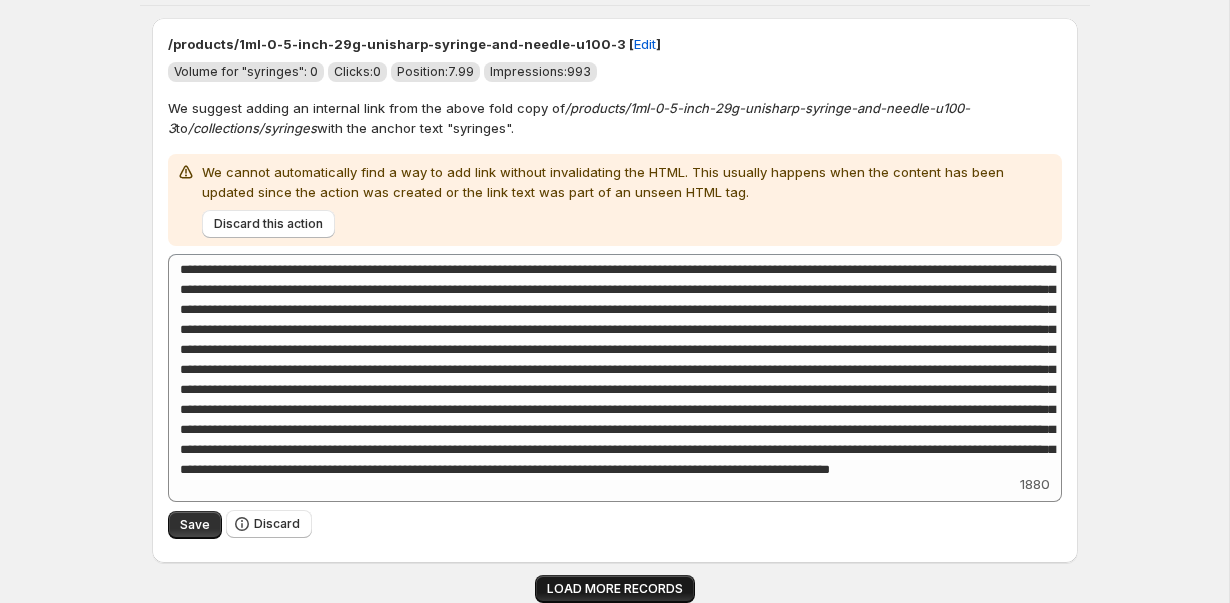 click on "LOAD MORE RECORDS" at bounding box center (615, 589) 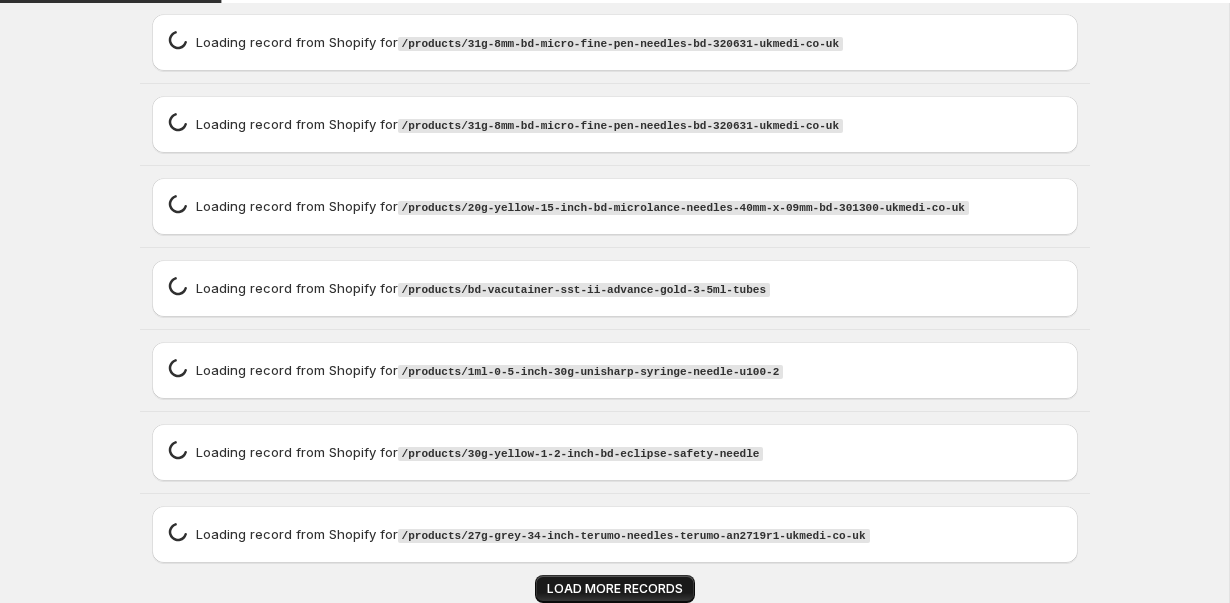 click on "LOAD MORE RECORDS" at bounding box center [615, 589] 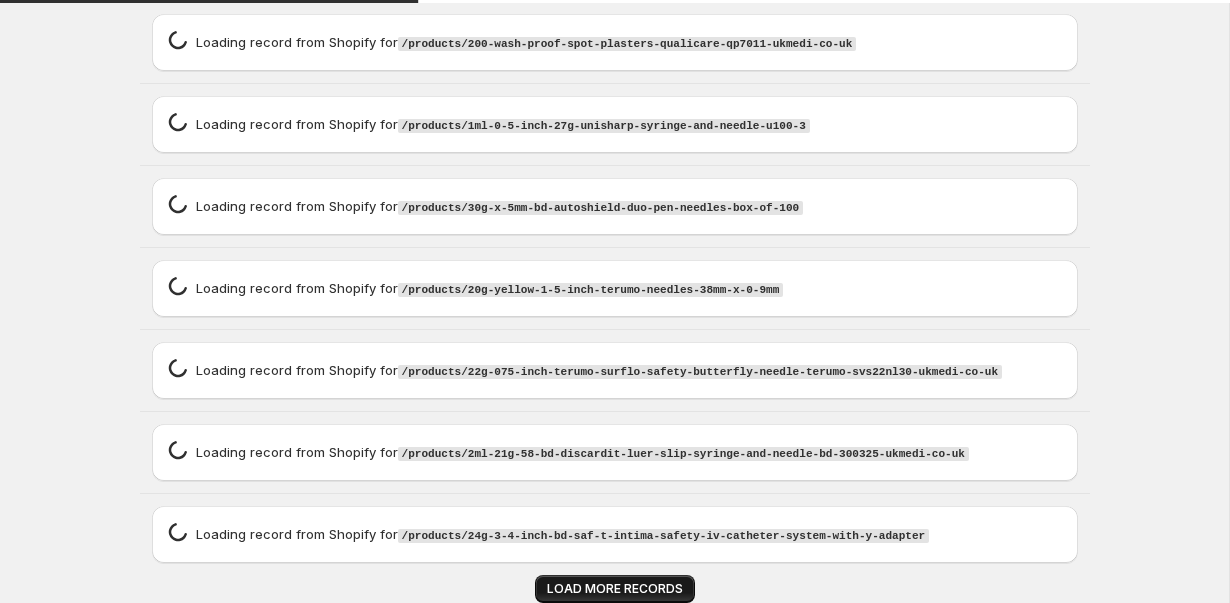 click on "LOAD MORE RECORDS" at bounding box center (615, 589) 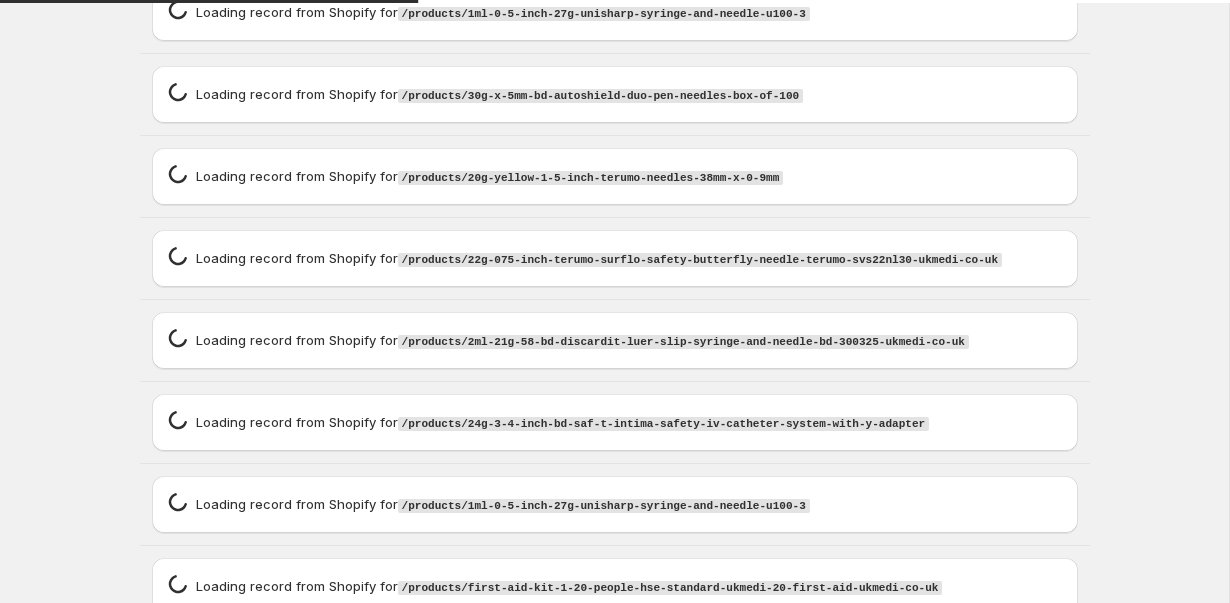 scroll, scrollTop: 13663, scrollLeft: 0, axis: vertical 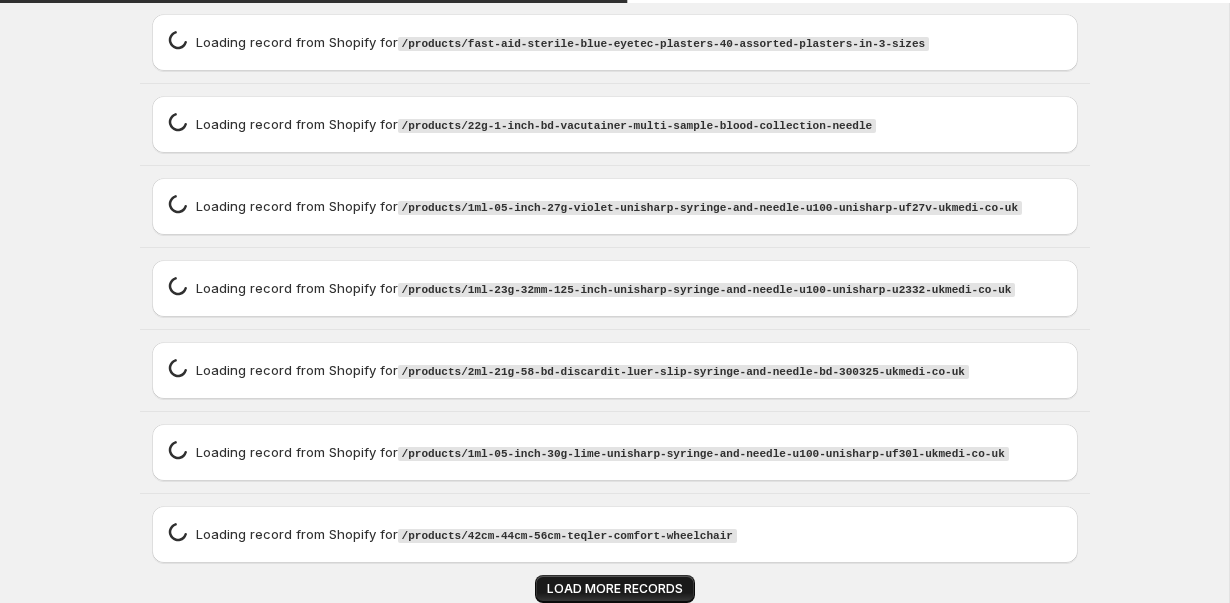 click on "LOAD MORE RECORDS" at bounding box center (615, 589) 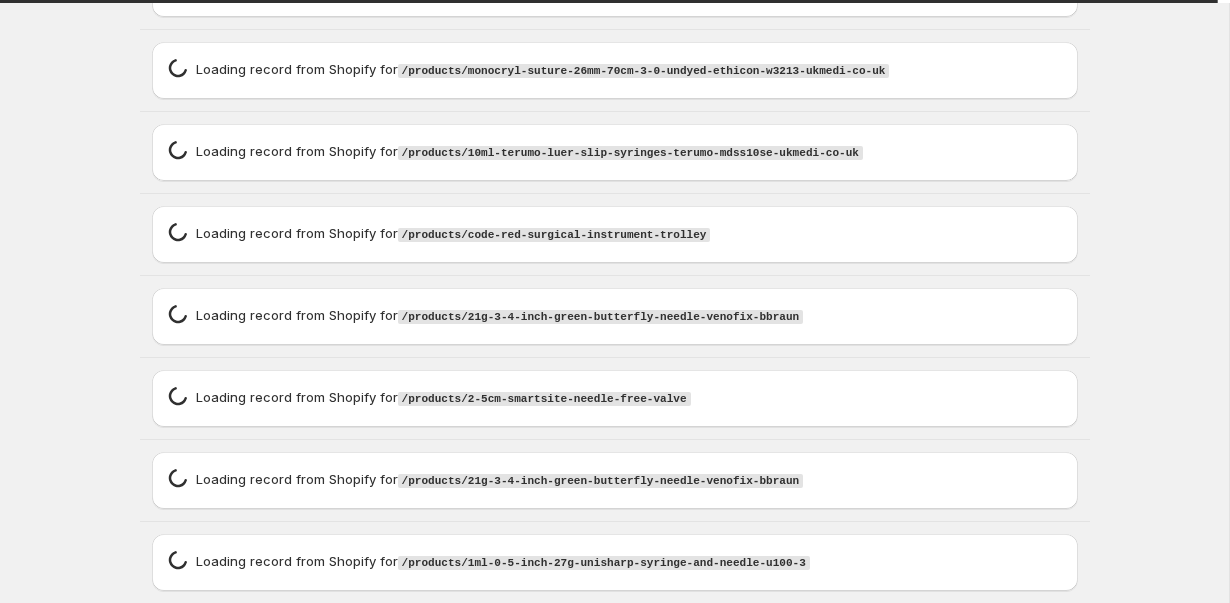 scroll, scrollTop: 20596, scrollLeft: 0, axis: vertical 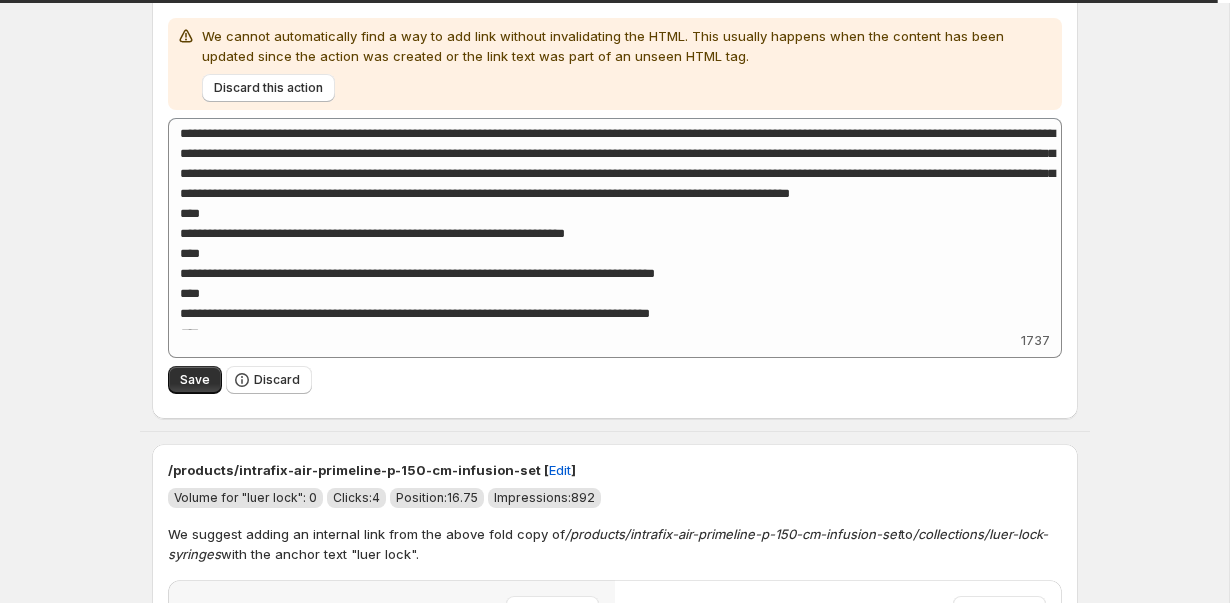 type on "**********" 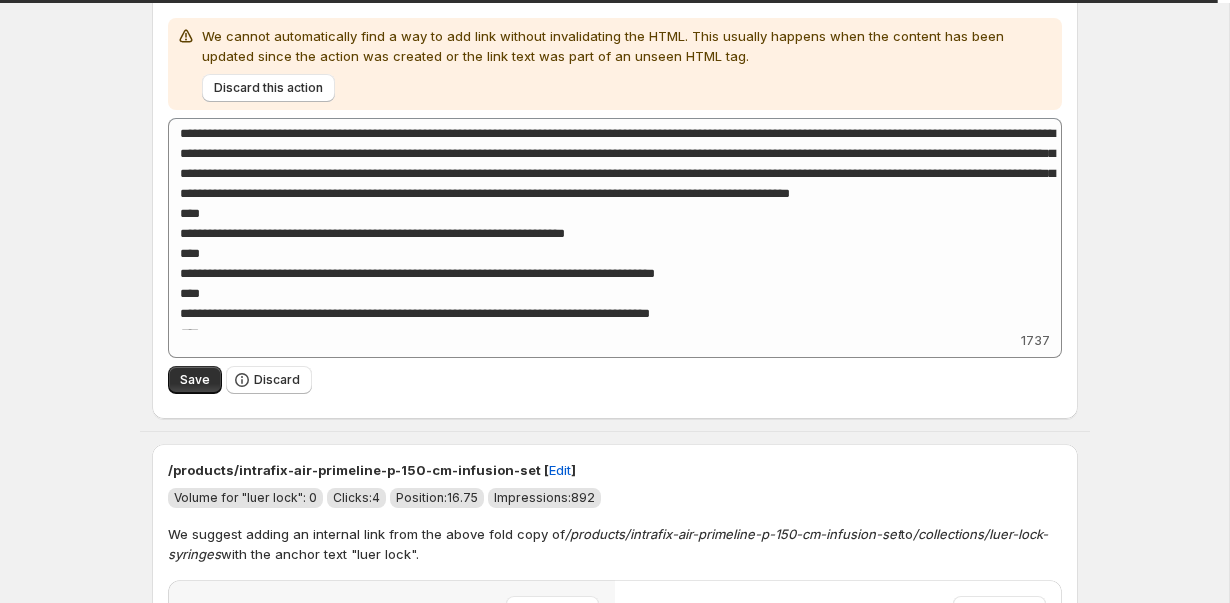 type on "**********" 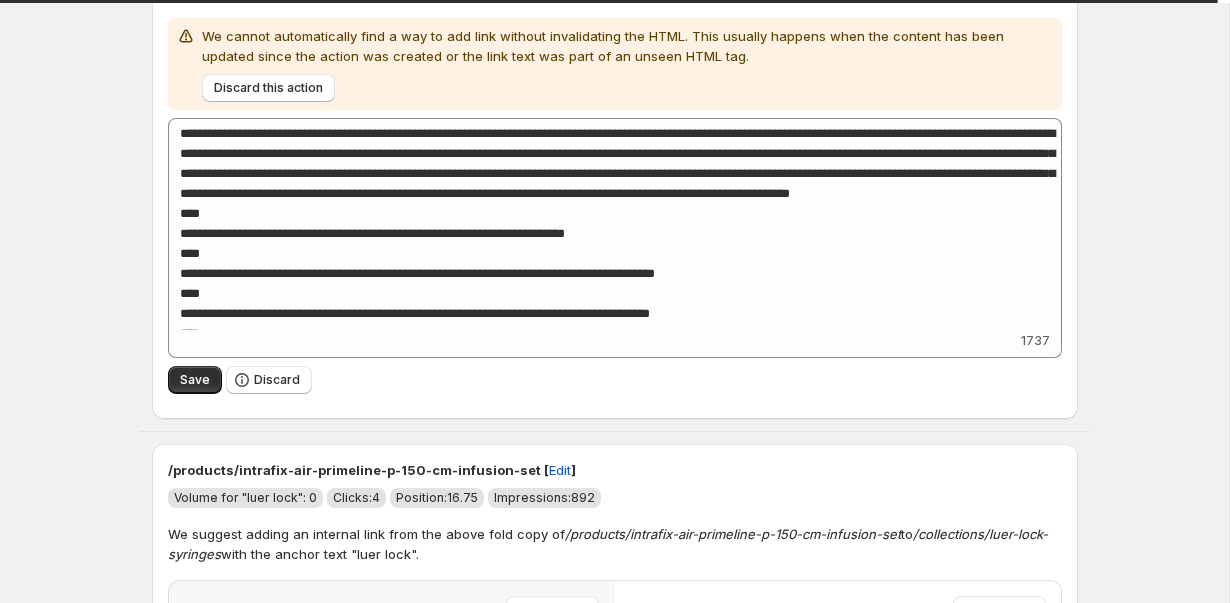 type on "**********" 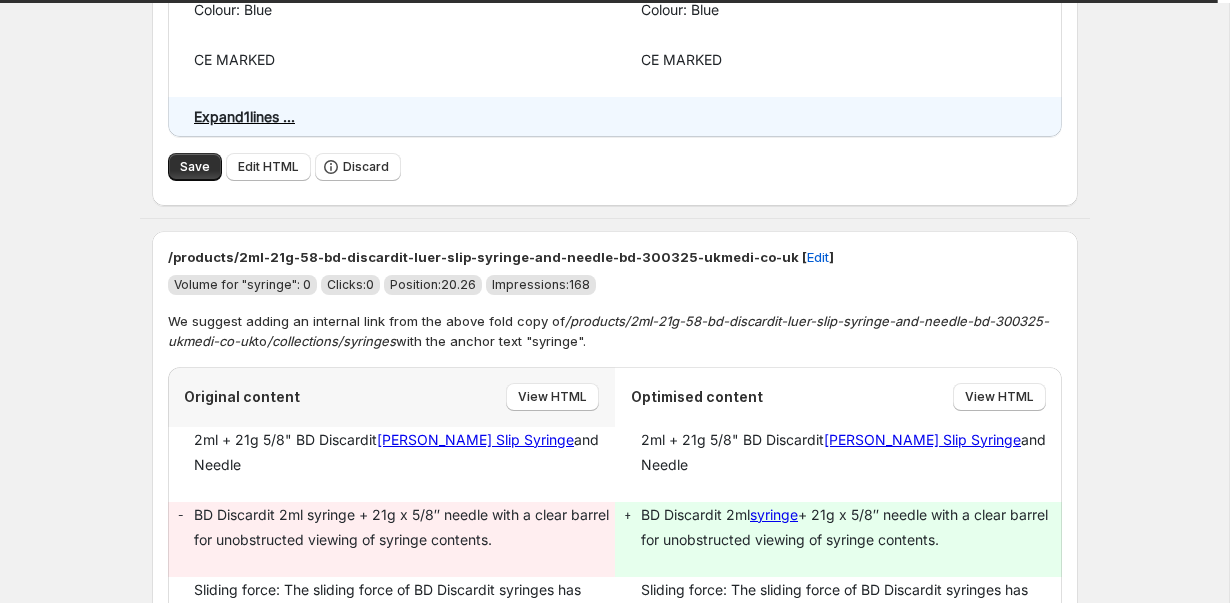 scroll, scrollTop: 44647, scrollLeft: 0, axis: vertical 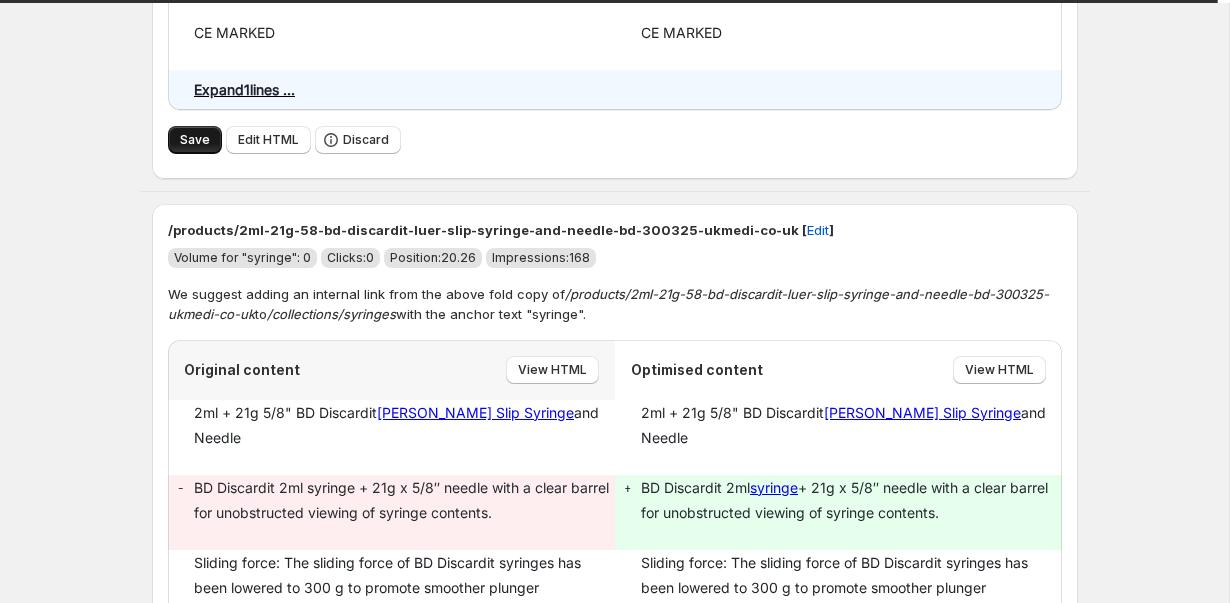 click on "Save" at bounding box center (195, 140) 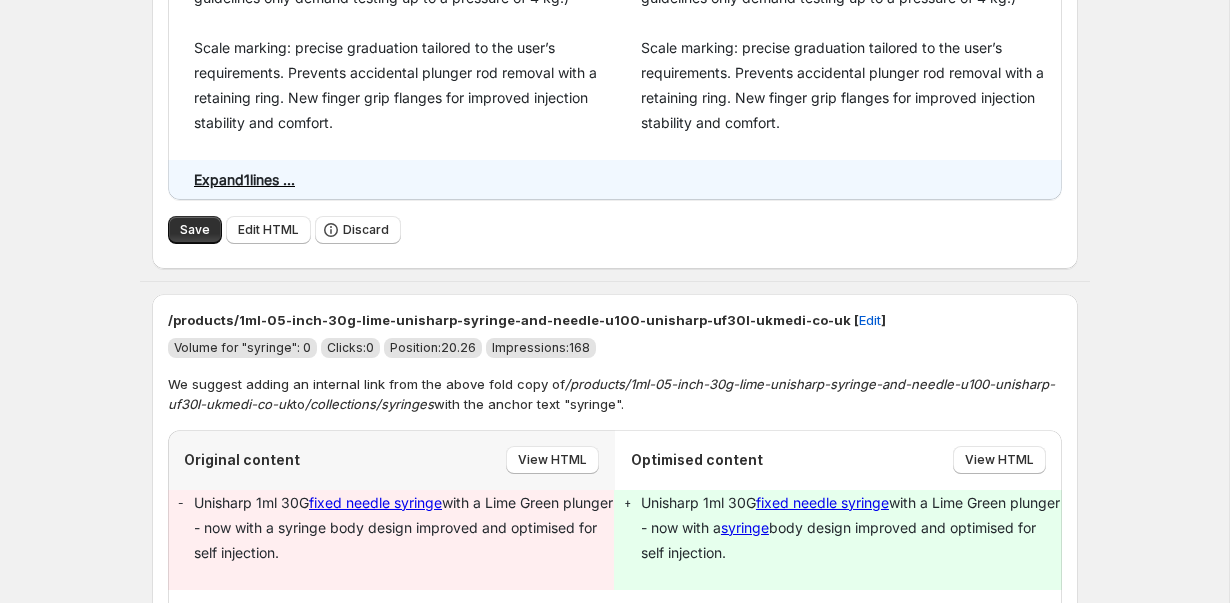 type on "**********" 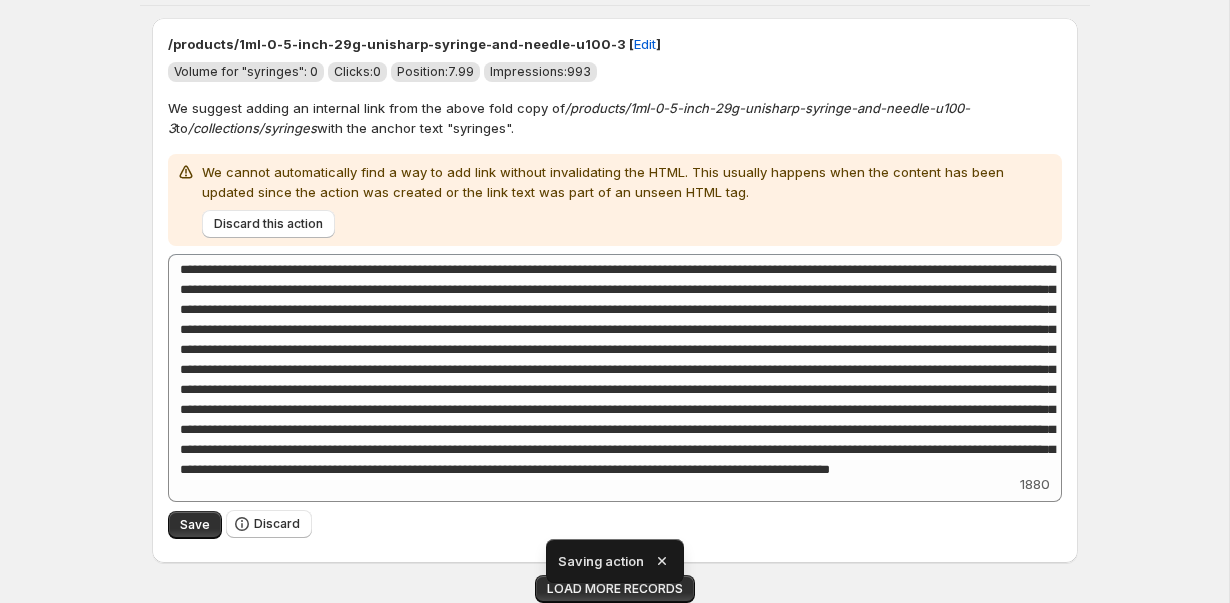 scroll, scrollTop: 8713, scrollLeft: 0, axis: vertical 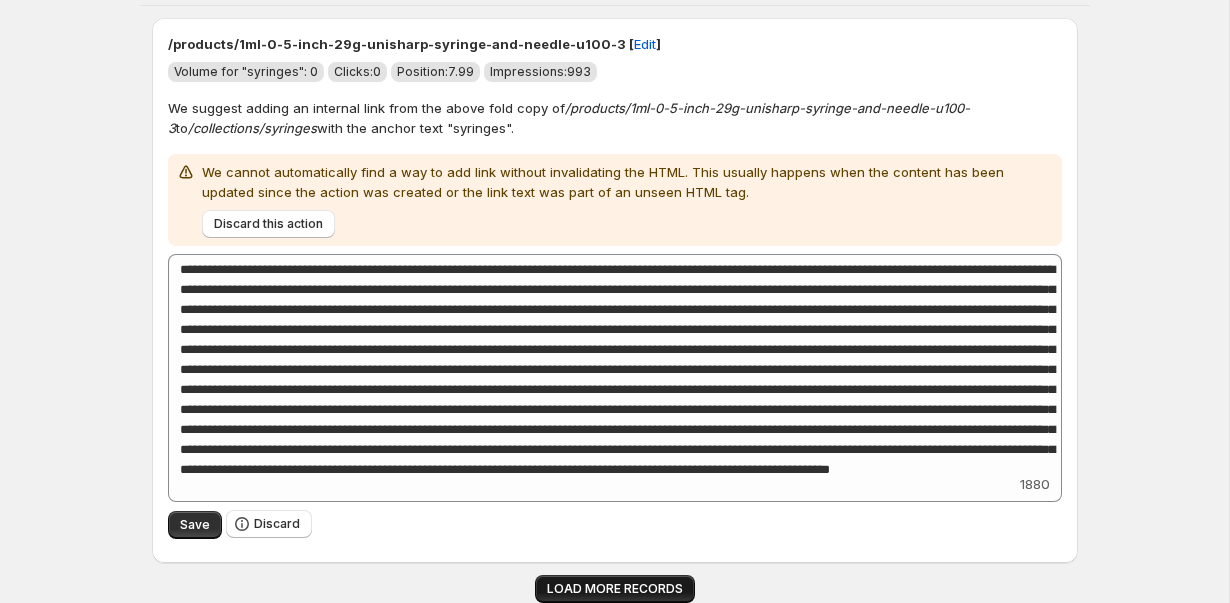 click on "LOAD MORE RECORDS" at bounding box center [615, 589] 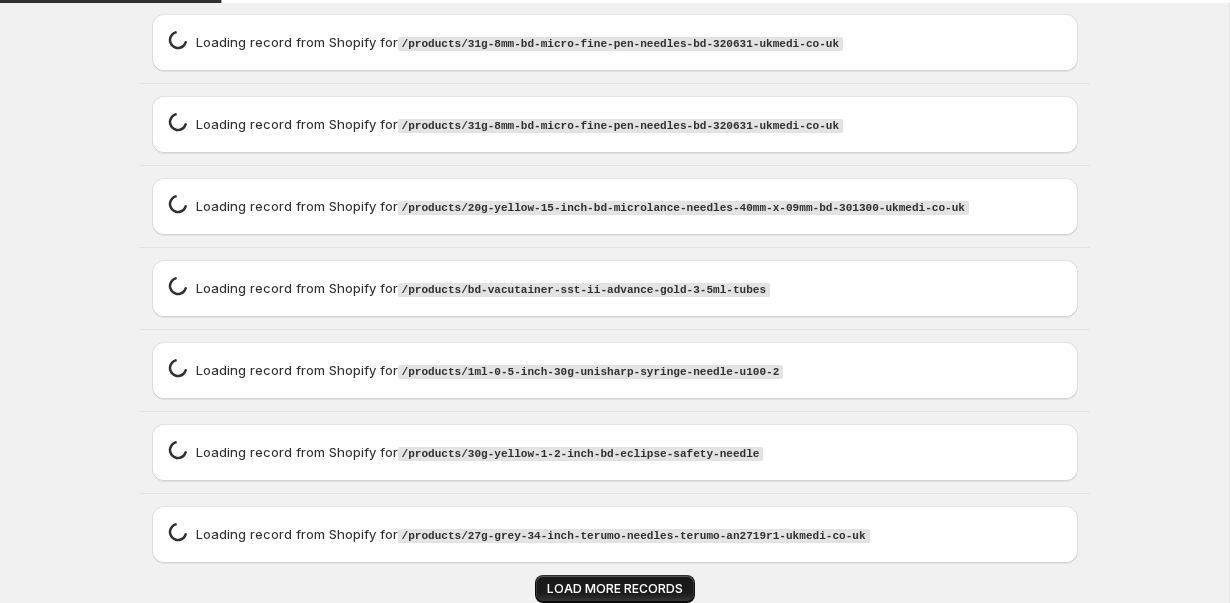 click on "LOAD MORE RECORDS" at bounding box center [615, 589] 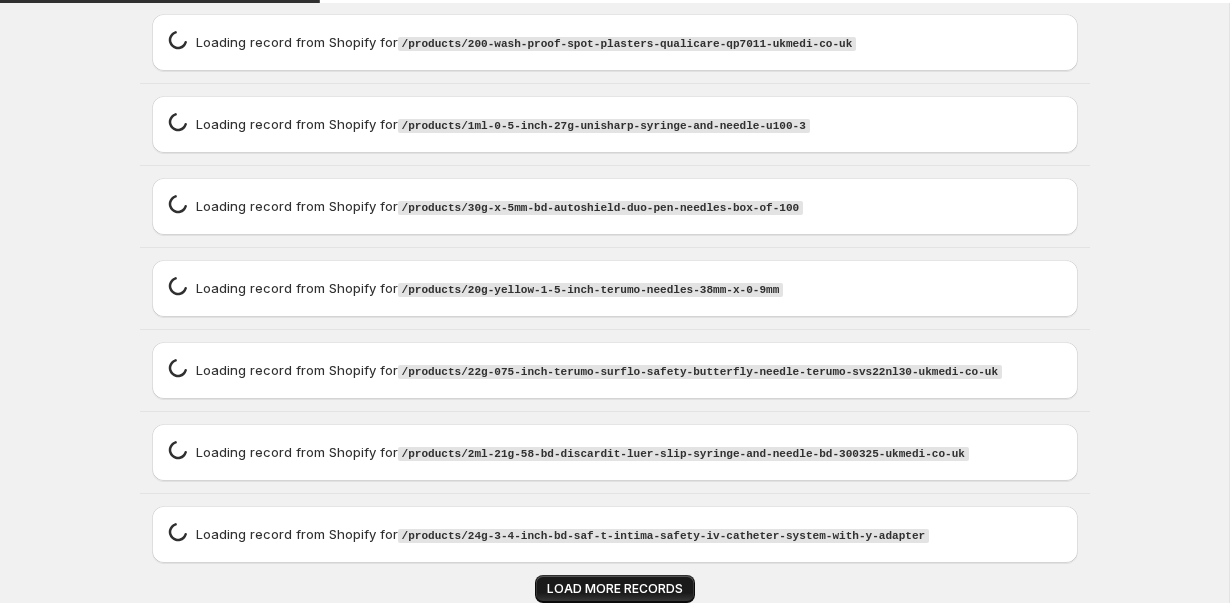 click on "LOAD MORE RECORDS" at bounding box center (615, 589) 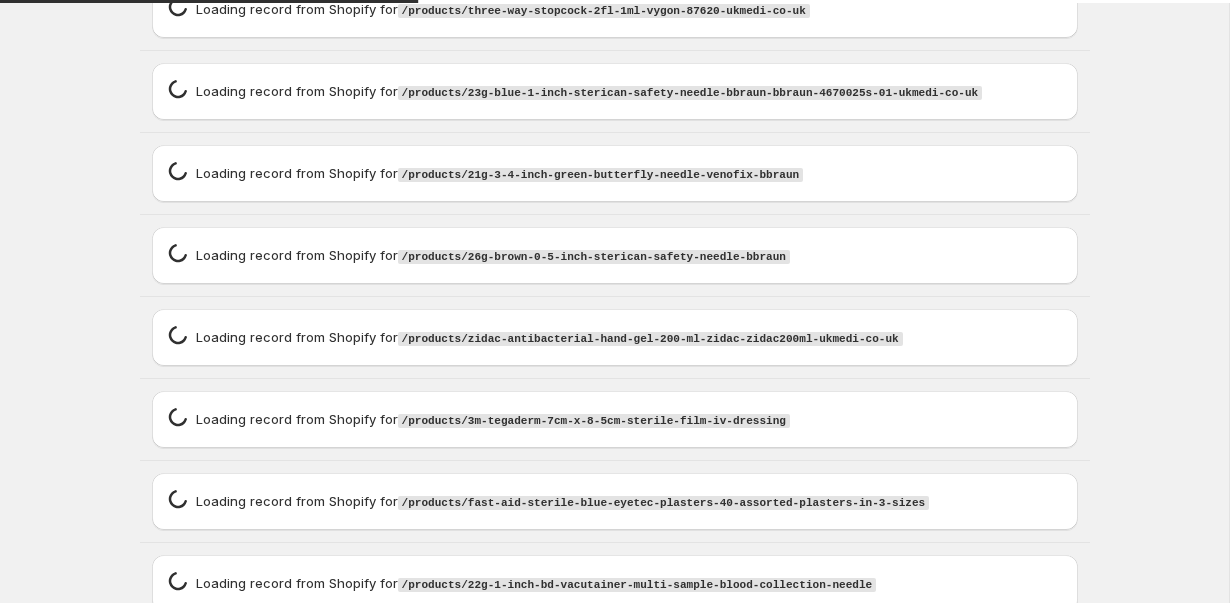 scroll, scrollTop: 13316, scrollLeft: 0, axis: vertical 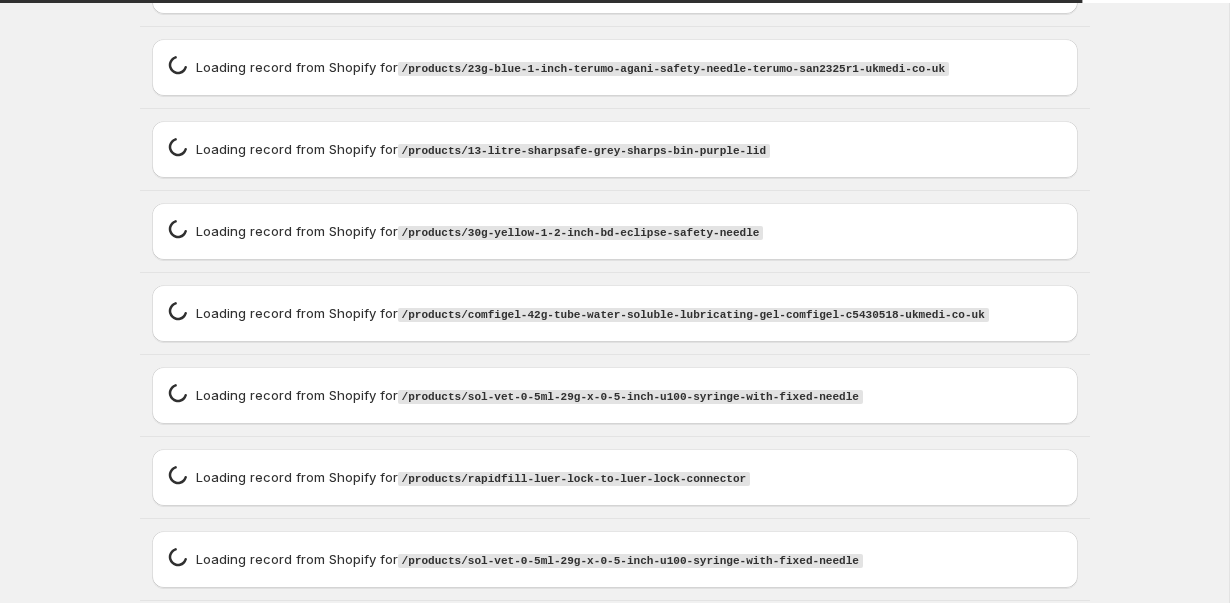type on "**********" 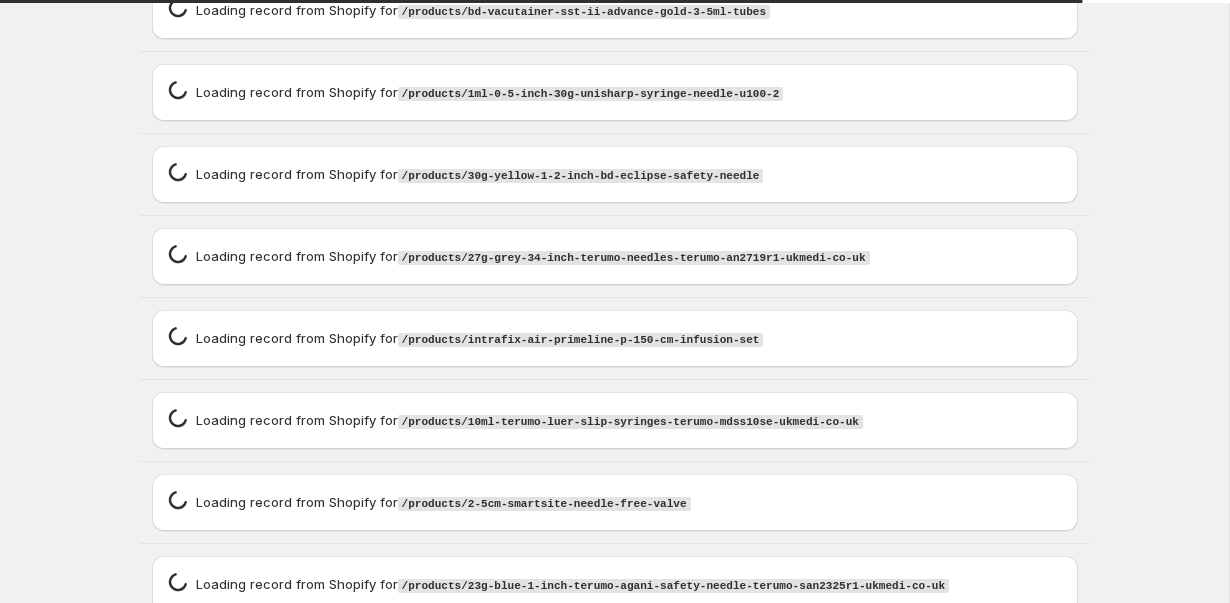 type on "**********" 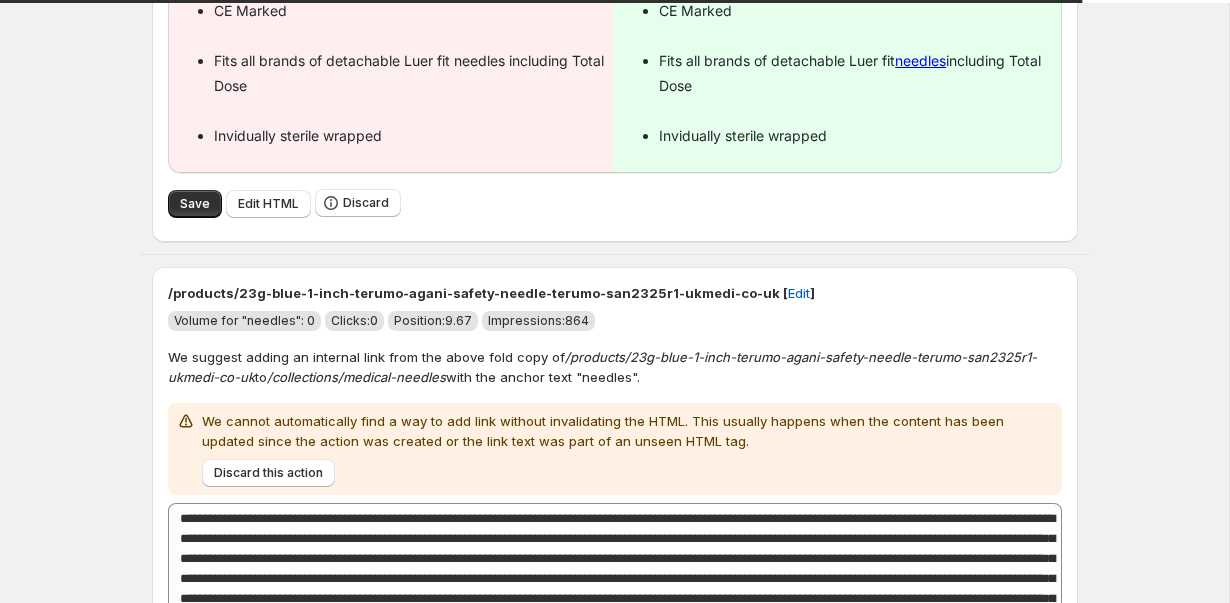 type on "**********" 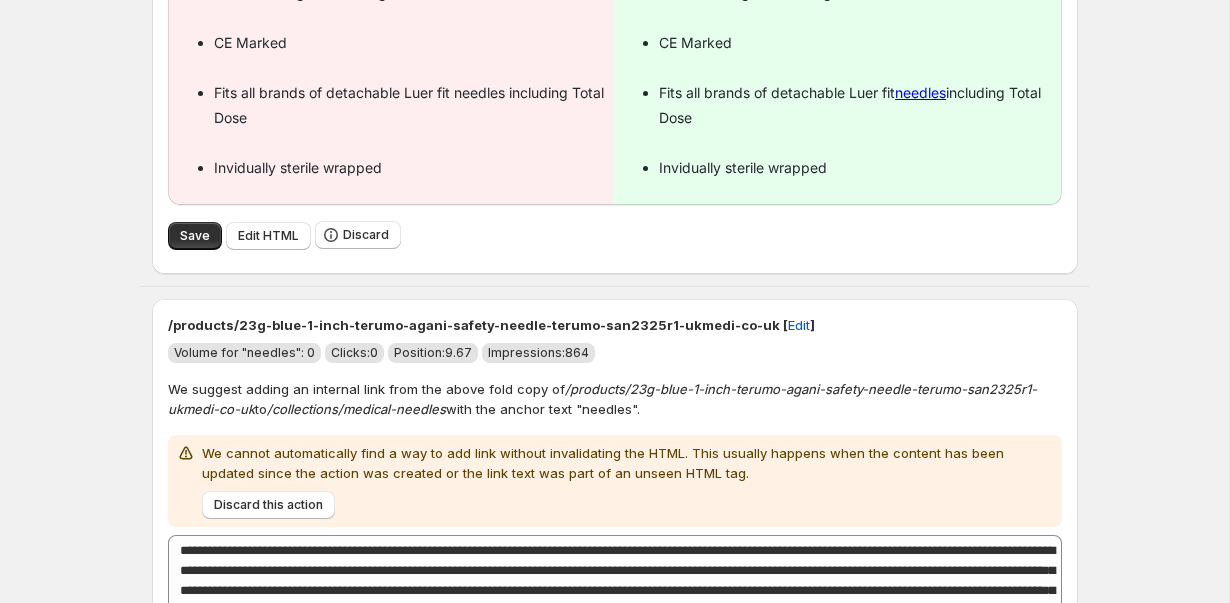 type on "**********" 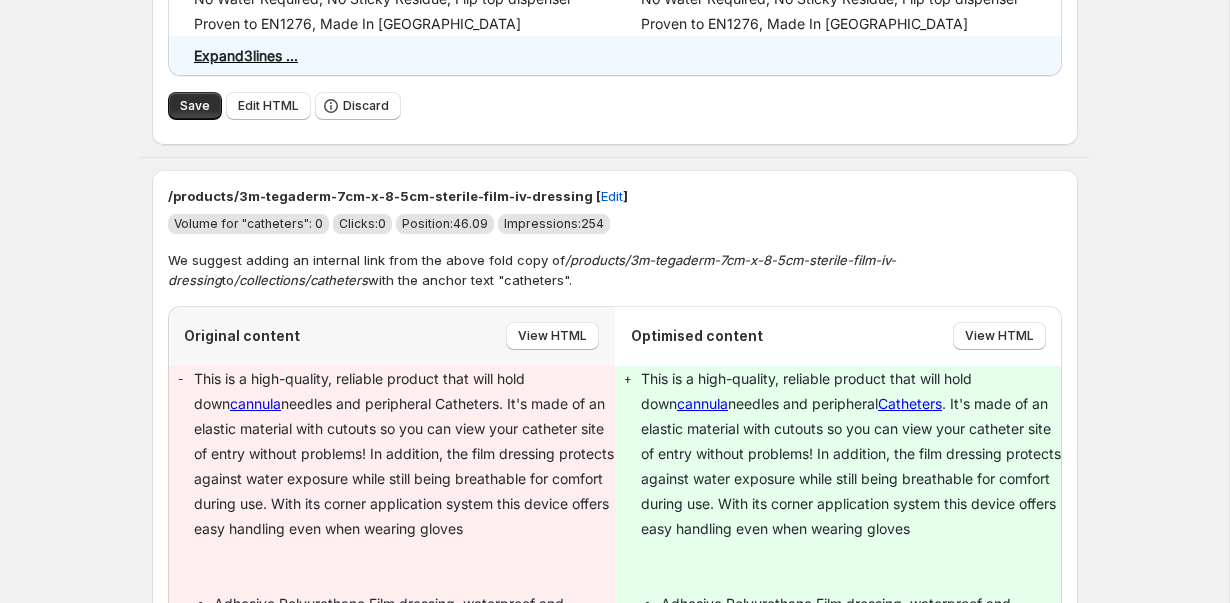 scroll, scrollTop: 41142, scrollLeft: 0, axis: vertical 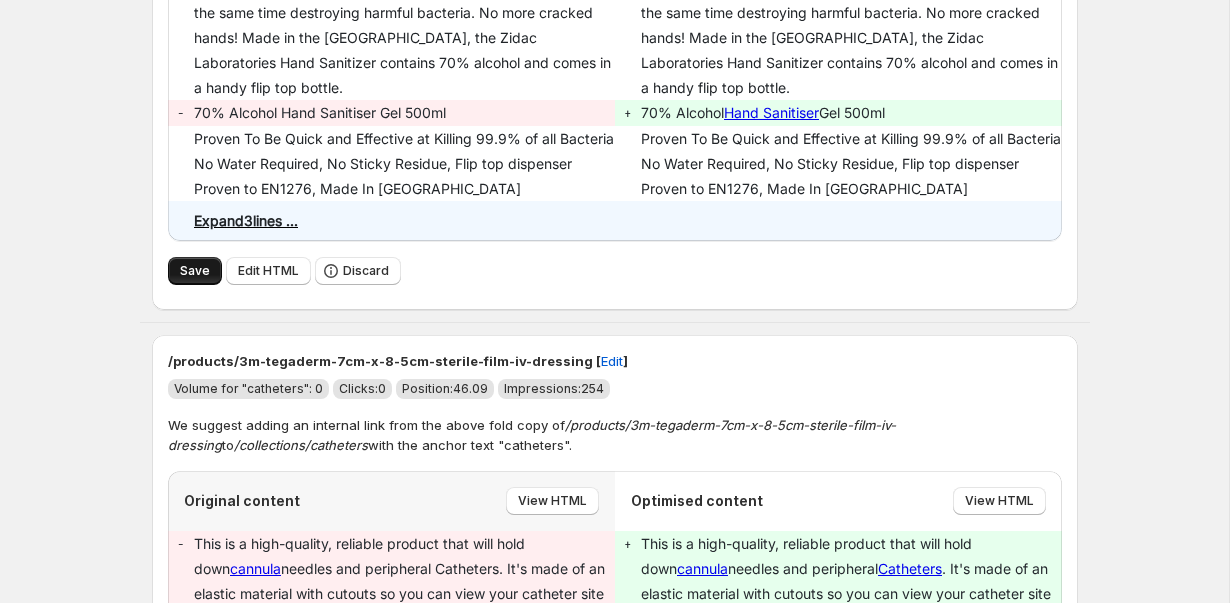 click on "Save" at bounding box center [195, 271] 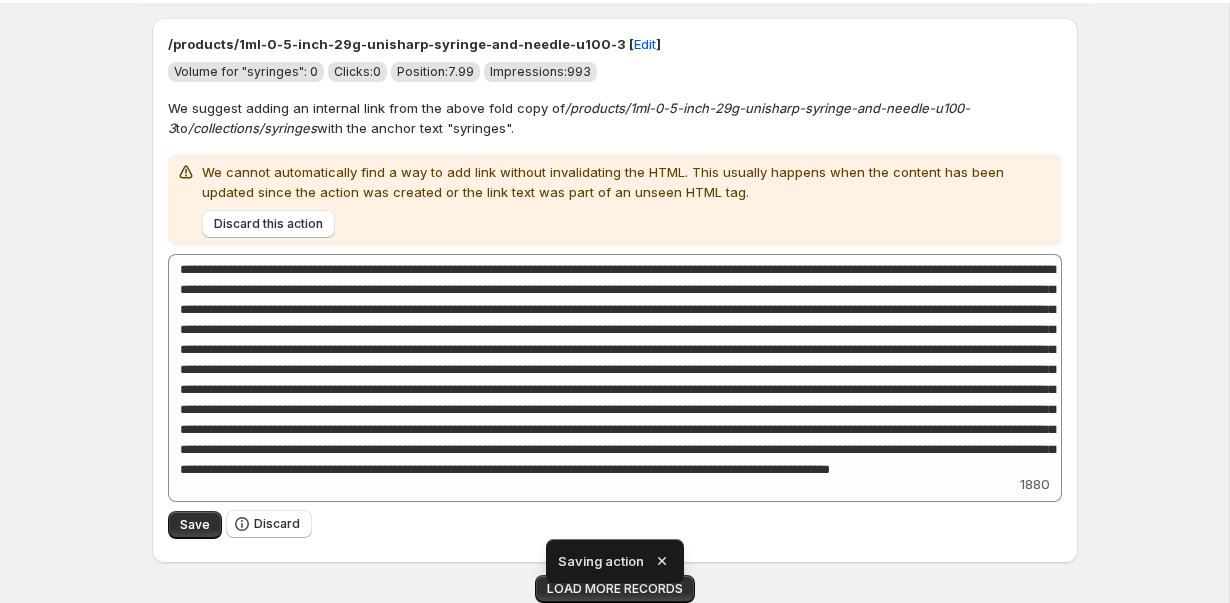 scroll, scrollTop: 8713, scrollLeft: 0, axis: vertical 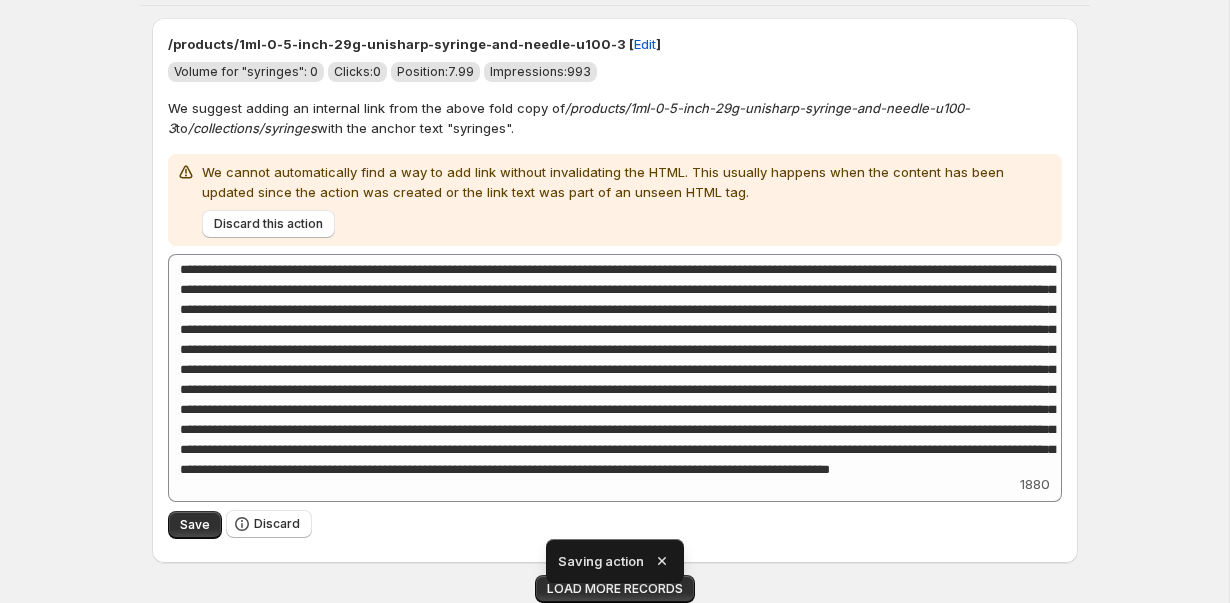 click 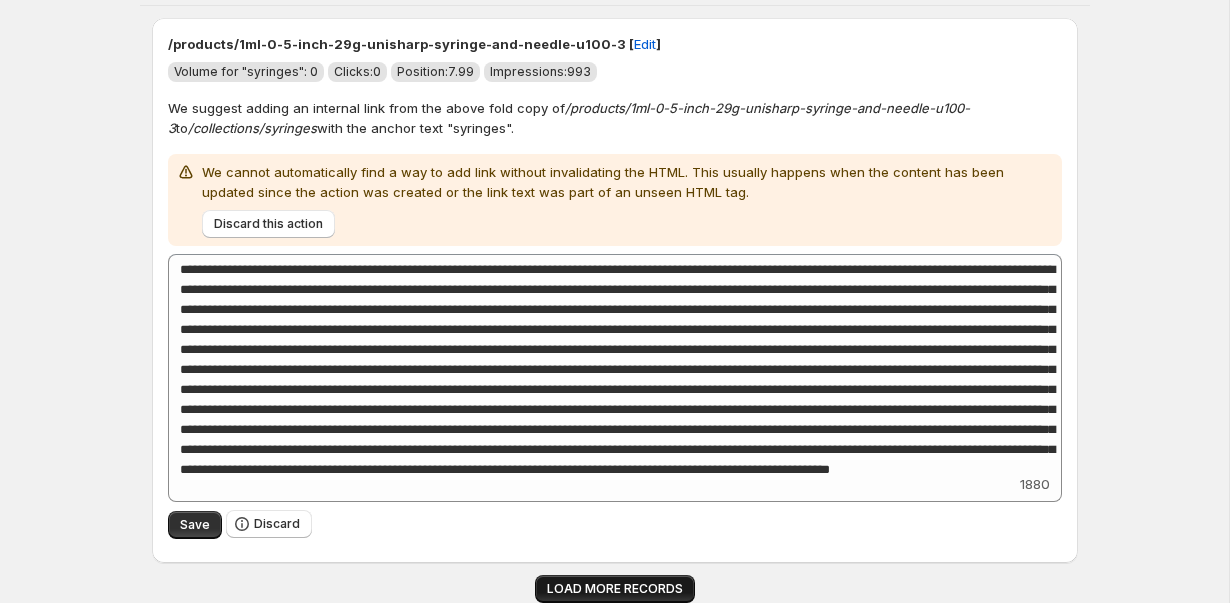 click on "LOAD MORE RECORDS" at bounding box center [615, 589] 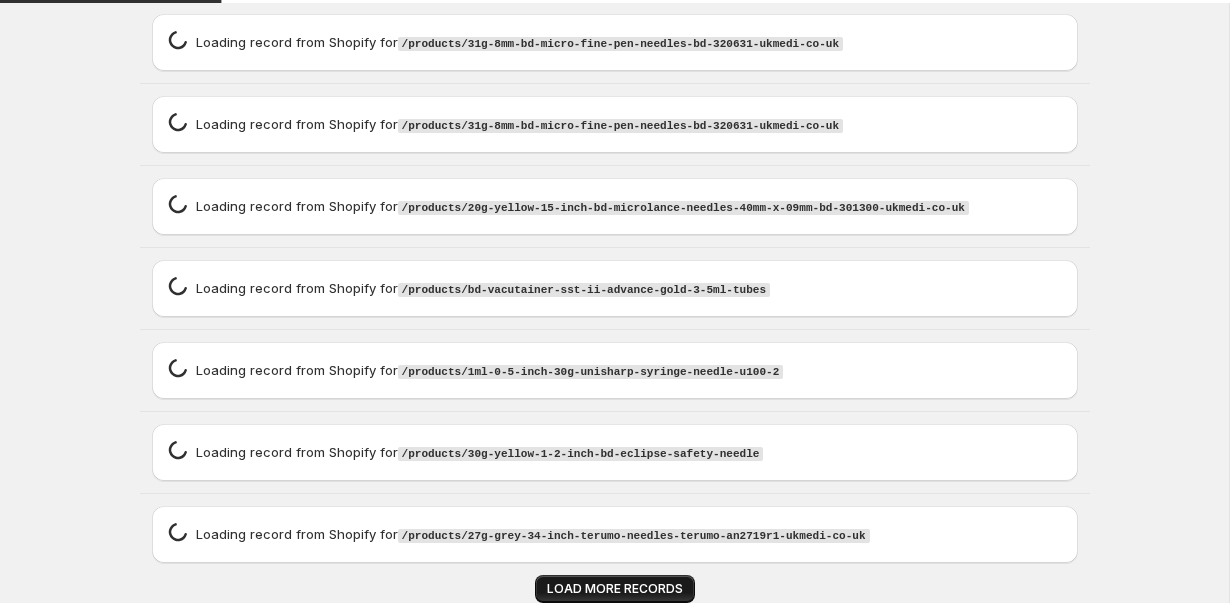 click on "LOAD MORE RECORDS" at bounding box center (615, 589) 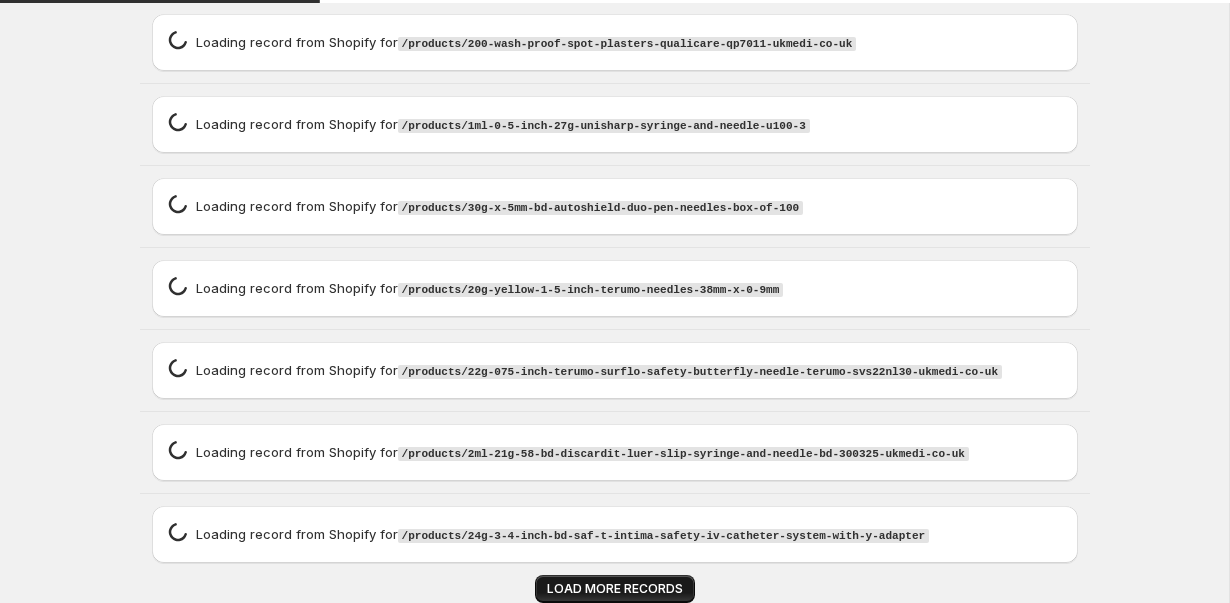click on "LOAD MORE RECORDS" at bounding box center (615, 589) 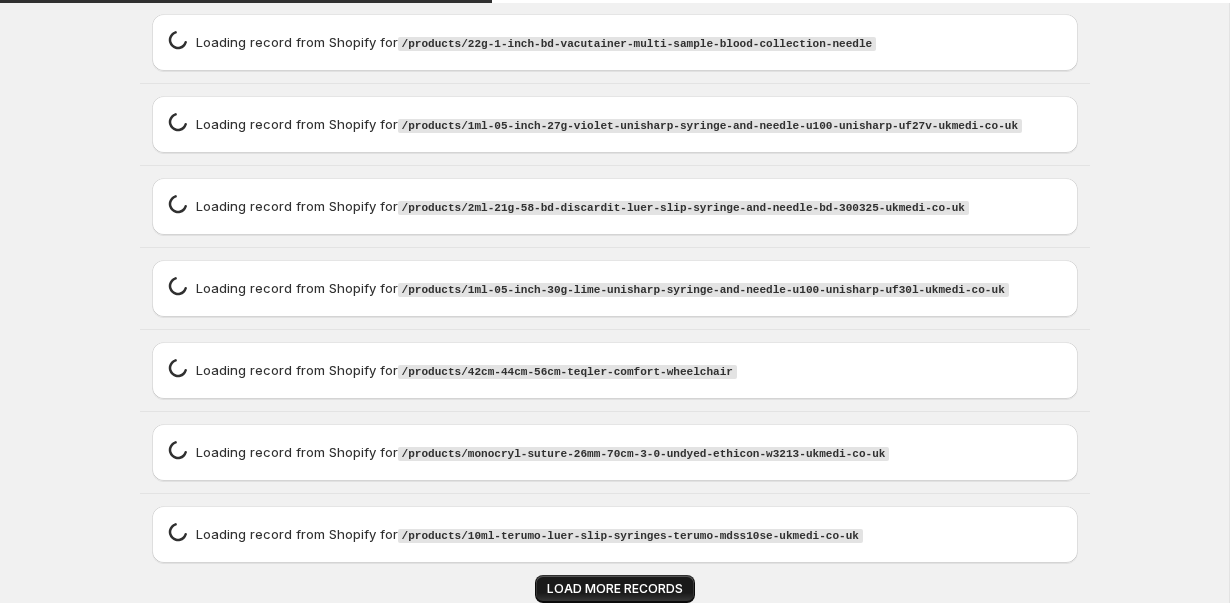 click on "LOAD MORE RECORDS" at bounding box center (615, 589) 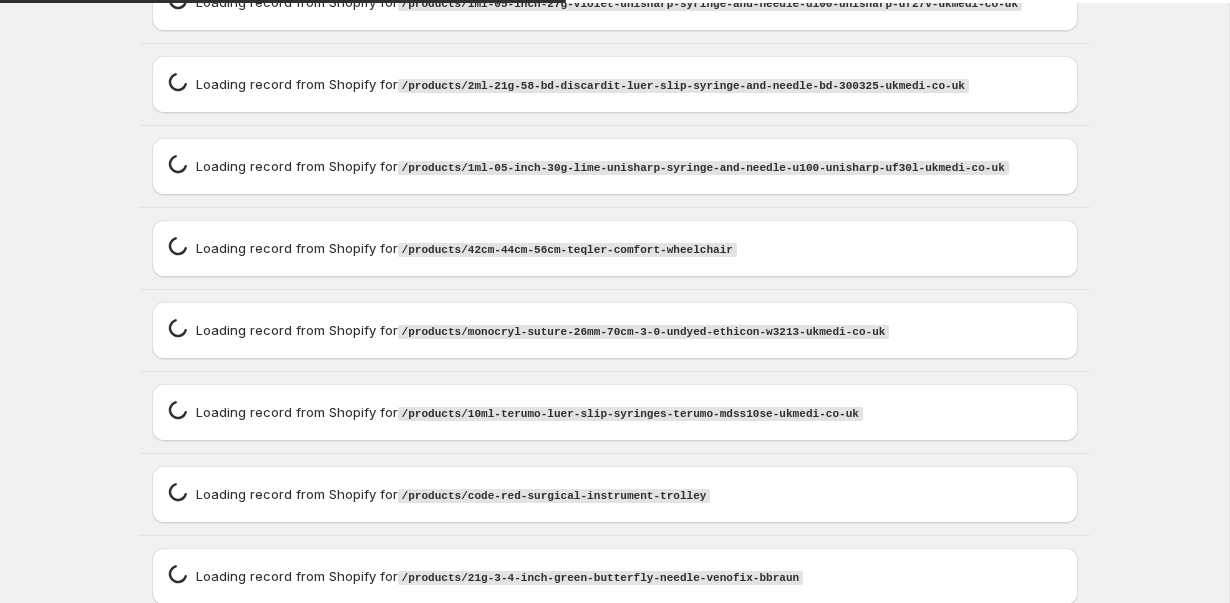 scroll, scrollTop: 14048, scrollLeft: 0, axis: vertical 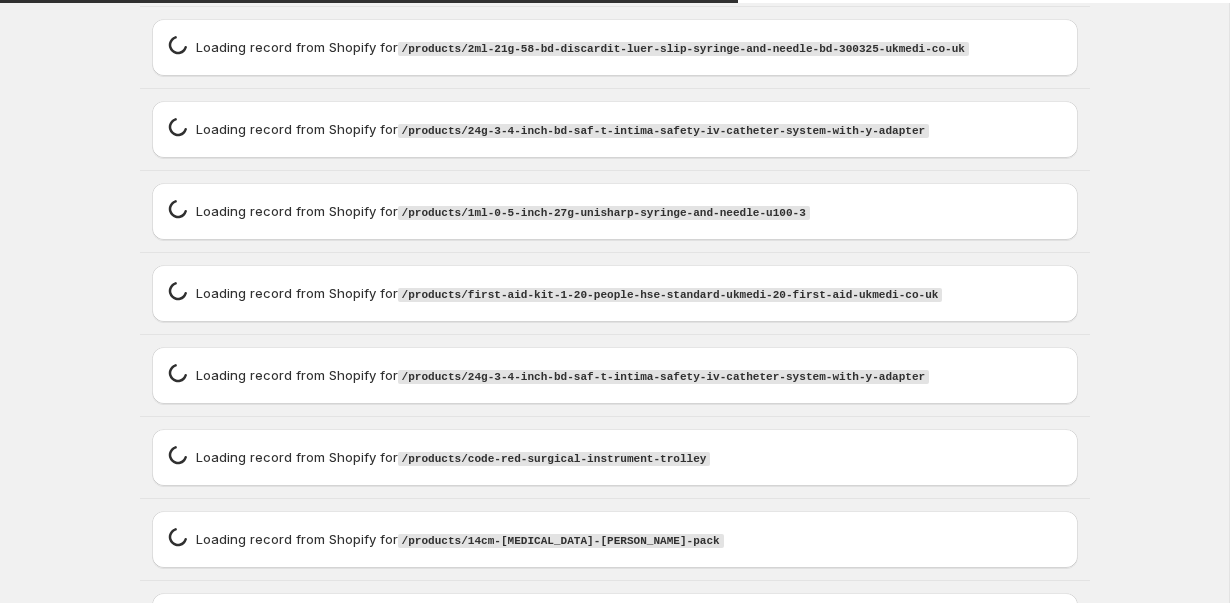 type on "**********" 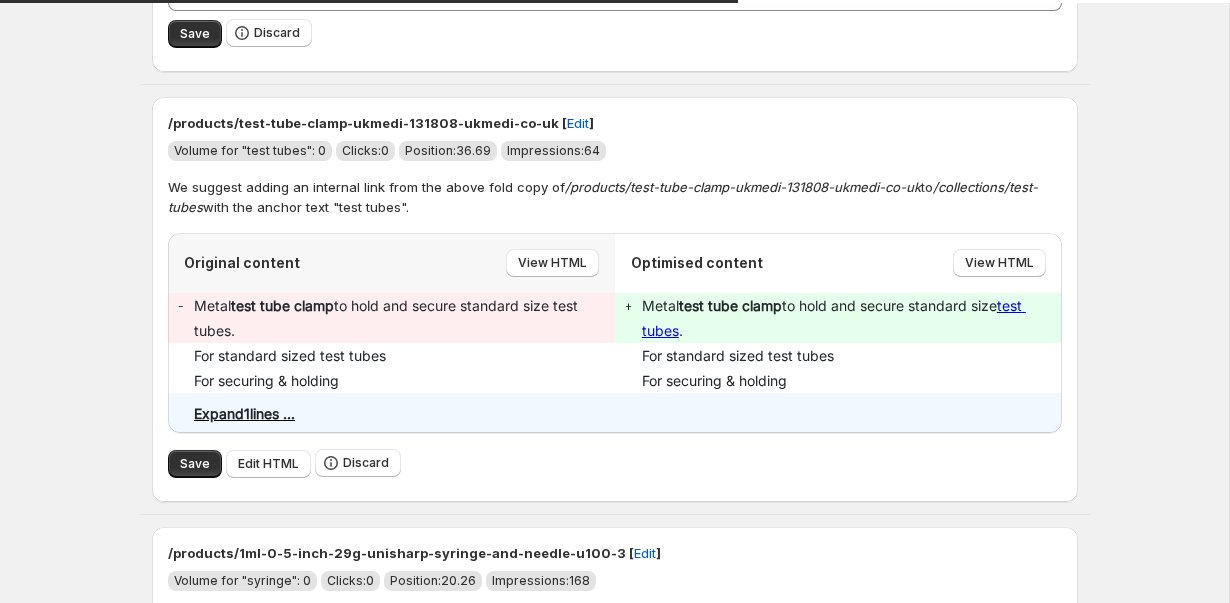type on "**********" 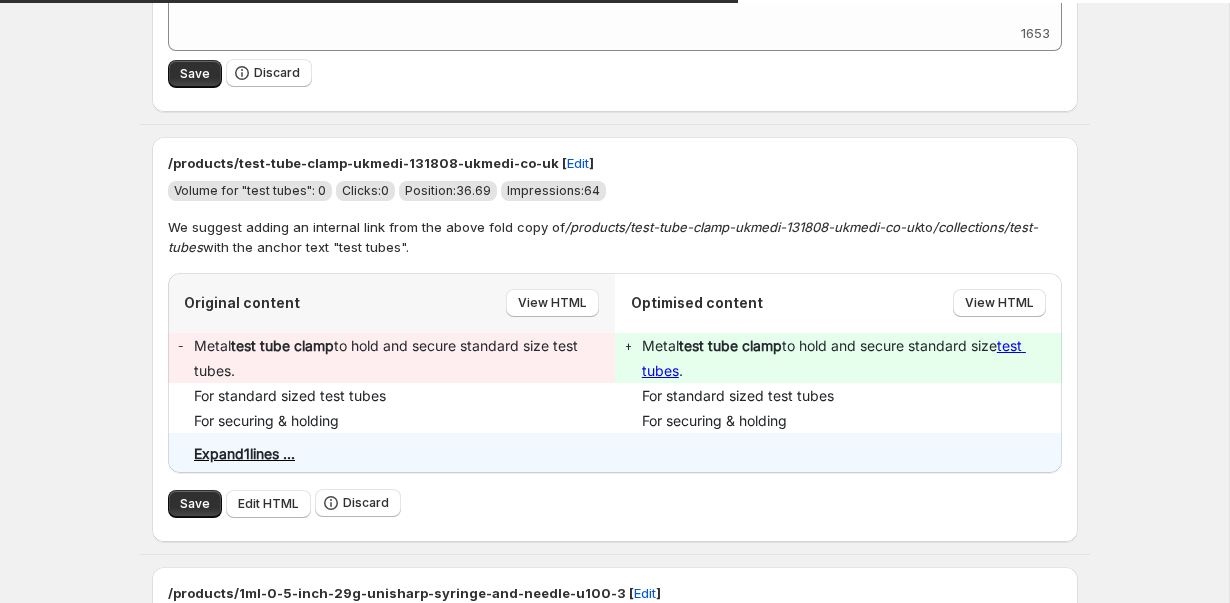 type on "**********" 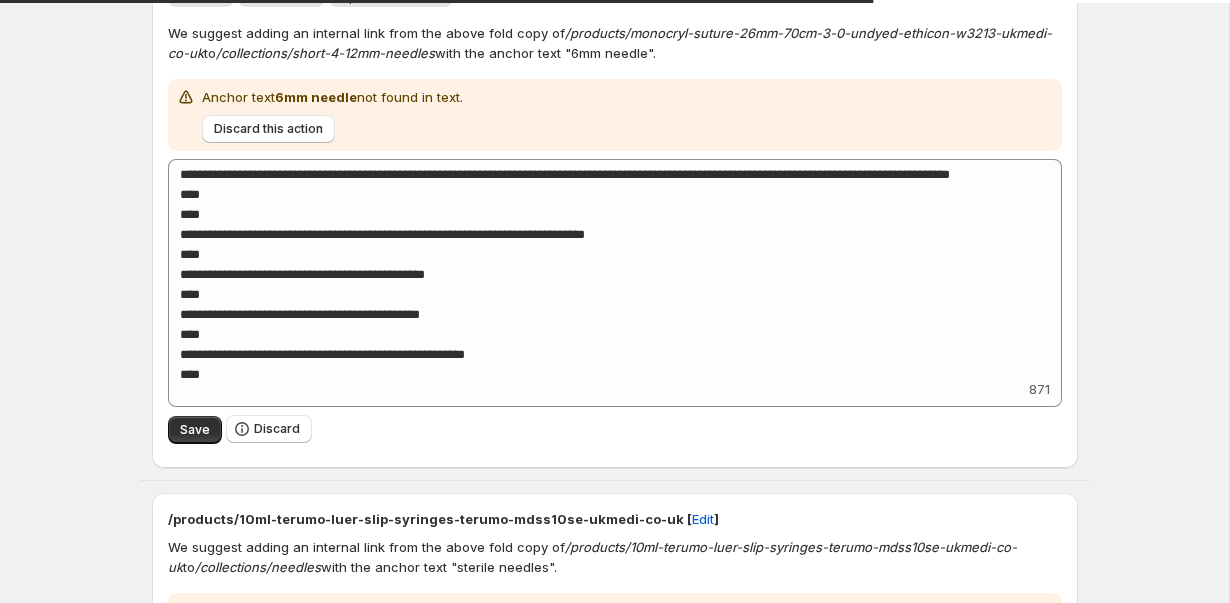 scroll, scrollTop: 45930, scrollLeft: 0, axis: vertical 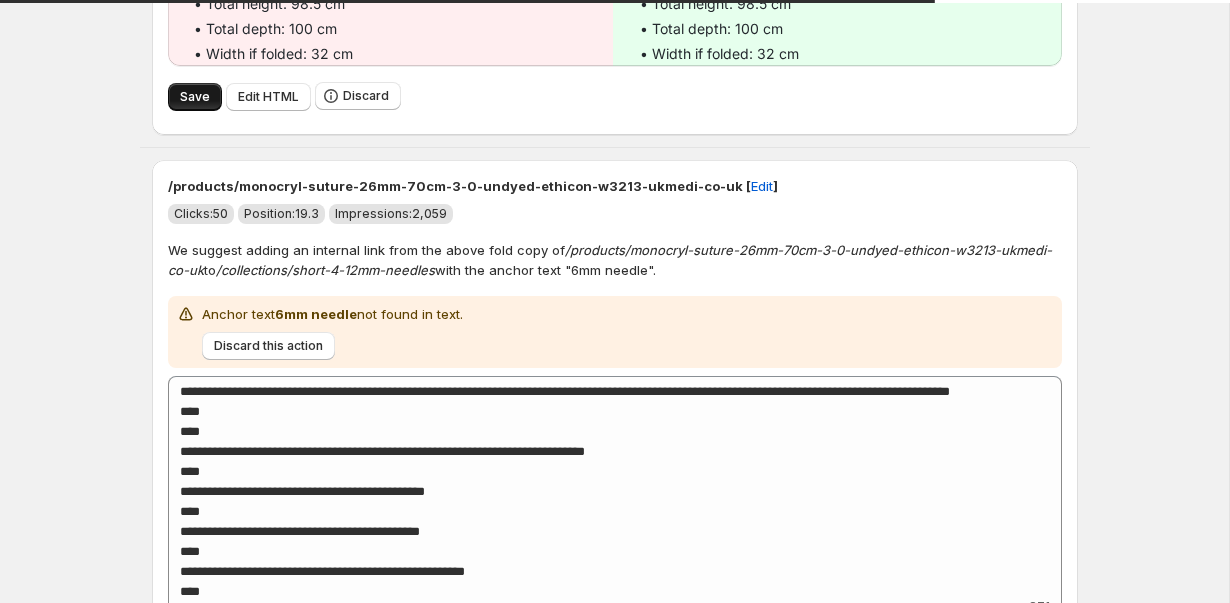click on "Save" at bounding box center [195, 97] 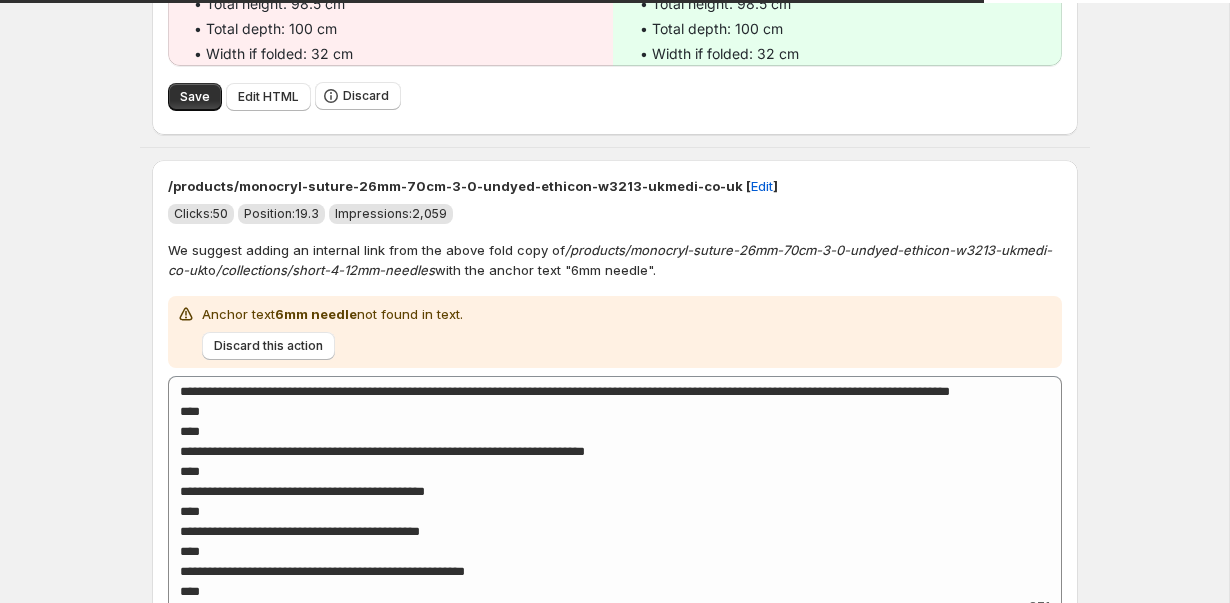 type on "**********" 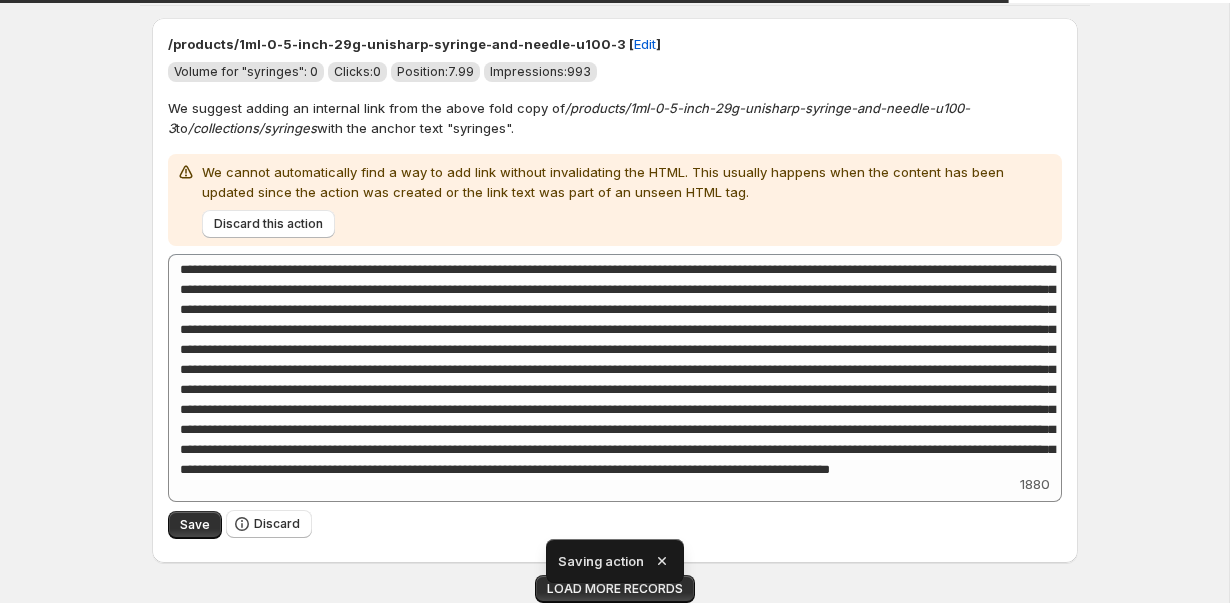 scroll, scrollTop: 8713, scrollLeft: 0, axis: vertical 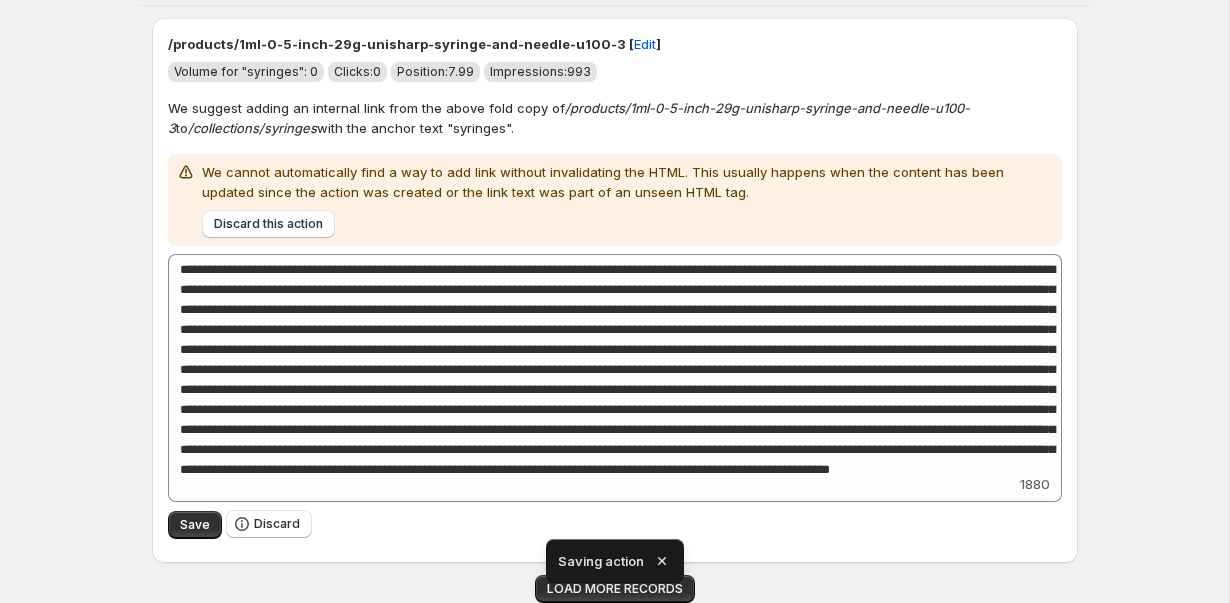 click 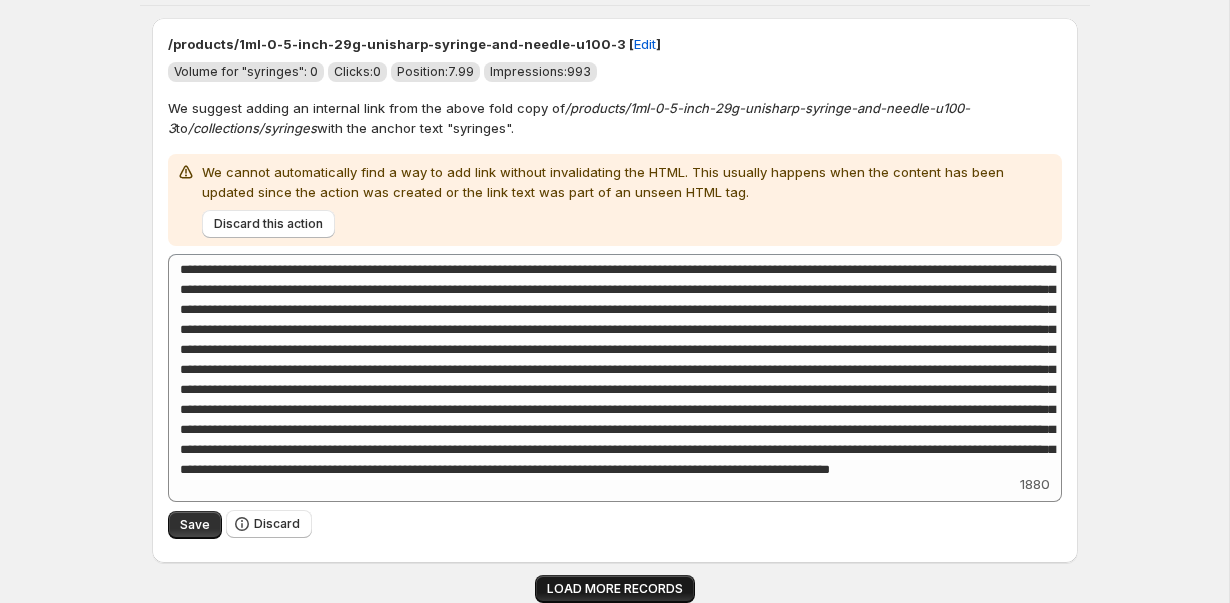 click on "LOAD MORE RECORDS" at bounding box center (615, 589) 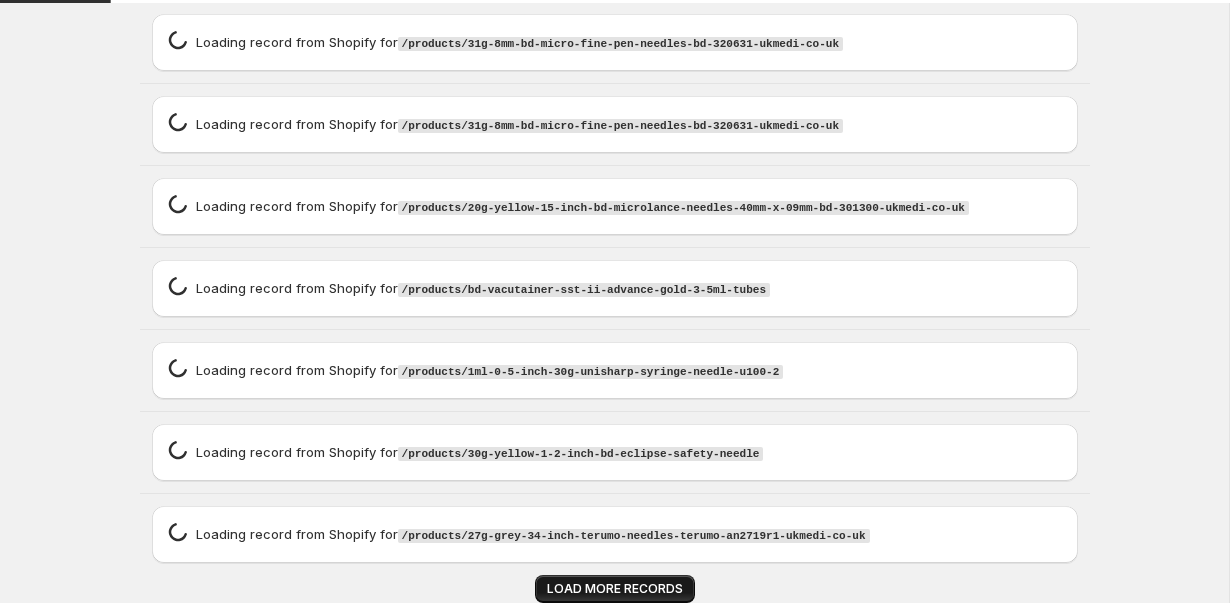 click on "LOAD MORE RECORDS" at bounding box center (615, 589) 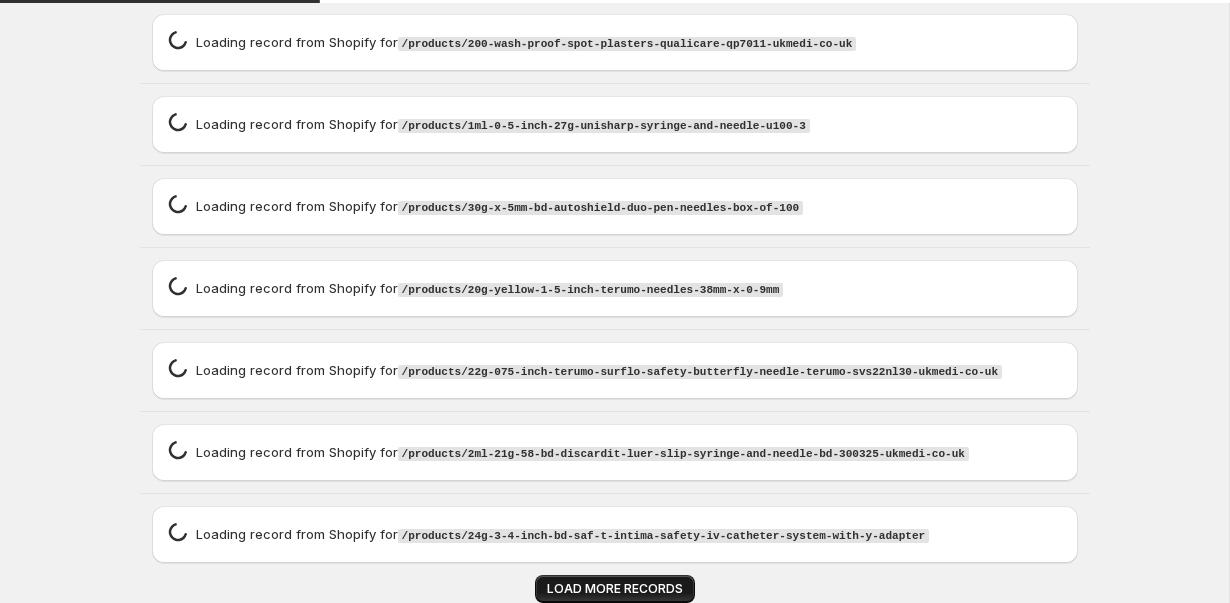 click on "LOAD MORE RECORDS" at bounding box center [615, 589] 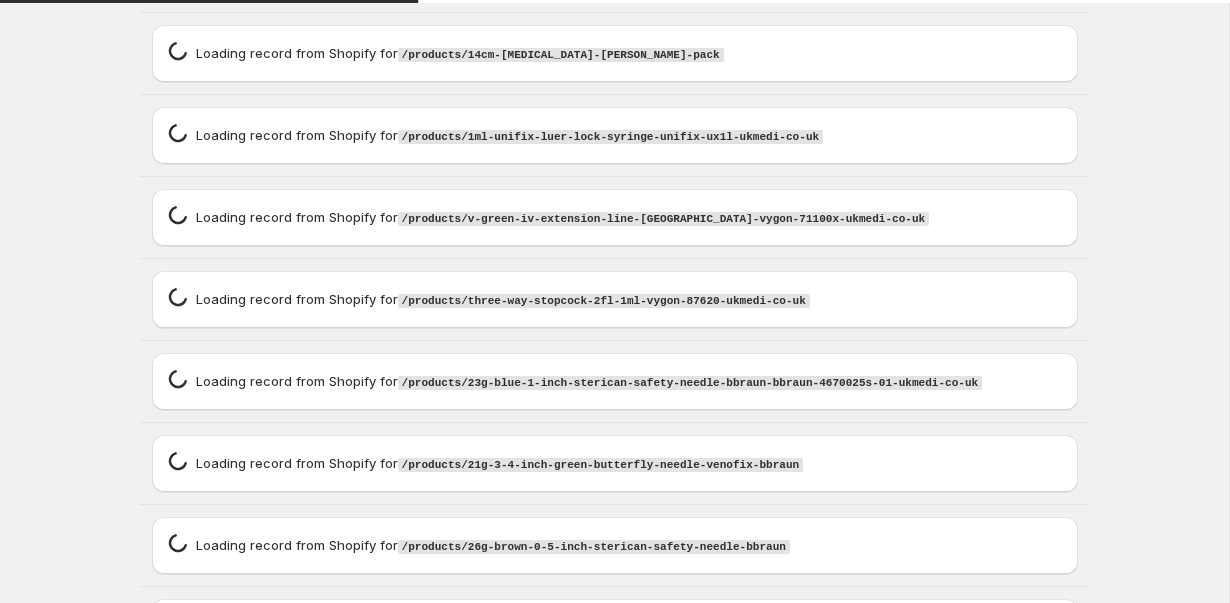 scroll, scrollTop: 13663, scrollLeft: 0, axis: vertical 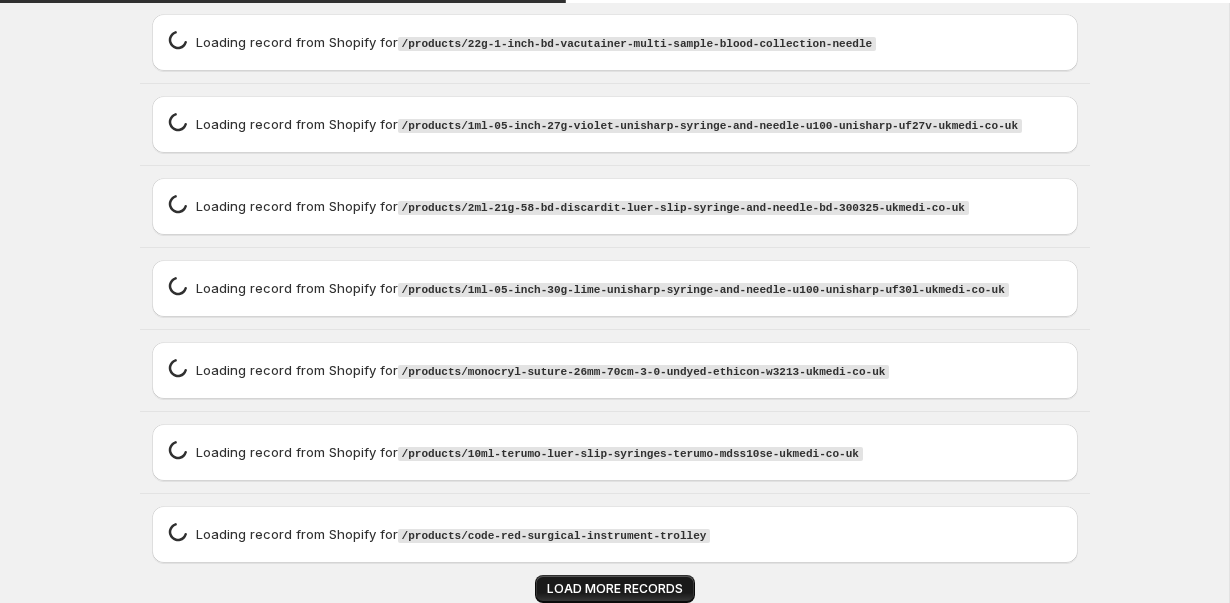 click on "LOAD MORE RECORDS" at bounding box center [615, 589] 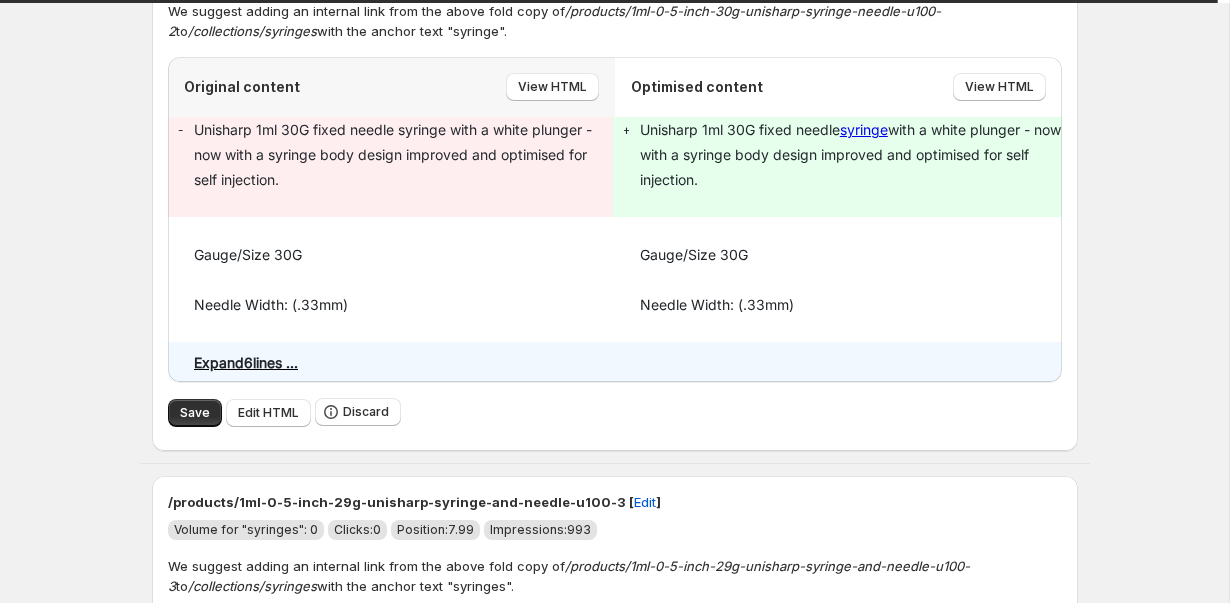 scroll, scrollTop: 8357, scrollLeft: 0, axis: vertical 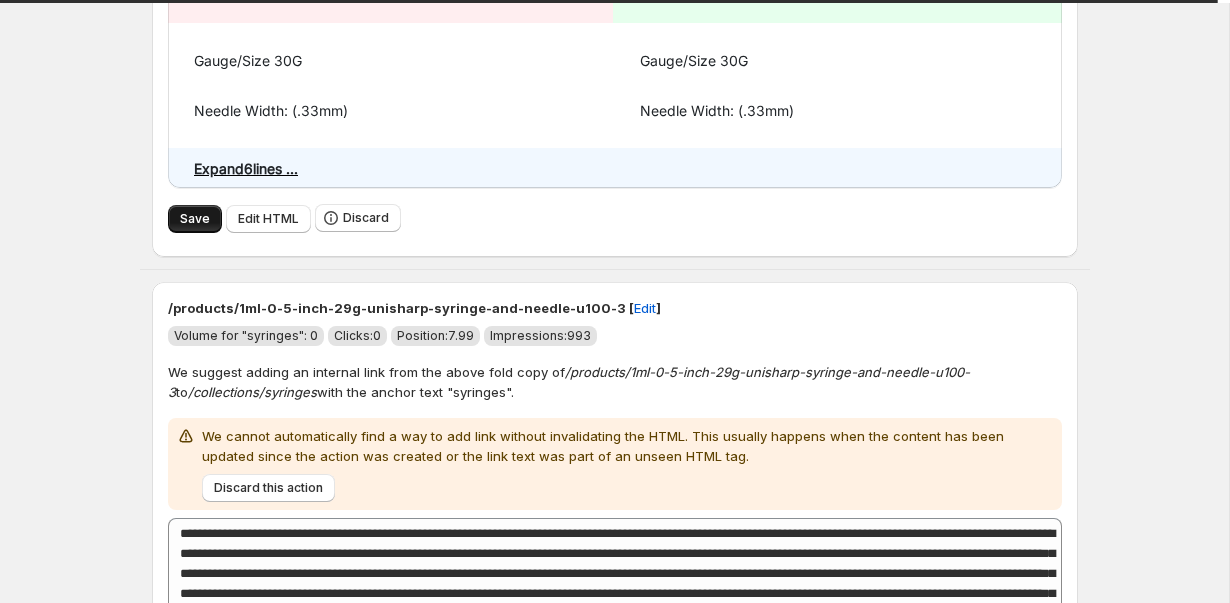 click on "Save" at bounding box center (195, 219) 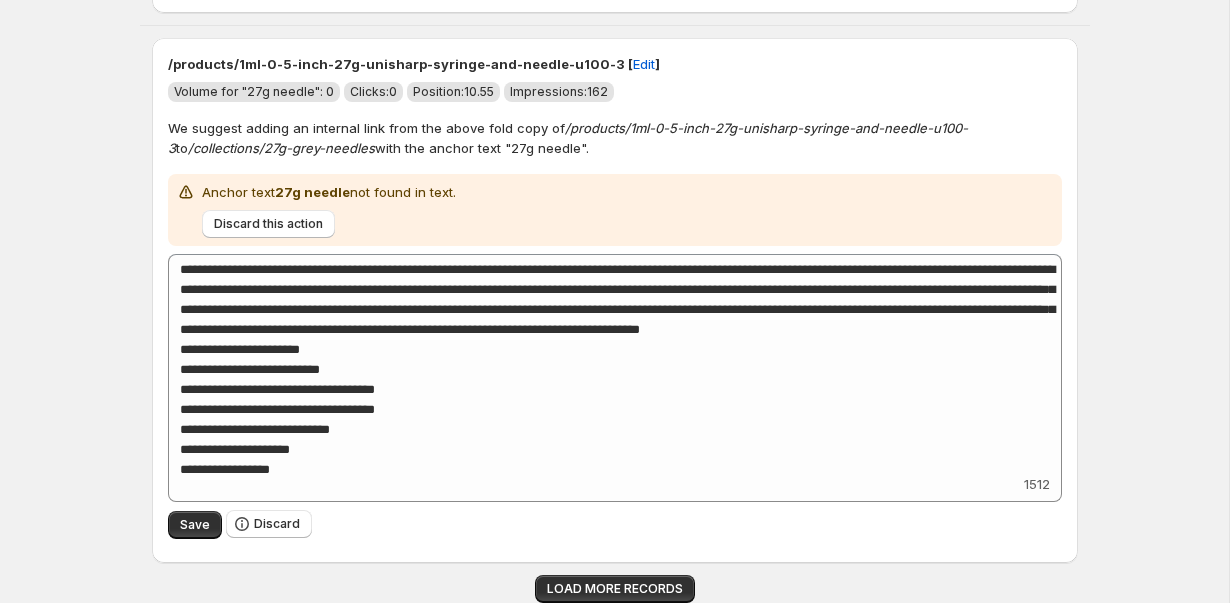 scroll, scrollTop: 8708, scrollLeft: 0, axis: vertical 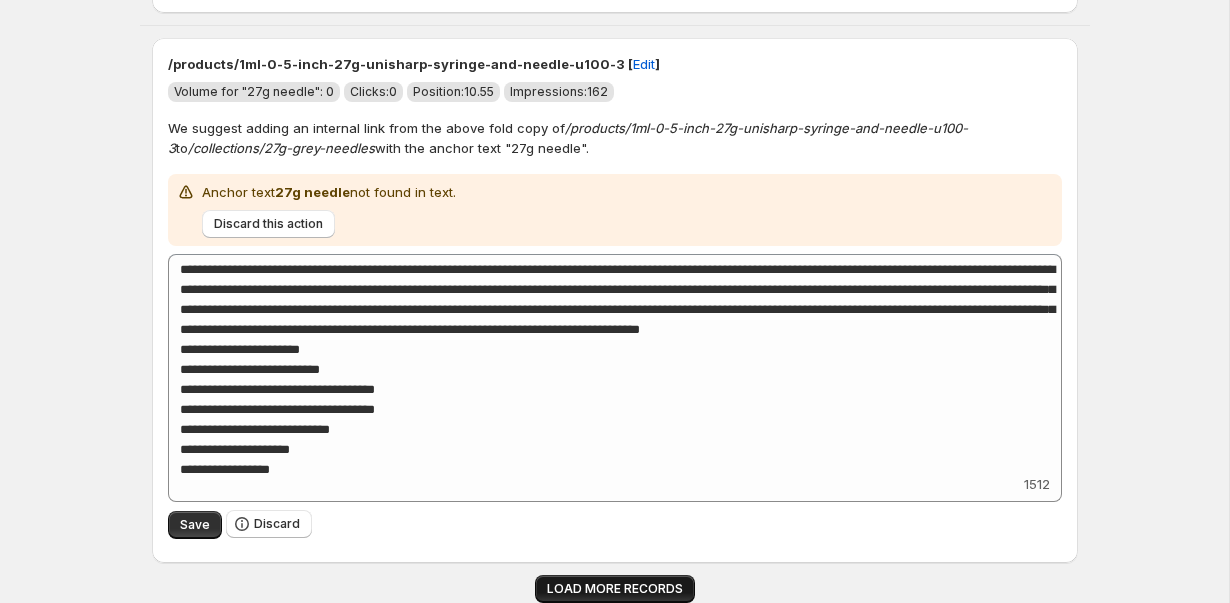 click on "LOAD MORE RECORDS" at bounding box center [615, 589] 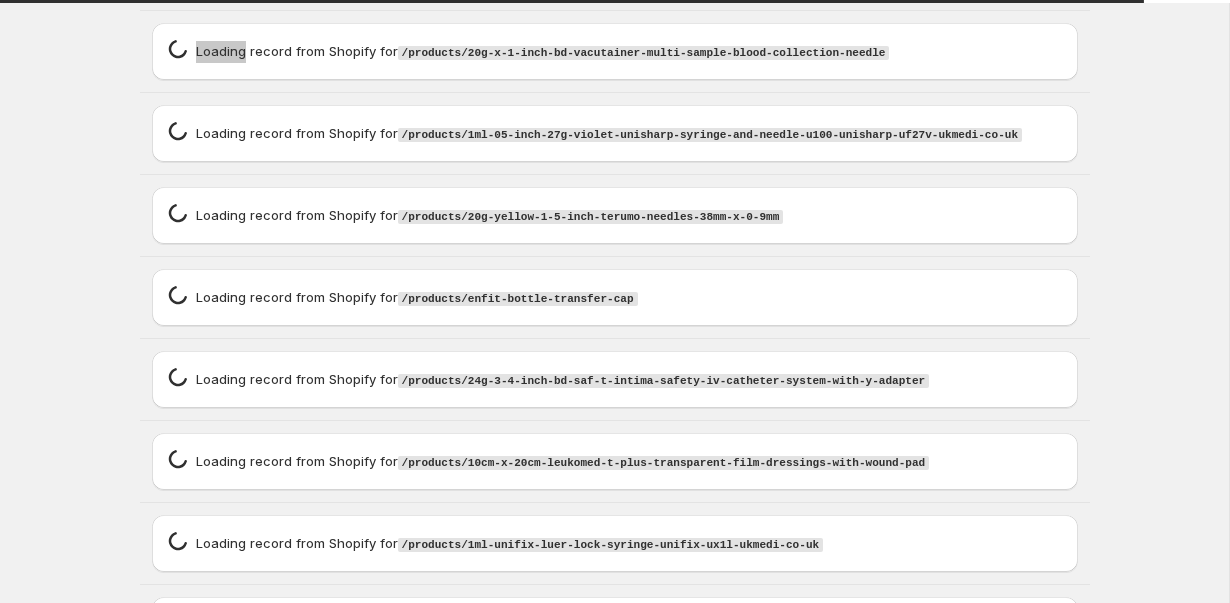 scroll, scrollTop: 9185, scrollLeft: 0, axis: vertical 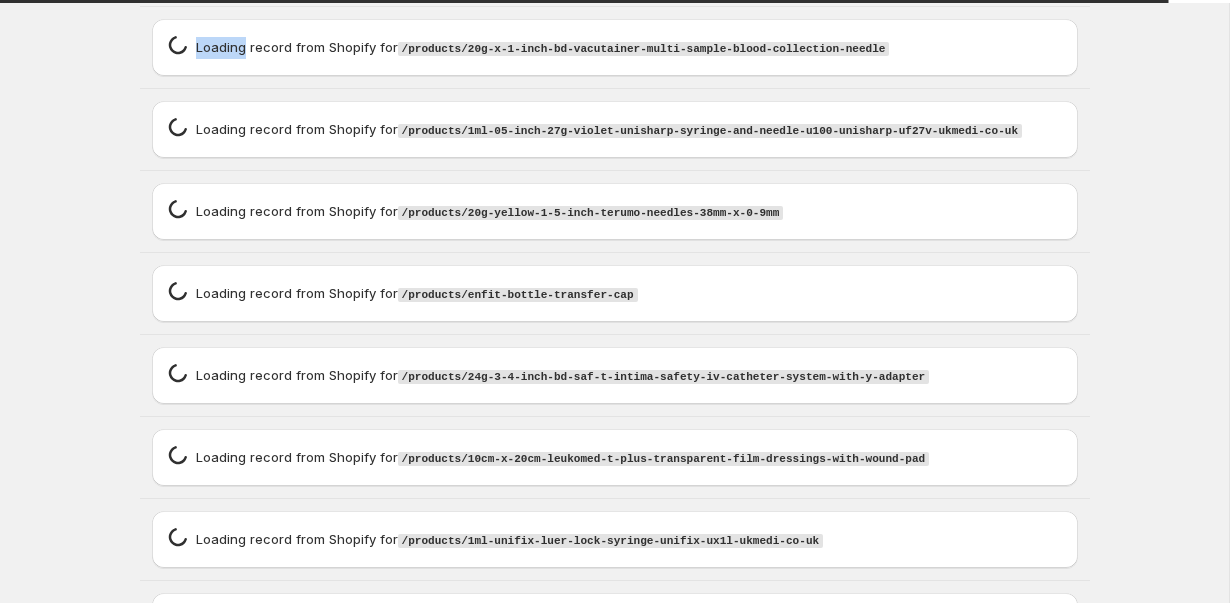 click on "Add internal link. This page is ready Add internal link Internal links are one of the highest impact activities for on-page SEO. A good internal linking structure tells search engines which pages are important, as well as helping to understand topical relevancy.   /products/5ml-enfit-reusable-medicina-syringe-medicina-lhe05-ukmedi-co-uk   [ Edit ] Volume for "syringe": 0 Clicks:  0 Position:  20.26 Impressions:  168 We suggest adding an internal link from the above fold copy of  /products/5ml-enfit-reusable-medicina-syringe-medicina-lhe05-ukmedi-co-uk  to  /collections/syringes  with the anchor text "syringe". Text already contains a link to  /collections/syringes . Discard this action Add keyword label 677 <p class="product-subtitle">ENFit reusable <a href="/collections/syringes">syringes</a> for [MEDICAL_DATA] delivery in line with ISO 80369-3.</p> <ul> <li>Reusable/Washable</li> <li>Individually packaged</li> <li>Purple</li> <li>ENFit compliant</li> <li>Clear measurement markings</li> <li>DEHP/Latex Free</li> Add" at bounding box center [614, -3756] 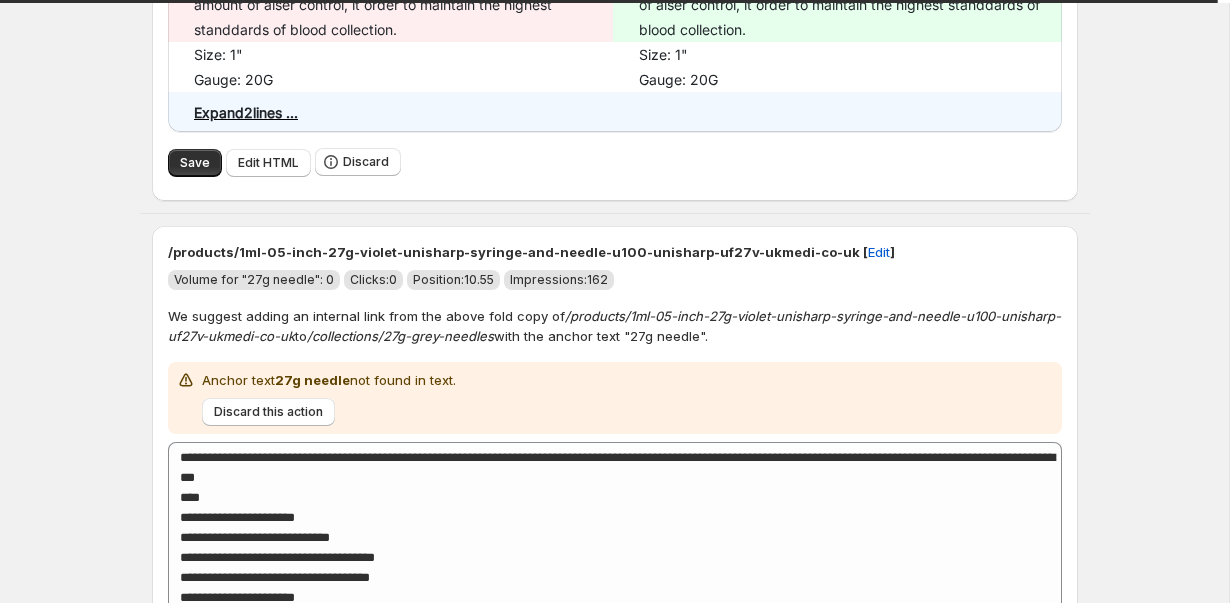 scroll, scrollTop: 9577, scrollLeft: 0, axis: vertical 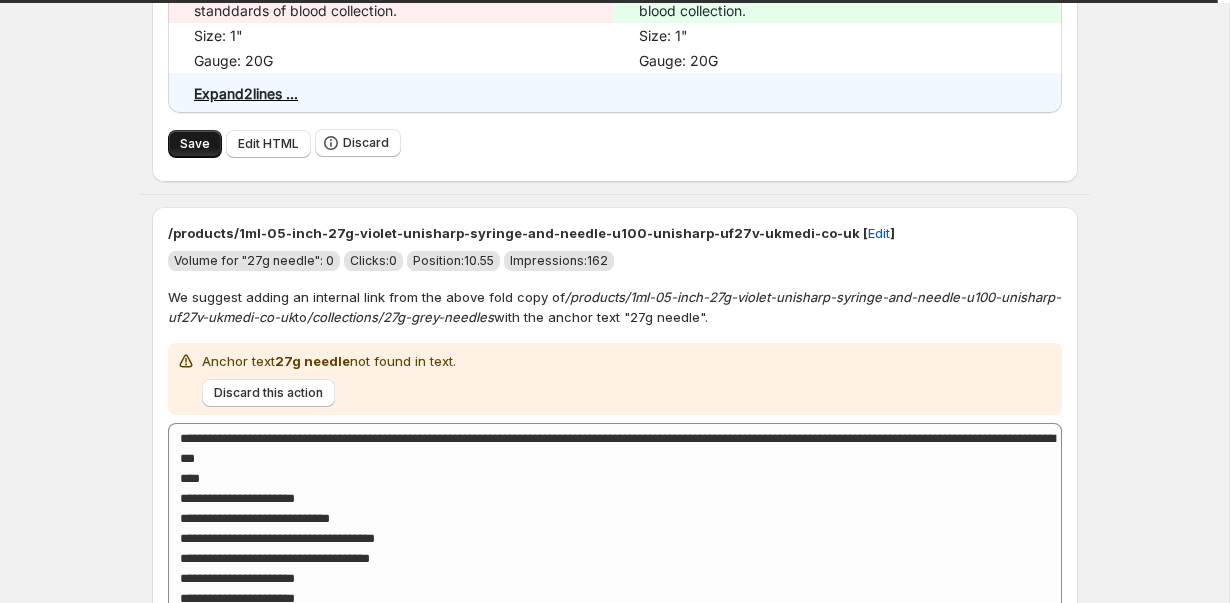 click on "Save" at bounding box center [195, 144] 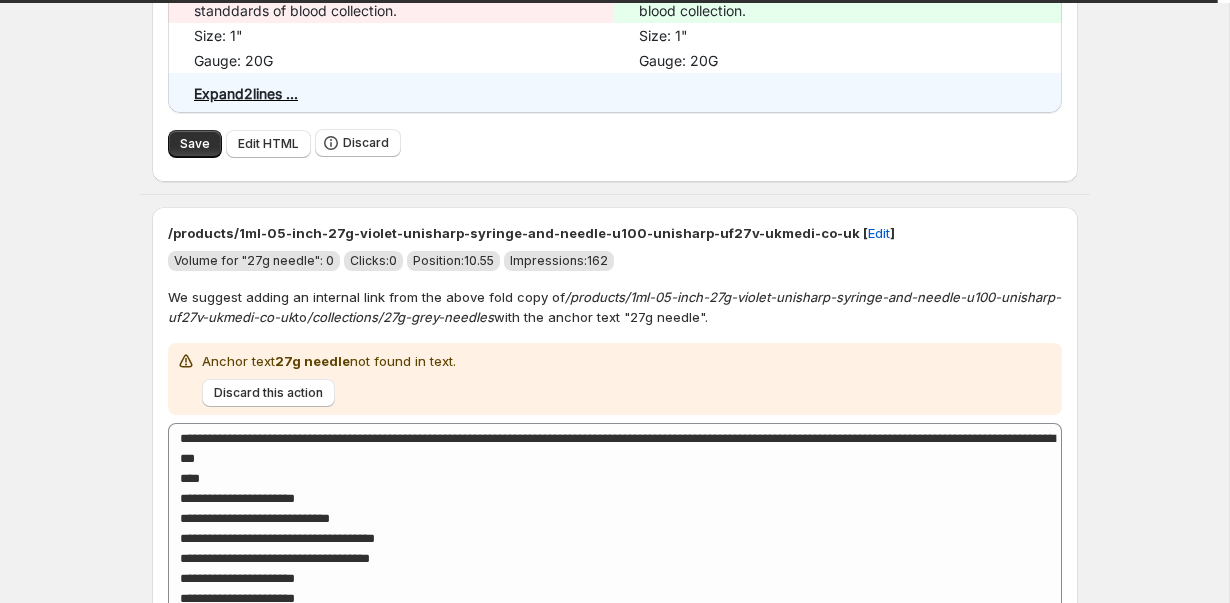 type on "**********" 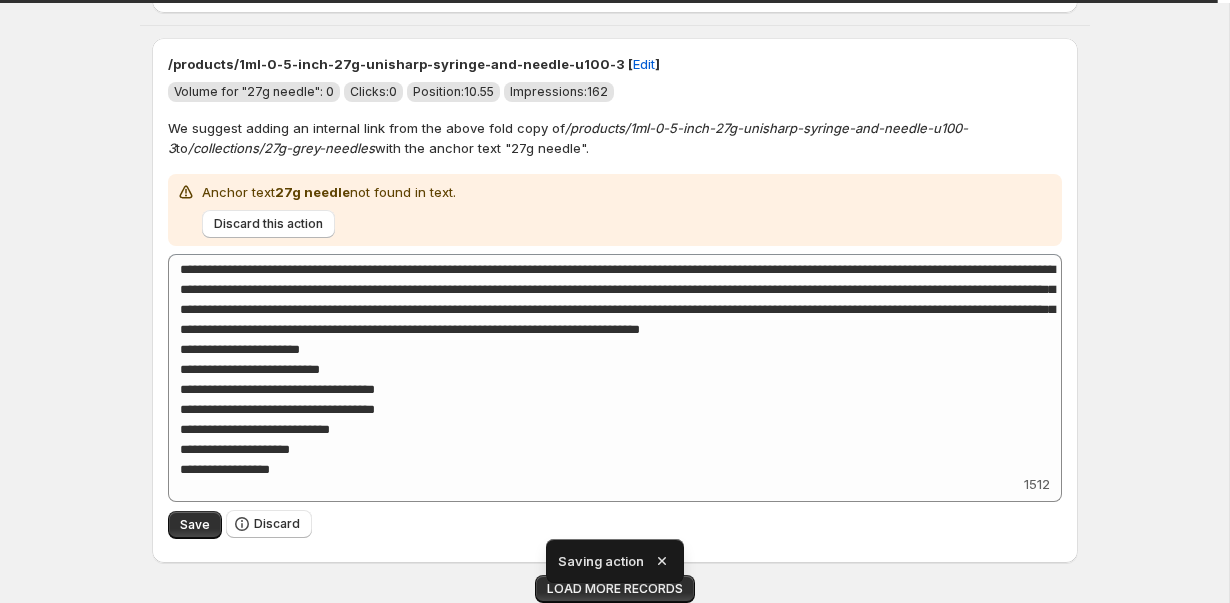 scroll, scrollTop: 8708, scrollLeft: 0, axis: vertical 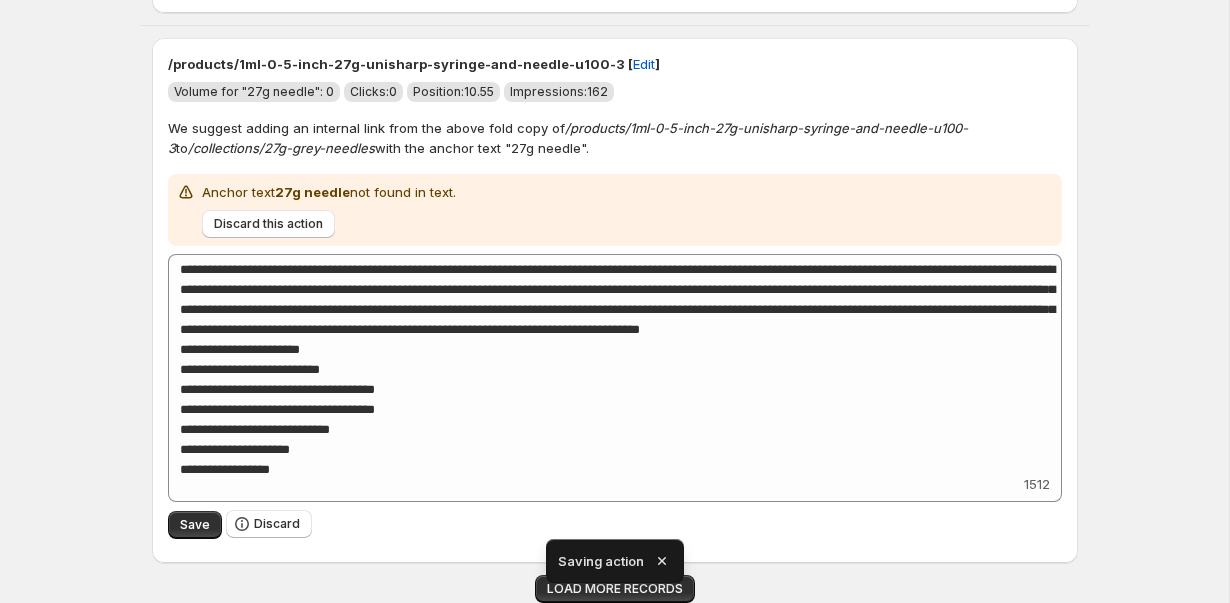 click 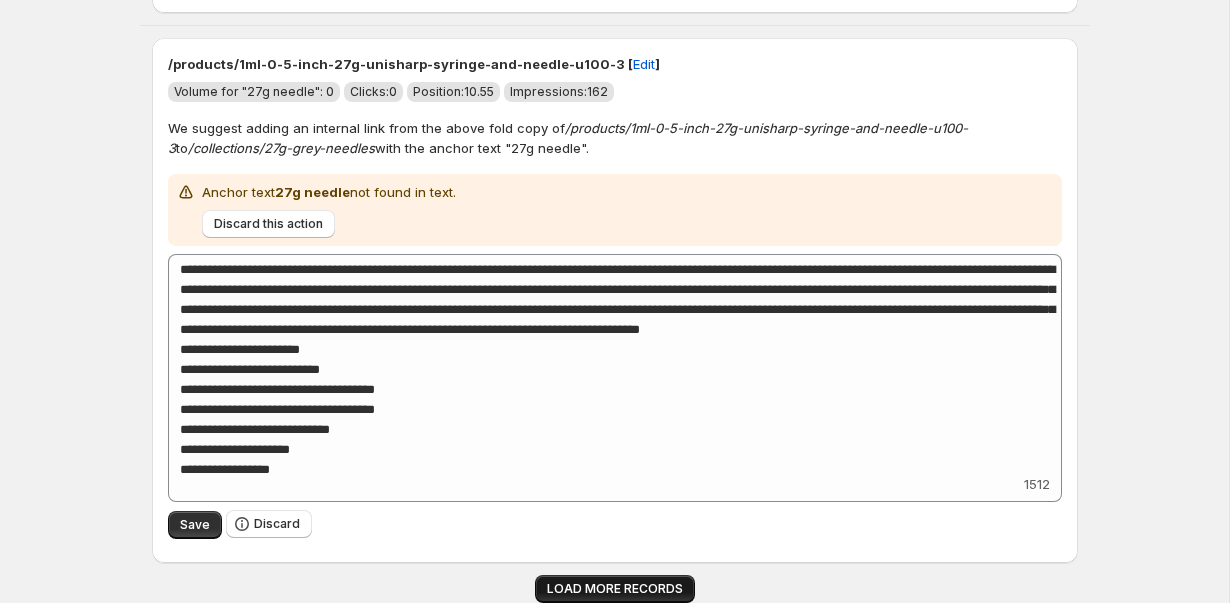 click on "LOAD MORE RECORDS" at bounding box center [615, 589] 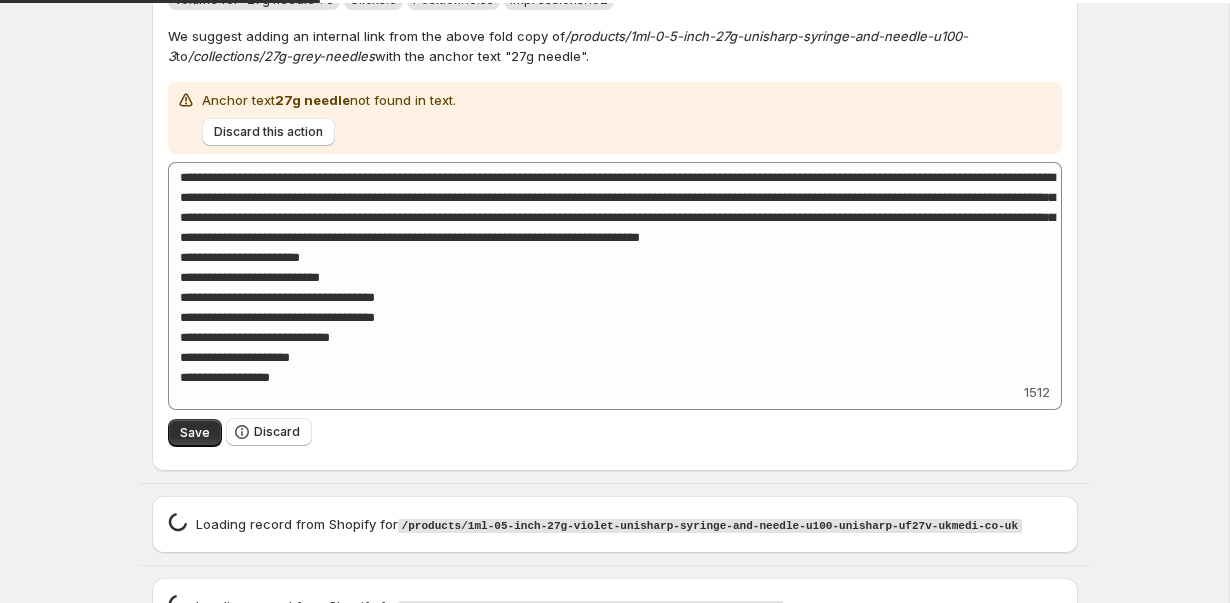 scroll, scrollTop: 9137, scrollLeft: 0, axis: vertical 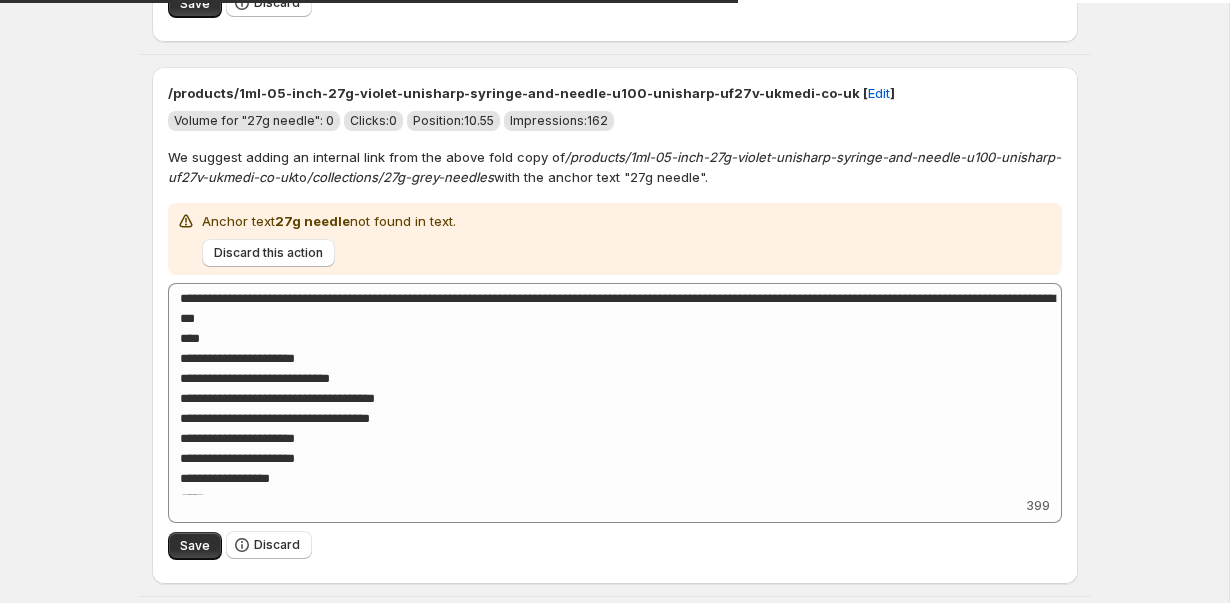 type on "**********" 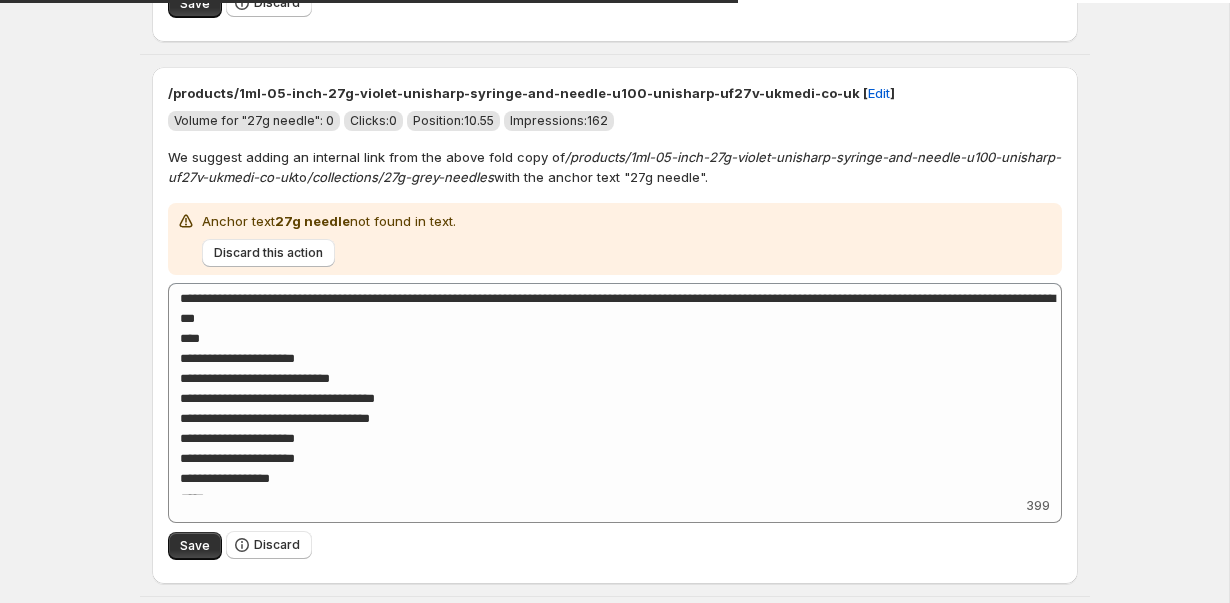 type on "**********" 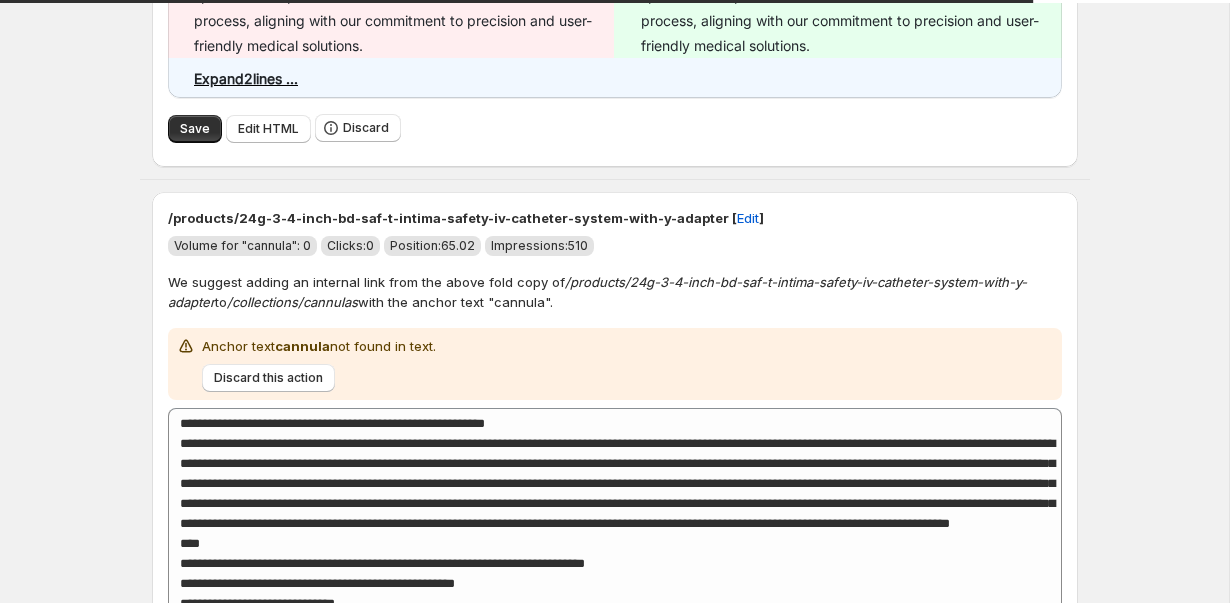 scroll, scrollTop: 10628, scrollLeft: 0, axis: vertical 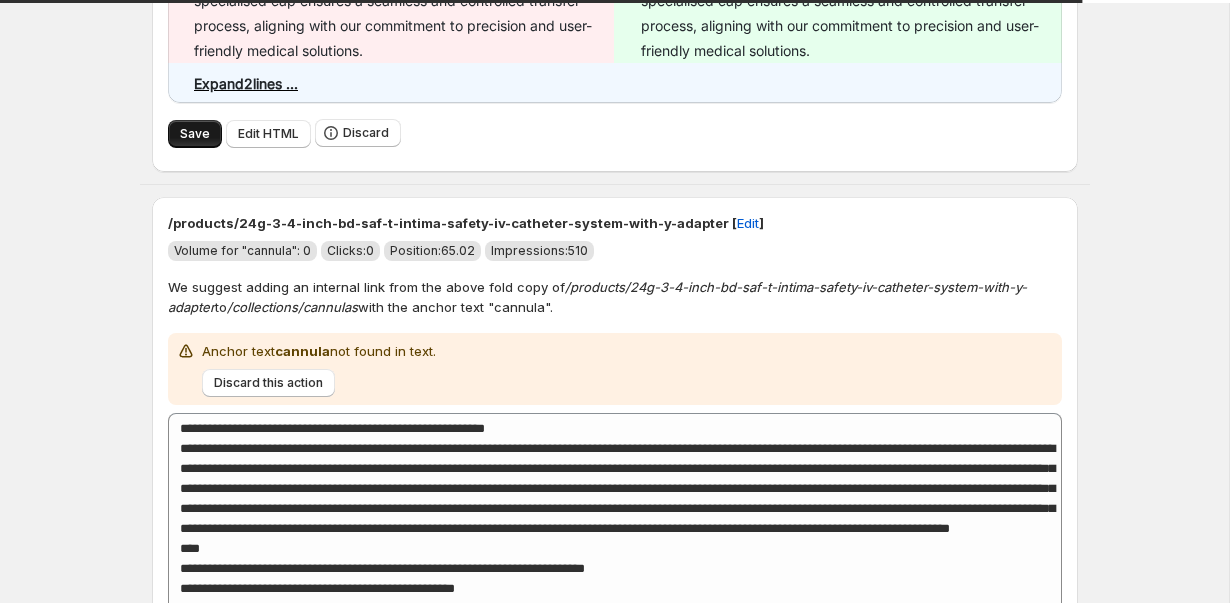 click on "Save" at bounding box center (195, 134) 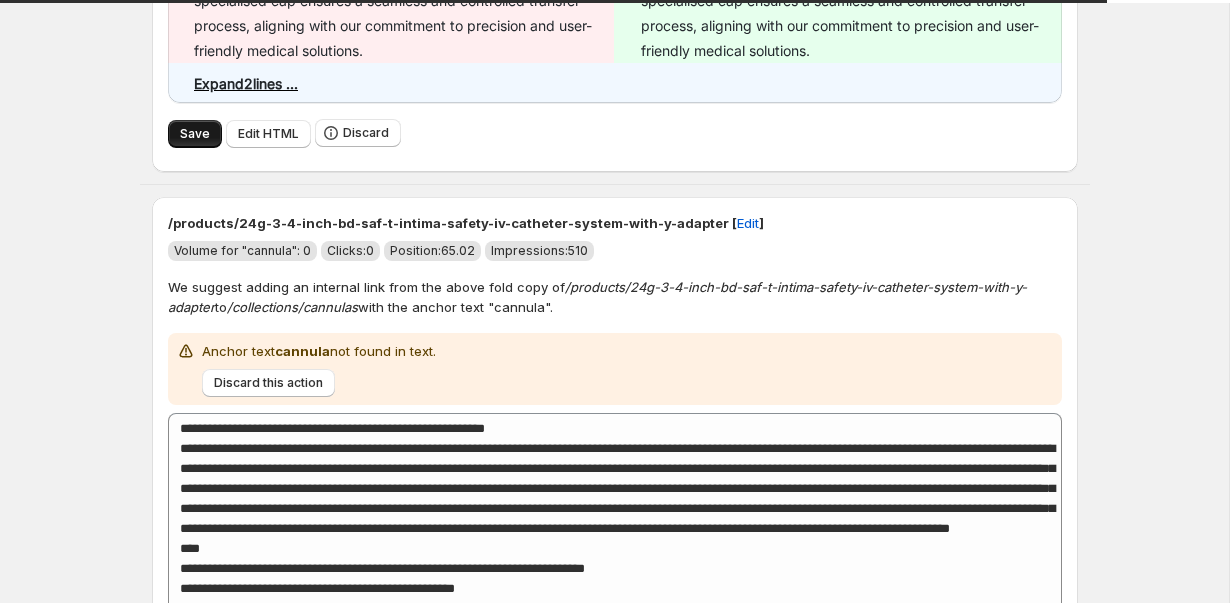 type on "**********" 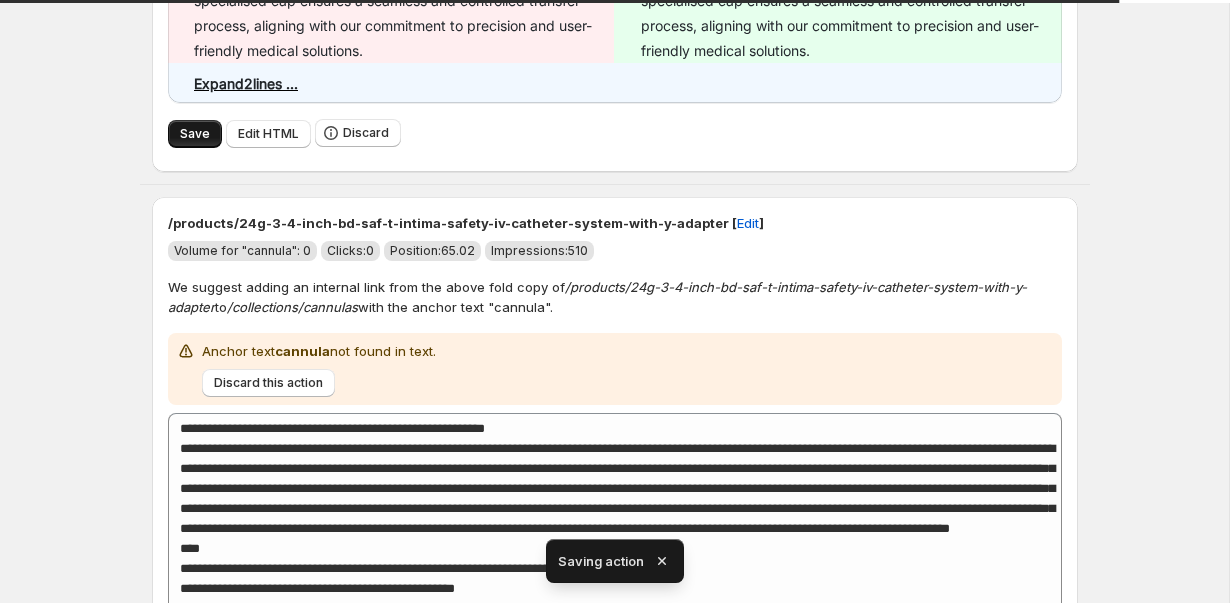 type on "**********" 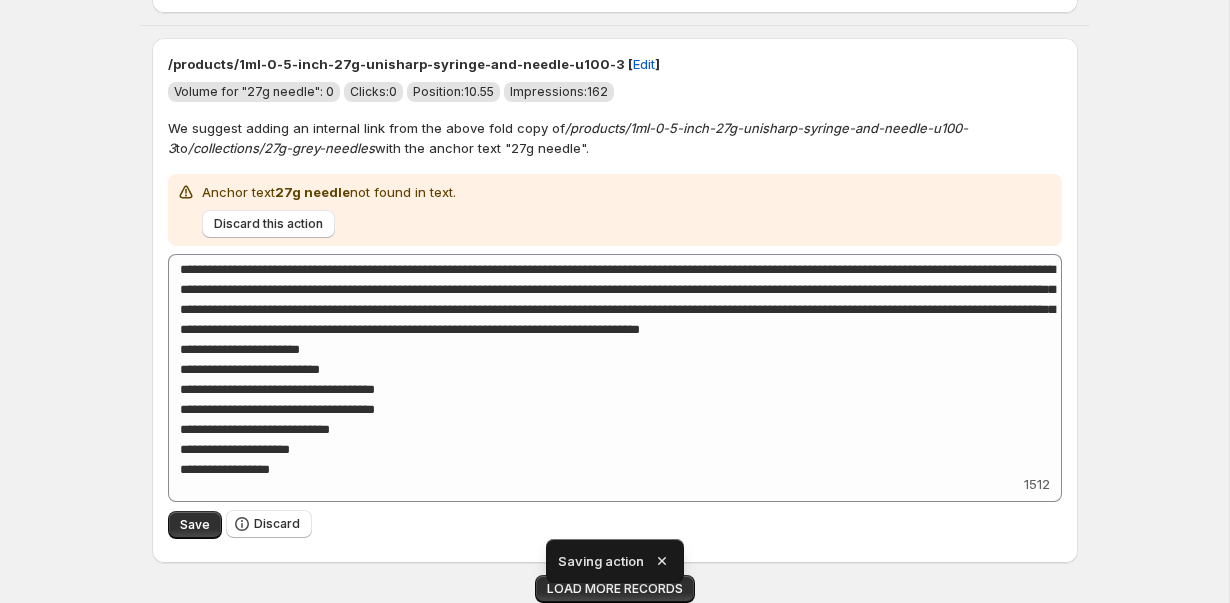 scroll, scrollTop: 8708, scrollLeft: 0, axis: vertical 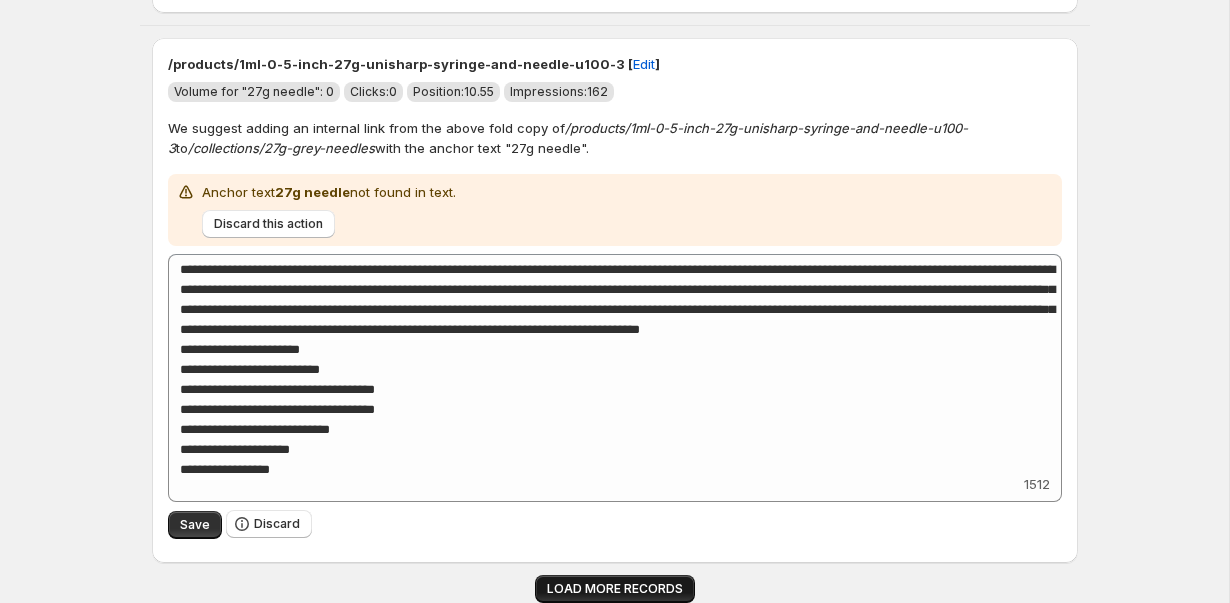 click on "LOAD MORE RECORDS" at bounding box center (615, 589) 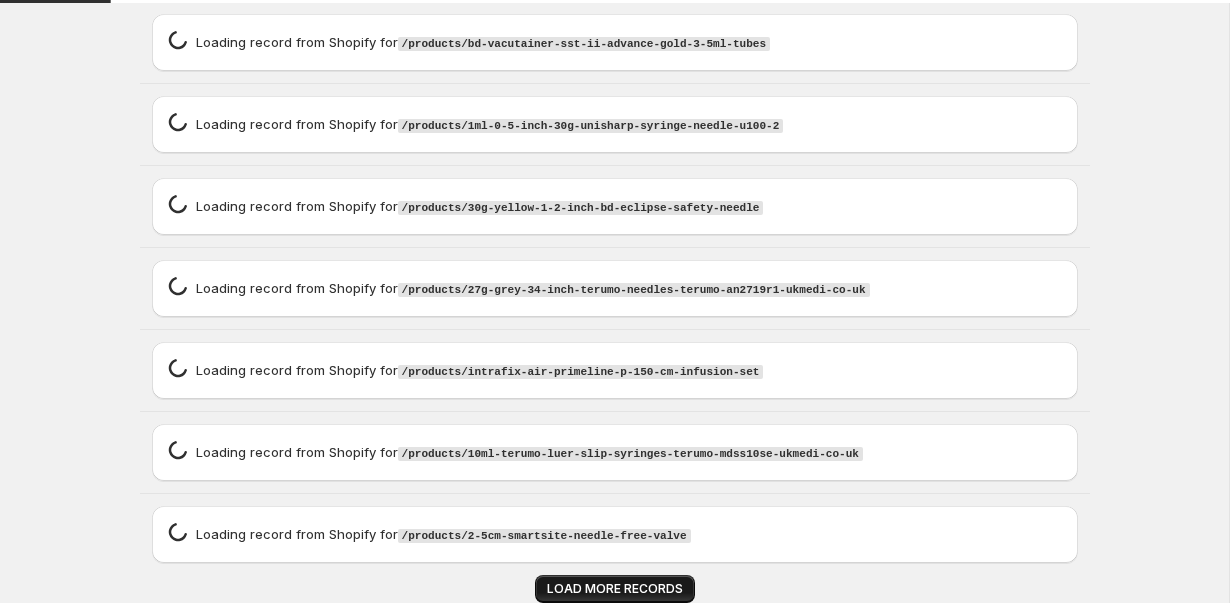 scroll, scrollTop: 10358, scrollLeft: 0, axis: vertical 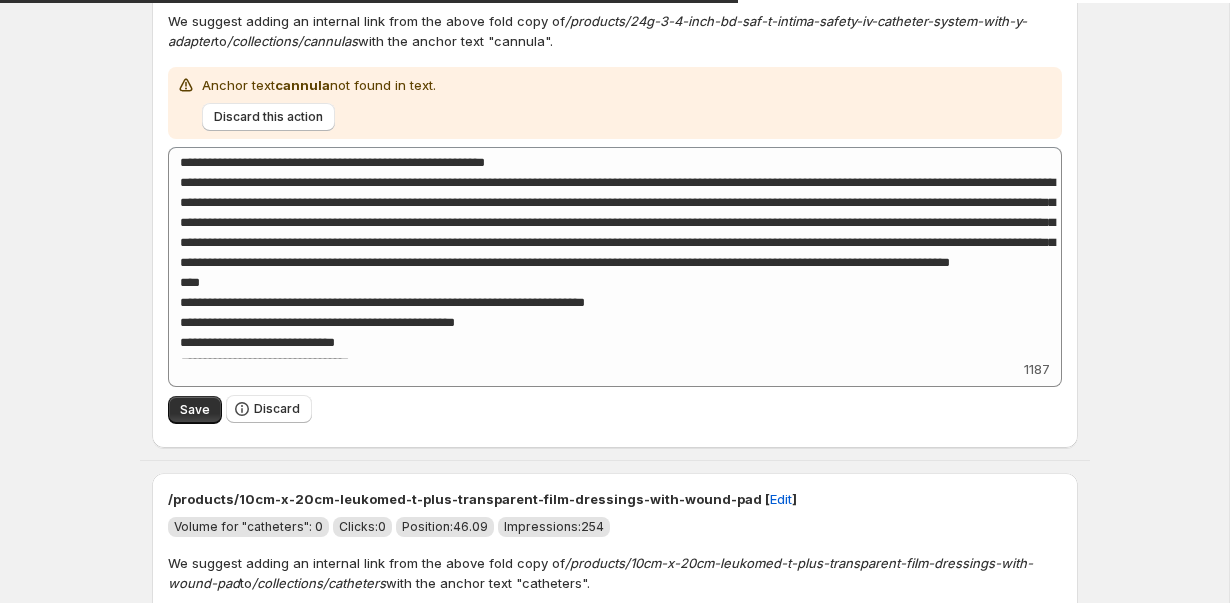 type on "**********" 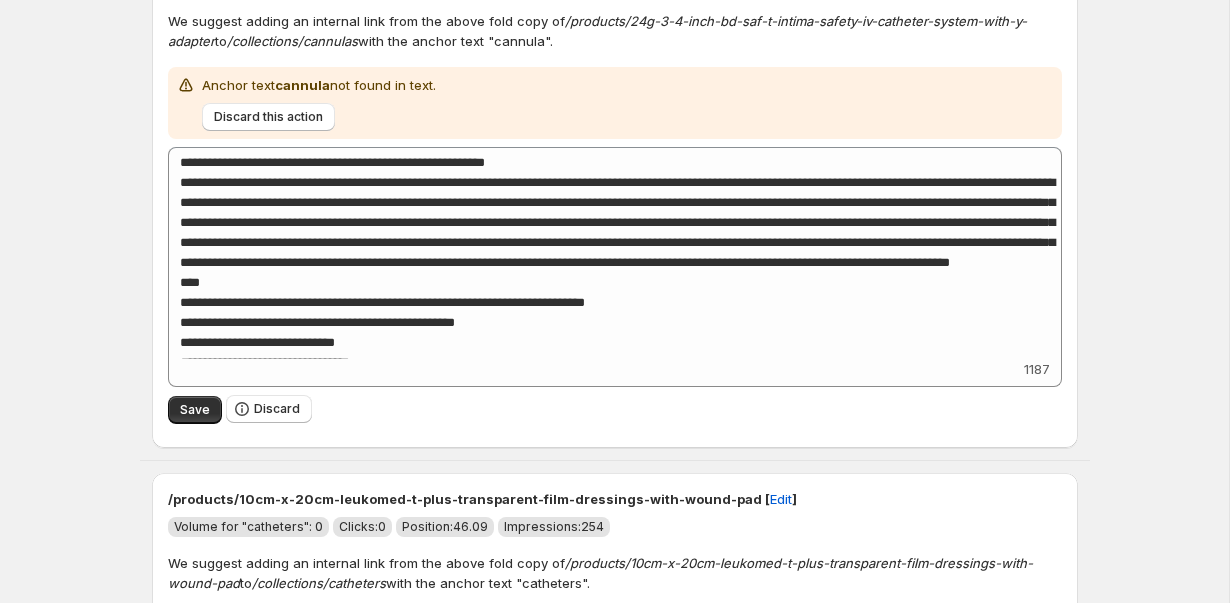 type on "**********" 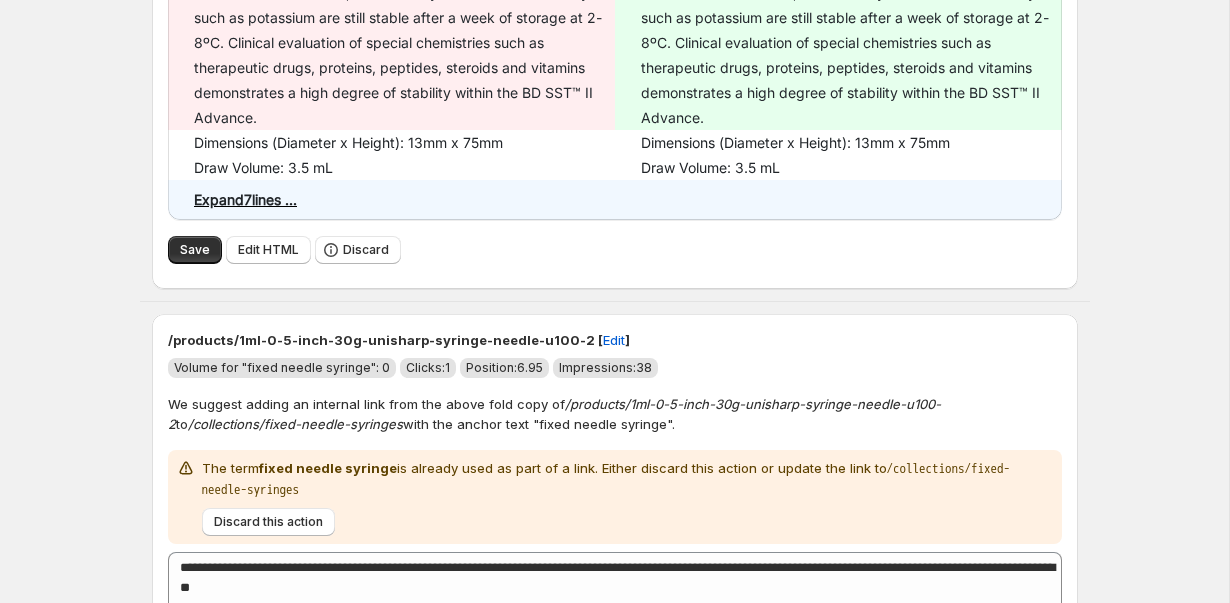 scroll, scrollTop: 17552, scrollLeft: 0, axis: vertical 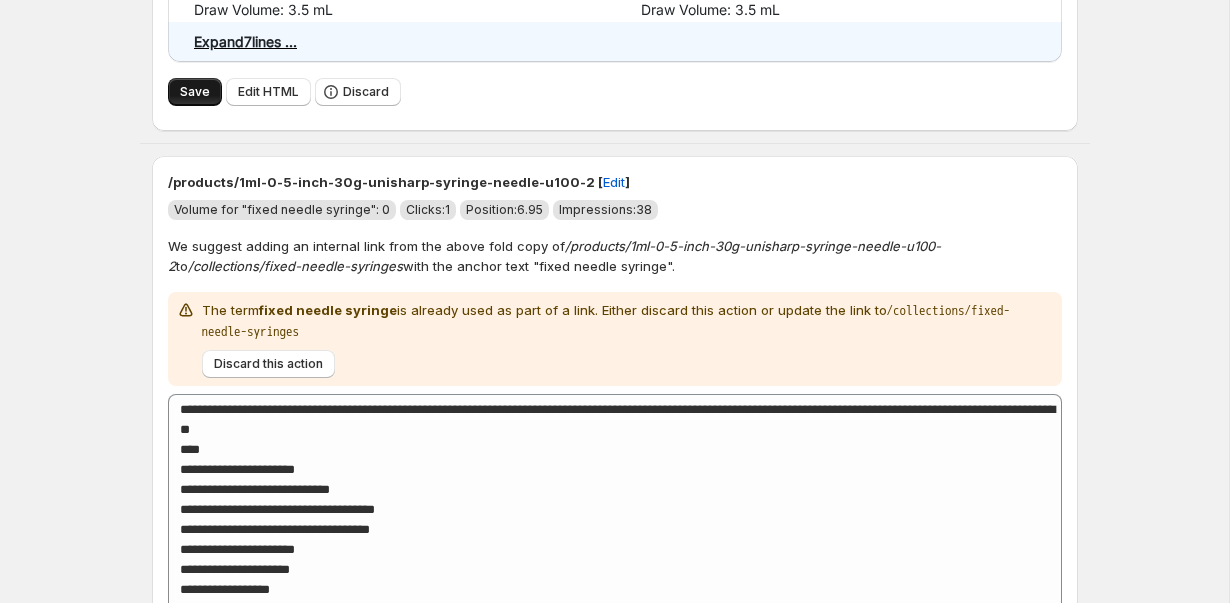 click on "Save" at bounding box center [195, 92] 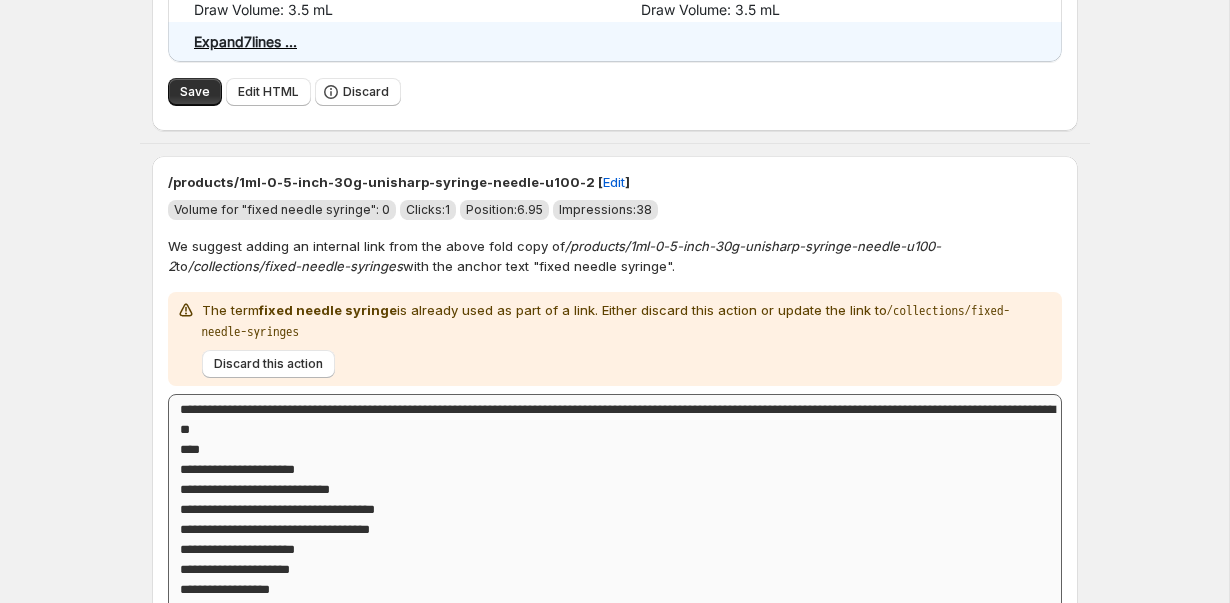type on "**********" 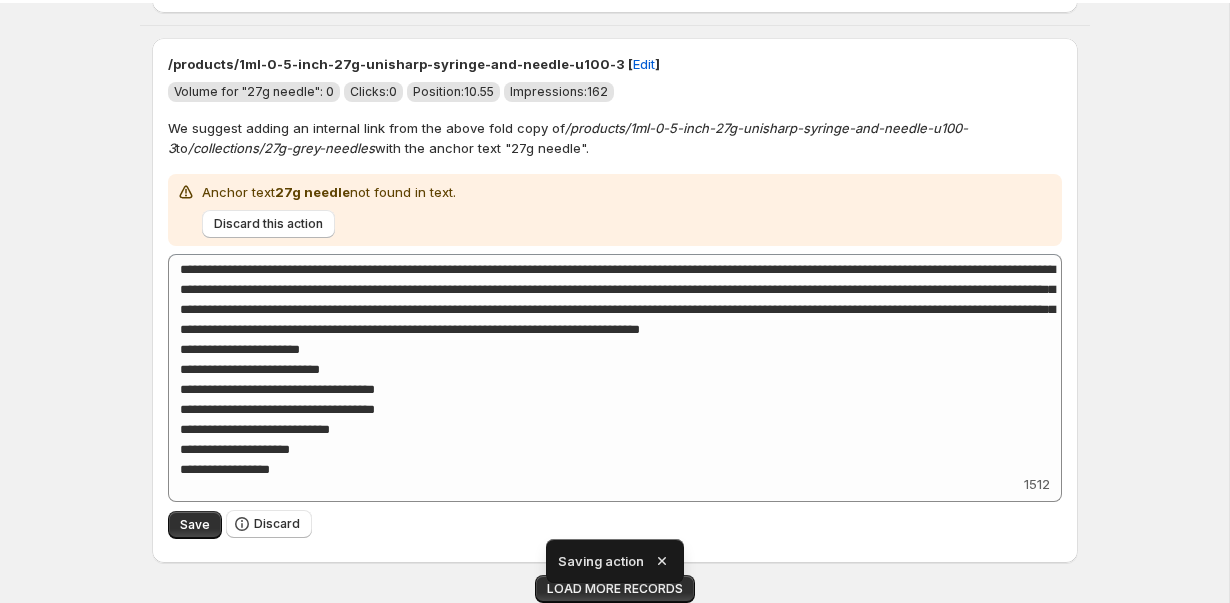 scroll, scrollTop: 8708, scrollLeft: 0, axis: vertical 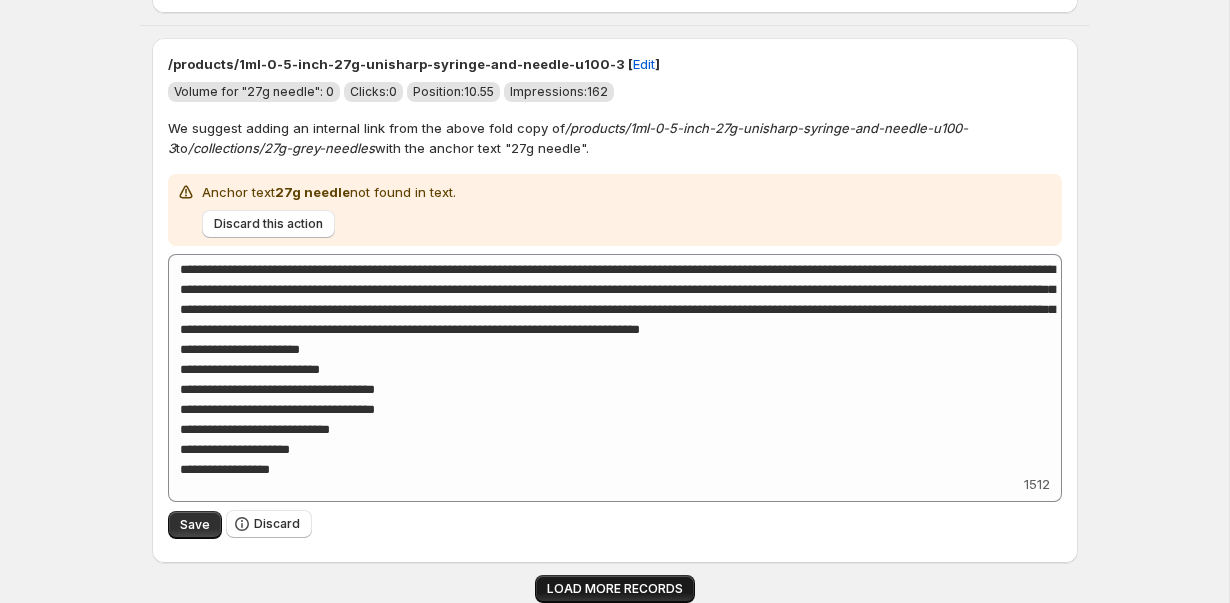 click on "LOAD MORE RECORDS" at bounding box center [615, 589] 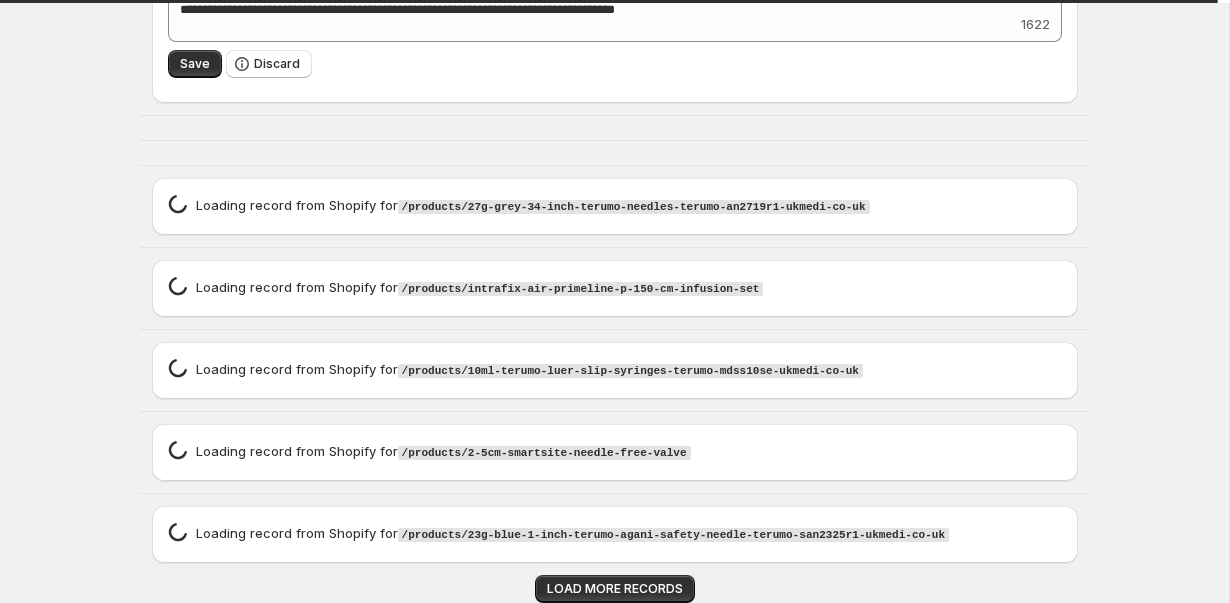 scroll, scrollTop: 17120, scrollLeft: 0, axis: vertical 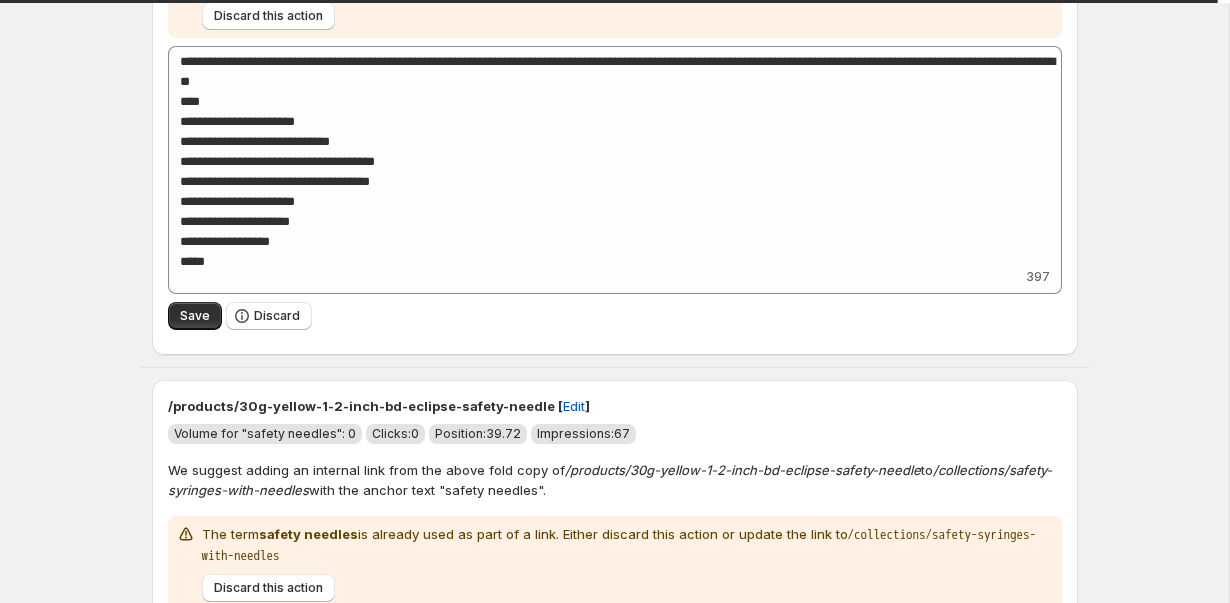 type on "**********" 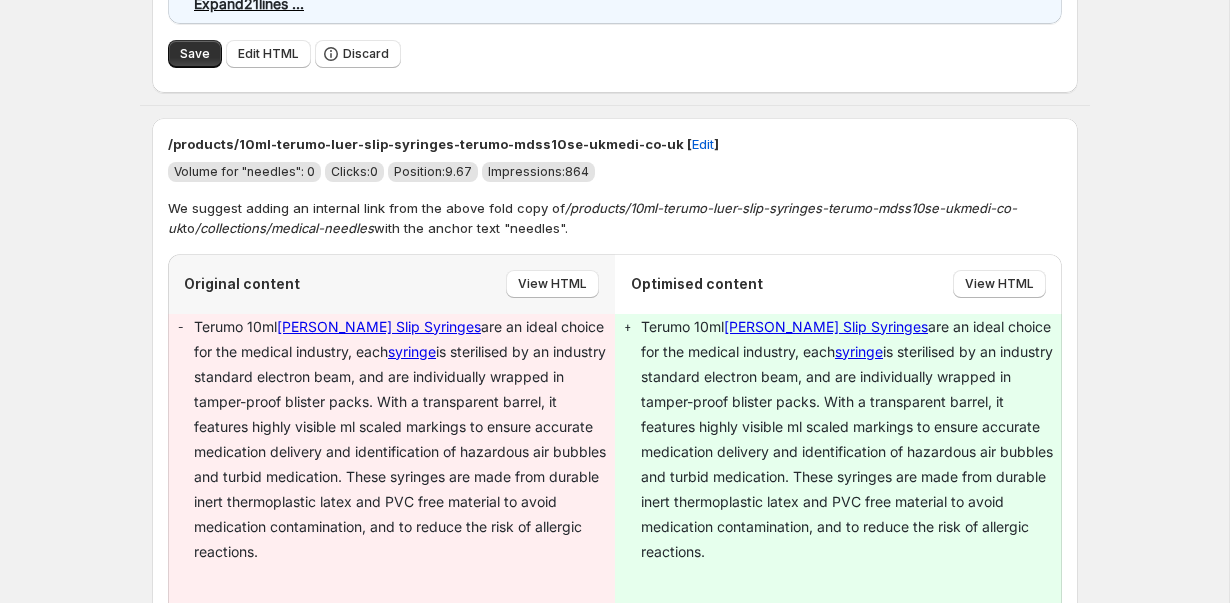 scroll, scrollTop: 19241, scrollLeft: 0, axis: vertical 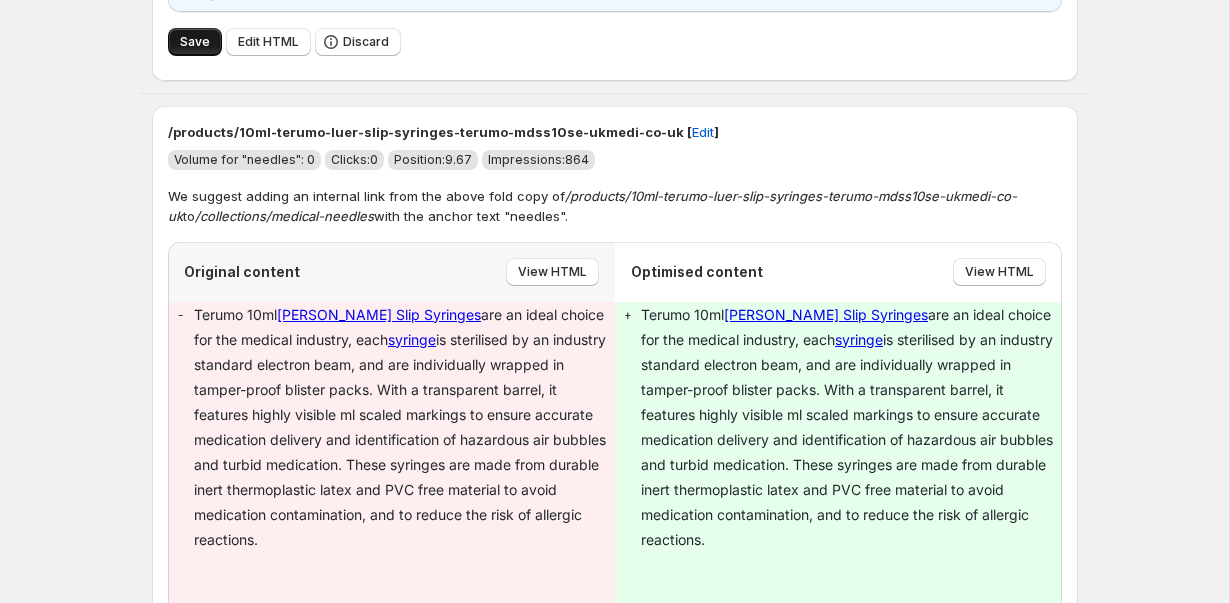 click on "Save" at bounding box center (195, 42) 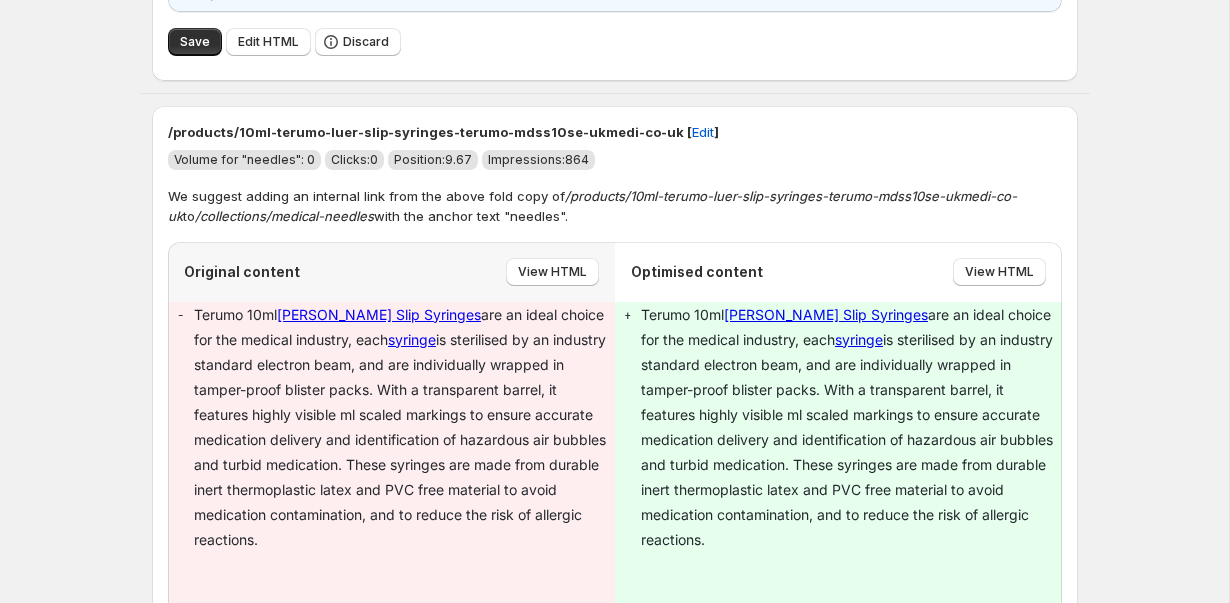 type on "**********" 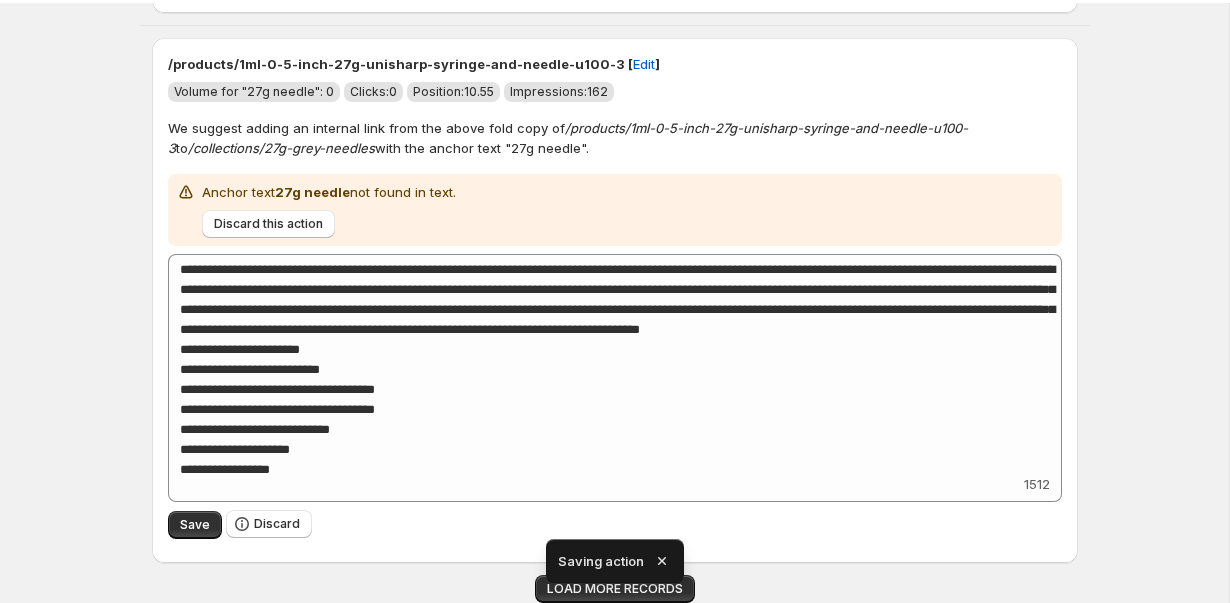 scroll, scrollTop: 8708, scrollLeft: 0, axis: vertical 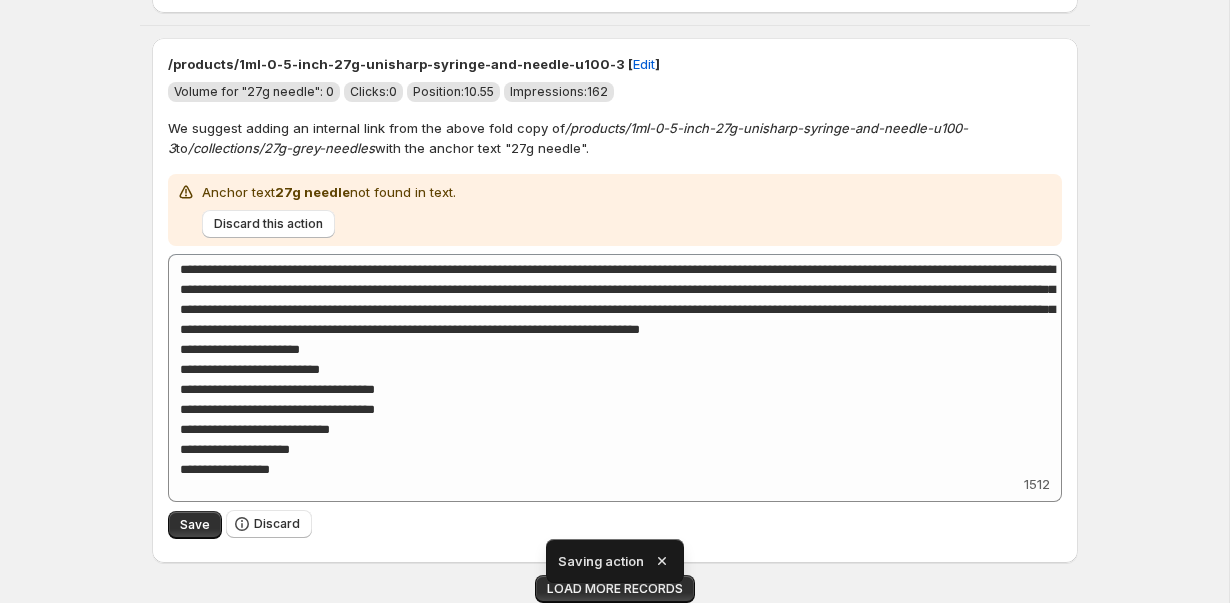 click 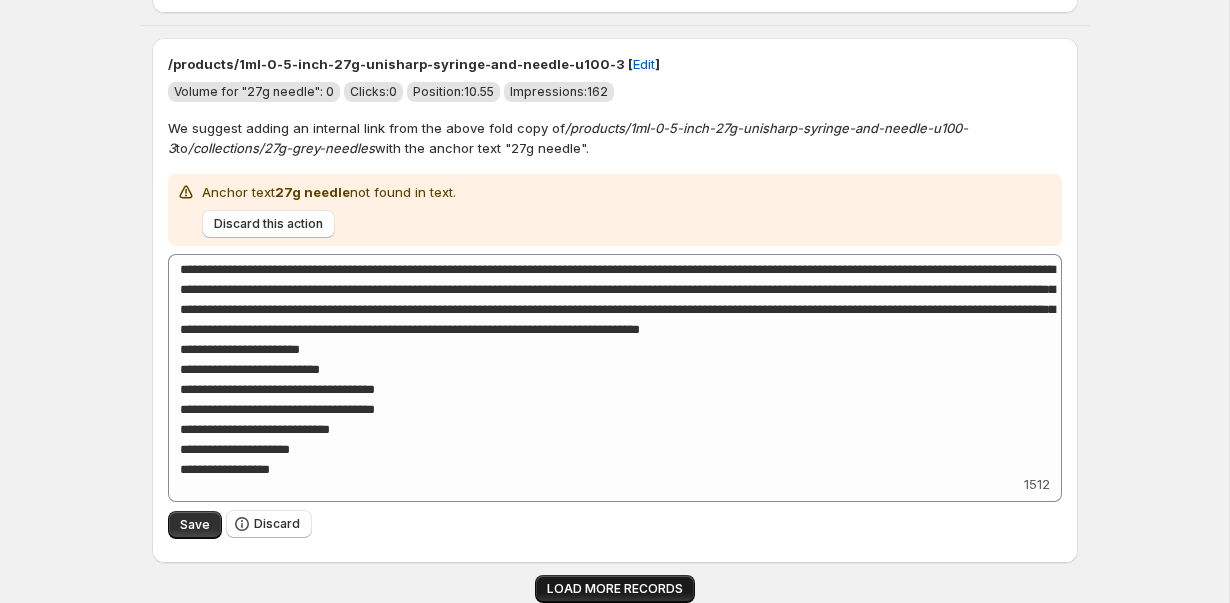 click on "LOAD MORE RECORDS" at bounding box center [615, 589] 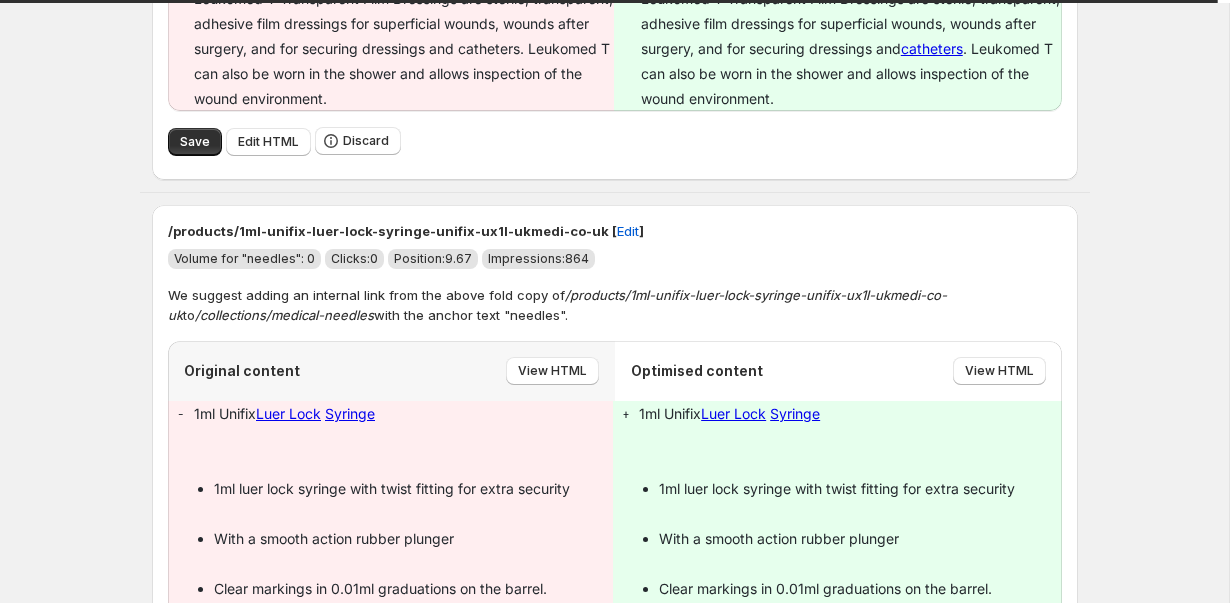 scroll, scrollTop: 10908, scrollLeft: 0, axis: vertical 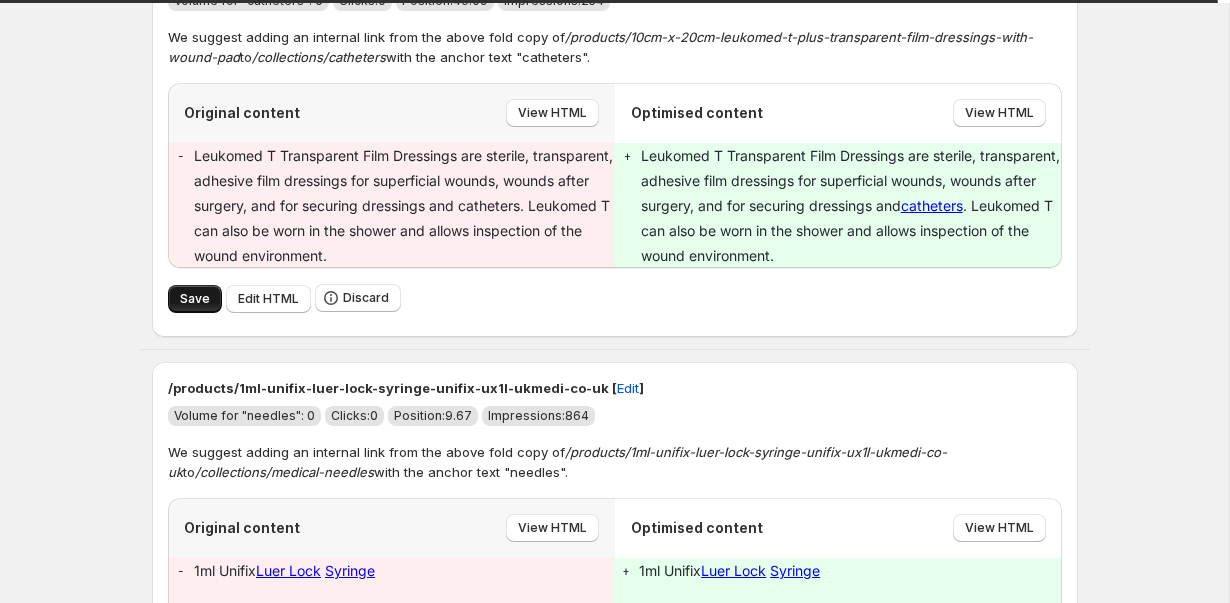 click on "Save" at bounding box center (195, 299) 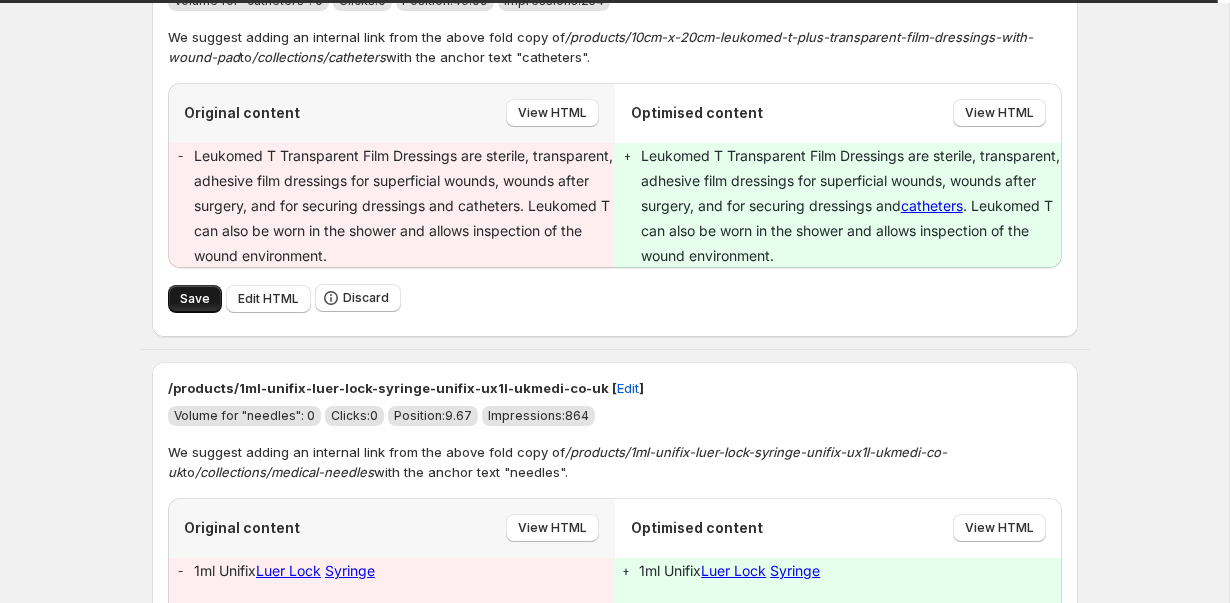 type on "**********" 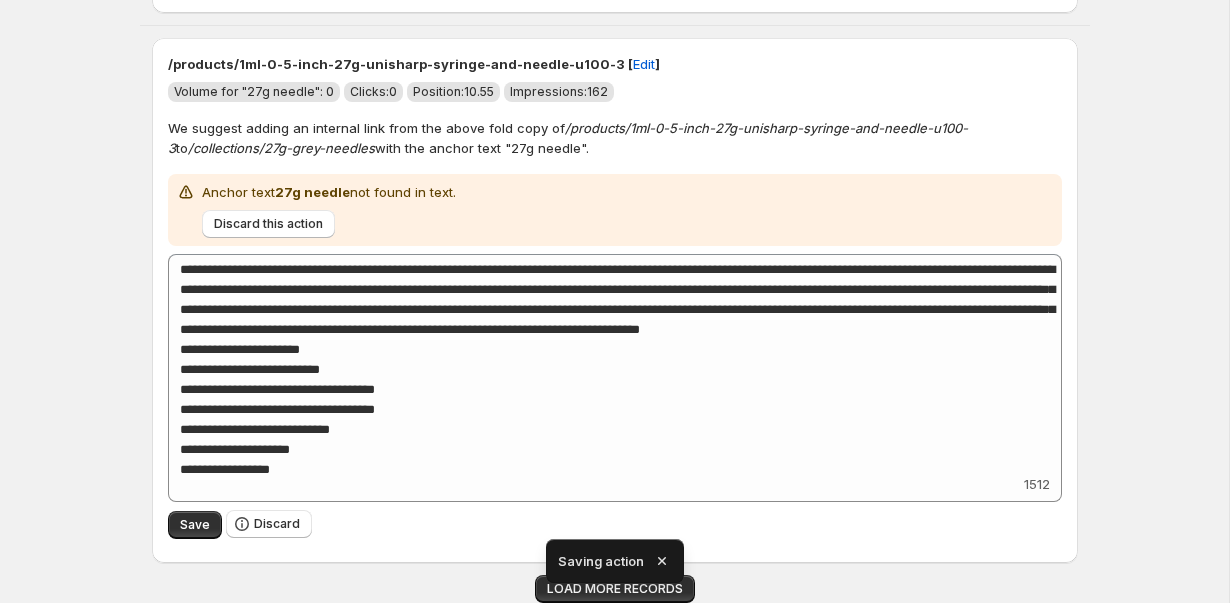 scroll, scrollTop: 8708, scrollLeft: 0, axis: vertical 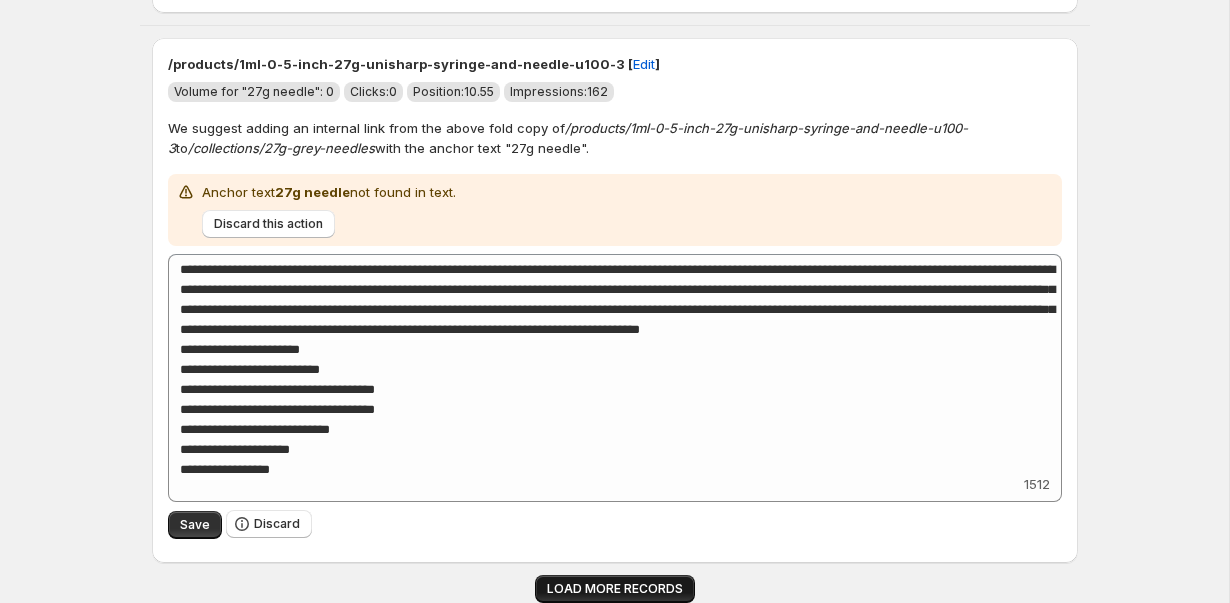 click on "LOAD MORE RECORDS" at bounding box center [615, 589] 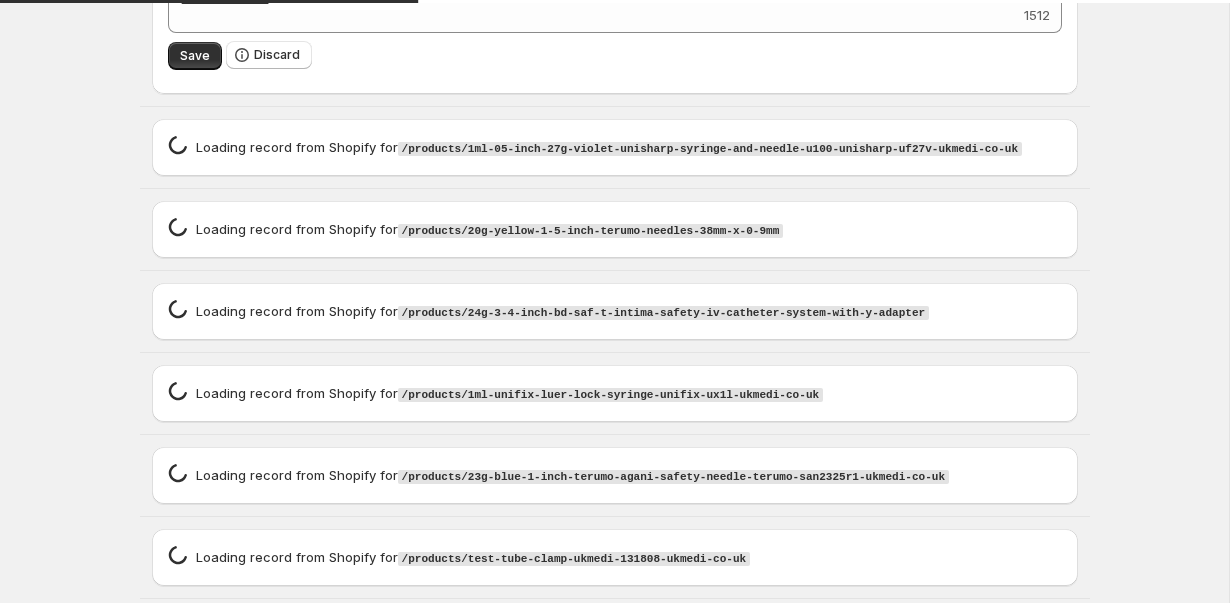 scroll, scrollTop: 9194, scrollLeft: 0, axis: vertical 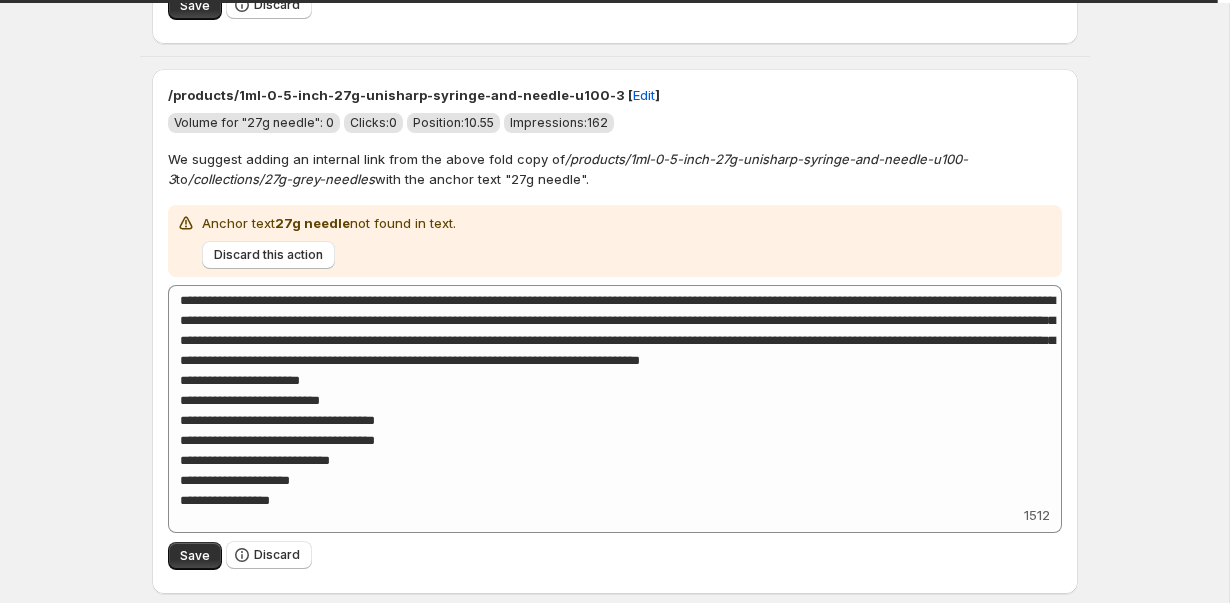 type on "**********" 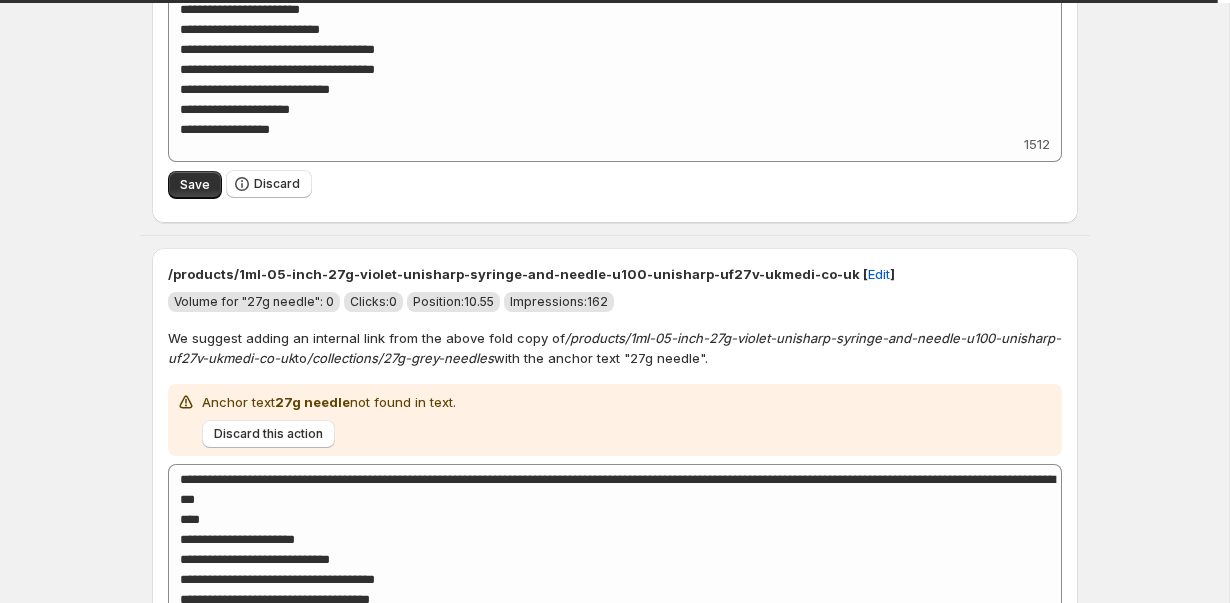 scroll, scrollTop: 9021, scrollLeft: 0, axis: vertical 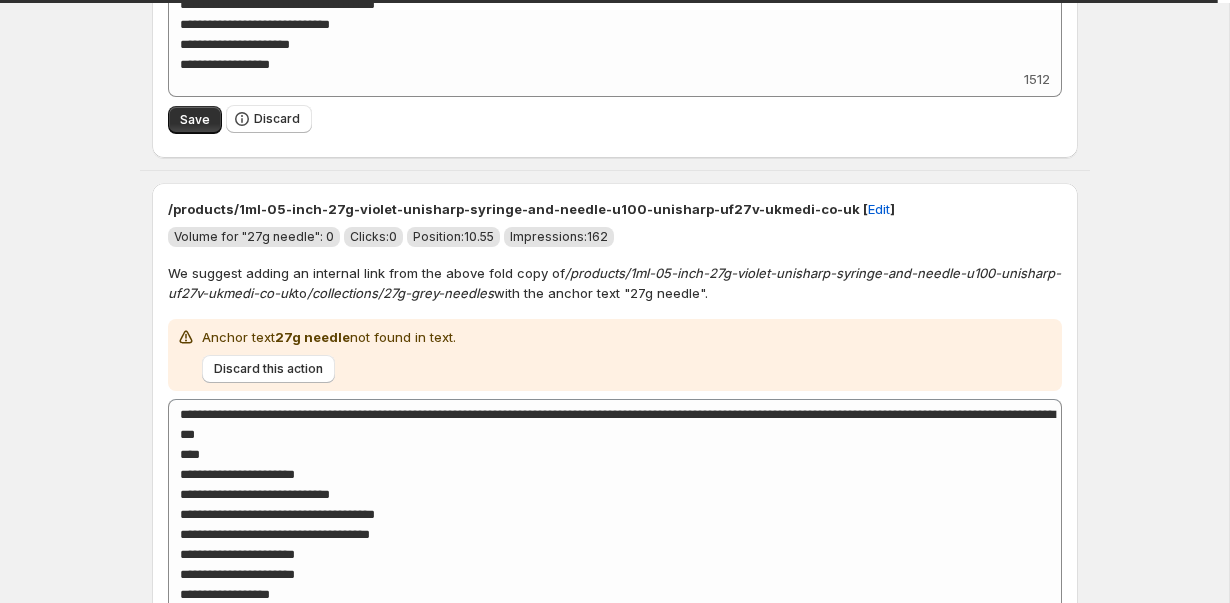 type on "**********" 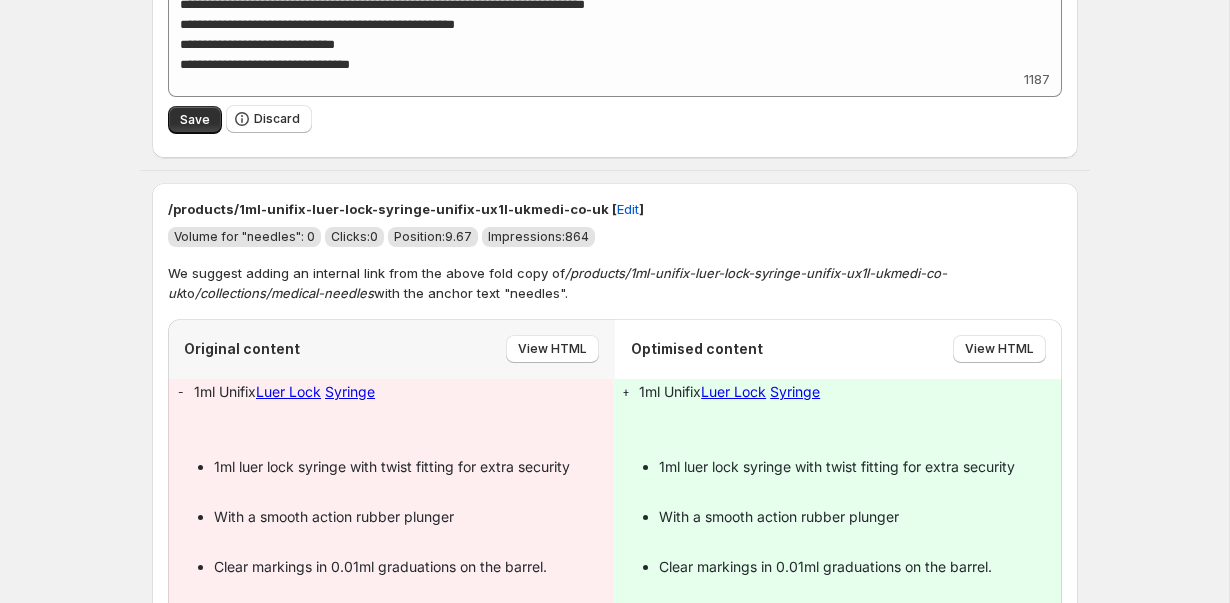 scroll, scrollTop: 11235, scrollLeft: 0, axis: vertical 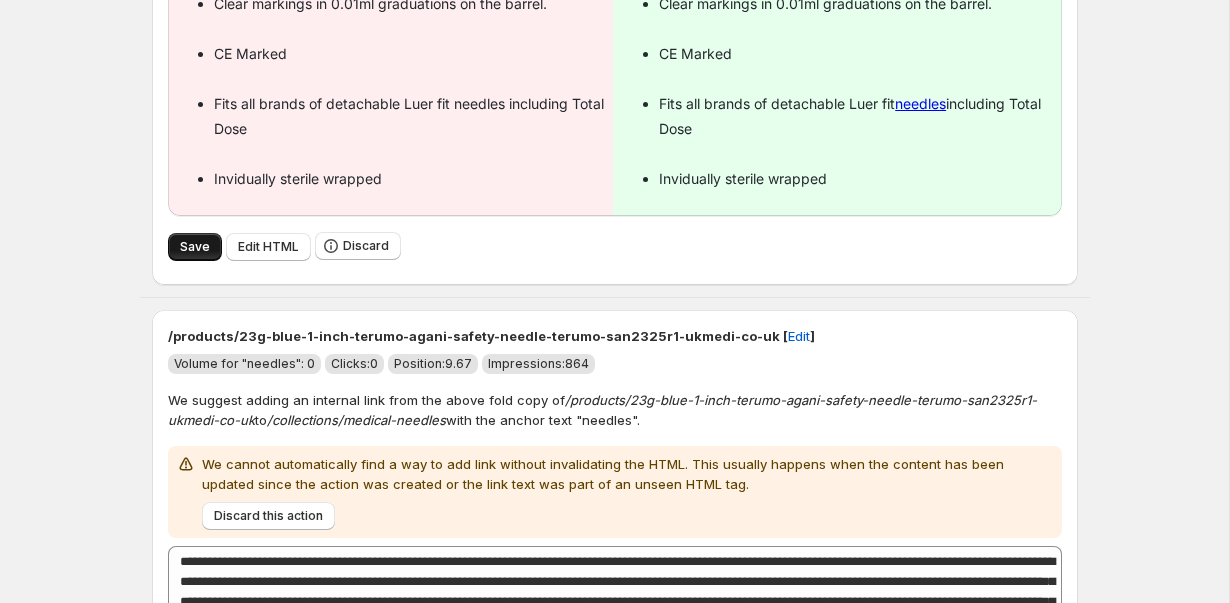 click on "Save" at bounding box center (195, 247) 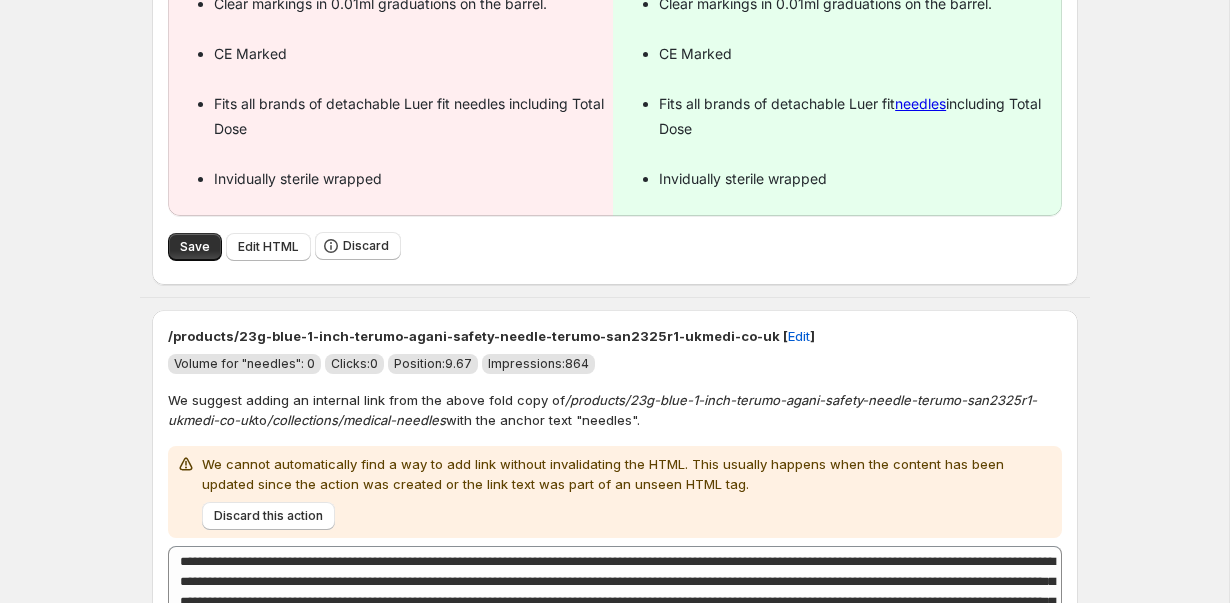 type on "**********" 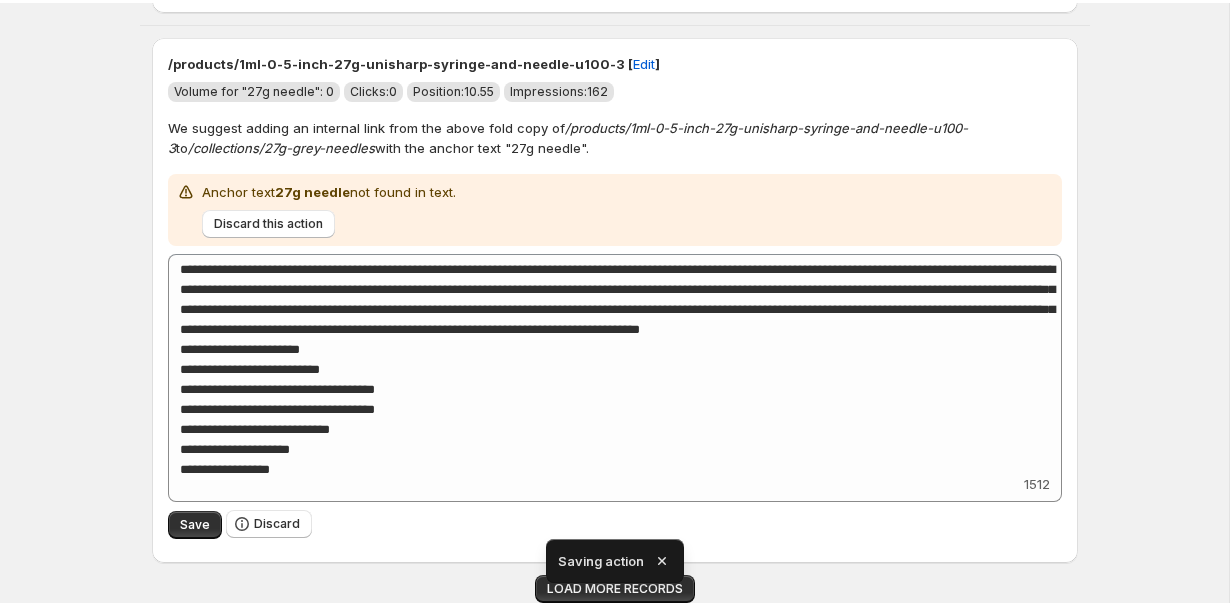 scroll, scrollTop: 8708, scrollLeft: 0, axis: vertical 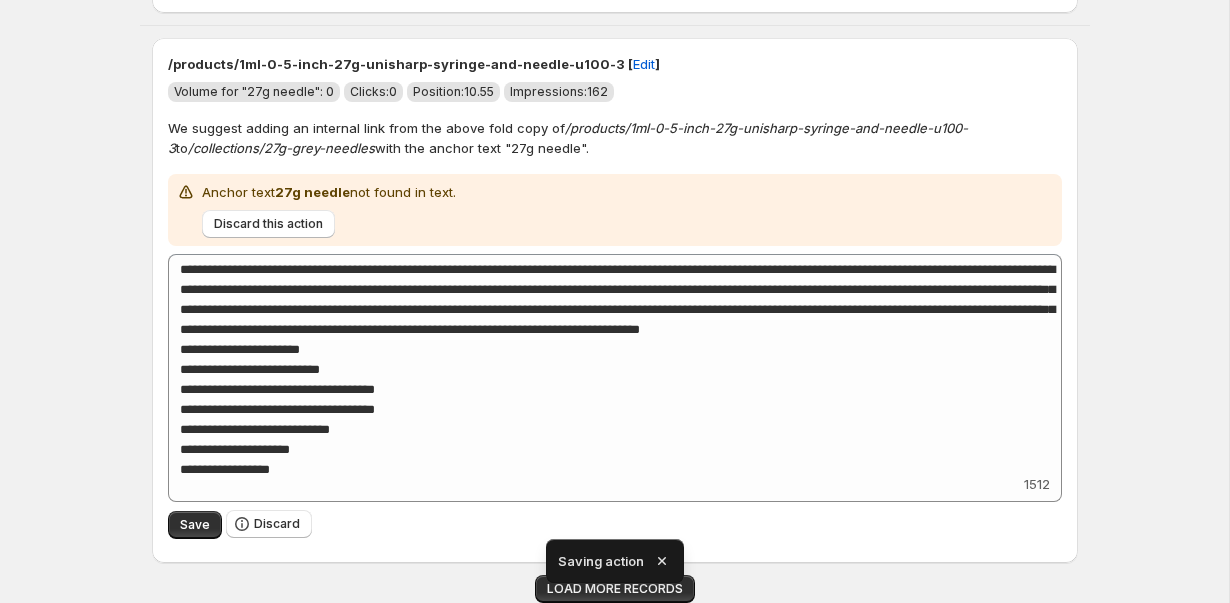 click 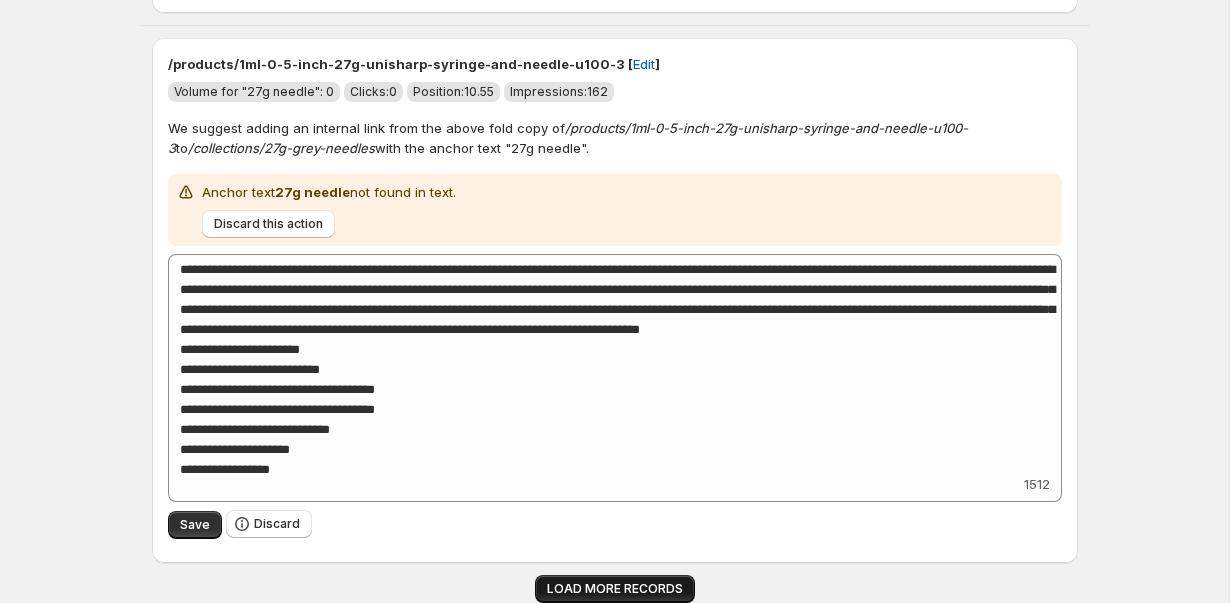 click on "LOAD MORE RECORDS" at bounding box center (615, 589) 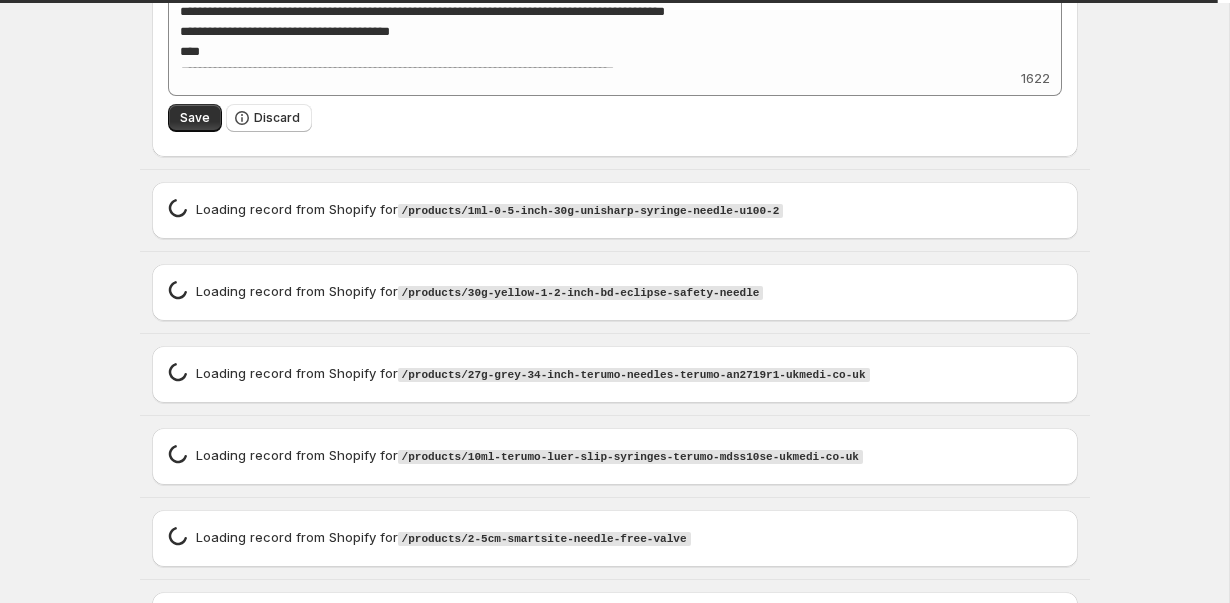 scroll, scrollTop: 15606, scrollLeft: 0, axis: vertical 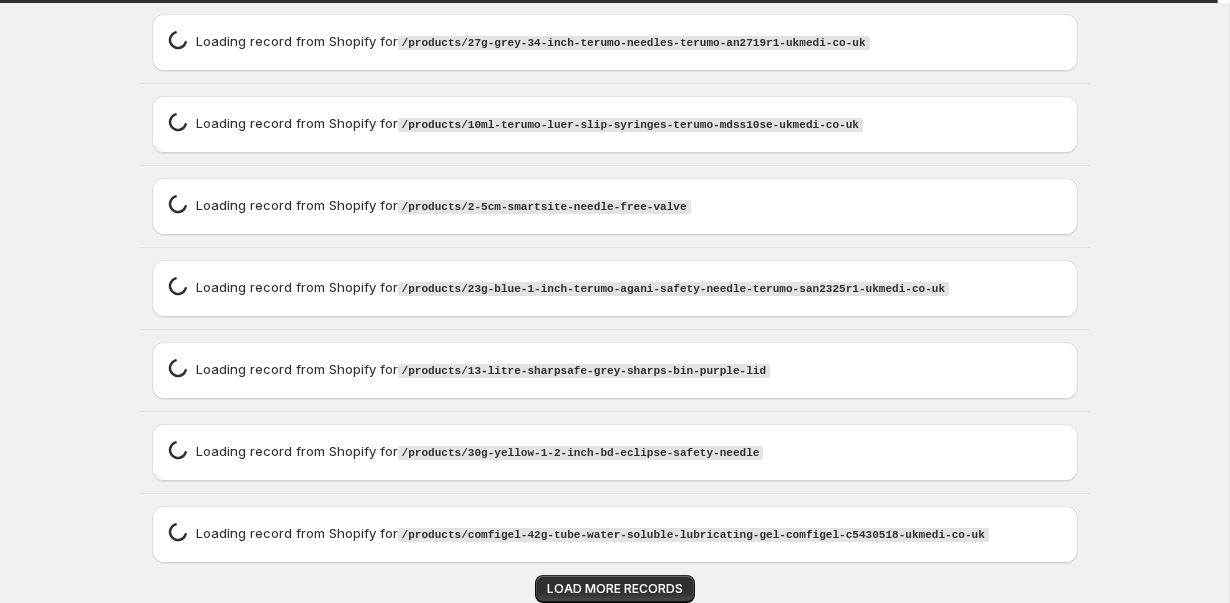 type on "**********" 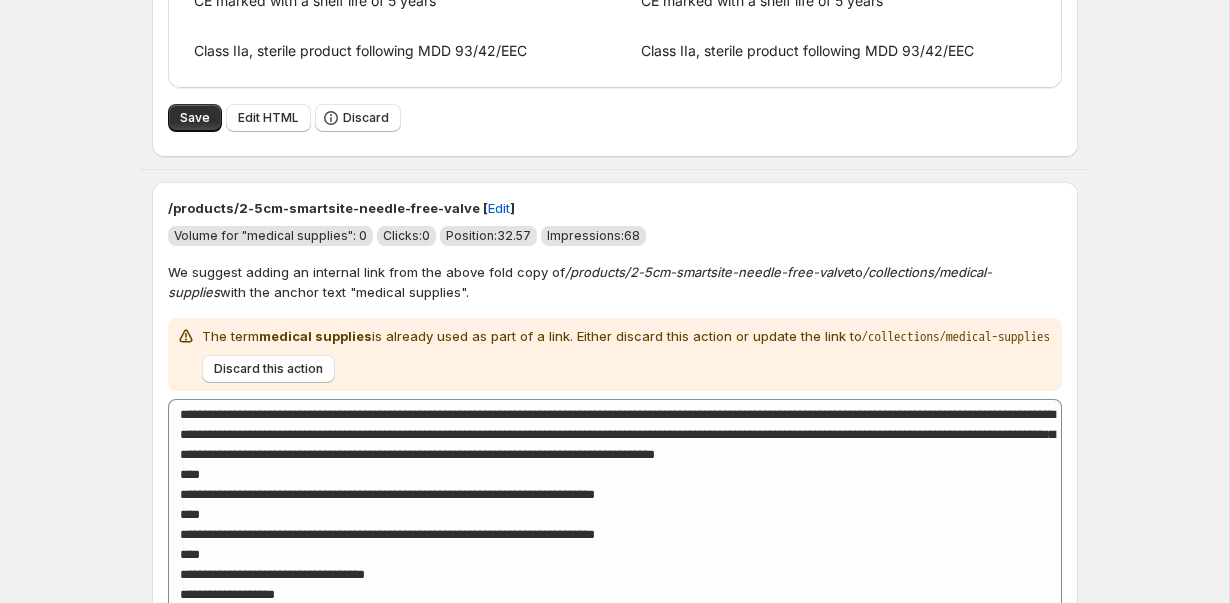 scroll, scrollTop: 18782, scrollLeft: 0, axis: vertical 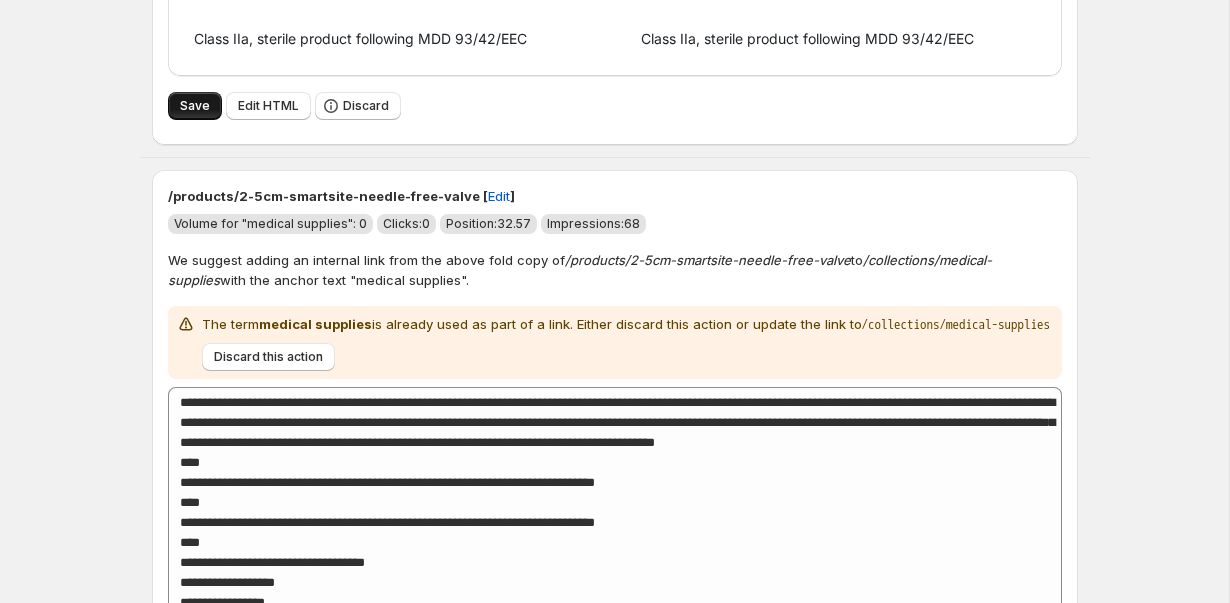 click on "Save" at bounding box center (195, 106) 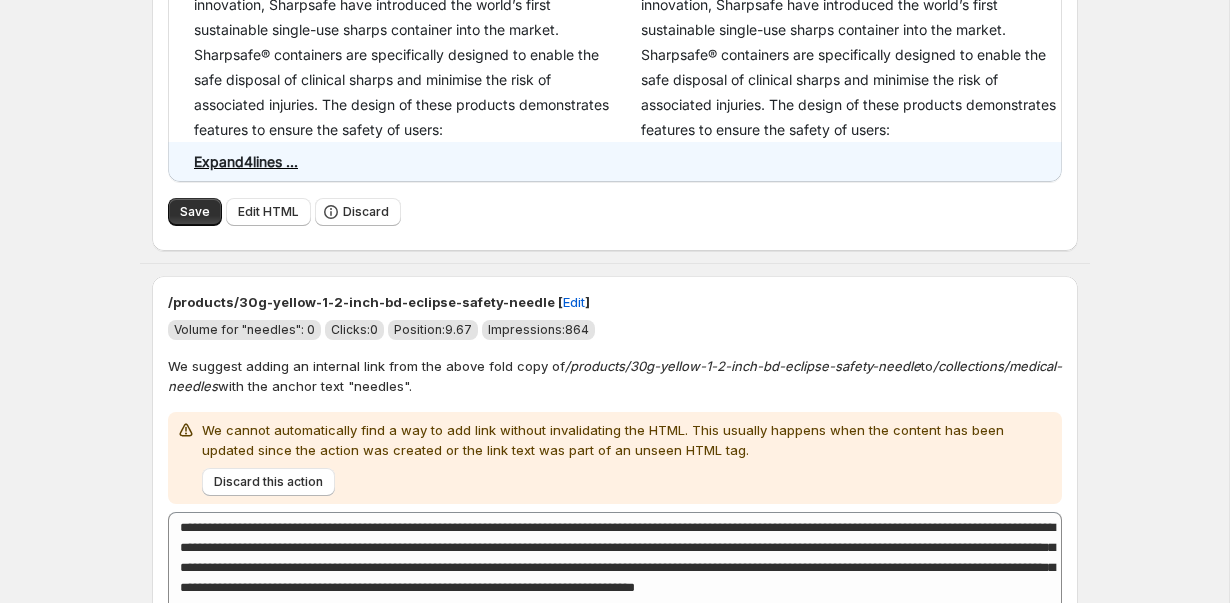 type on "**********" 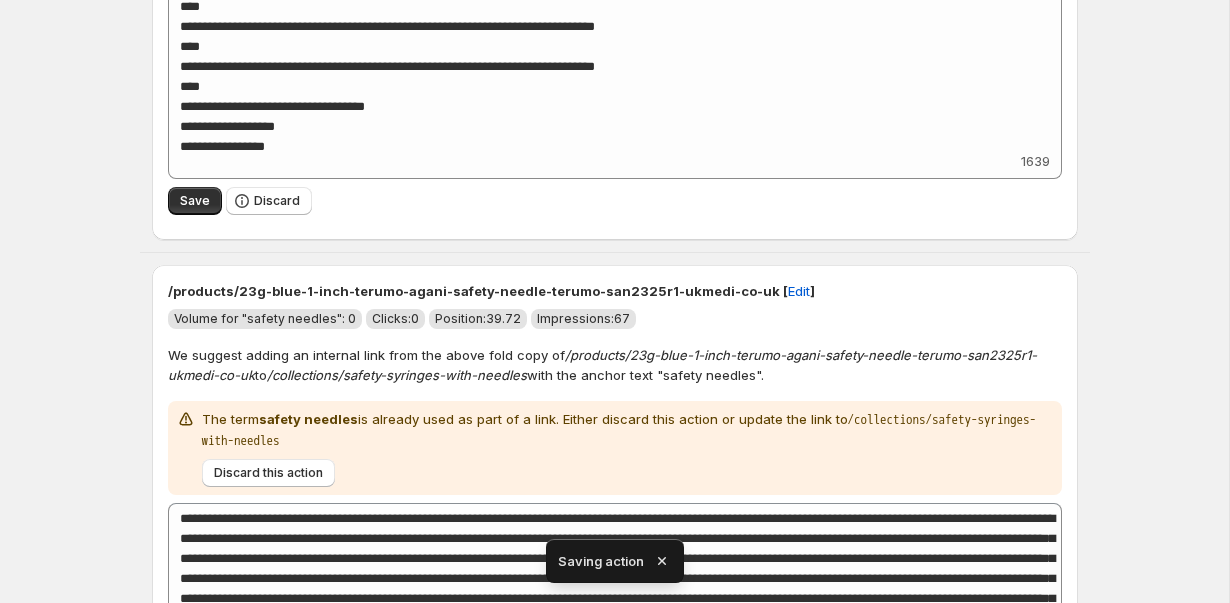 scroll, scrollTop: 8708, scrollLeft: 0, axis: vertical 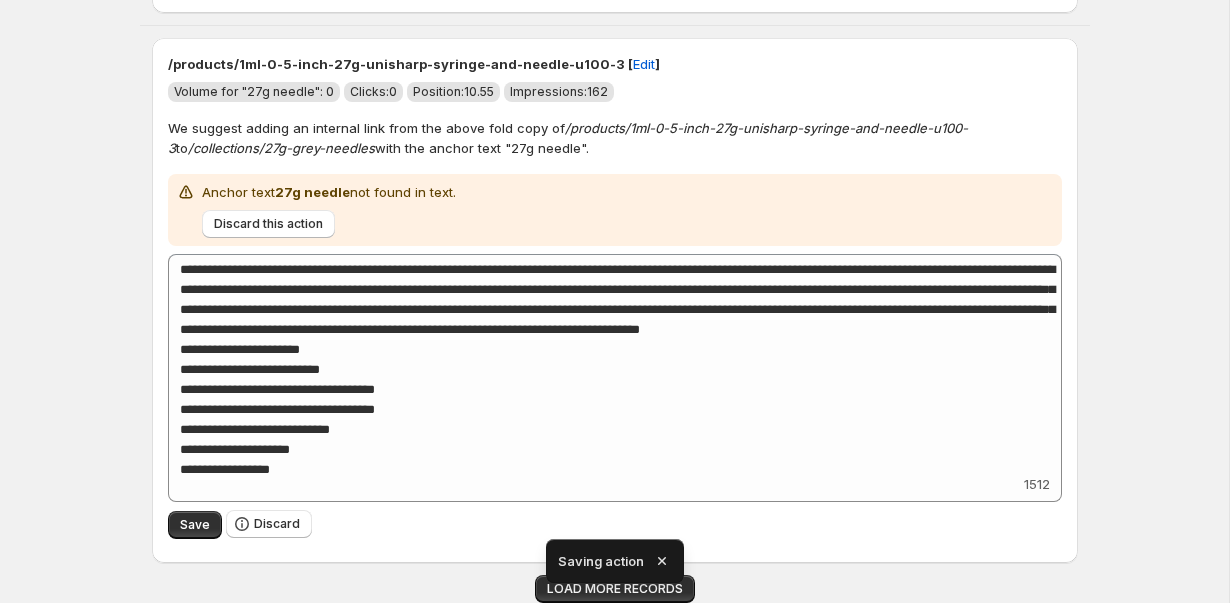 click 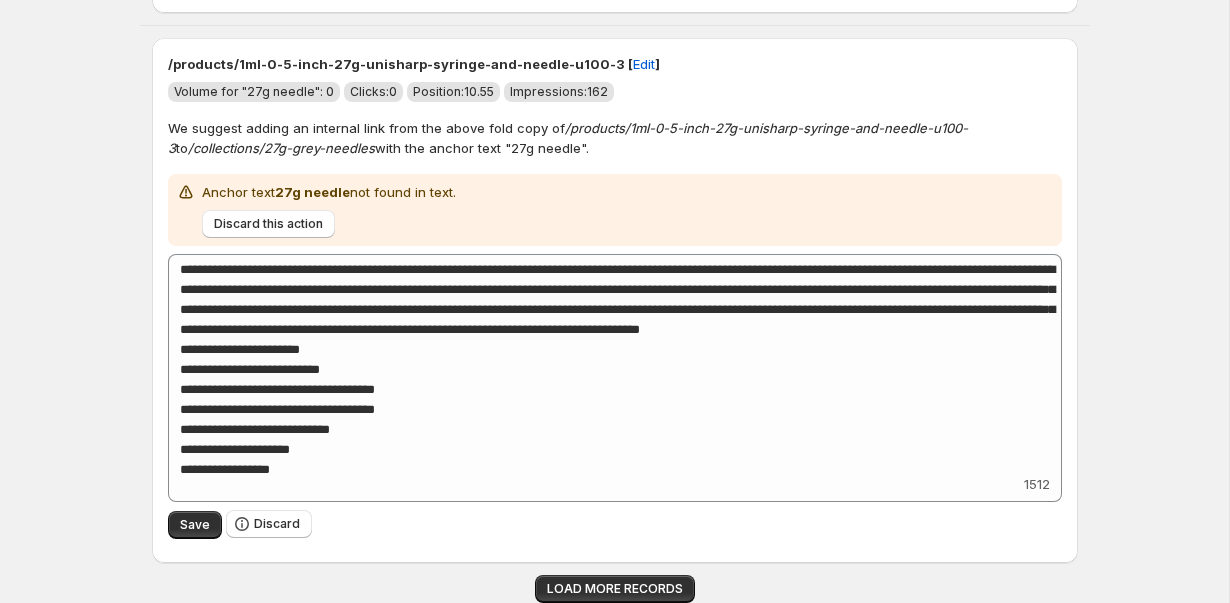 click on "LOAD MORE RECORDS" at bounding box center [615, 589] 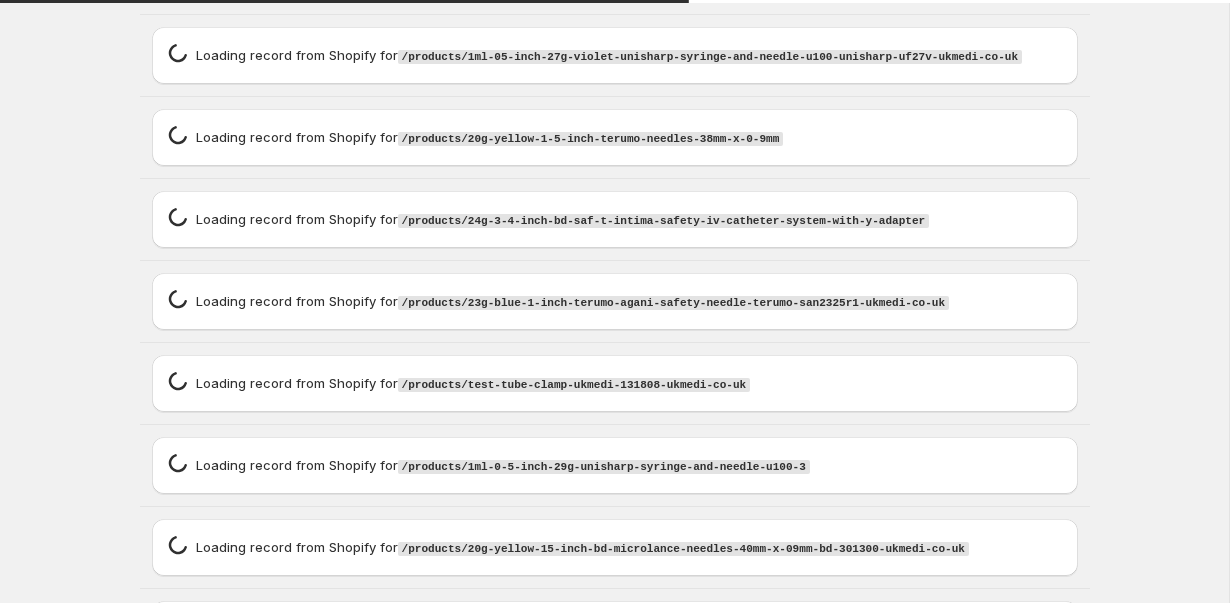 scroll, scrollTop: 9171, scrollLeft: 0, axis: vertical 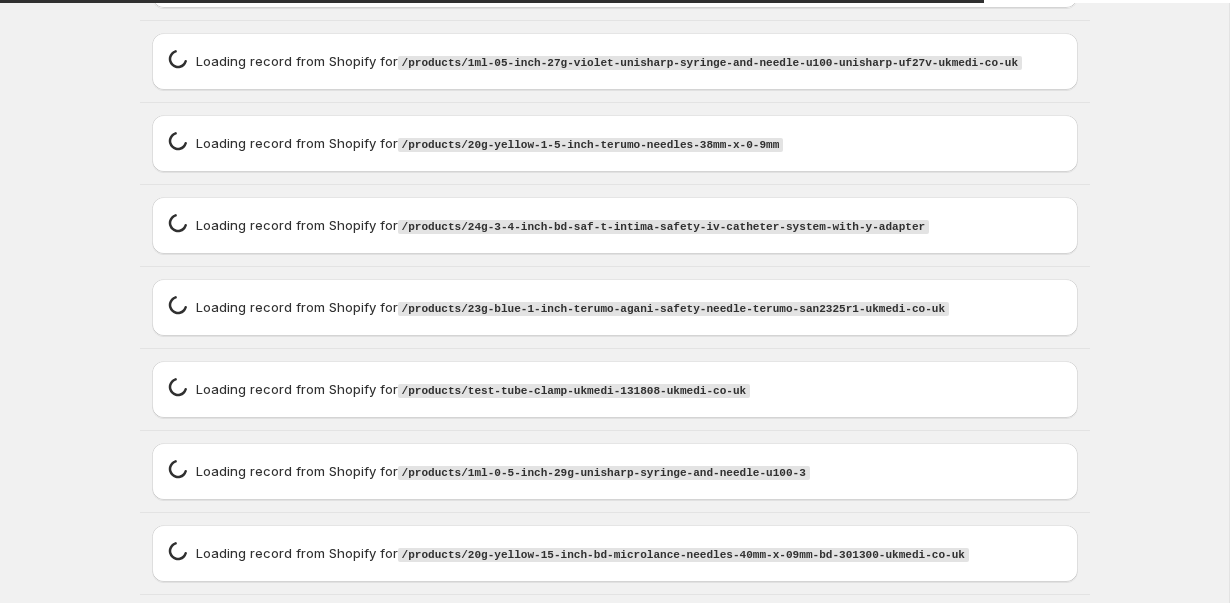 type on "**********" 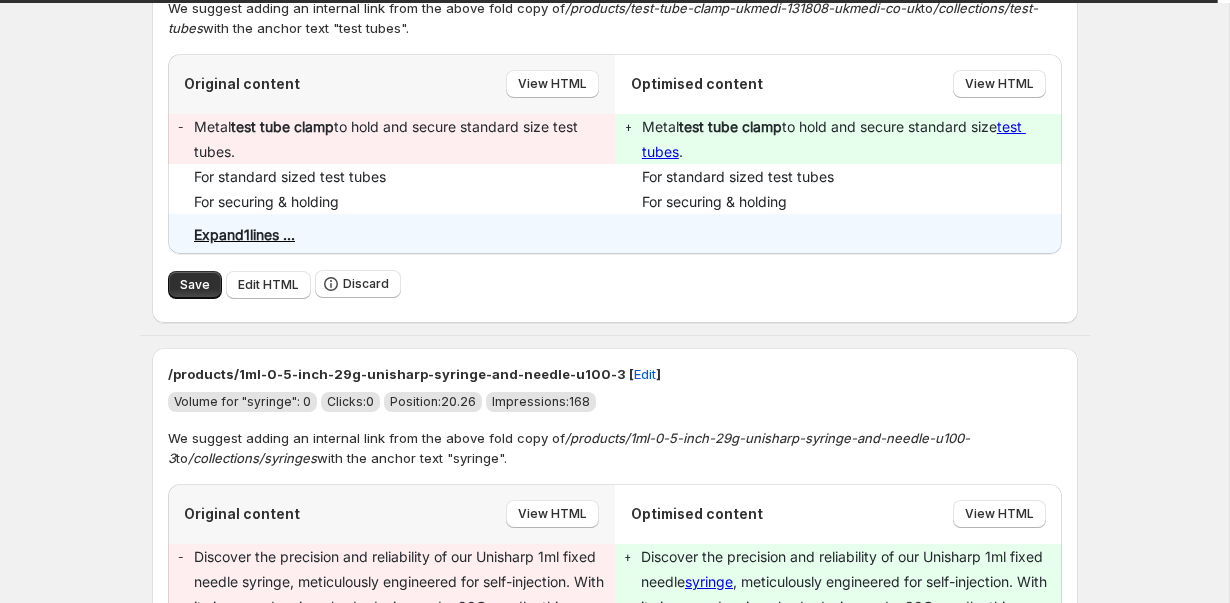 scroll, scrollTop: 11610, scrollLeft: 0, axis: vertical 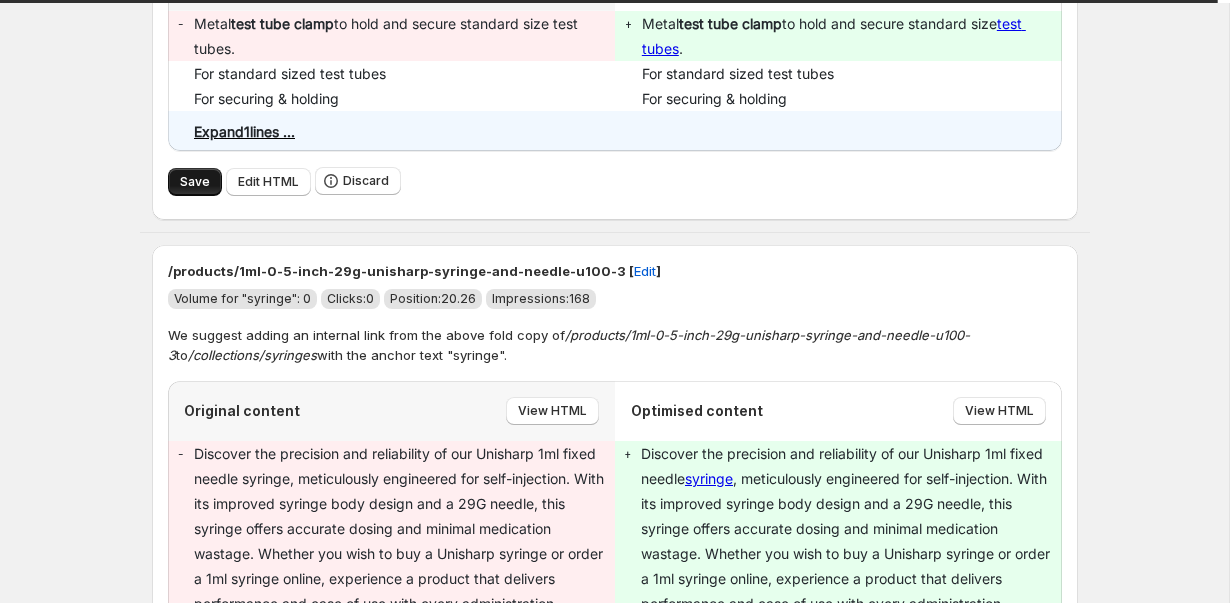 click on "Save" at bounding box center (195, 182) 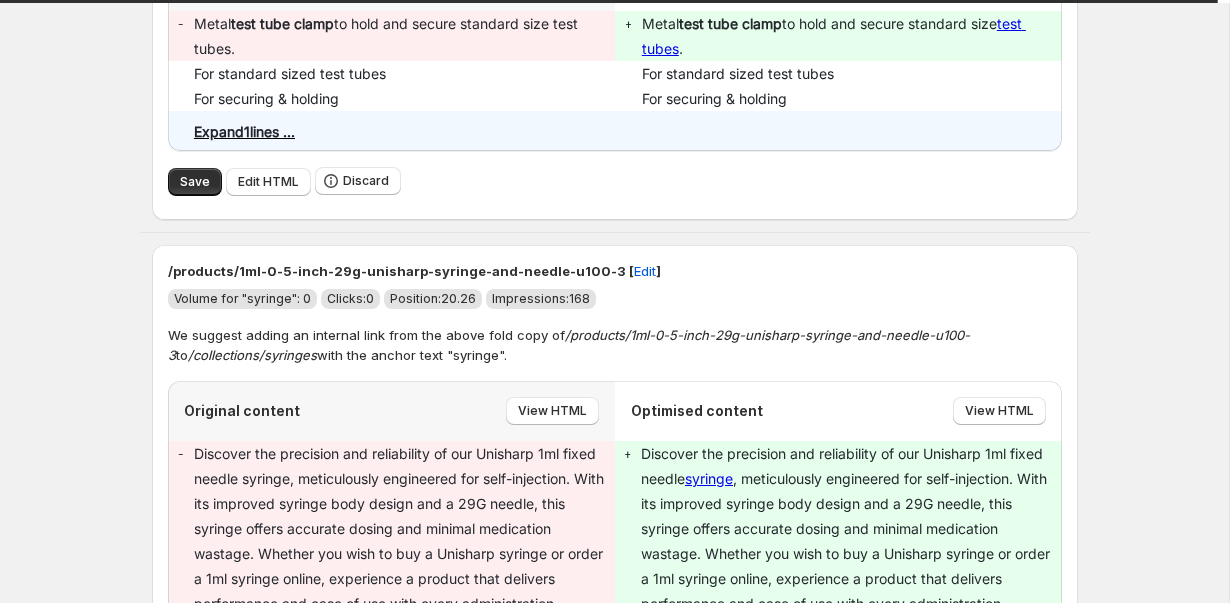 type on "**********" 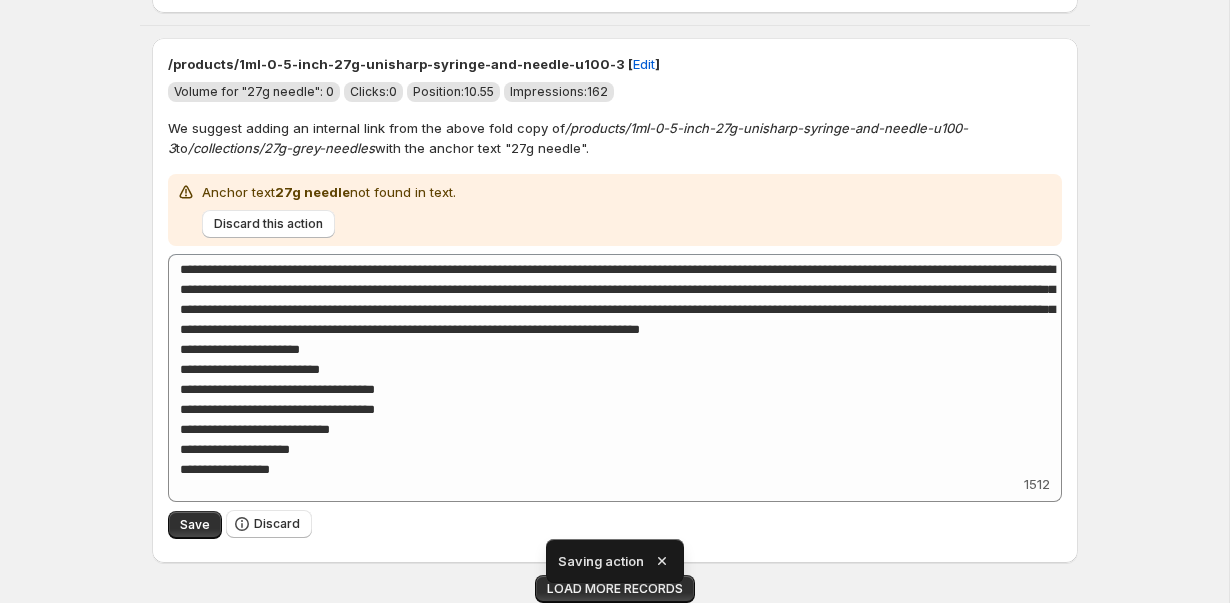 scroll, scrollTop: 8688, scrollLeft: 0, axis: vertical 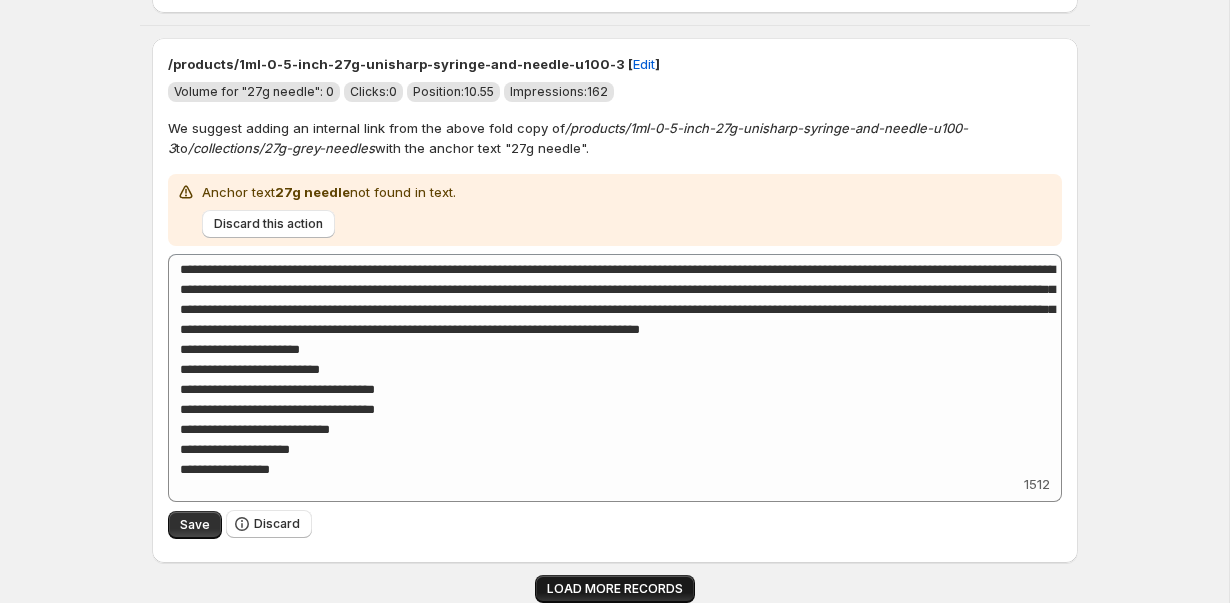 click on "LOAD MORE RECORDS" at bounding box center (615, 589) 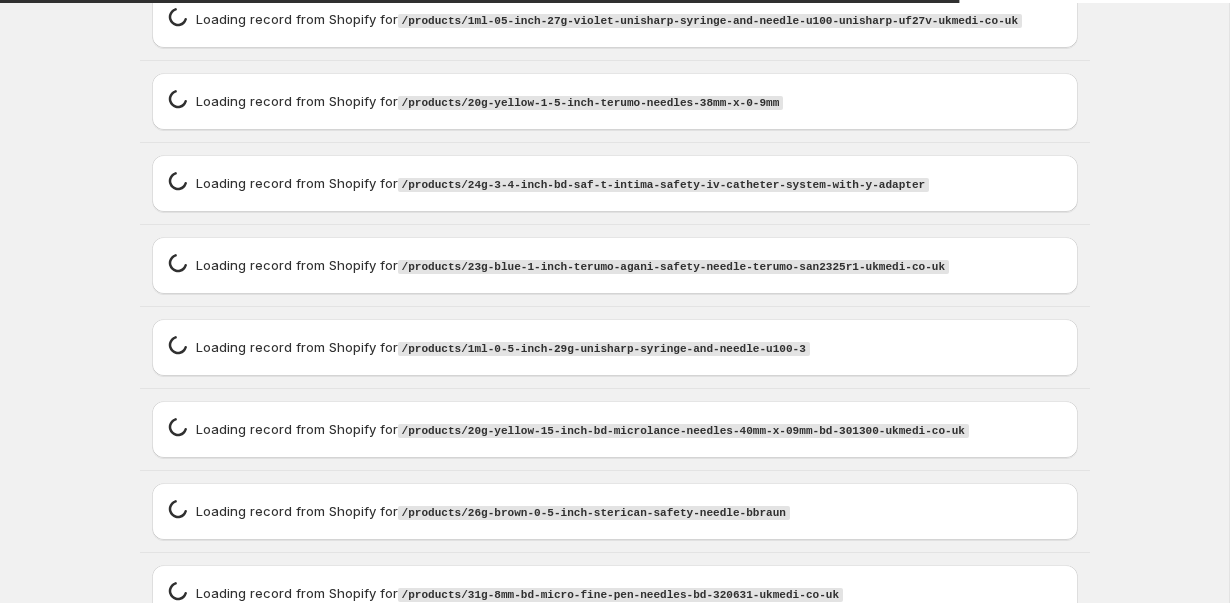 scroll, scrollTop: 9182, scrollLeft: 0, axis: vertical 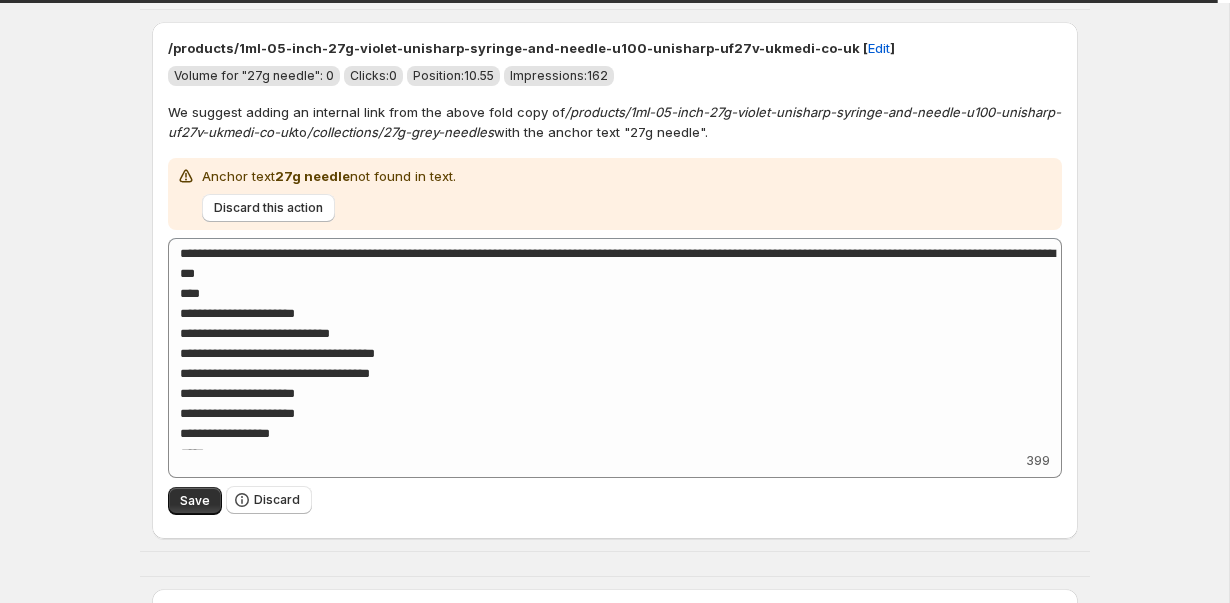 type on "**********" 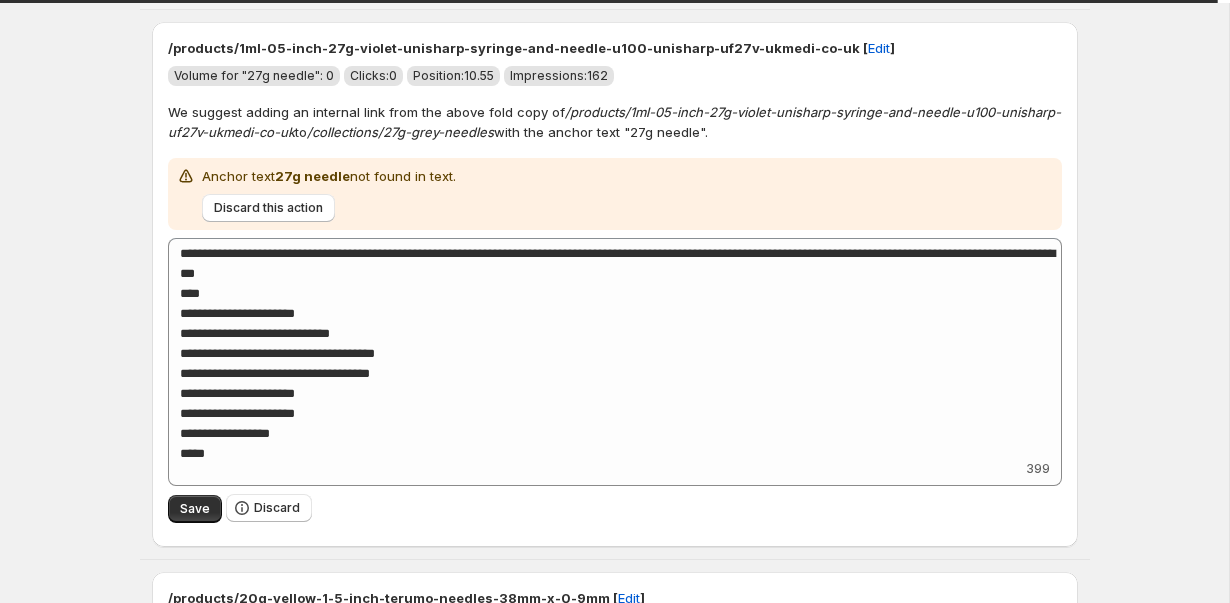 type on "**********" 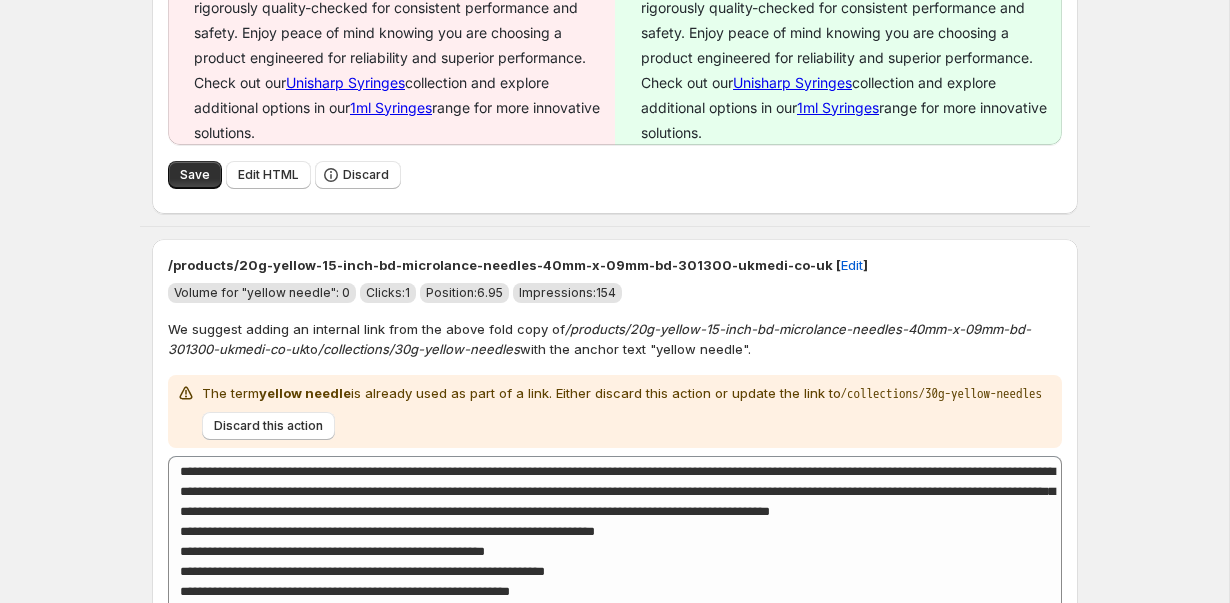scroll, scrollTop: 12530, scrollLeft: 0, axis: vertical 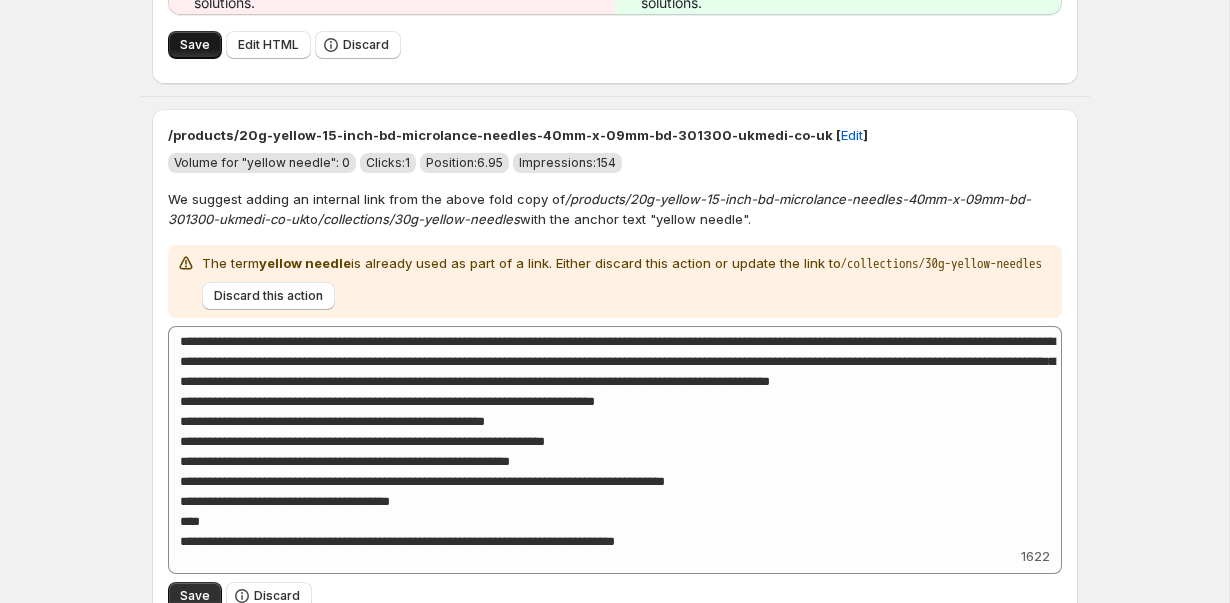 click on "Save" at bounding box center (195, 45) 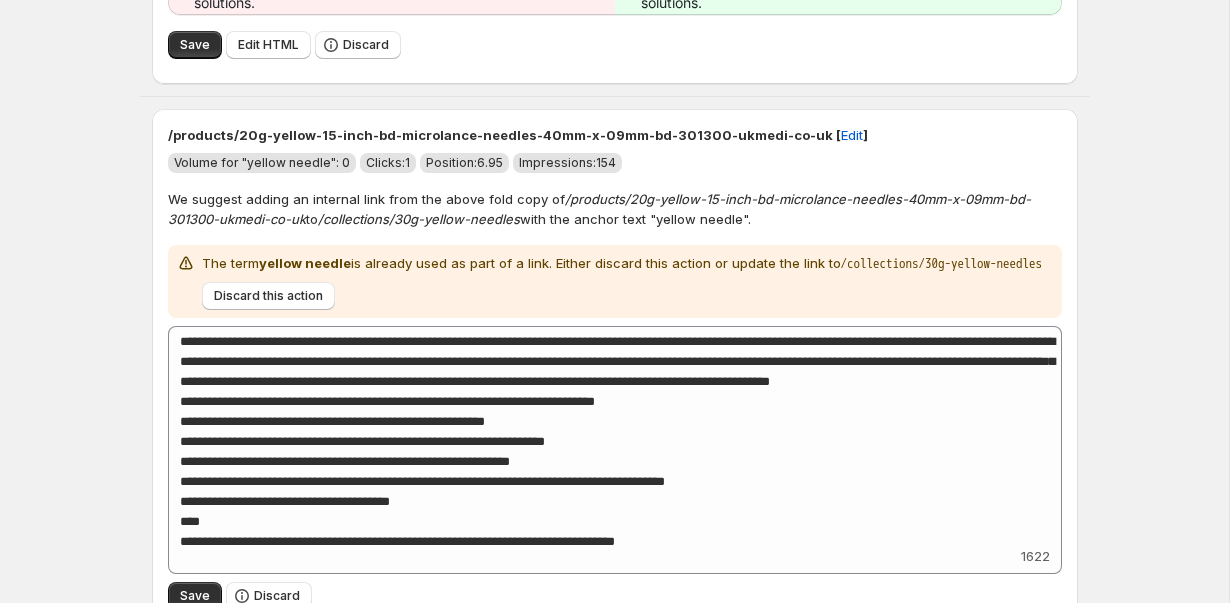 type on "**********" 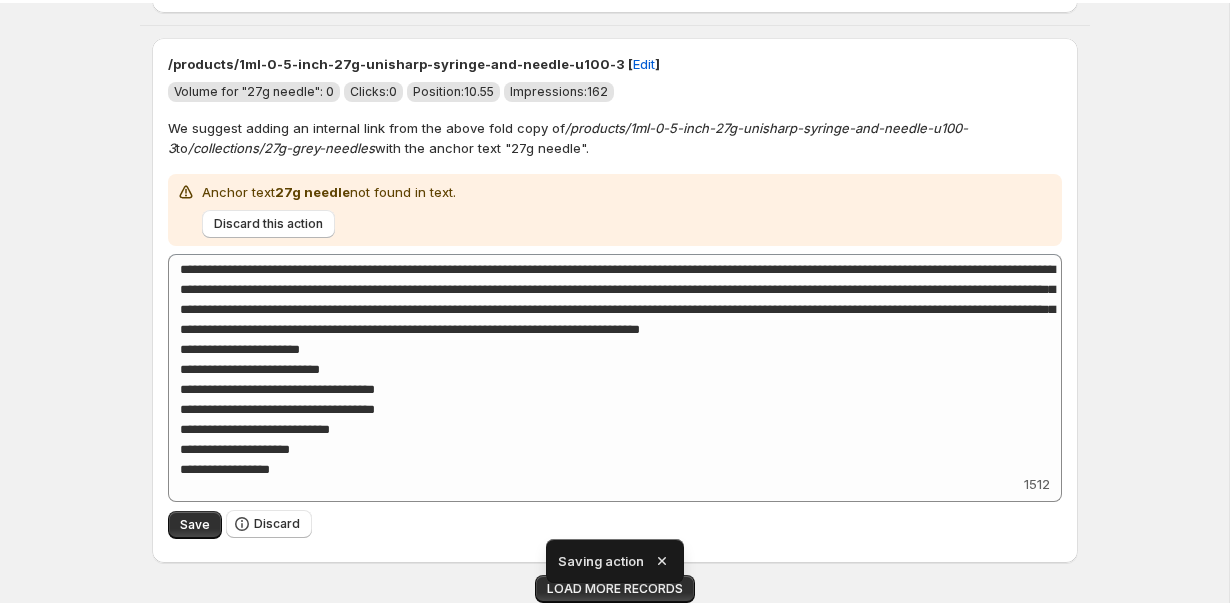 scroll, scrollTop: 8688, scrollLeft: 0, axis: vertical 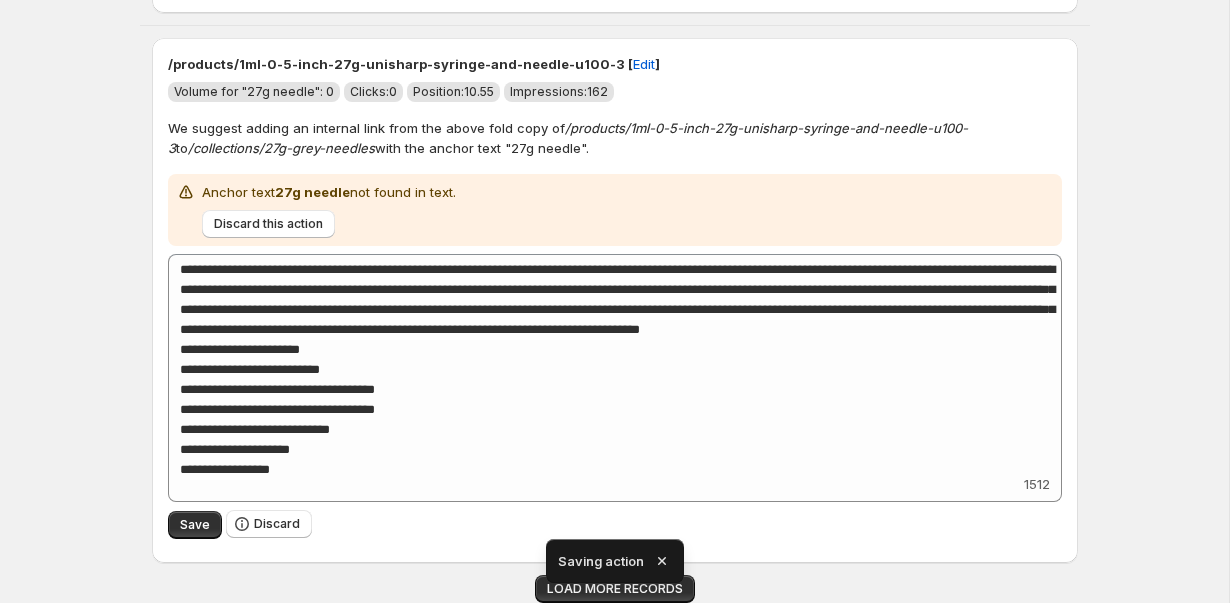 click 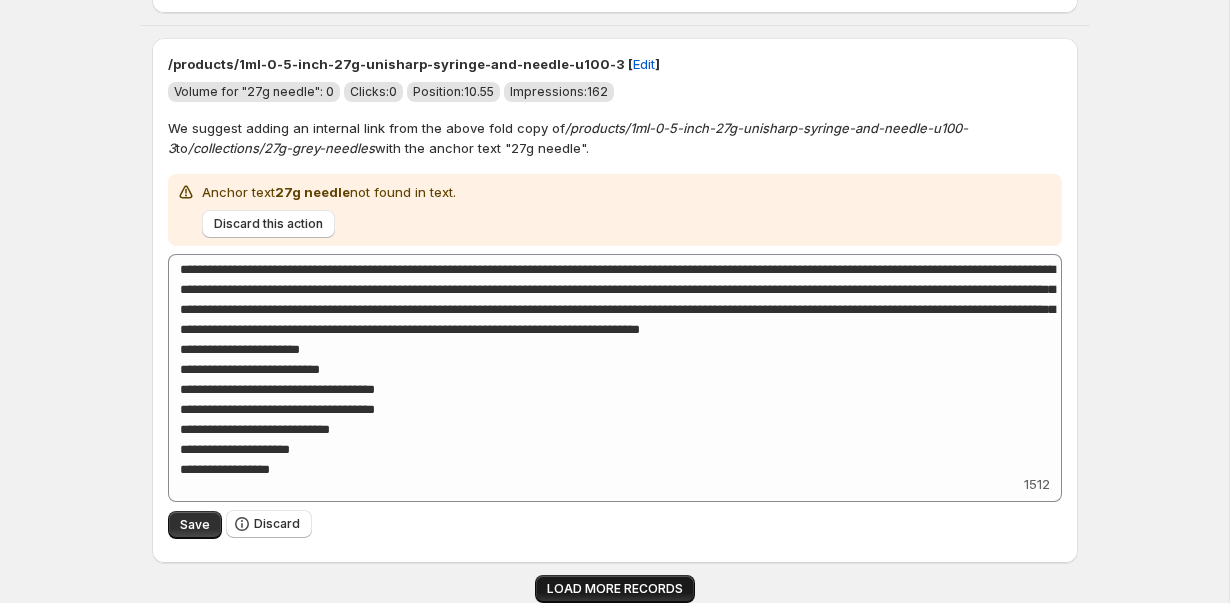 click on "LOAD MORE RECORDS" at bounding box center [615, 589] 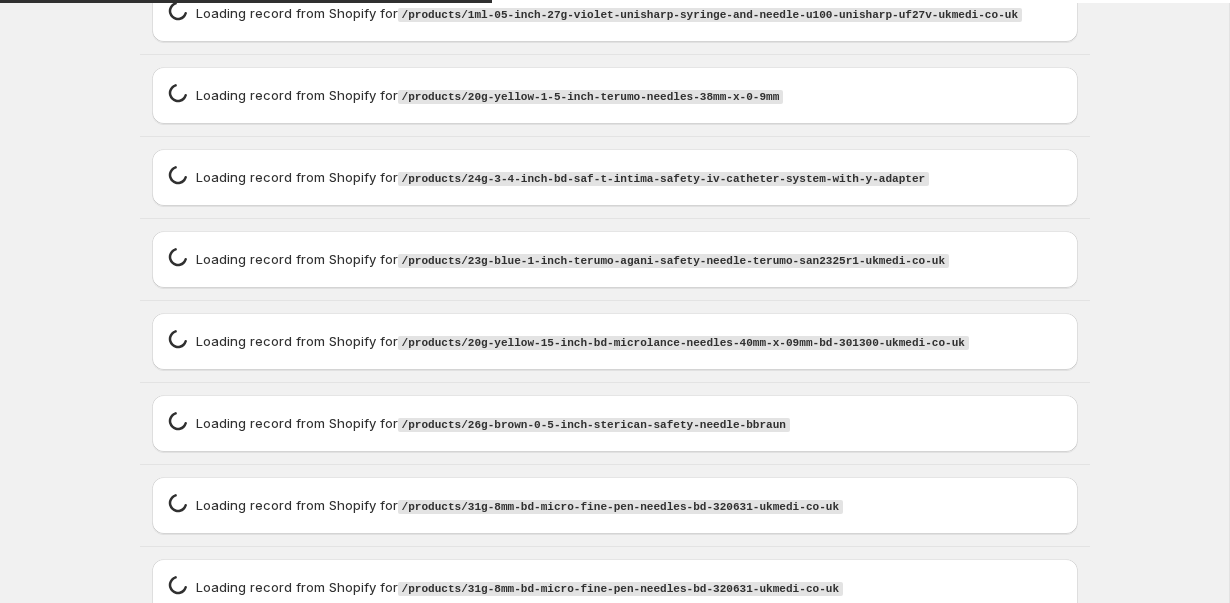 scroll, scrollTop: 9214, scrollLeft: 0, axis: vertical 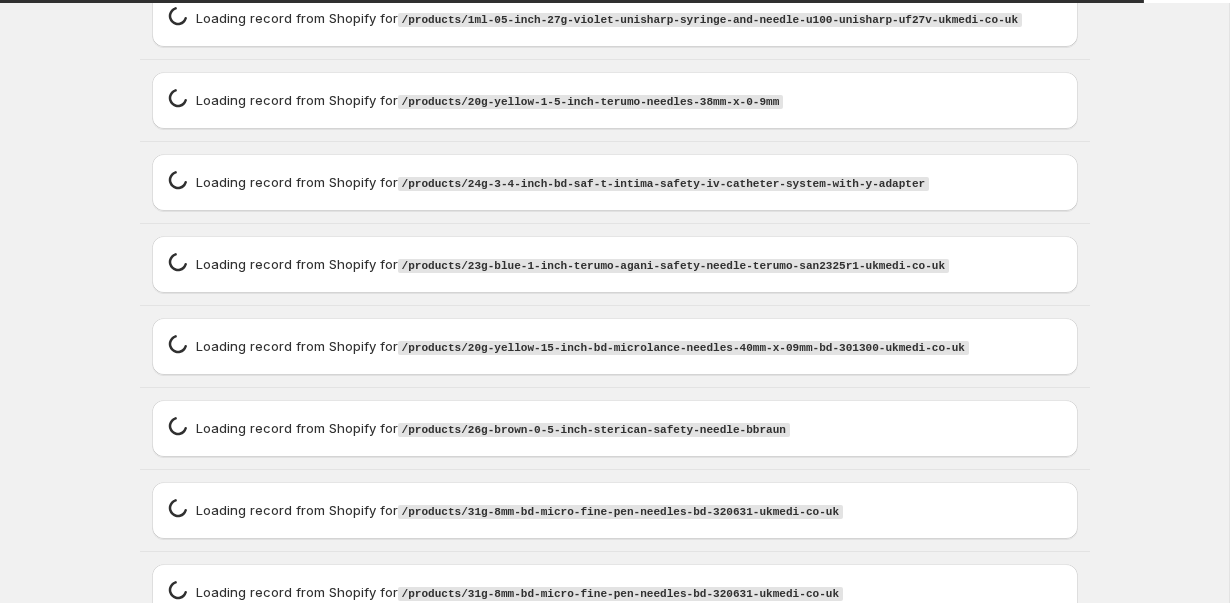 type on "**********" 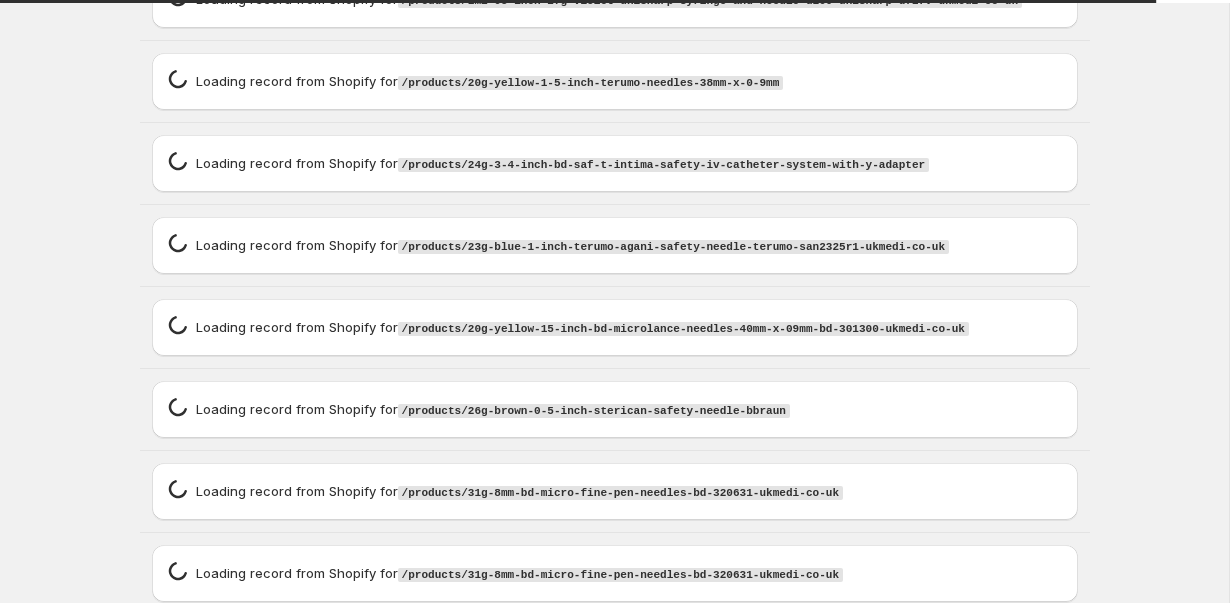 scroll, scrollTop: 9194, scrollLeft: 0, axis: vertical 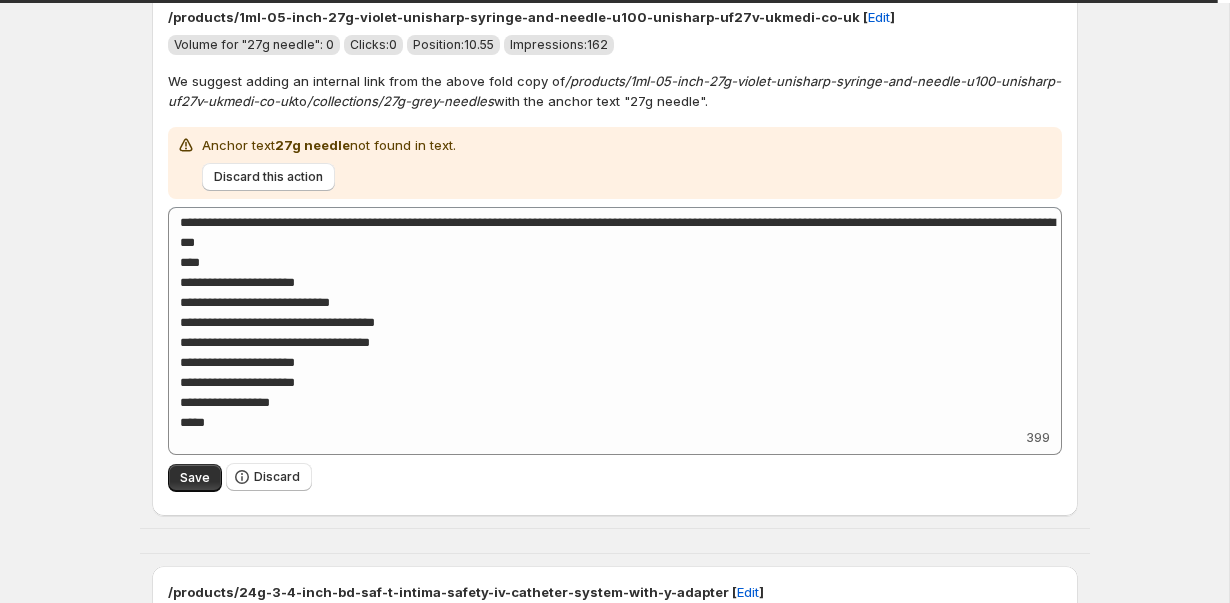 type on "**********" 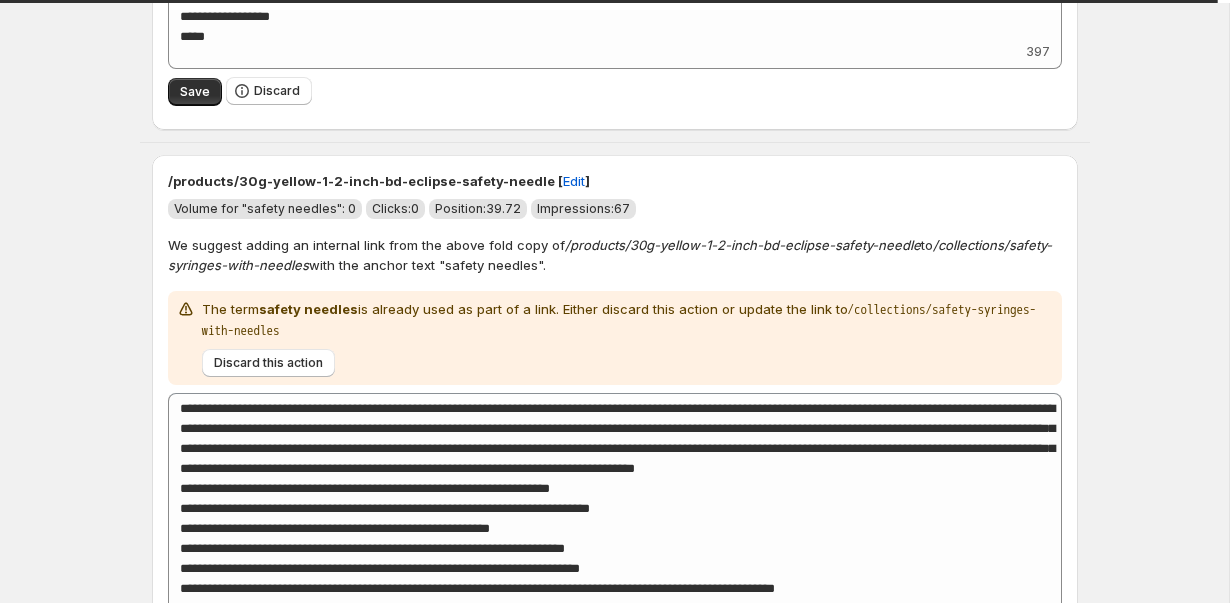 type on "**********" 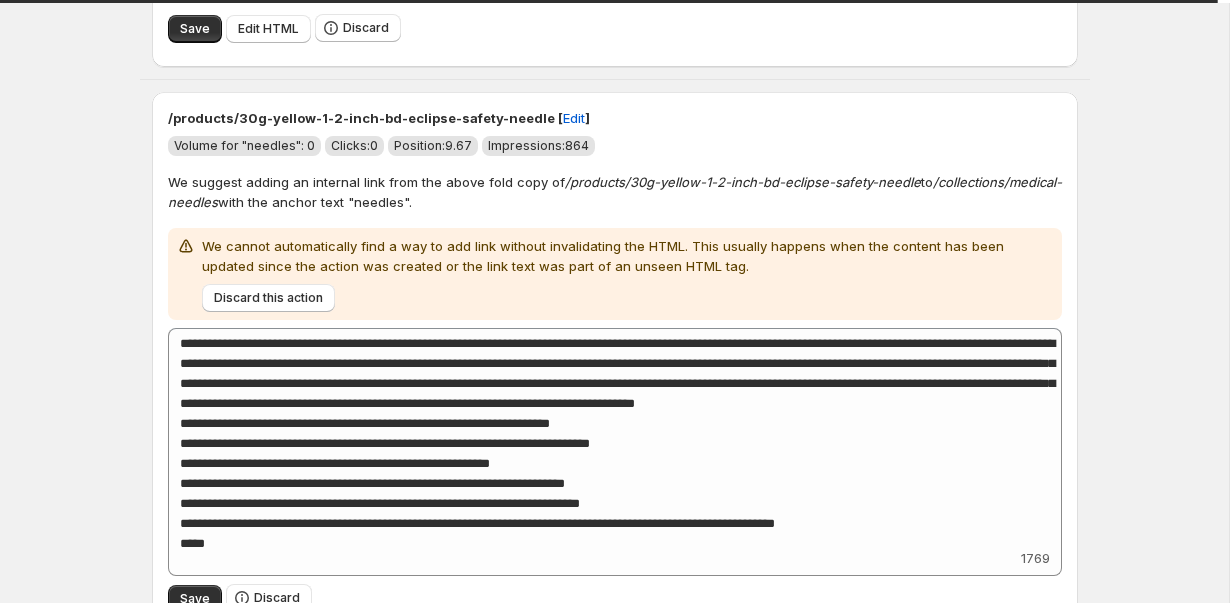 scroll, scrollTop: 17314, scrollLeft: 0, axis: vertical 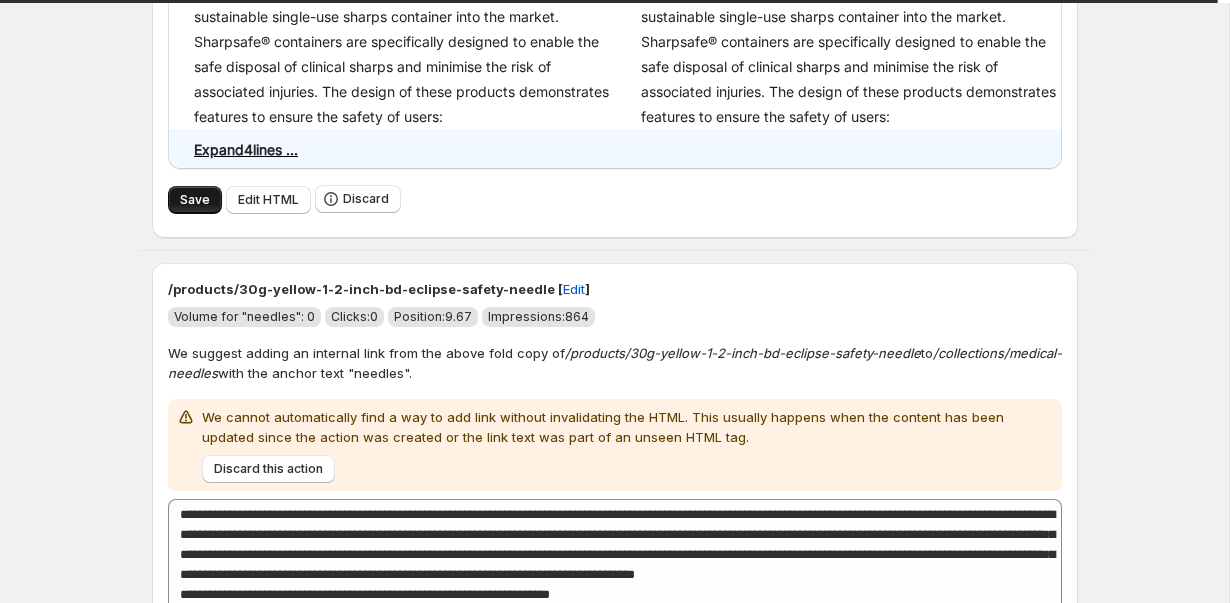 click on "Save" at bounding box center (195, 200) 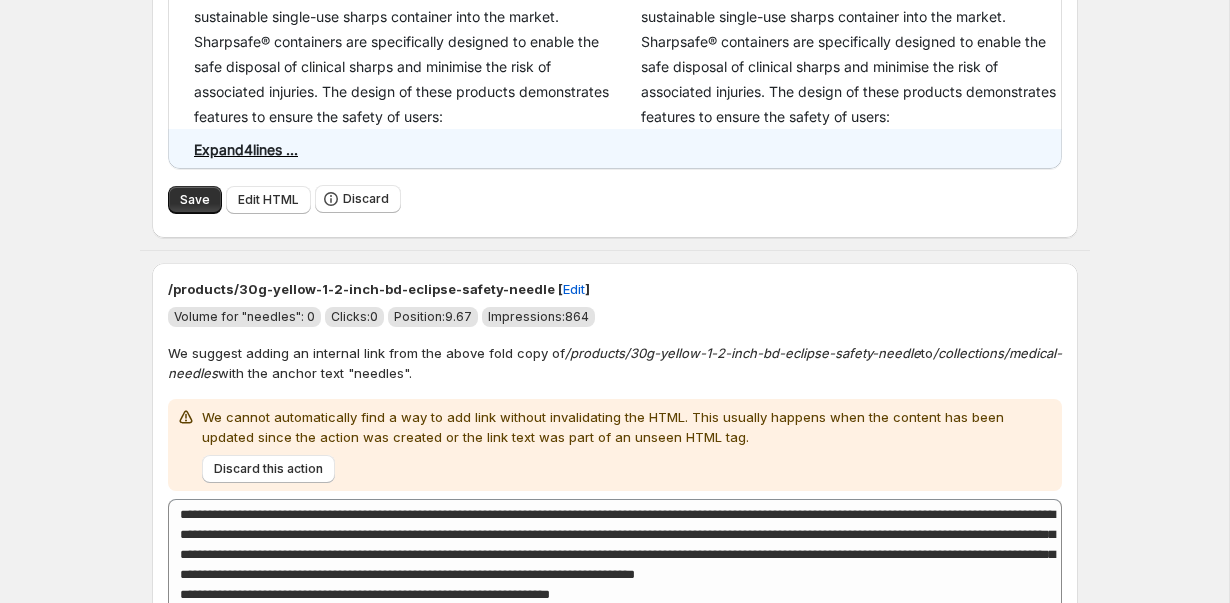 type on "**********" 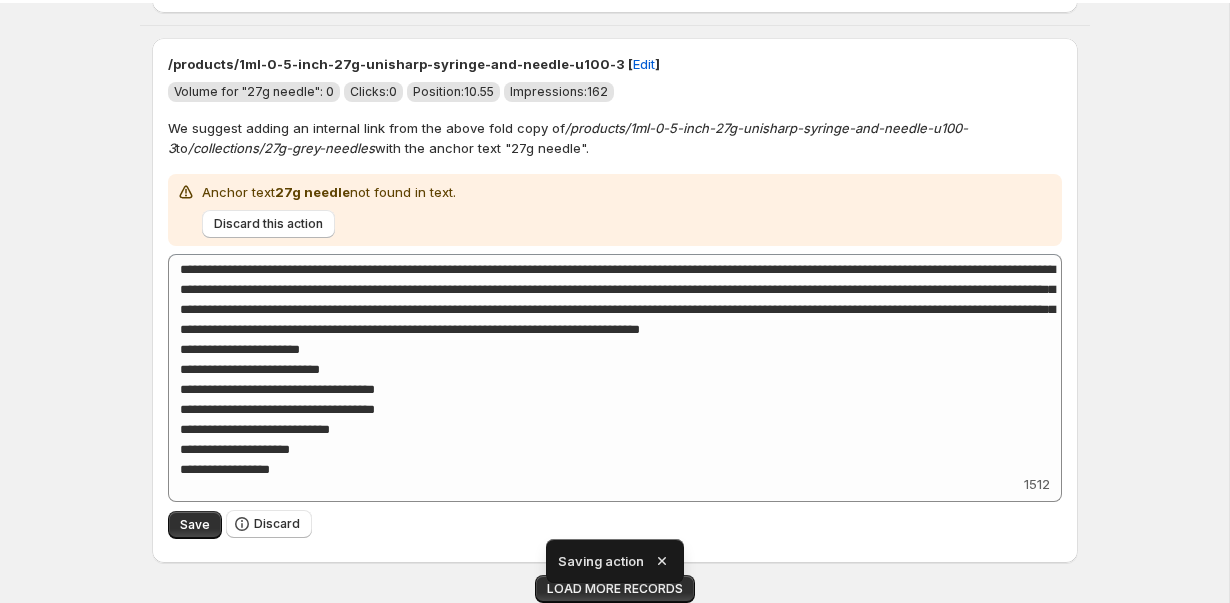 scroll, scrollTop: 8668, scrollLeft: 0, axis: vertical 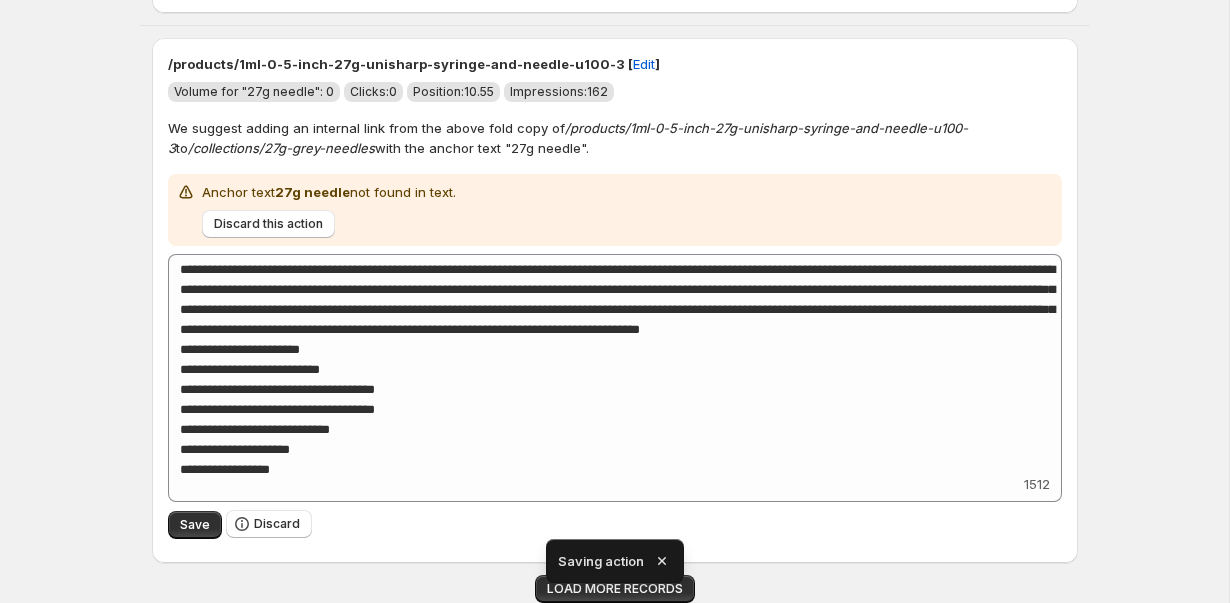 click 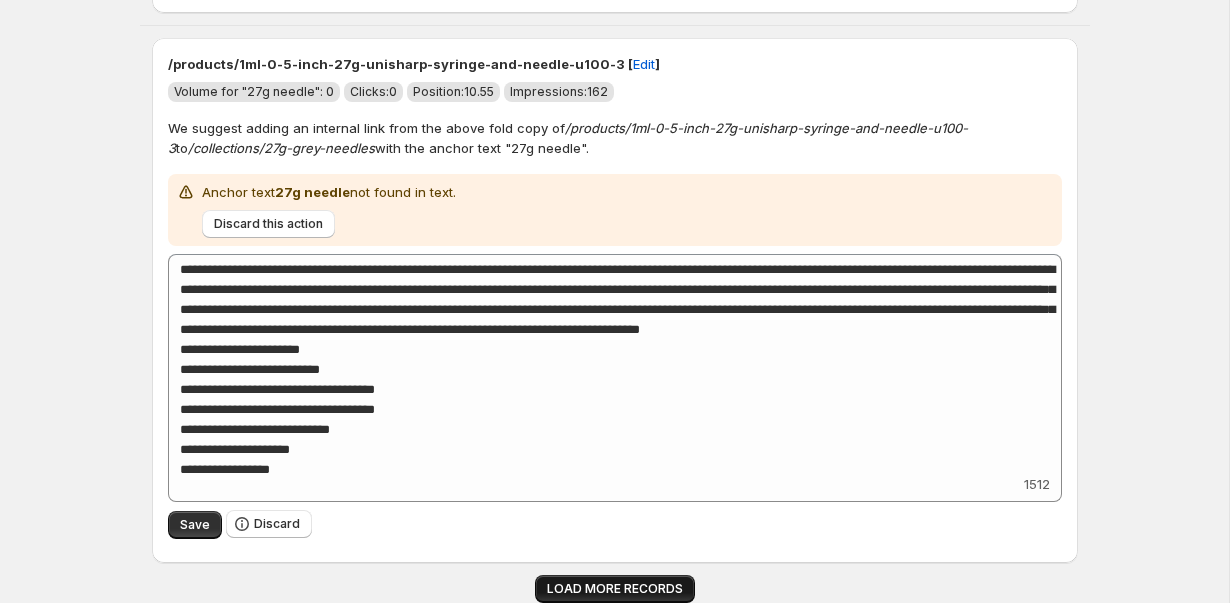 click on "LOAD MORE RECORDS" at bounding box center [615, 589] 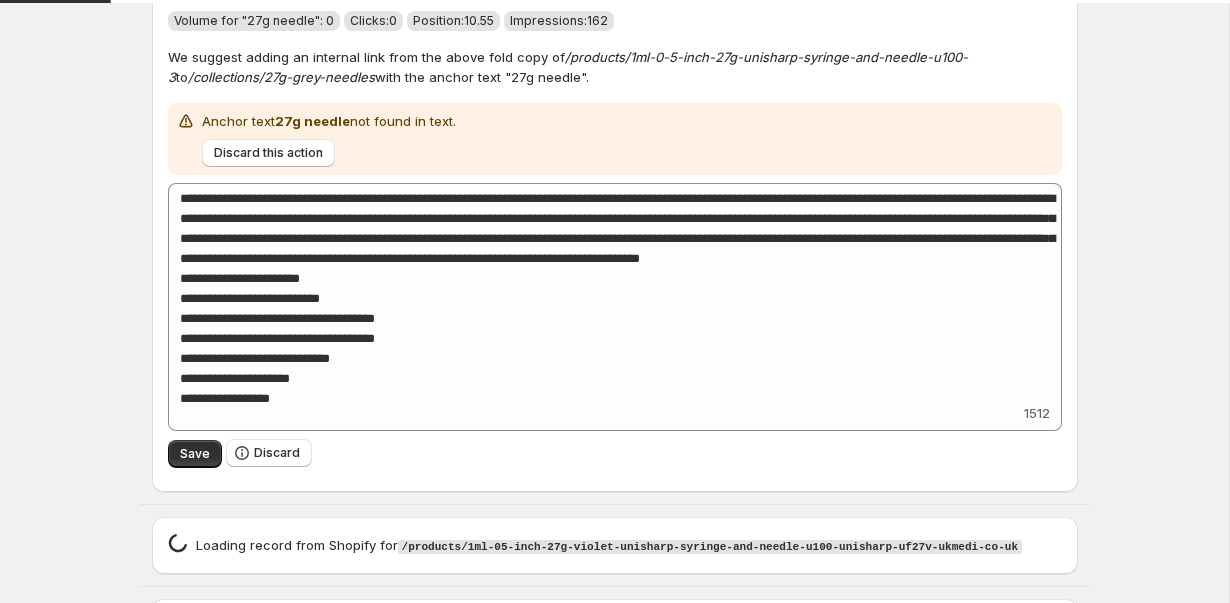 scroll, scrollTop: 10318, scrollLeft: 0, axis: vertical 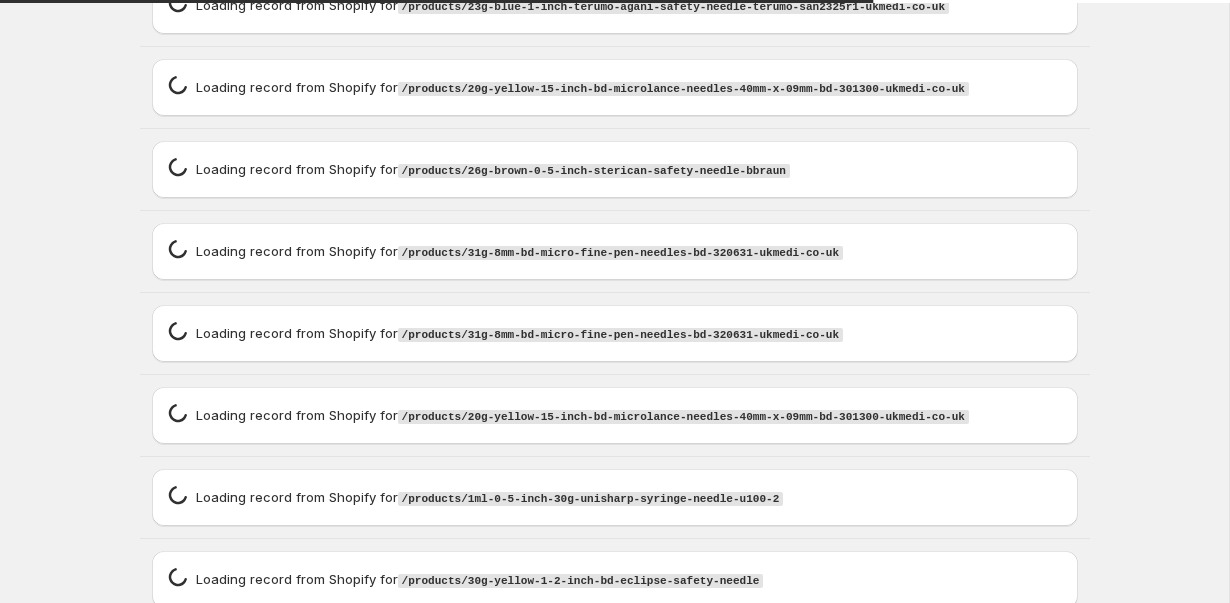 type 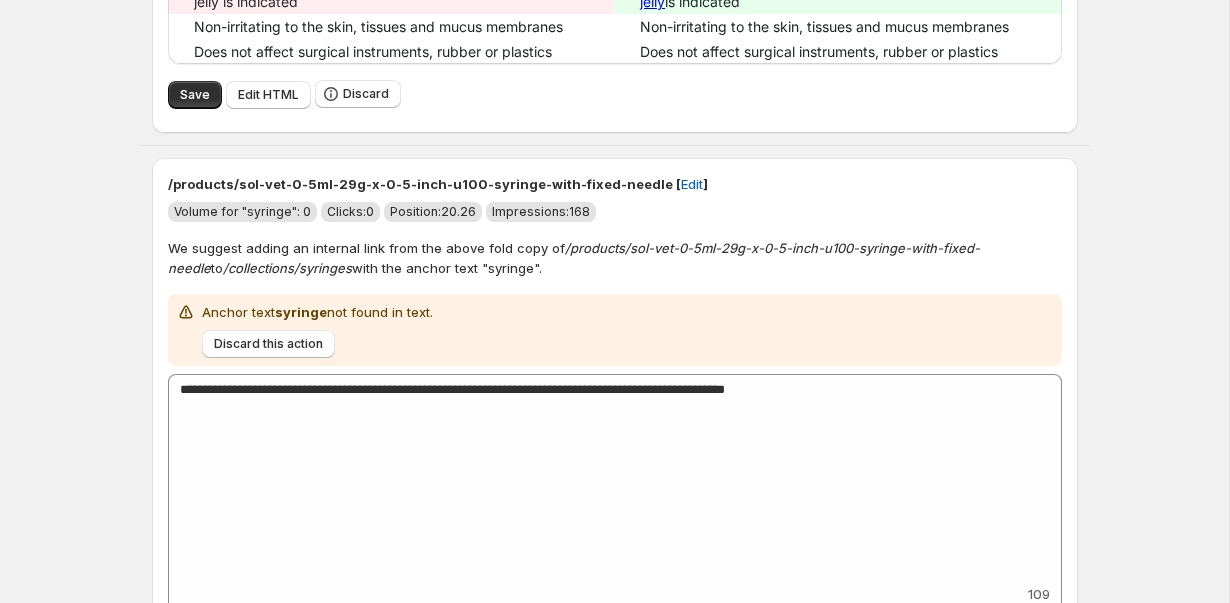 scroll, scrollTop: 17921, scrollLeft: 0, axis: vertical 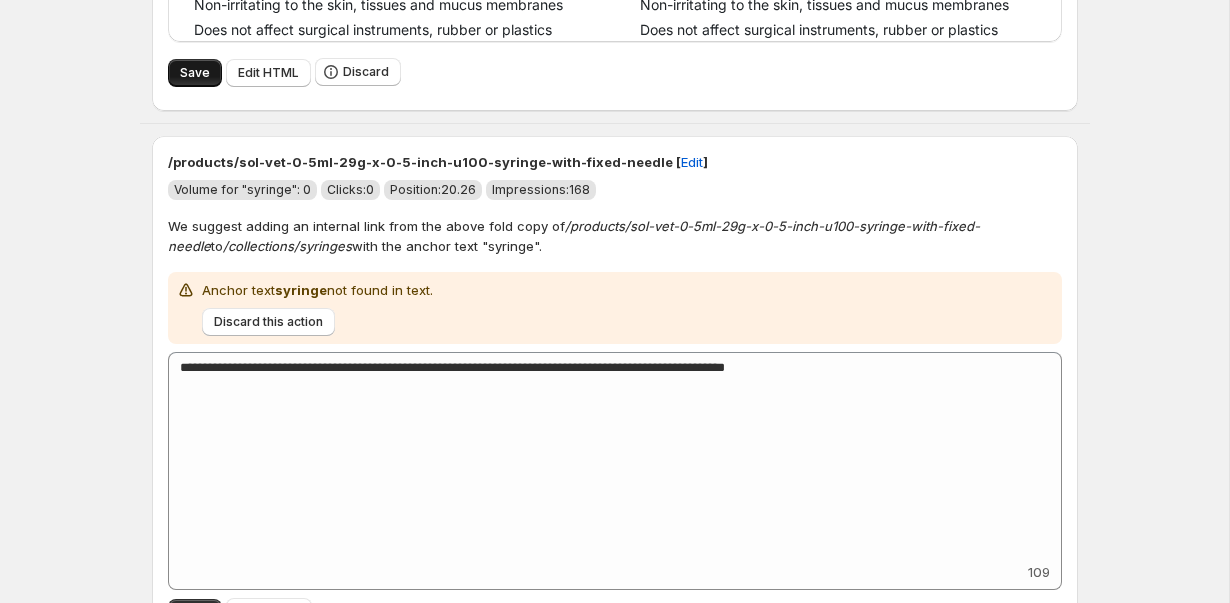 click on "Save" at bounding box center [195, 73] 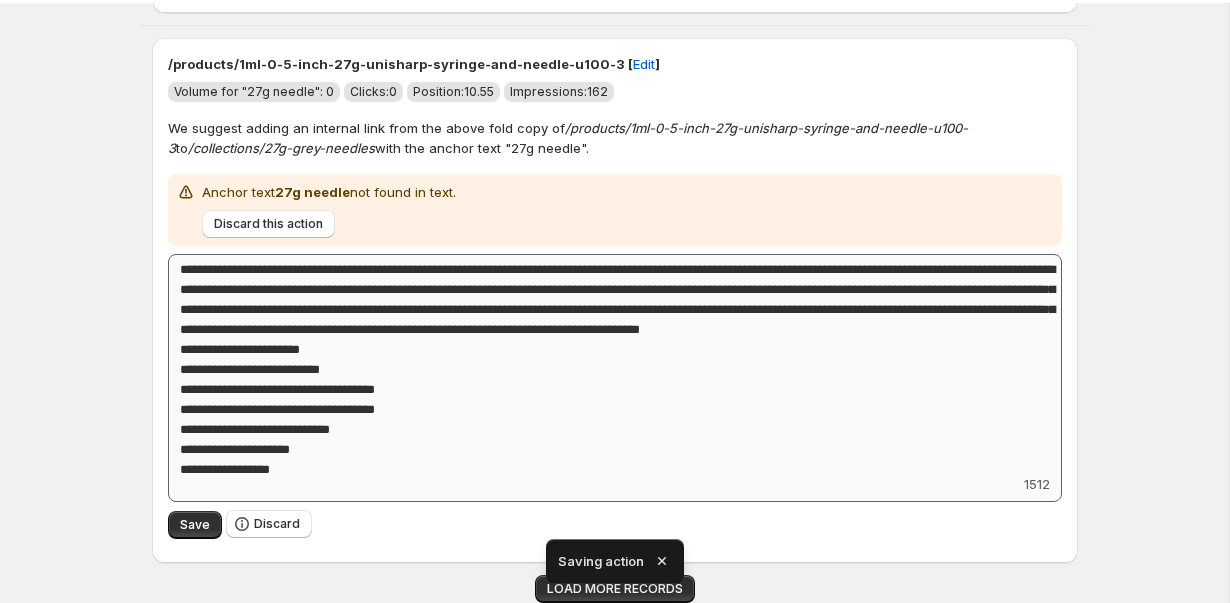 scroll, scrollTop: 8668, scrollLeft: 0, axis: vertical 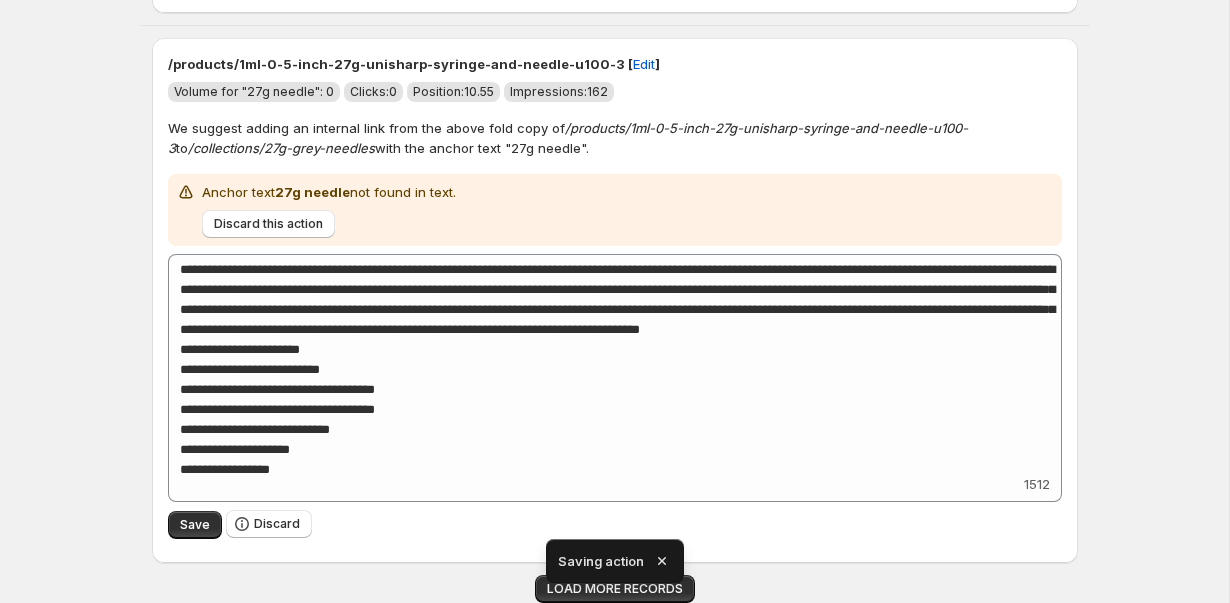 click 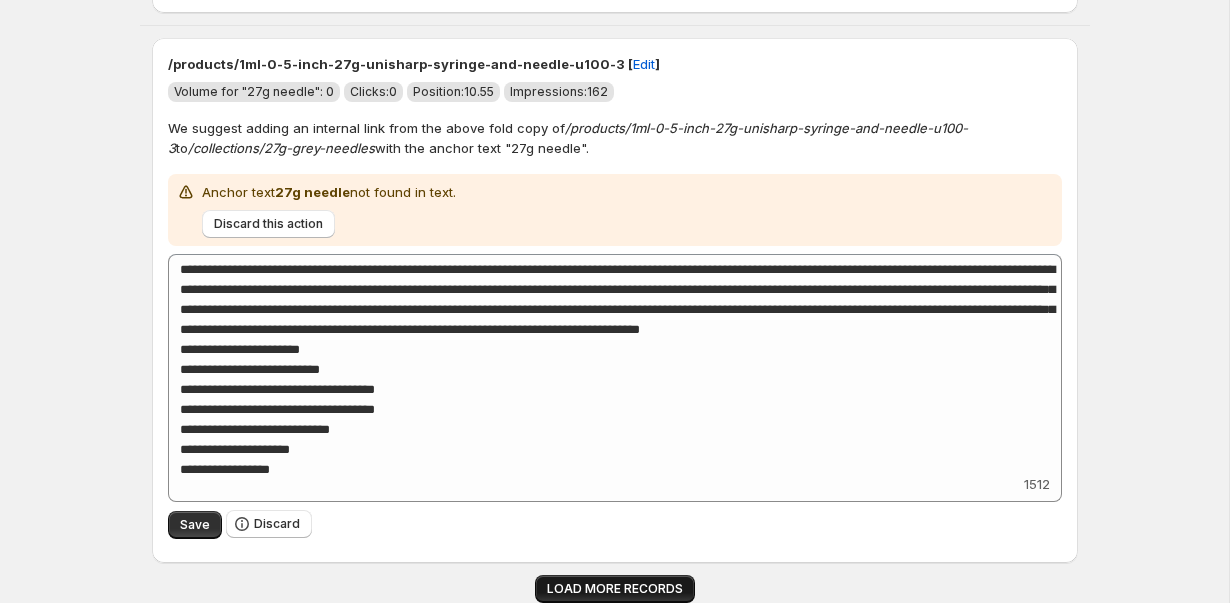 click on "LOAD MORE RECORDS" at bounding box center [615, 589] 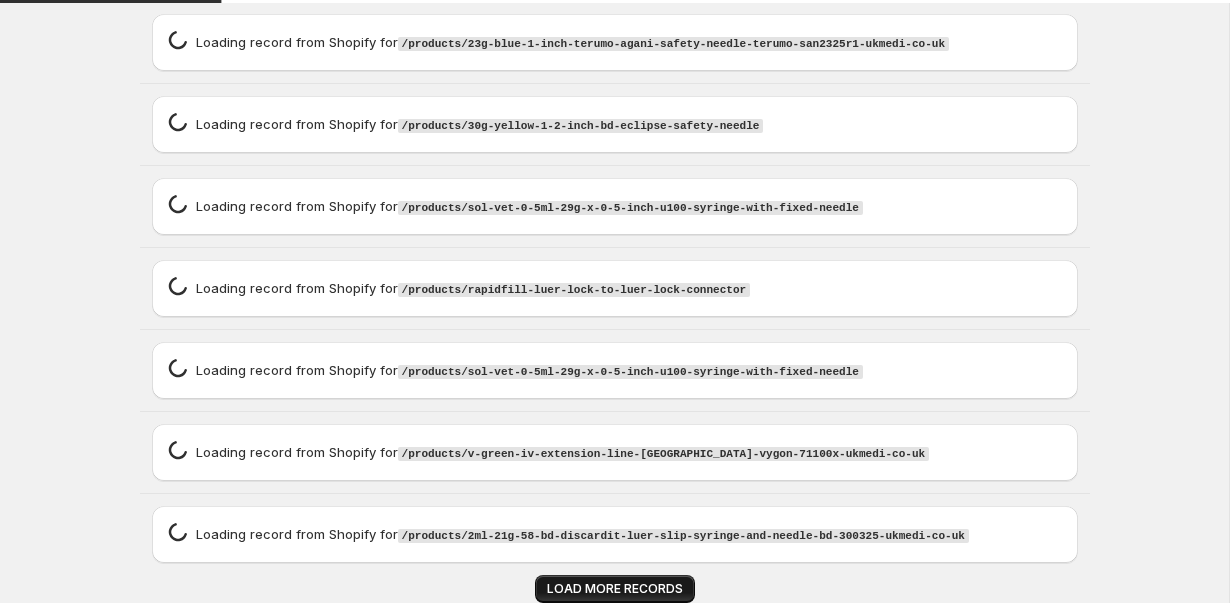 click on "LOAD MORE RECORDS" at bounding box center (615, 589) 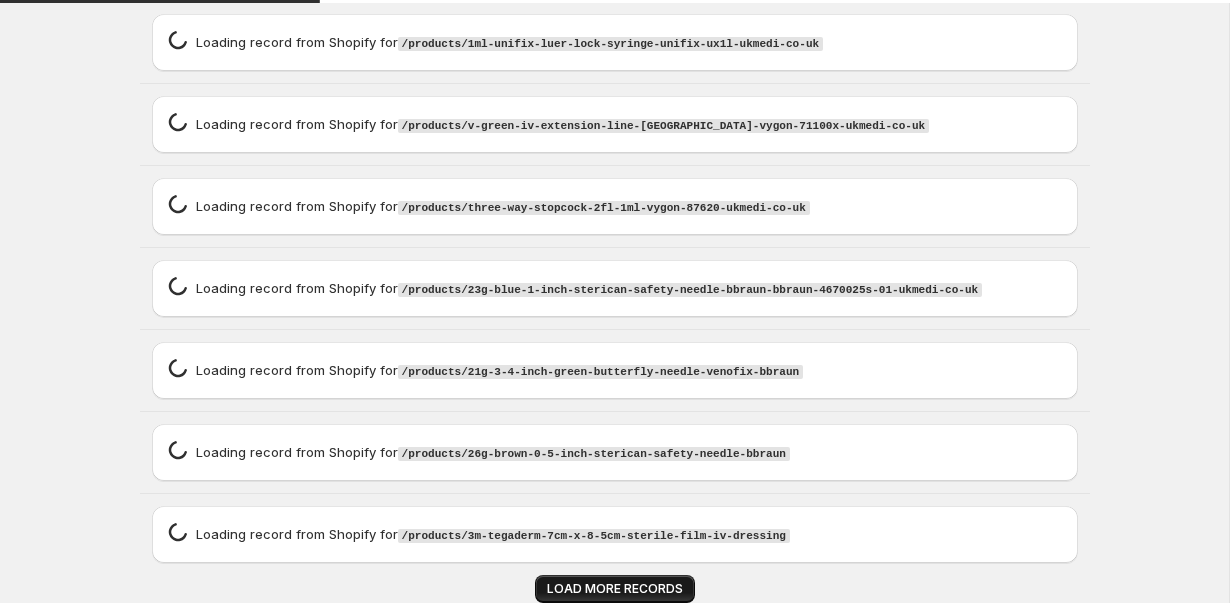 click on "LOAD MORE RECORDS" at bounding box center [615, 589] 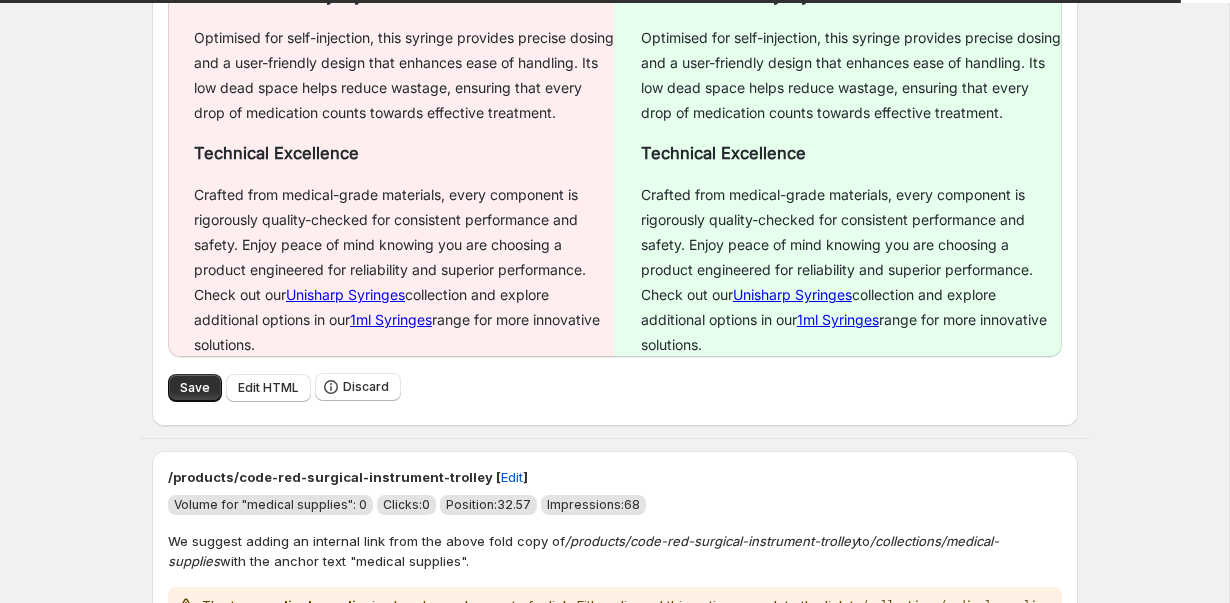 scroll, scrollTop: 5194, scrollLeft: 0, axis: vertical 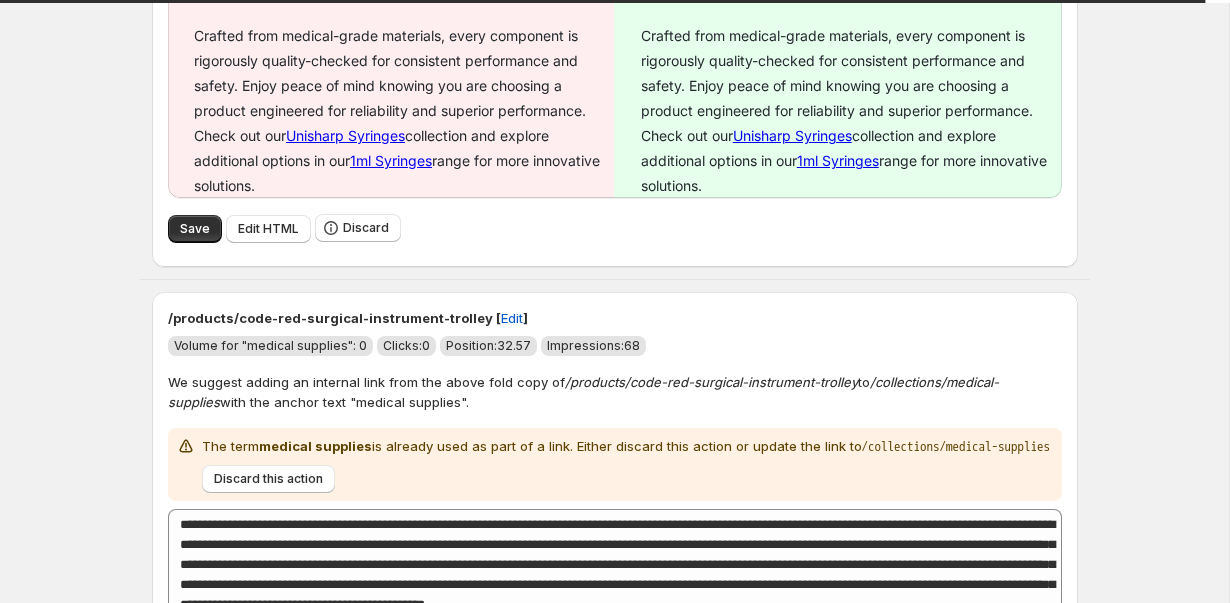 click on "Save Edit HTML Discard" at bounding box center (615, 228) 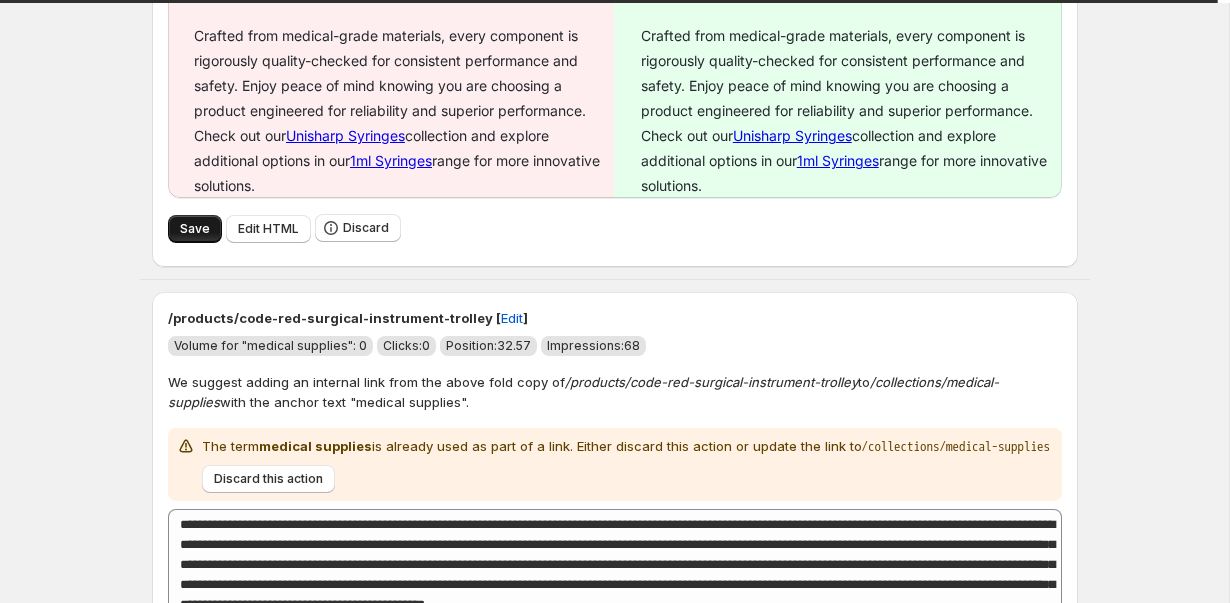 click on "Save" at bounding box center (195, 229) 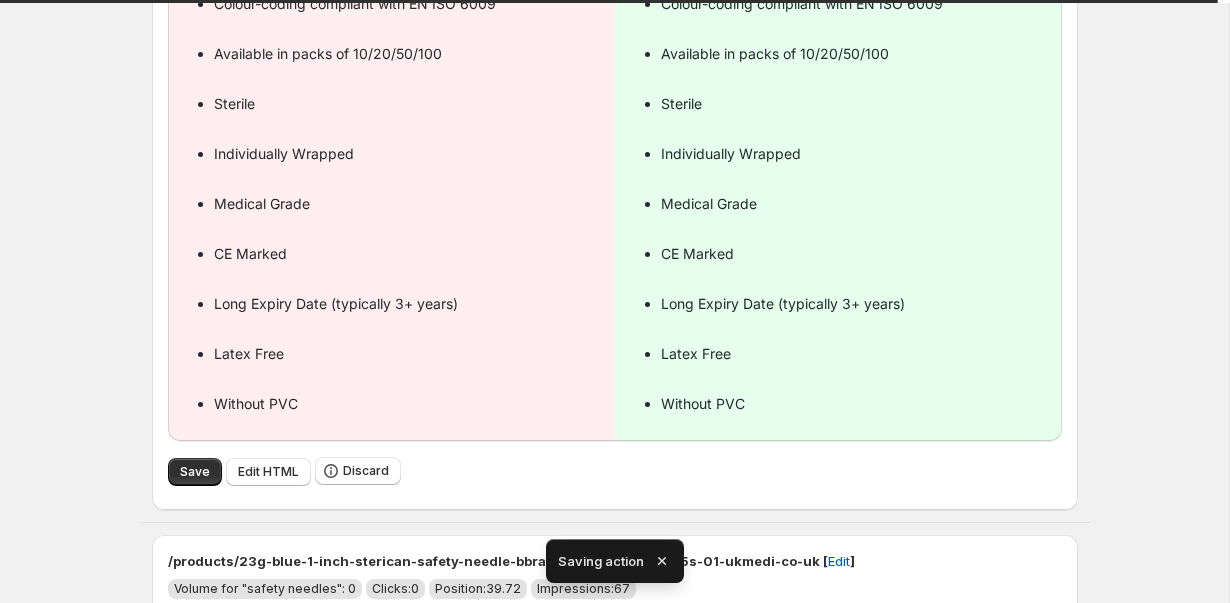 scroll, scrollTop: 3930, scrollLeft: 0, axis: vertical 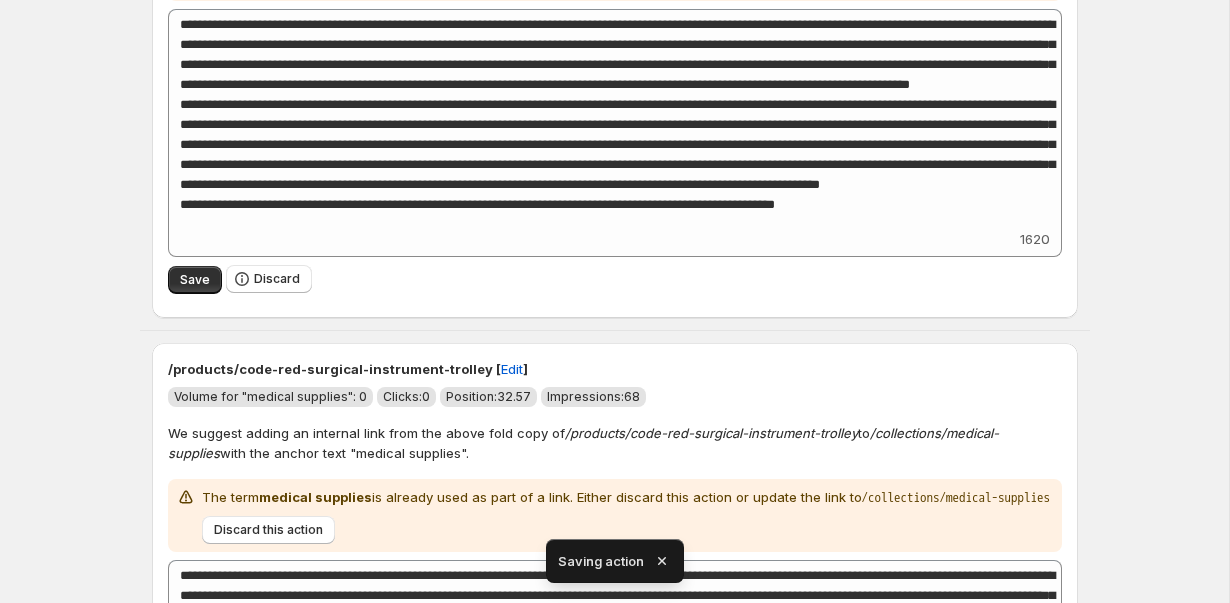 click 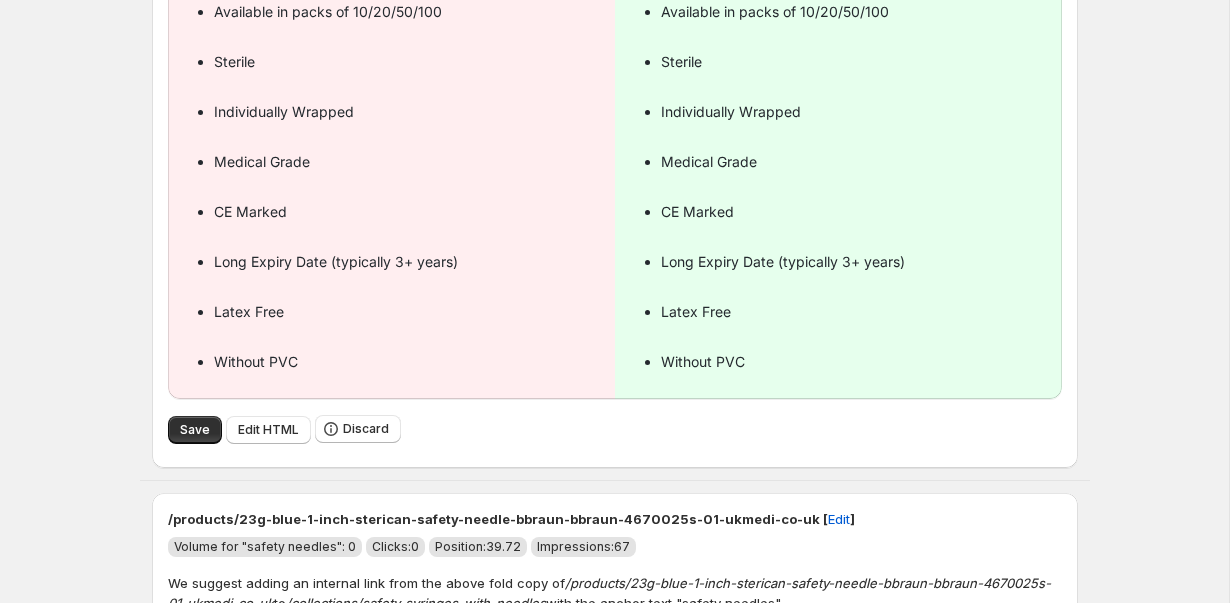 scroll, scrollTop: 5338, scrollLeft: 0, axis: vertical 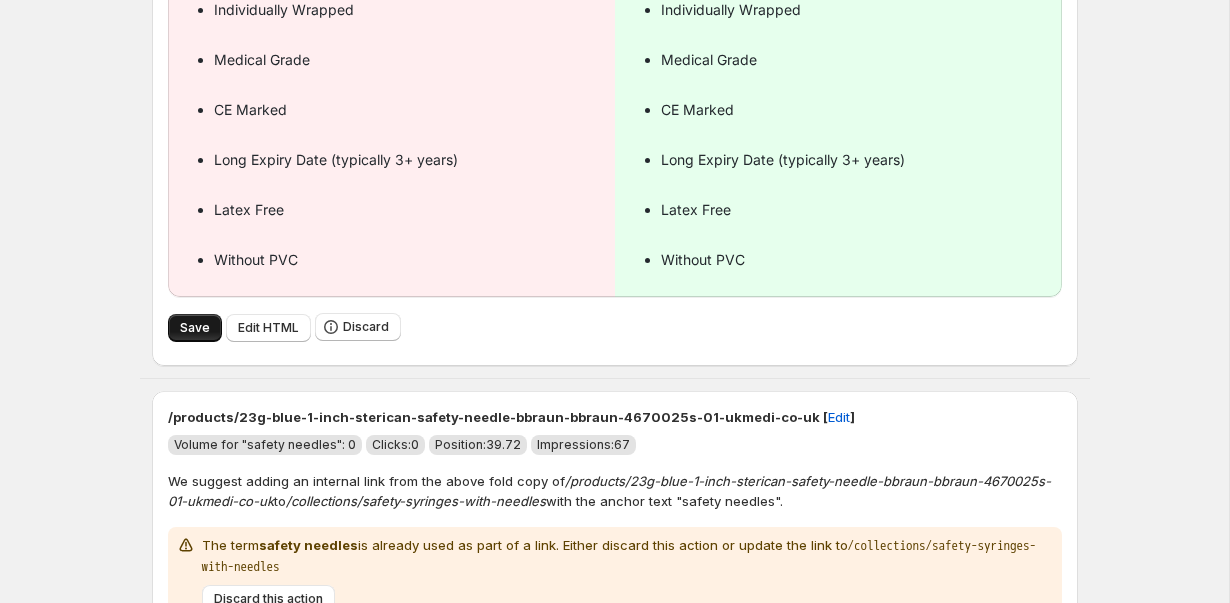 click on "Save" at bounding box center [195, 328] 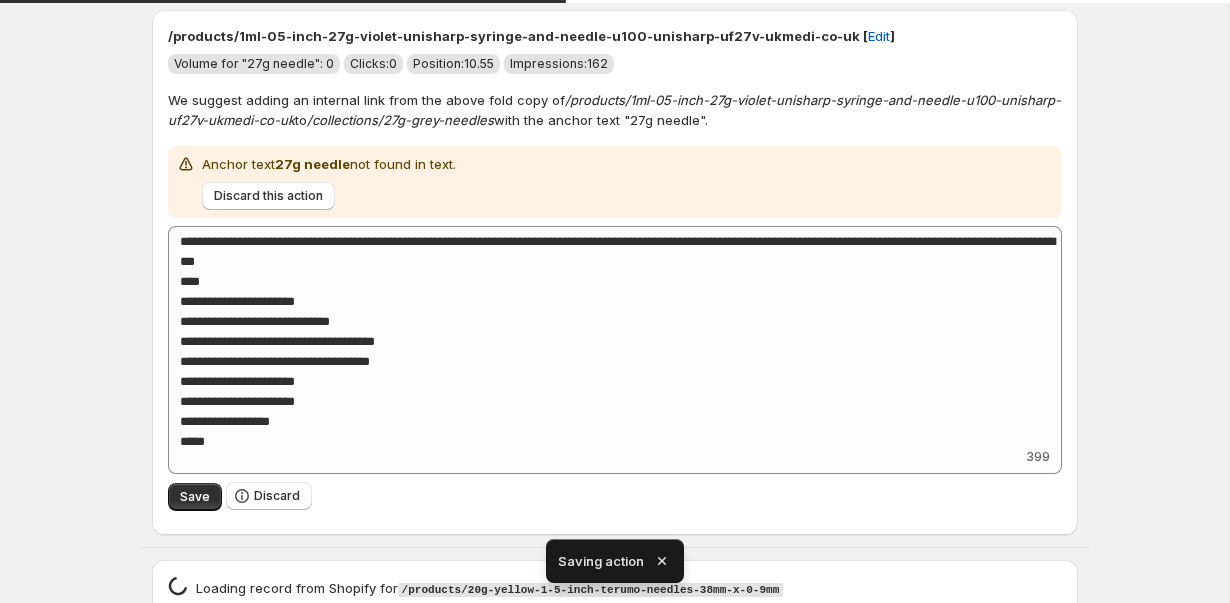 scroll, scrollTop: 7122, scrollLeft: 0, axis: vertical 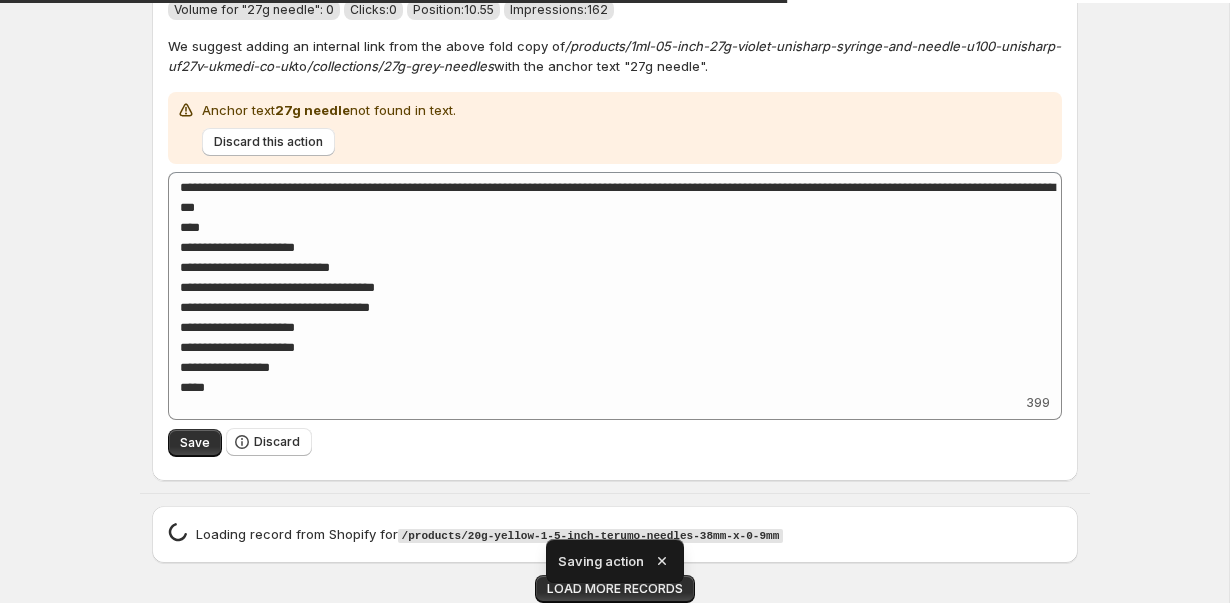 click 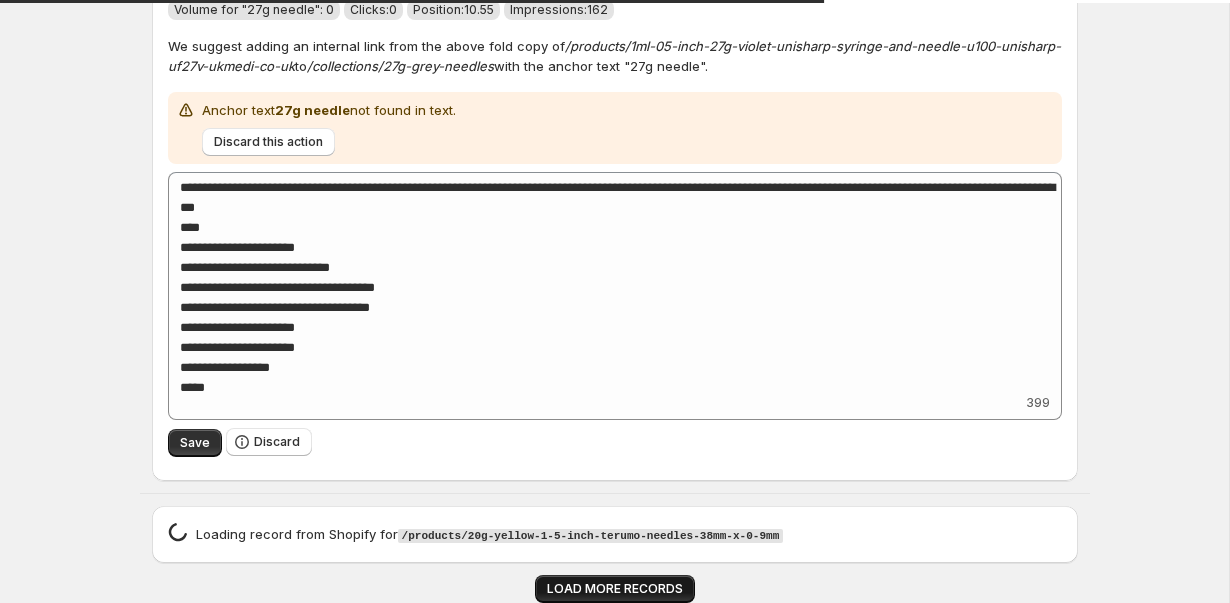 click on "LOAD MORE RECORDS" at bounding box center (615, 589) 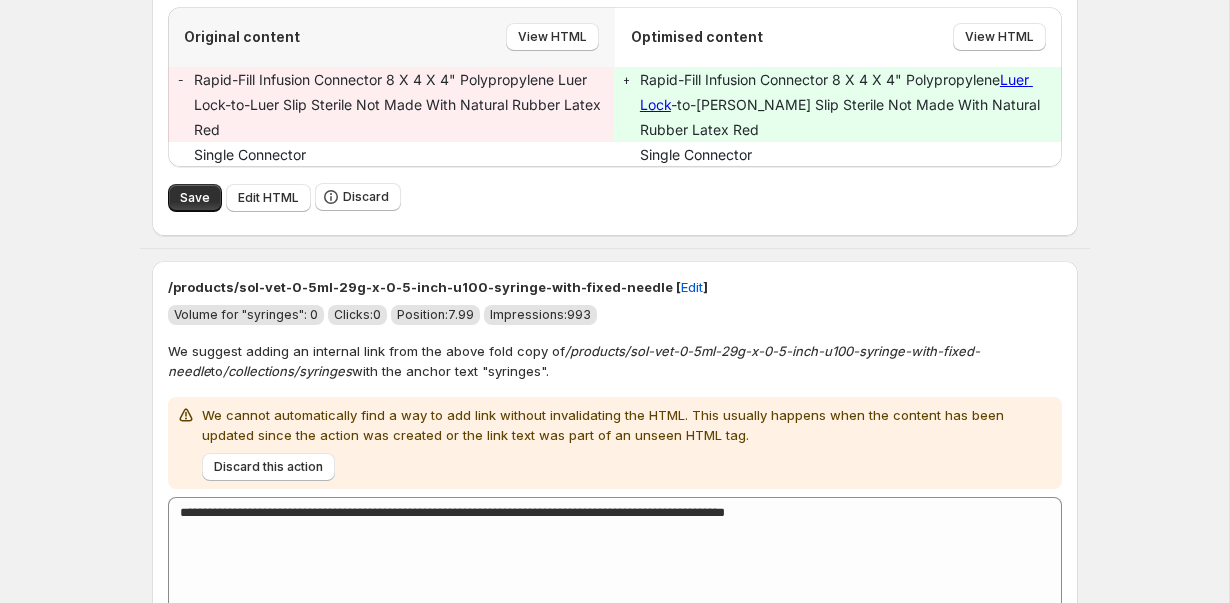 scroll, scrollTop: 16035, scrollLeft: 0, axis: vertical 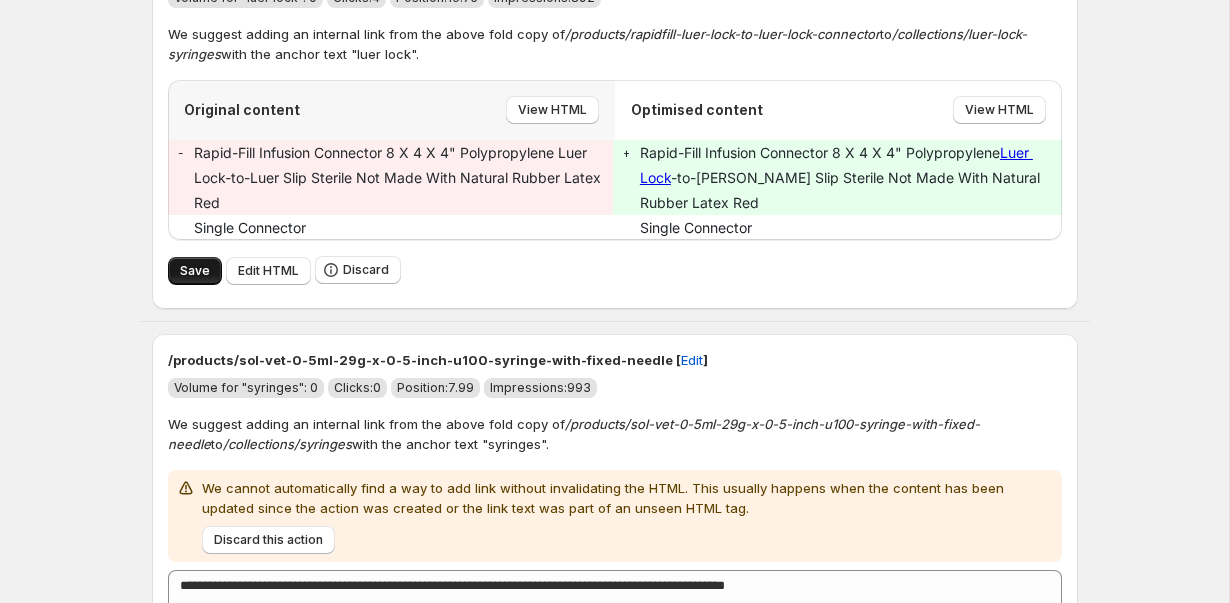 click on "Save" at bounding box center (195, 271) 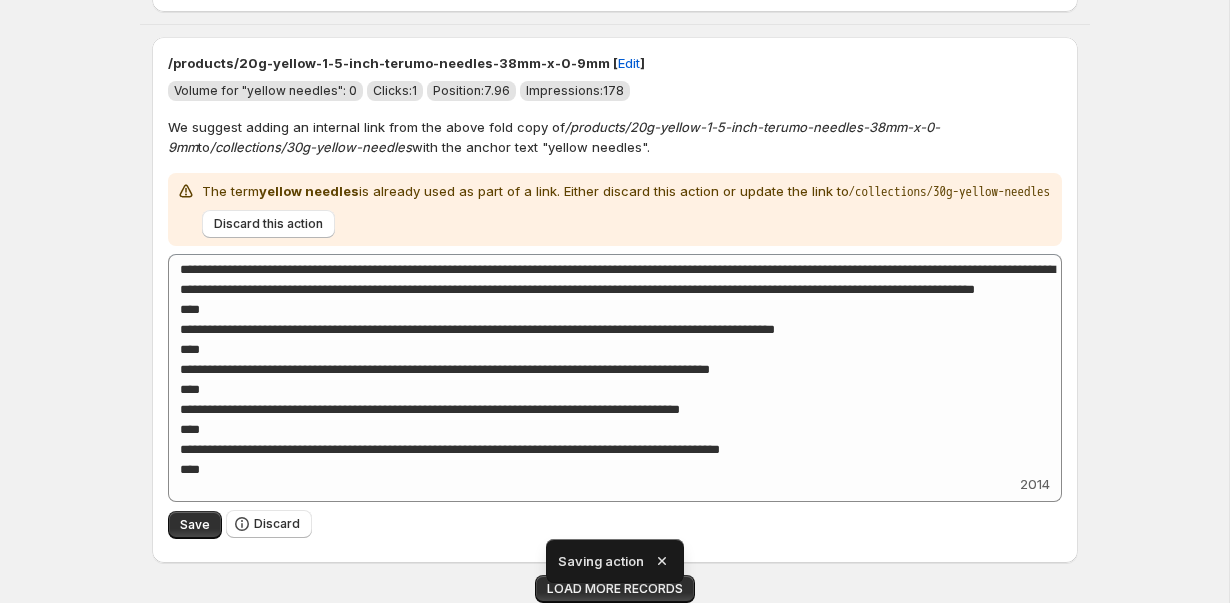 scroll, scrollTop: 7610, scrollLeft: 0, axis: vertical 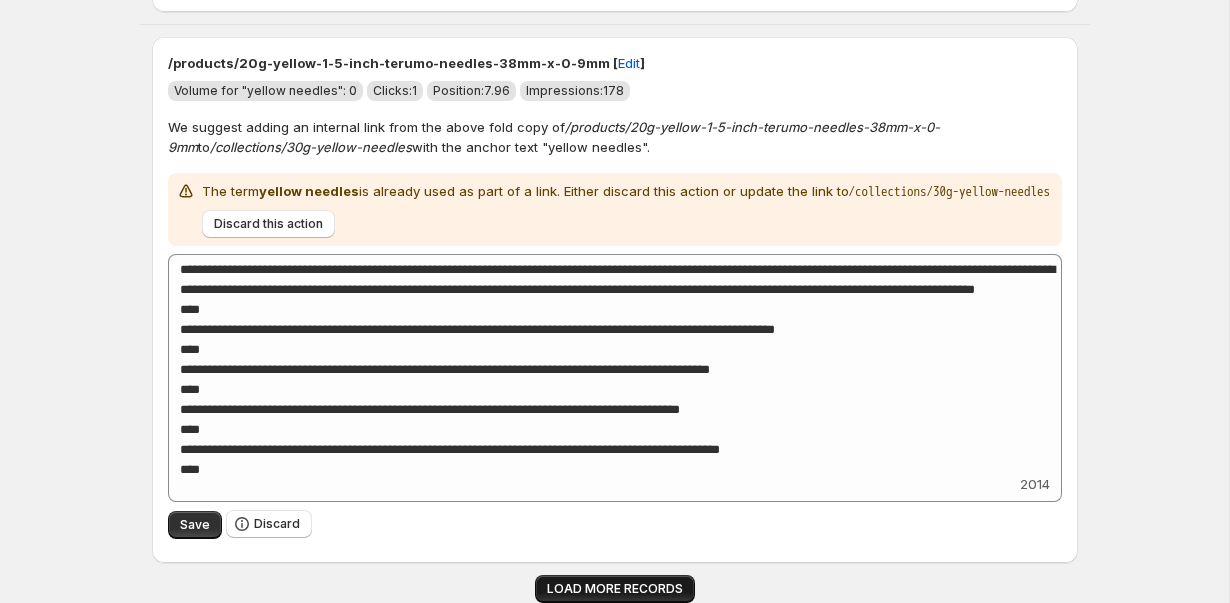 click on "LOAD MORE RECORDS" at bounding box center [615, 589] 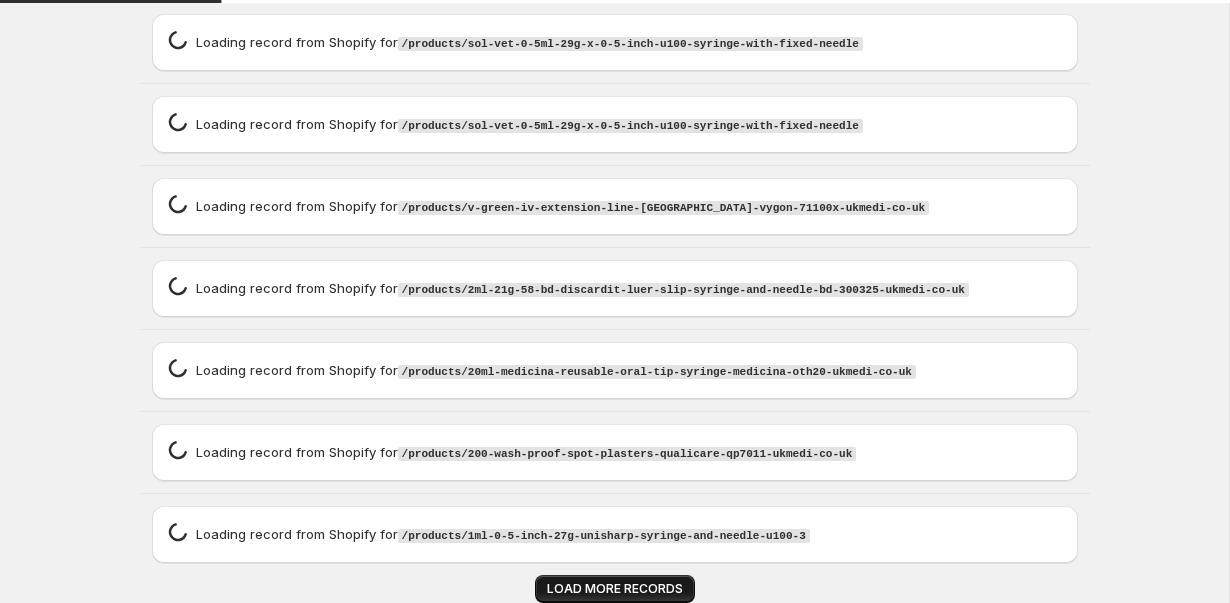 click on "LOAD MORE RECORDS" at bounding box center (615, 589) 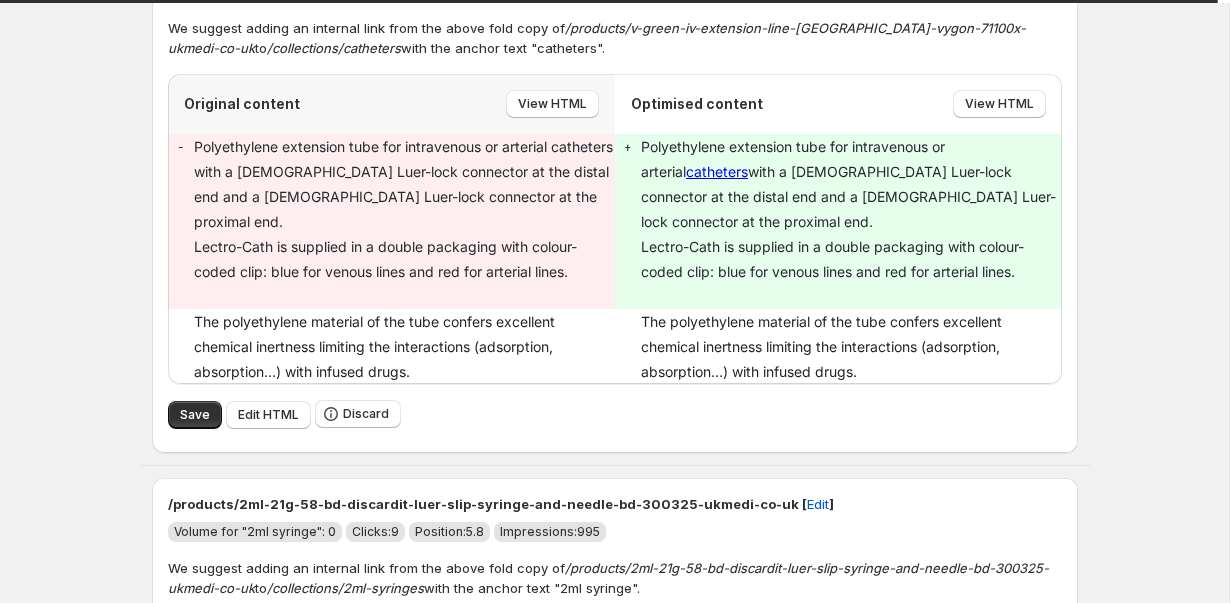 scroll, scrollTop: 16717, scrollLeft: 0, axis: vertical 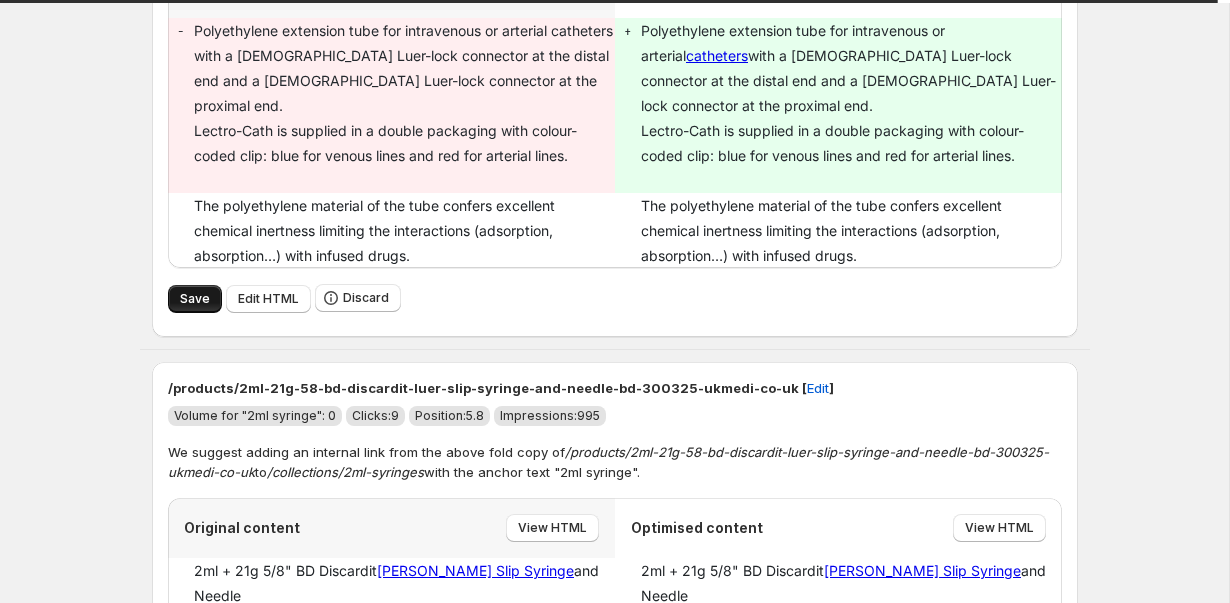 click on "Save" at bounding box center [195, 299] 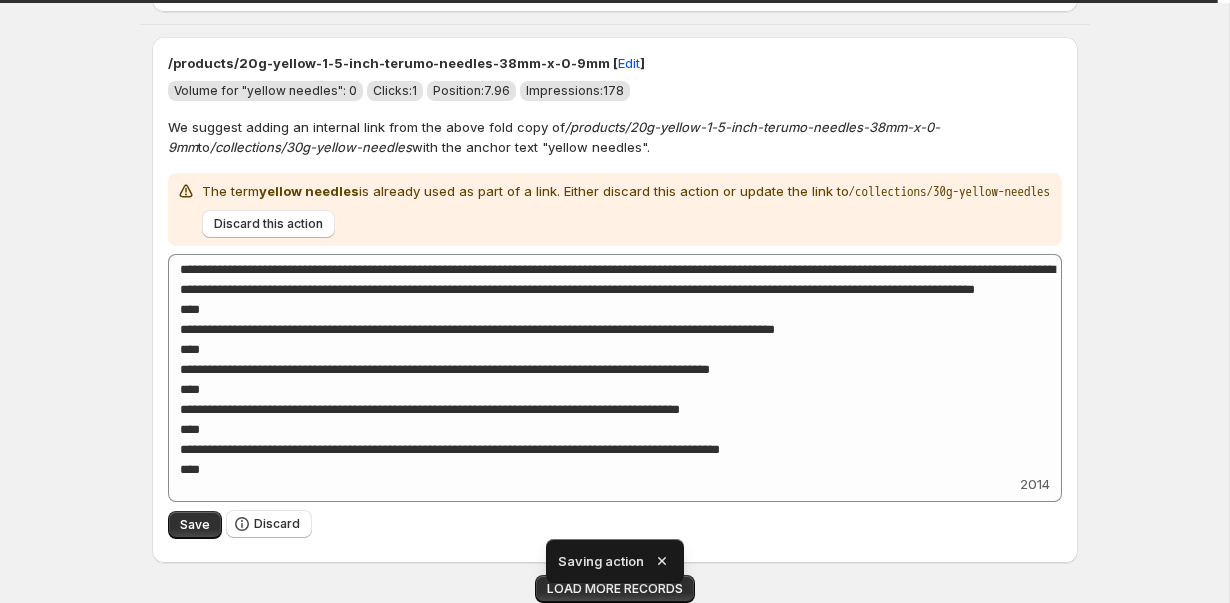 scroll, scrollTop: 7610, scrollLeft: 0, axis: vertical 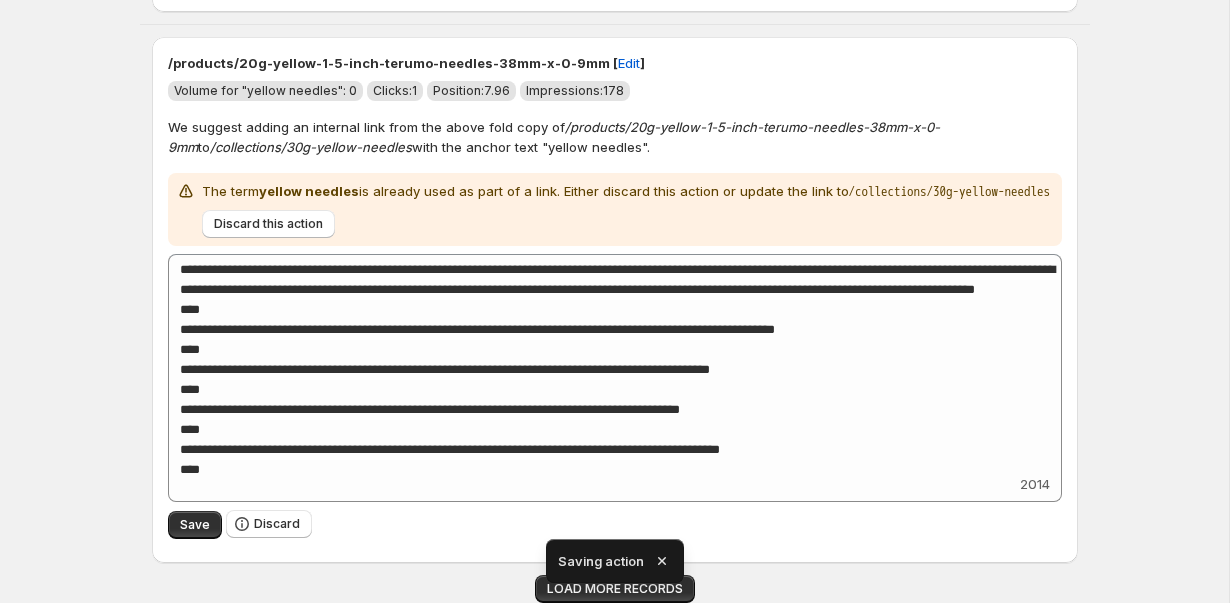 click 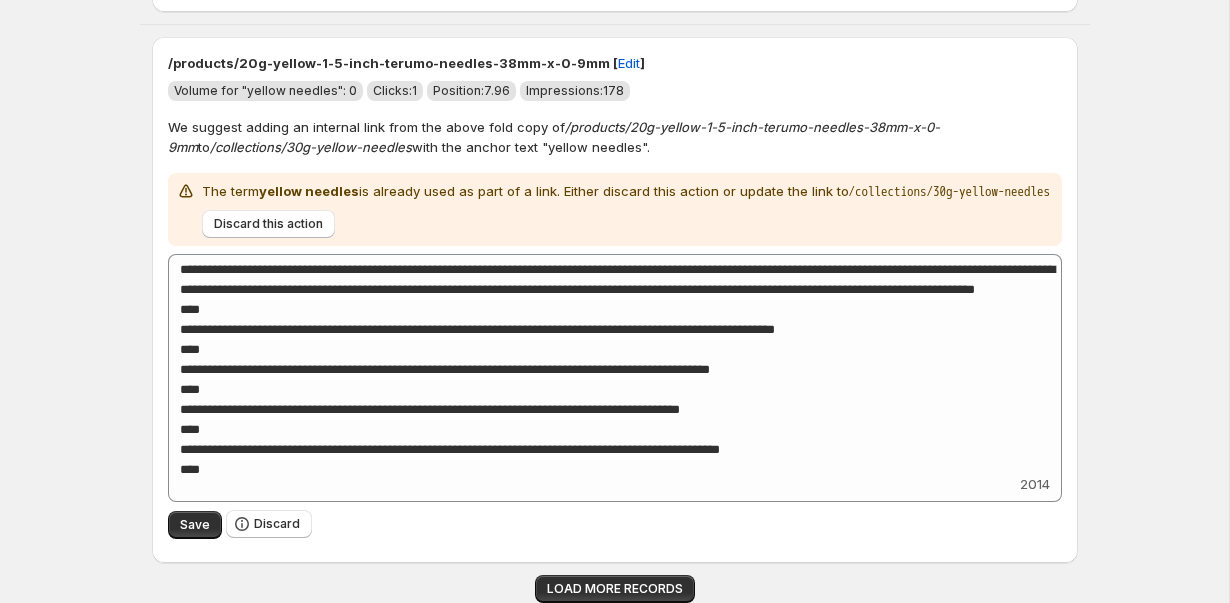 click on "LOAD MORE RECORDS" at bounding box center [615, 589] 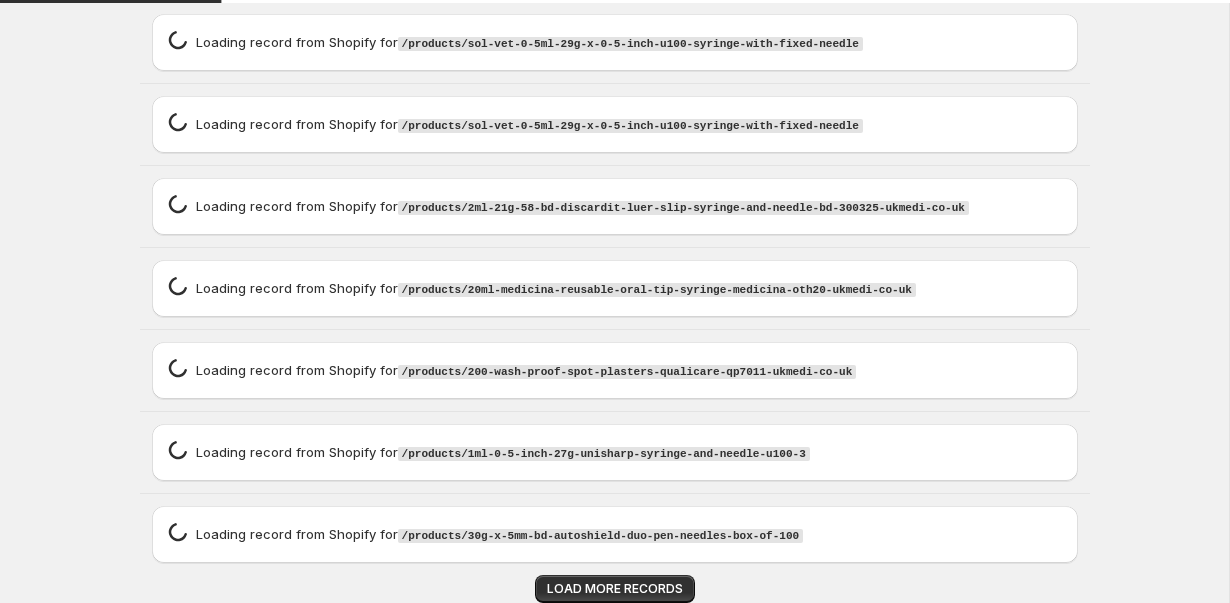 click on "LOAD MORE RECORDS" at bounding box center [615, 589] 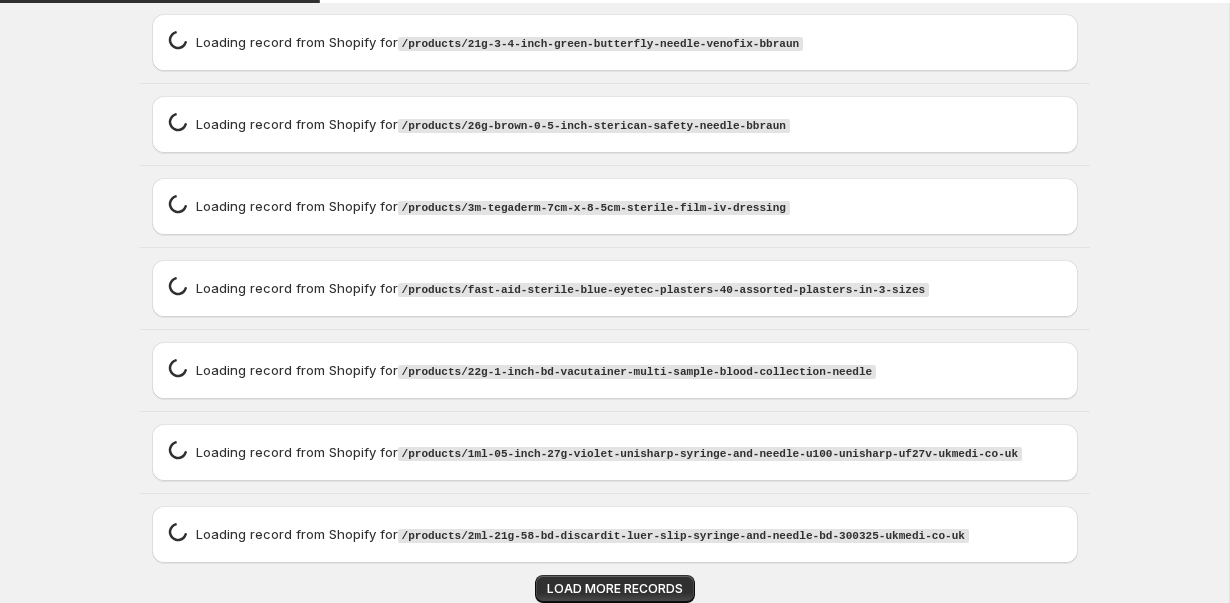 click on "LOAD MORE RECORDS" at bounding box center (615, 589) 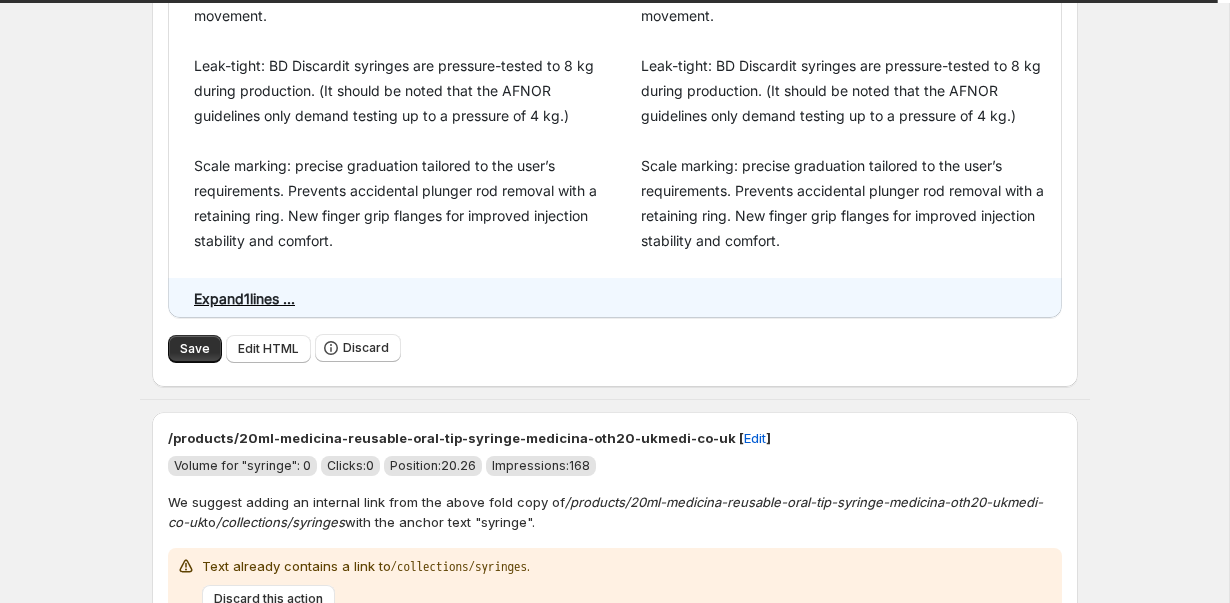 scroll, scrollTop: 16980, scrollLeft: 0, axis: vertical 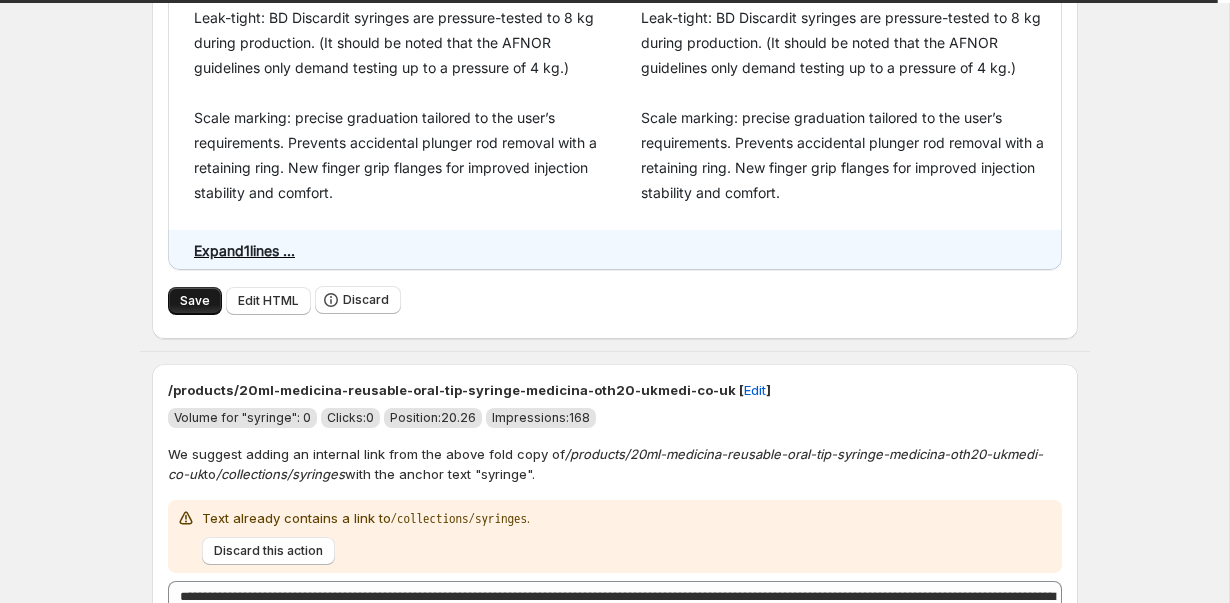 click on "Save" at bounding box center (195, 301) 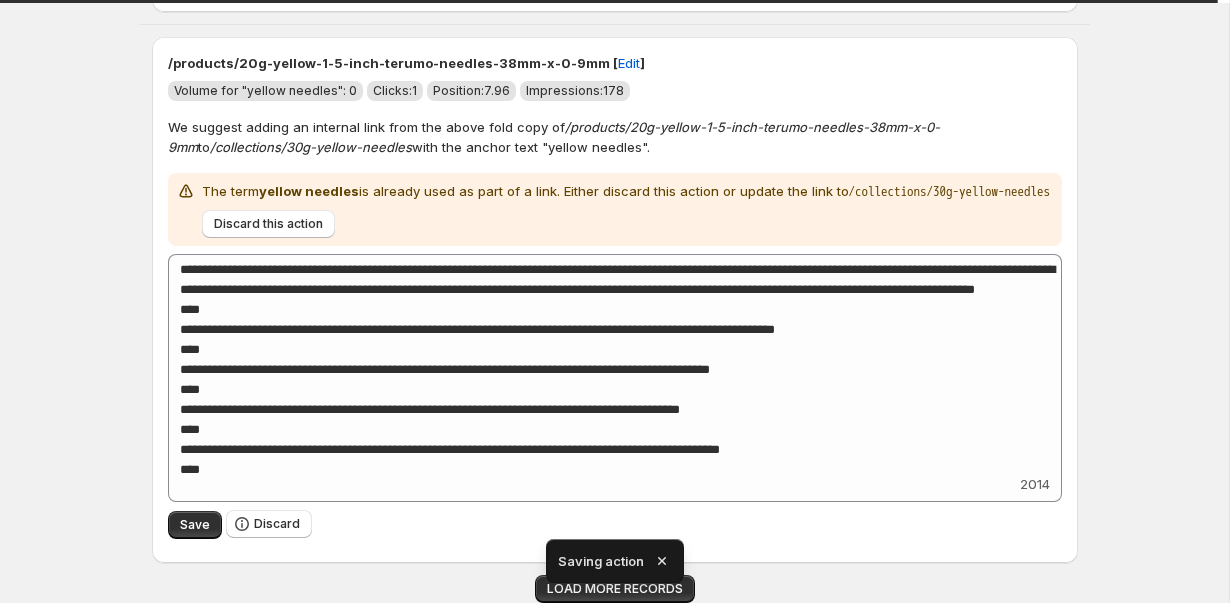 scroll, scrollTop: 7610, scrollLeft: 0, axis: vertical 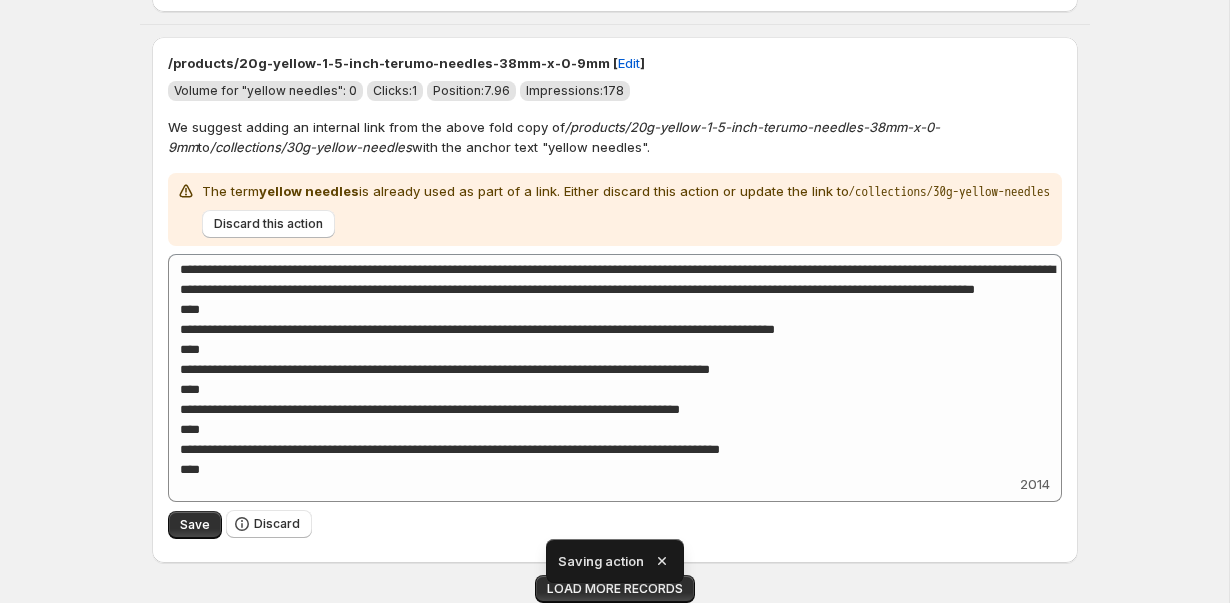 click 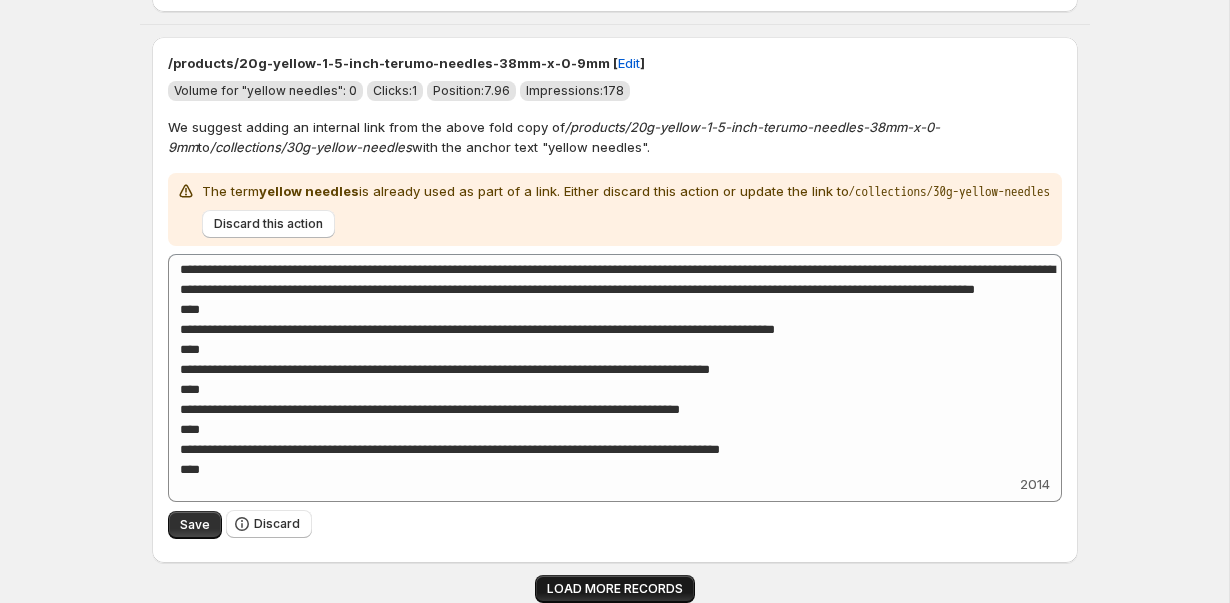 click on "LOAD MORE RECORDS" at bounding box center (615, 589) 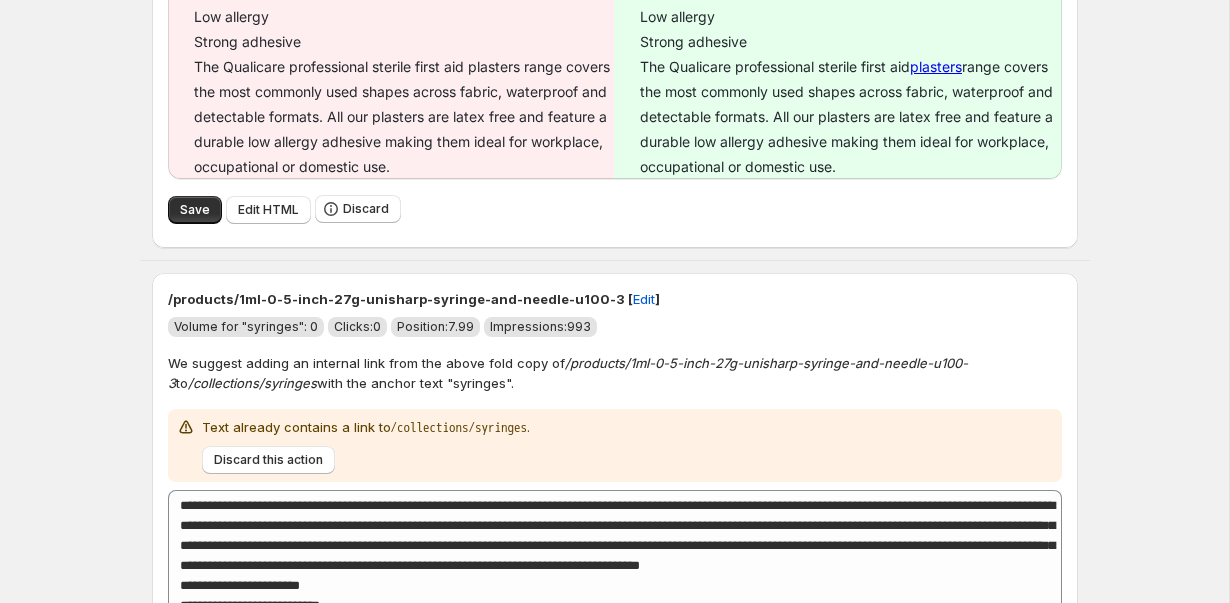 scroll, scrollTop: 17320, scrollLeft: 0, axis: vertical 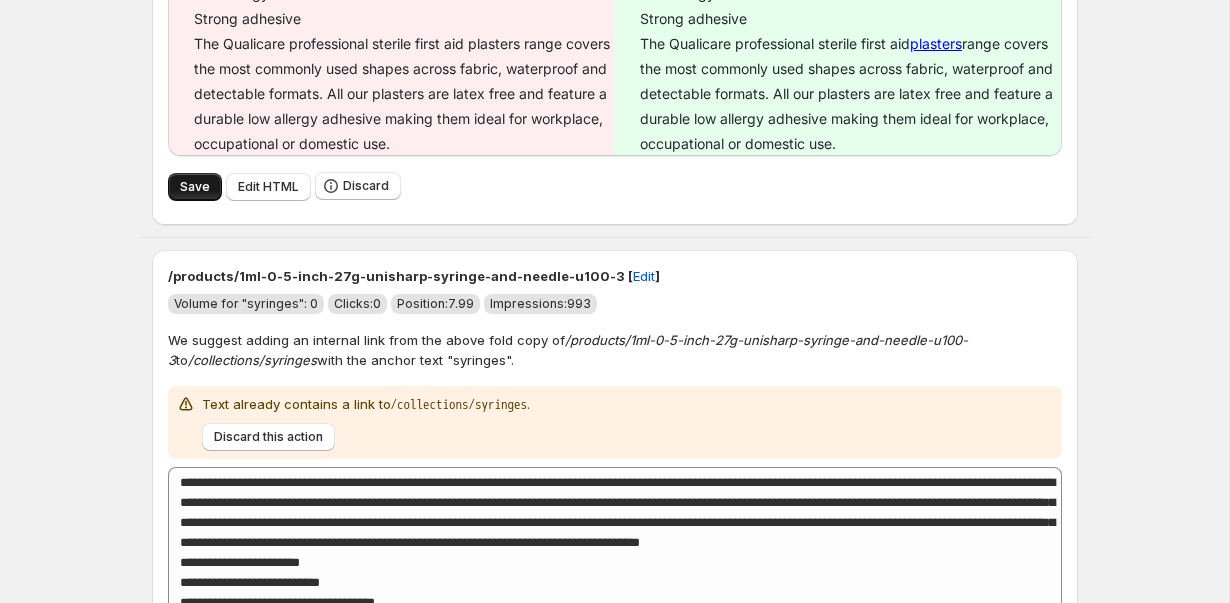 click on "Save" at bounding box center (195, 187) 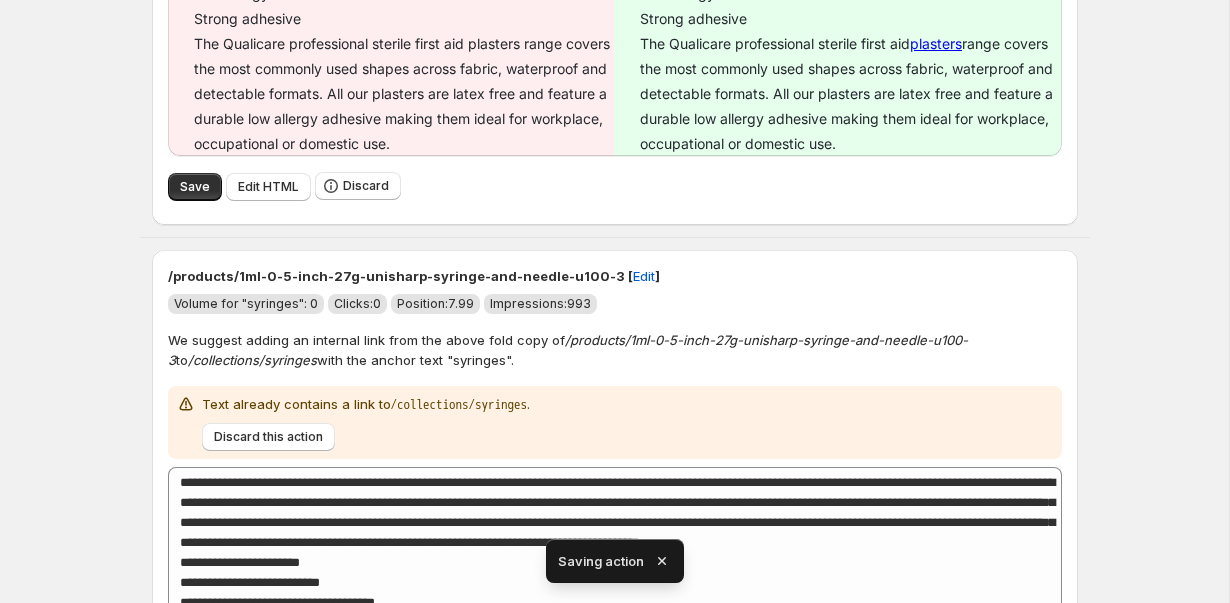 scroll, scrollTop: 7610, scrollLeft: 0, axis: vertical 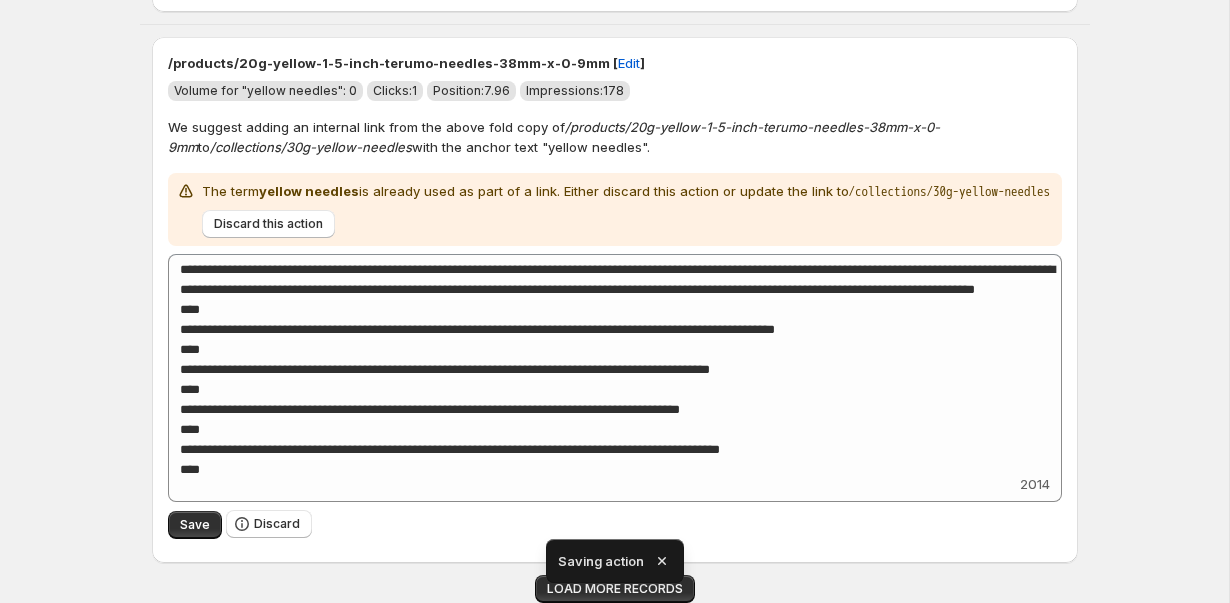 click 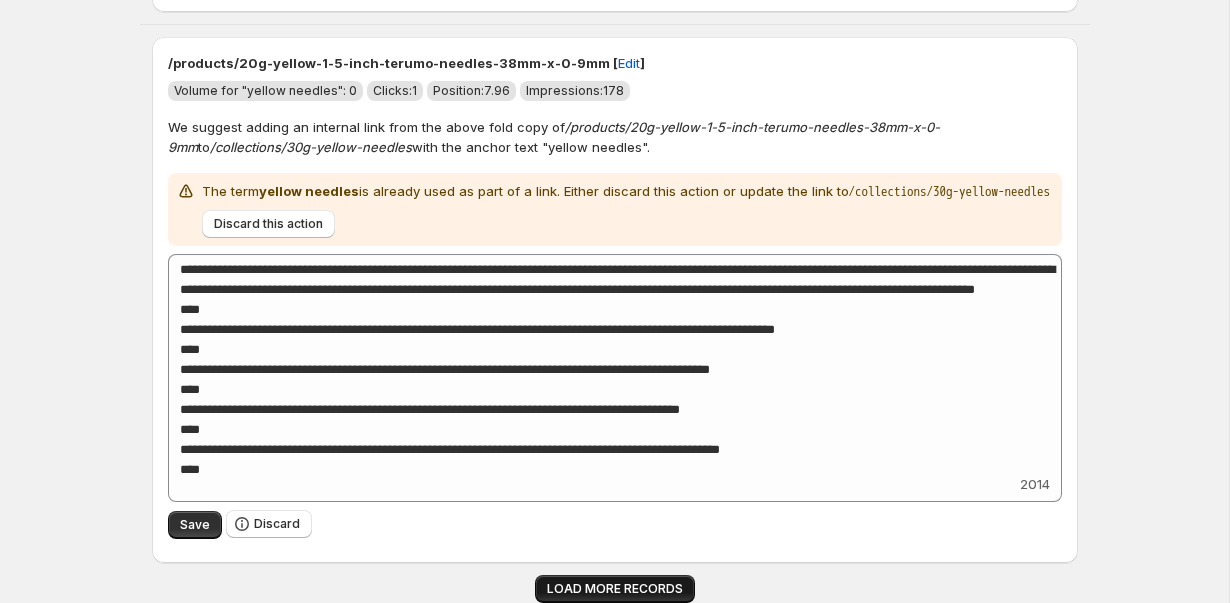 click on "LOAD MORE RECORDS" at bounding box center (615, 589) 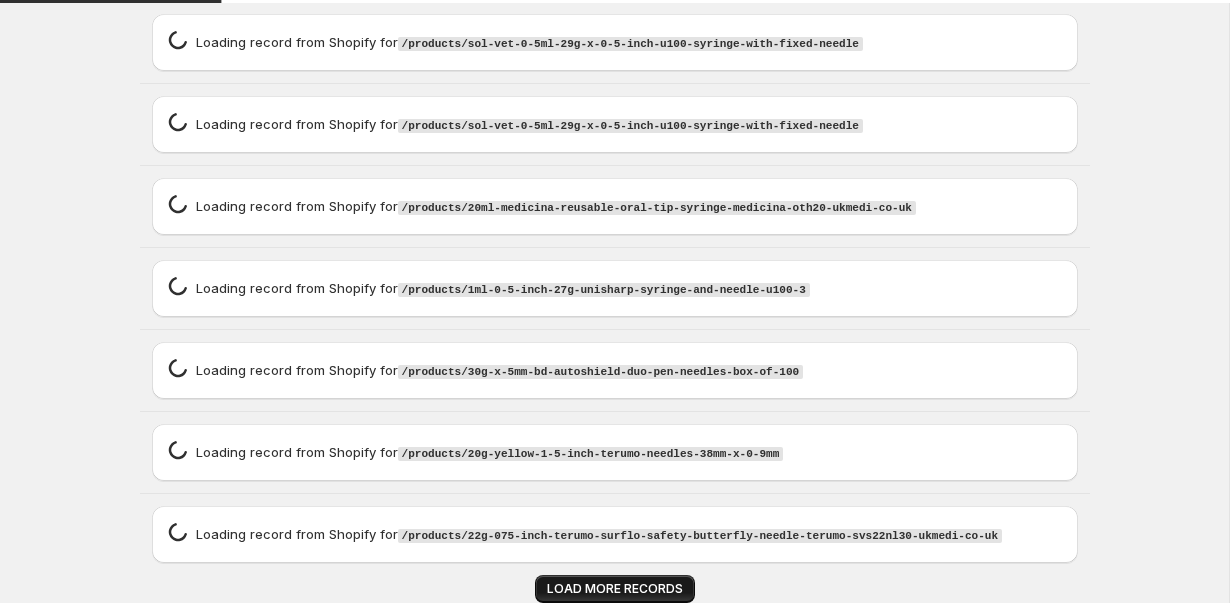 click on "LOAD MORE RECORDS" at bounding box center [615, 589] 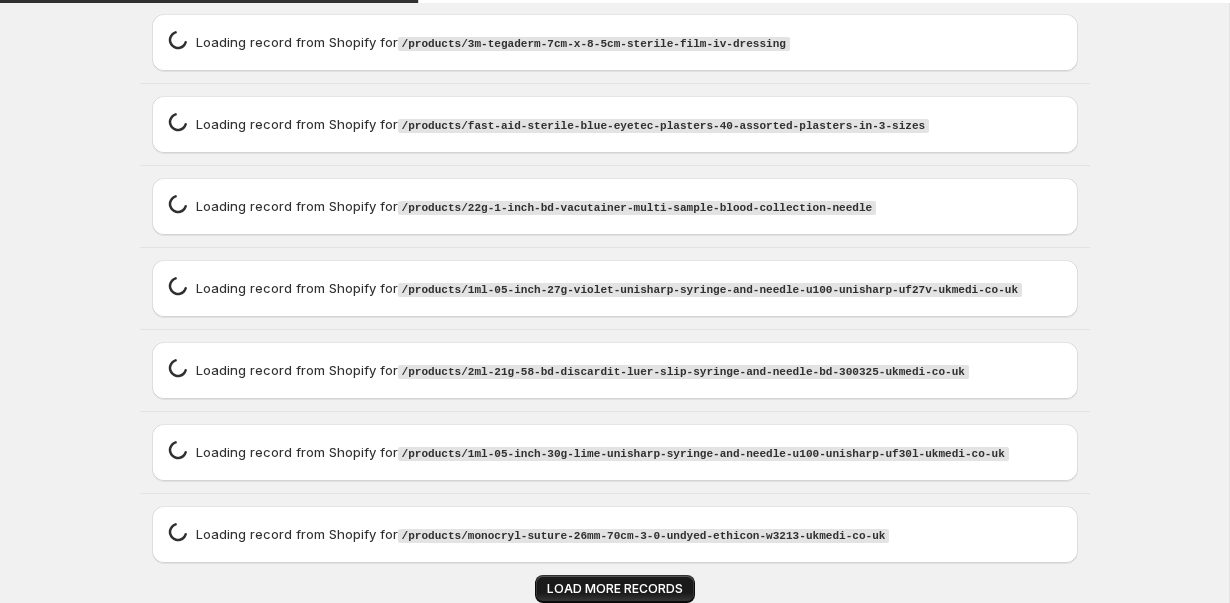 click on "LOAD MORE RECORDS" at bounding box center (615, 589) 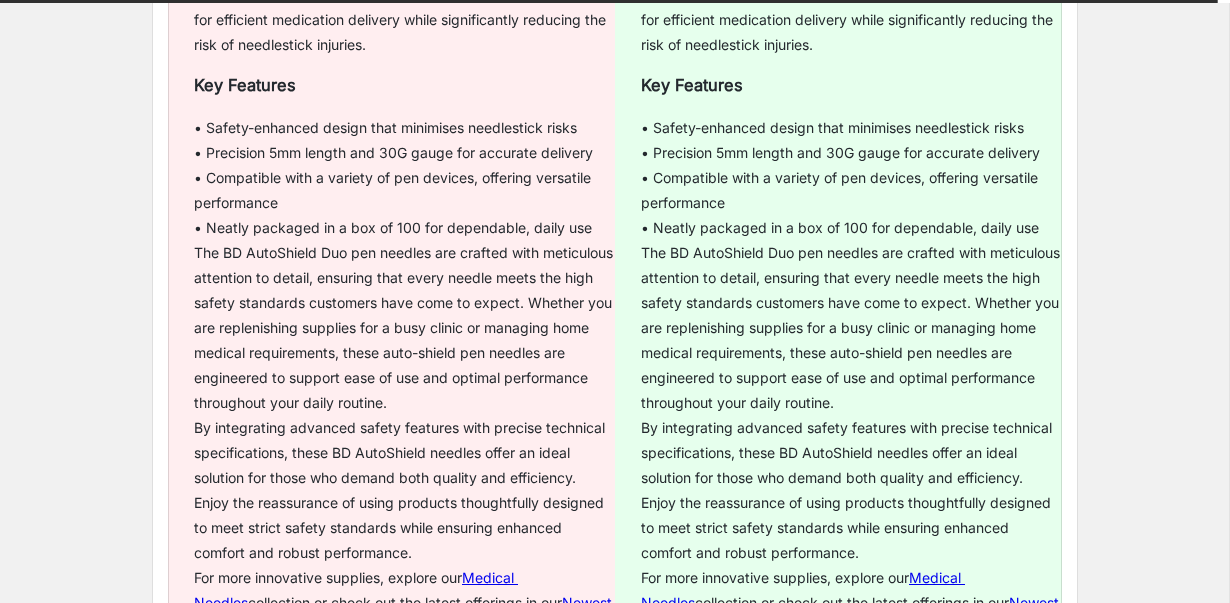 scroll, scrollTop: 18449, scrollLeft: 0, axis: vertical 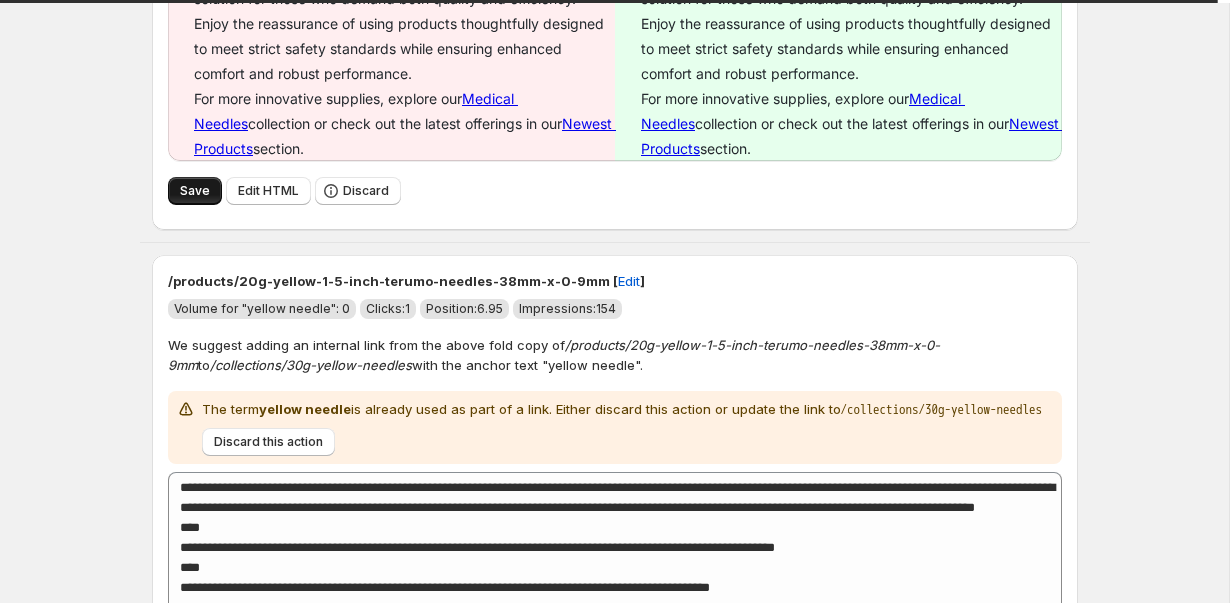 click on "Save" at bounding box center [195, 191] 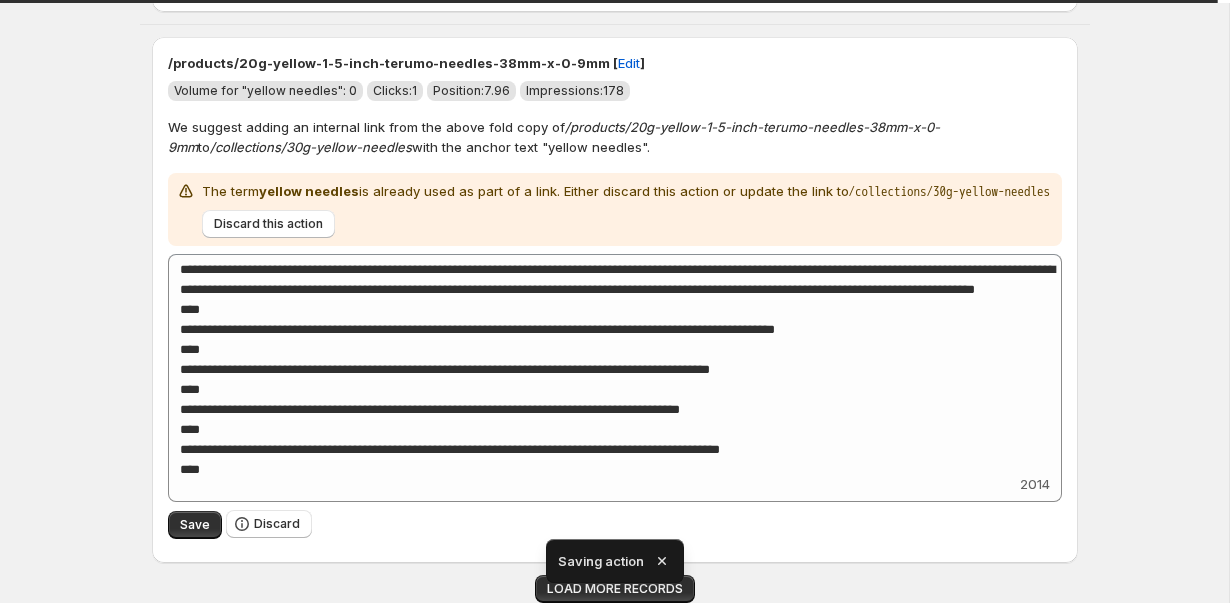 scroll, scrollTop: 7610, scrollLeft: 0, axis: vertical 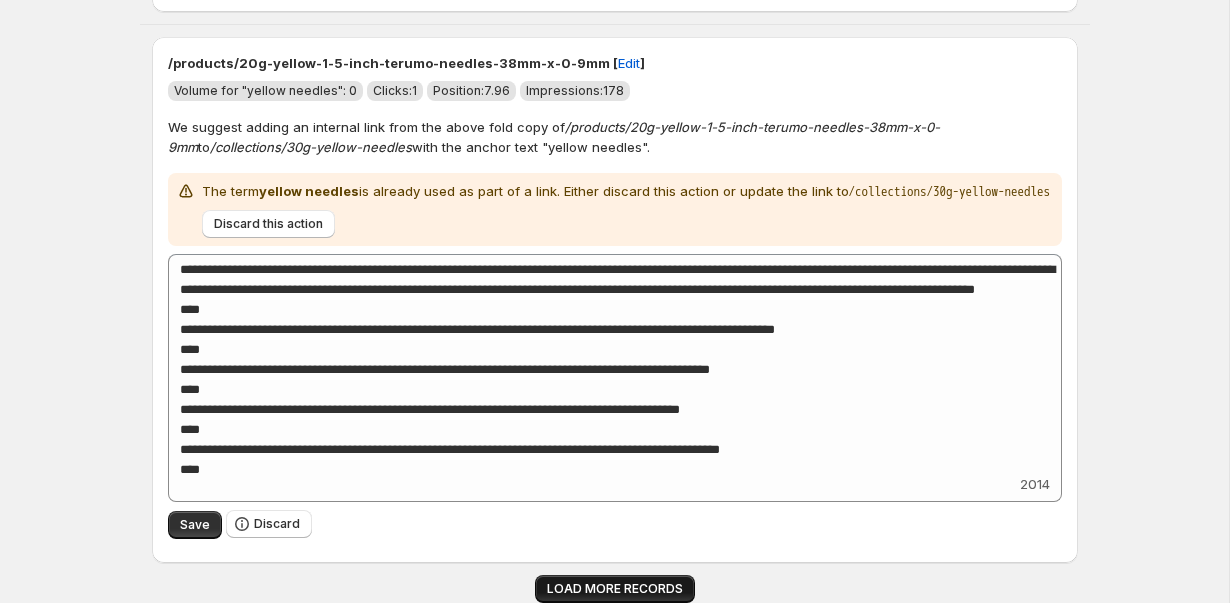 click on "LOAD MORE RECORDS" at bounding box center [615, 589] 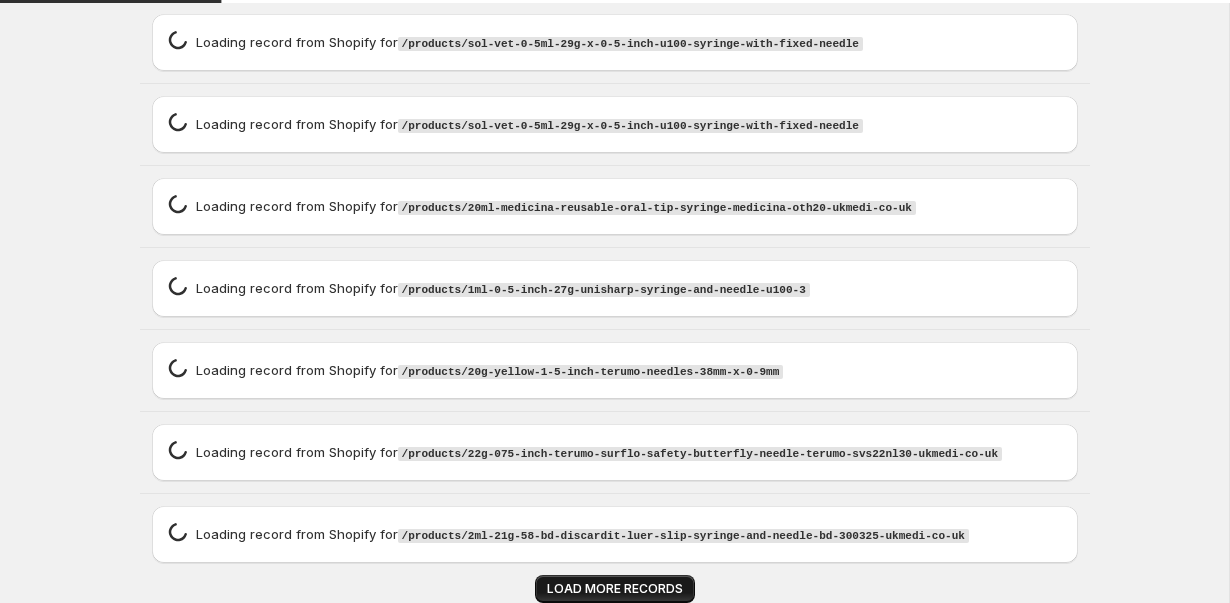 click on "LOAD MORE RECORDS" at bounding box center (615, 589) 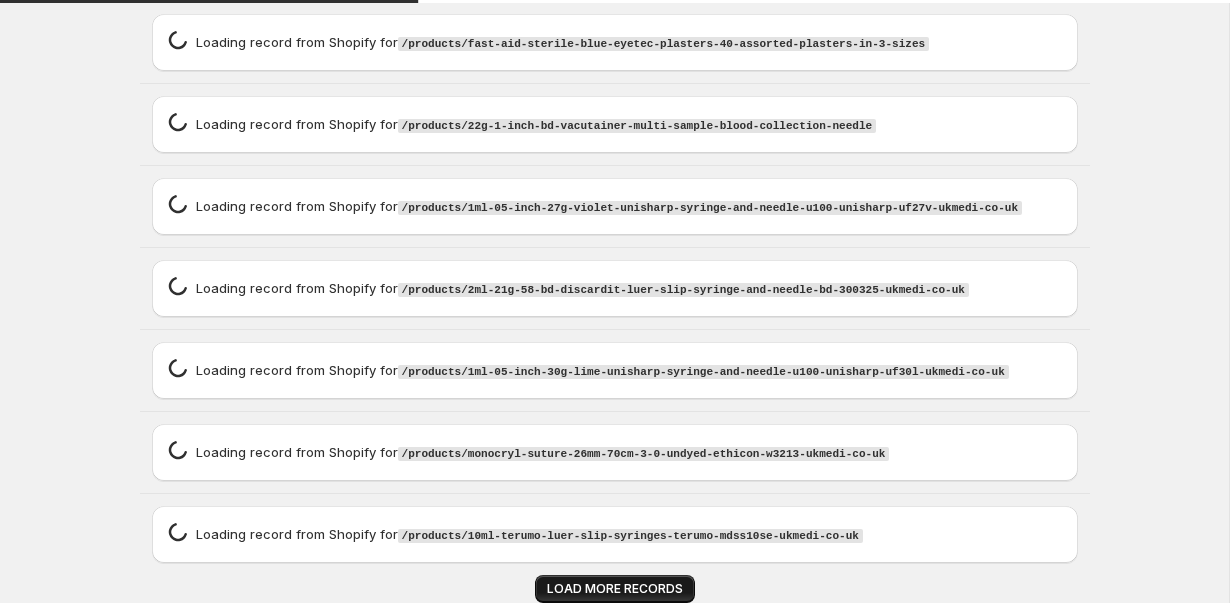 click on "LOAD MORE RECORDS" at bounding box center [615, 589] 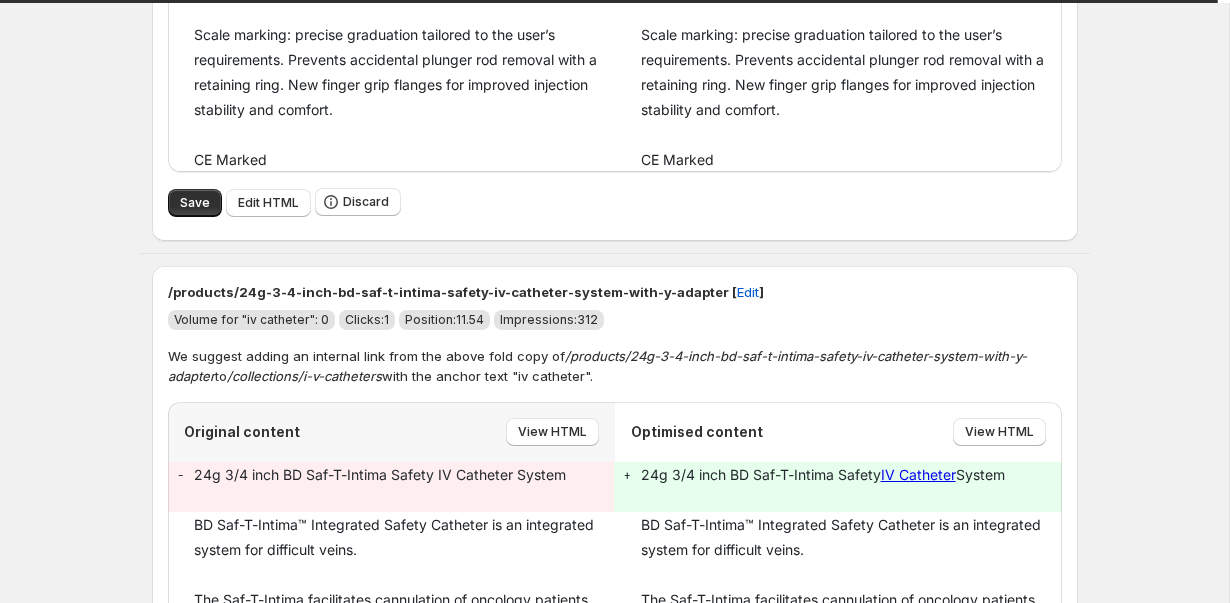 scroll, scrollTop: 19247, scrollLeft: 0, axis: vertical 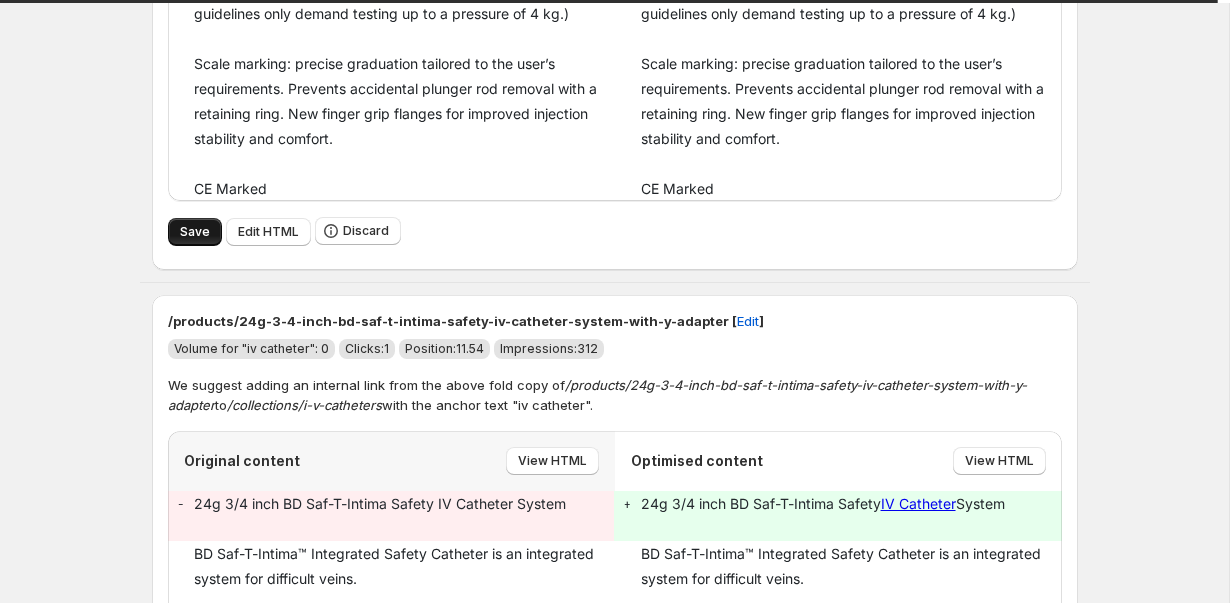 click on "Save" at bounding box center [195, 232] 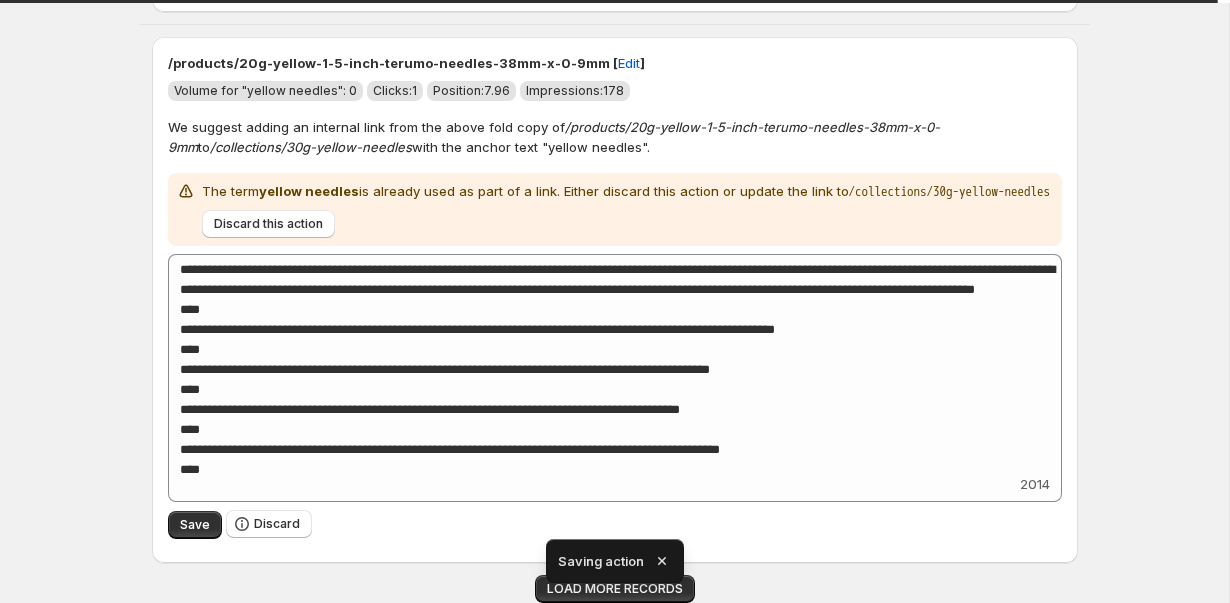 scroll, scrollTop: 7610, scrollLeft: 0, axis: vertical 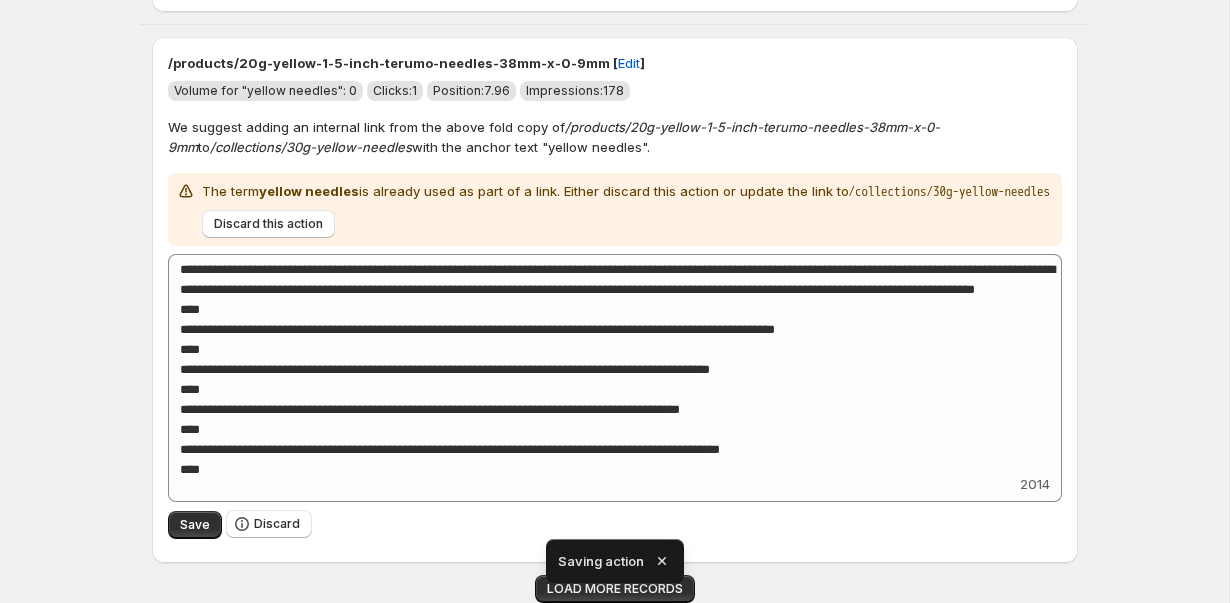 click 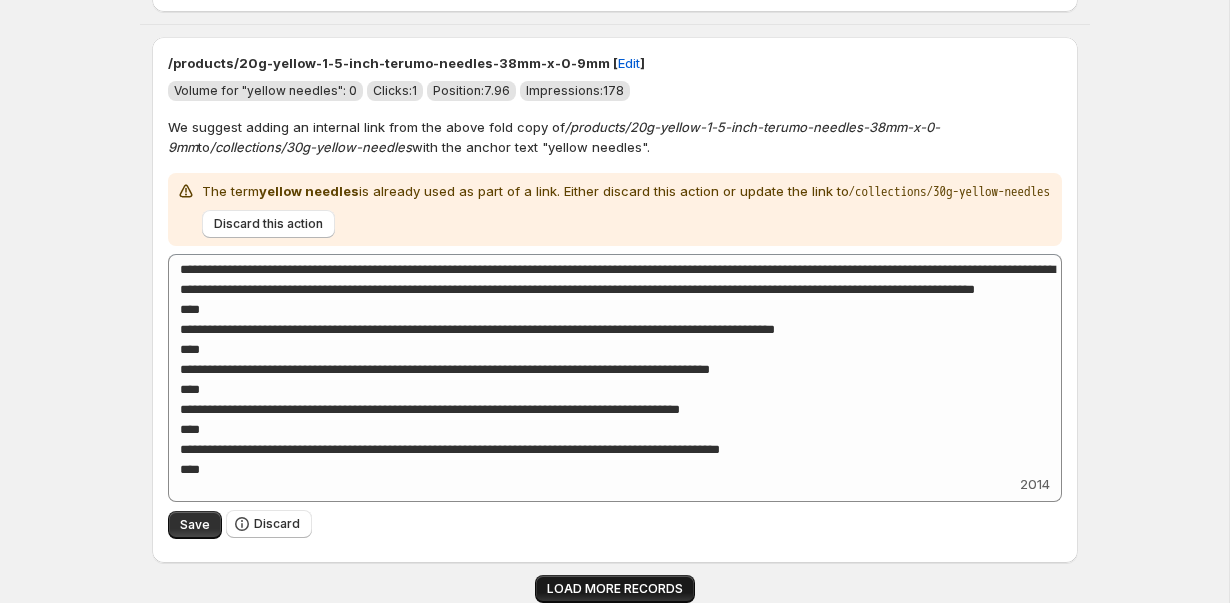 click on "LOAD MORE RECORDS" at bounding box center (615, 589) 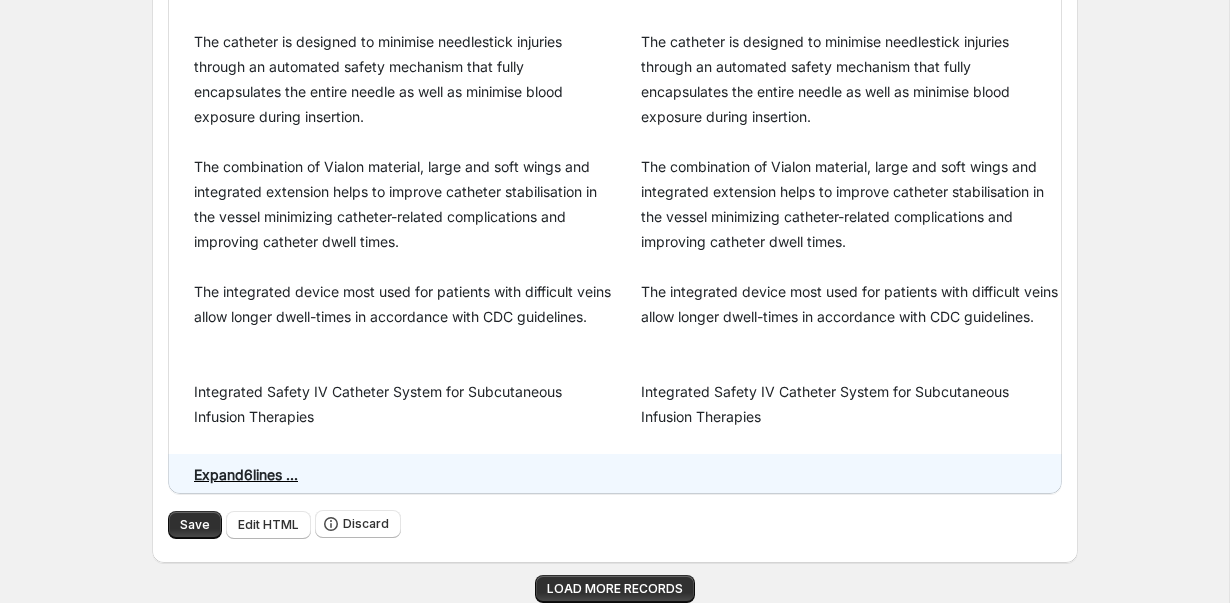 scroll, scrollTop: 19285, scrollLeft: 0, axis: vertical 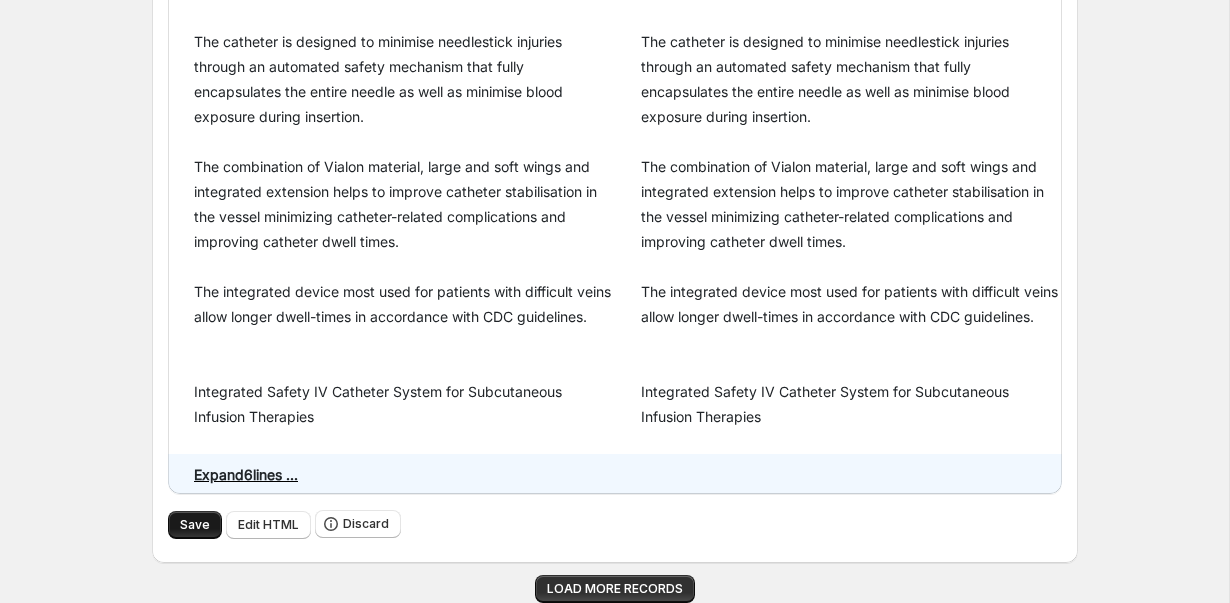 click on "Save" at bounding box center [195, 525] 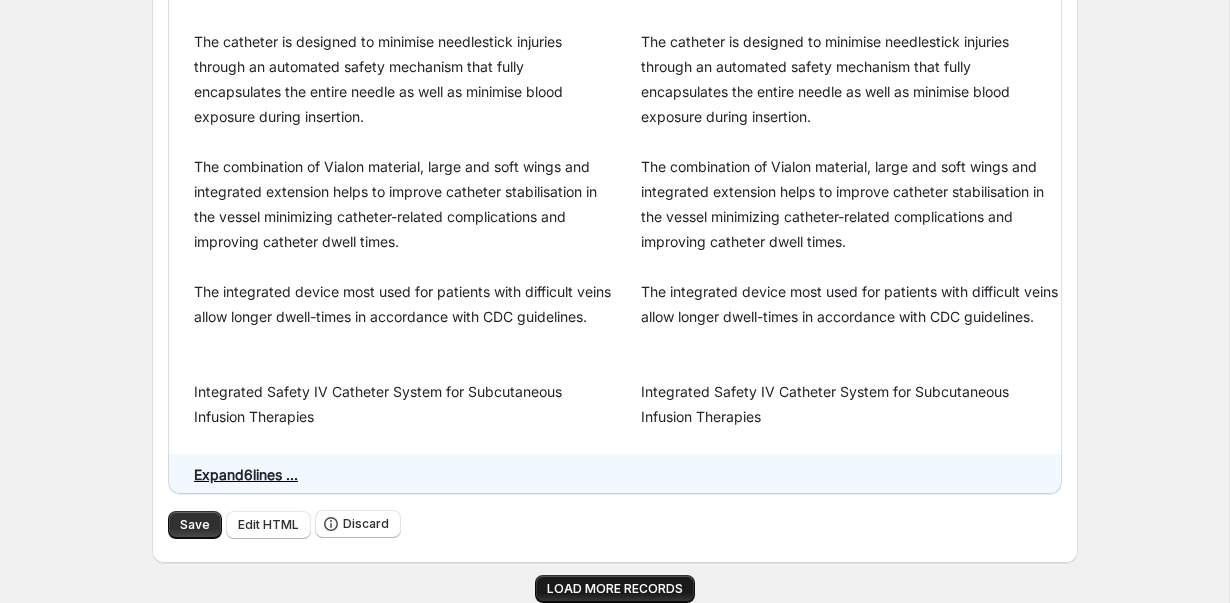 click on "LOAD MORE RECORDS" at bounding box center [615, 589] 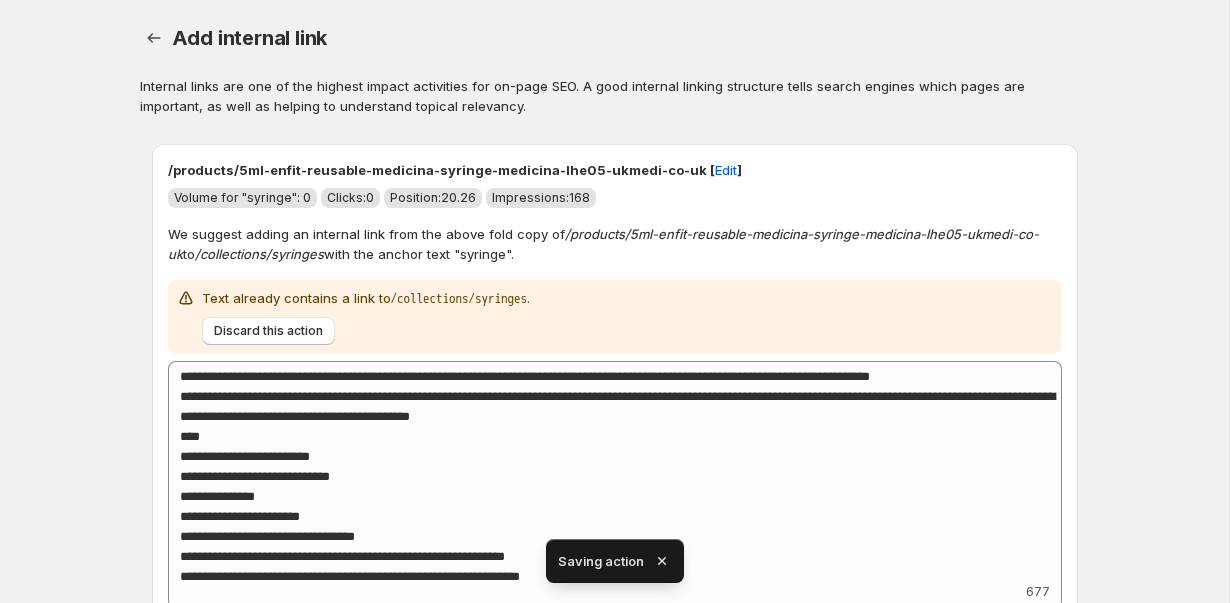 scroll, scrollTop: 7610, scrollLeft: 0, axis: vertical 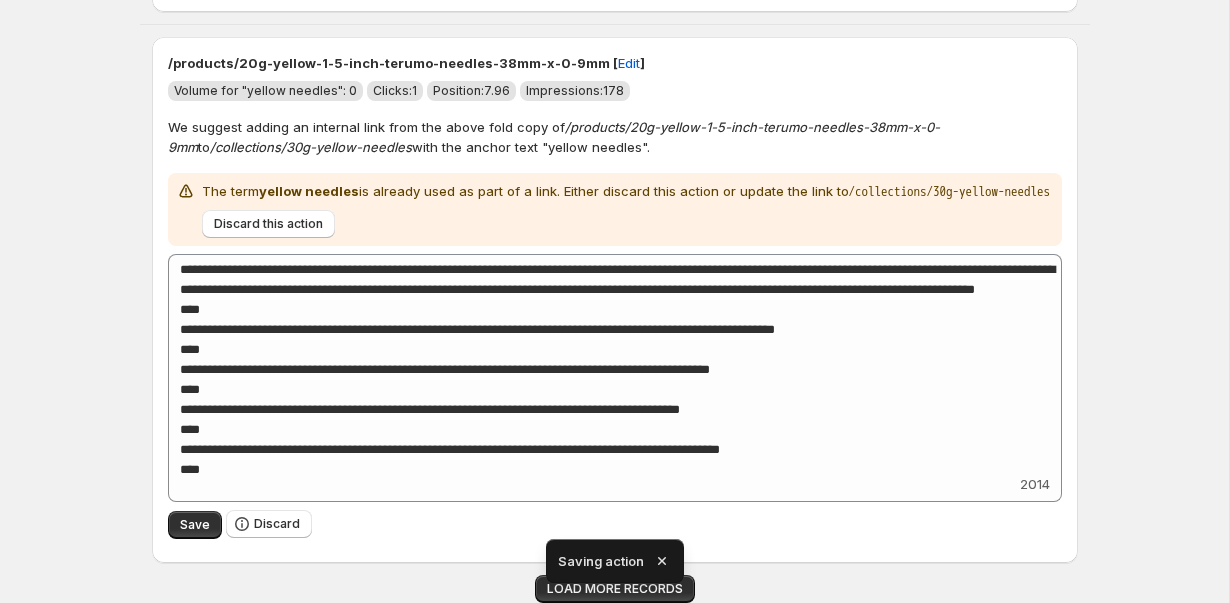 click 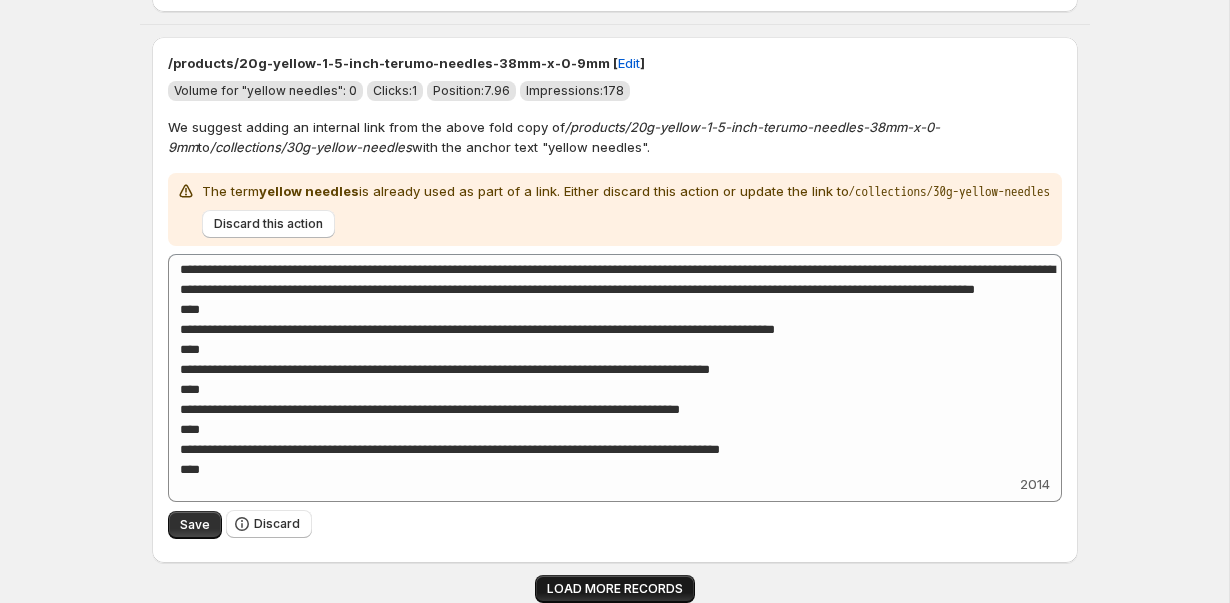 click on "LOAD MORE RECORDS" at bounding box center (615, 589) 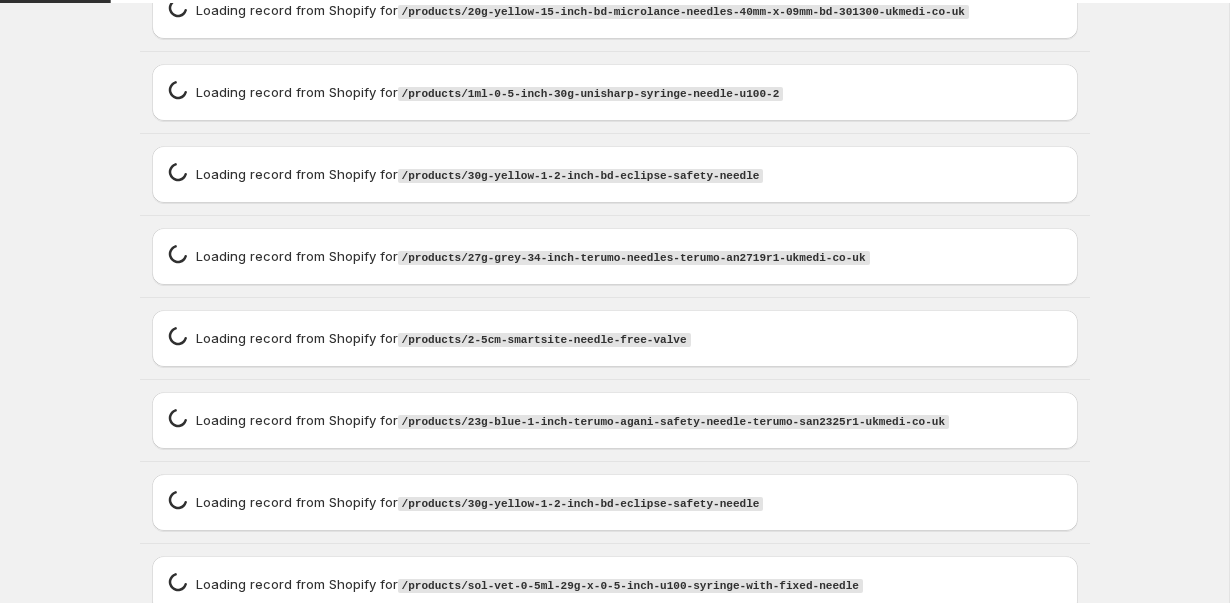 scroll, scrollTop: 9260, scrollLeft: 0, axis: vertical 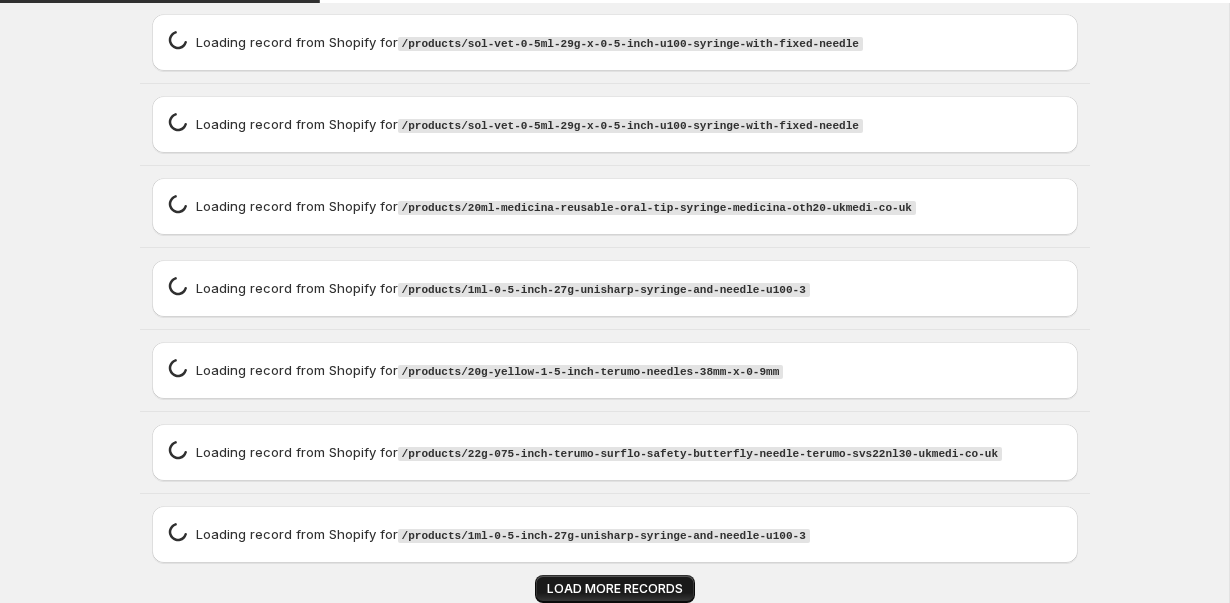 click on "LOAD MORE RECORDS" at bounding box center [615, 589] 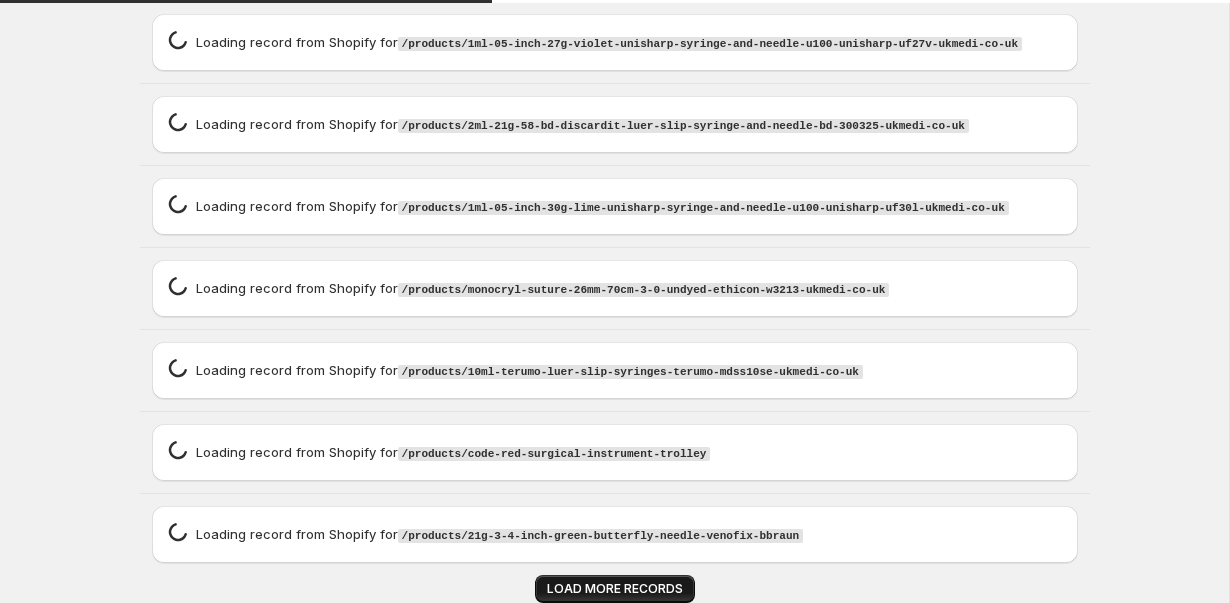 click on "LOAD MORE RECORDS" at bounding box center (615, 589) 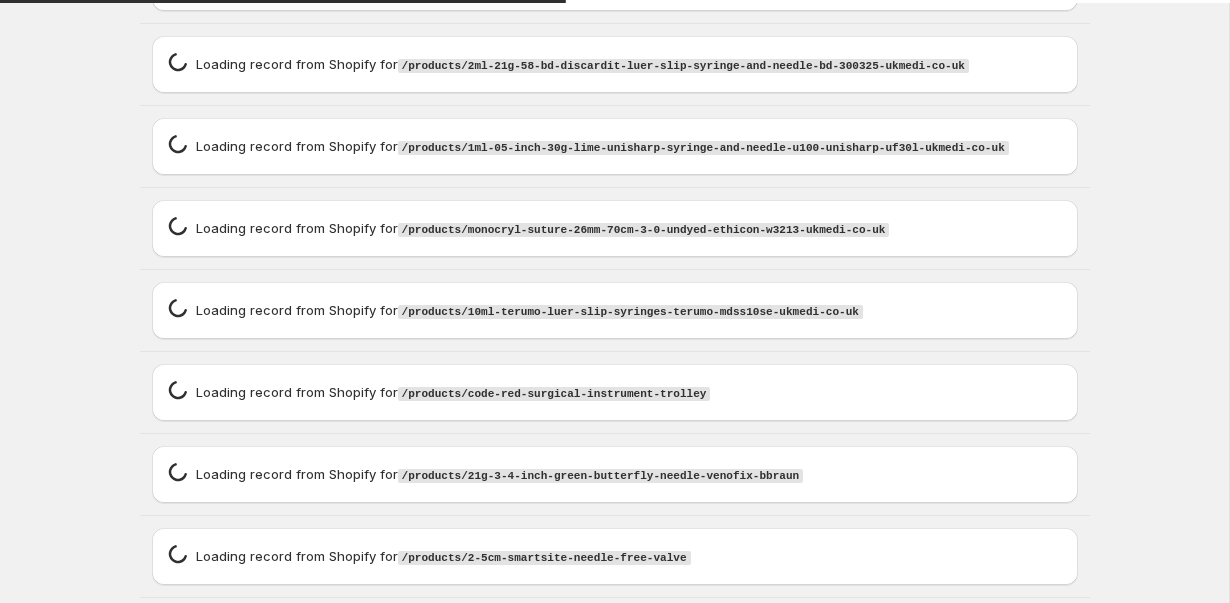 scroll, scrollTop: 11129, scrollLeft: 0, axis: vertical 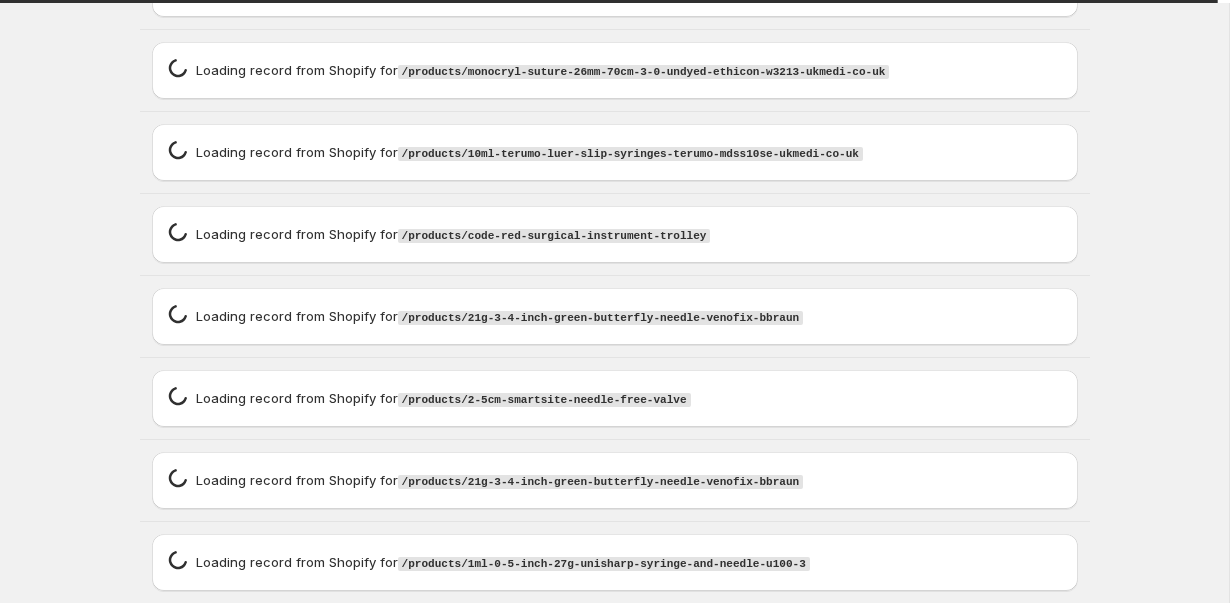 type on "**********" 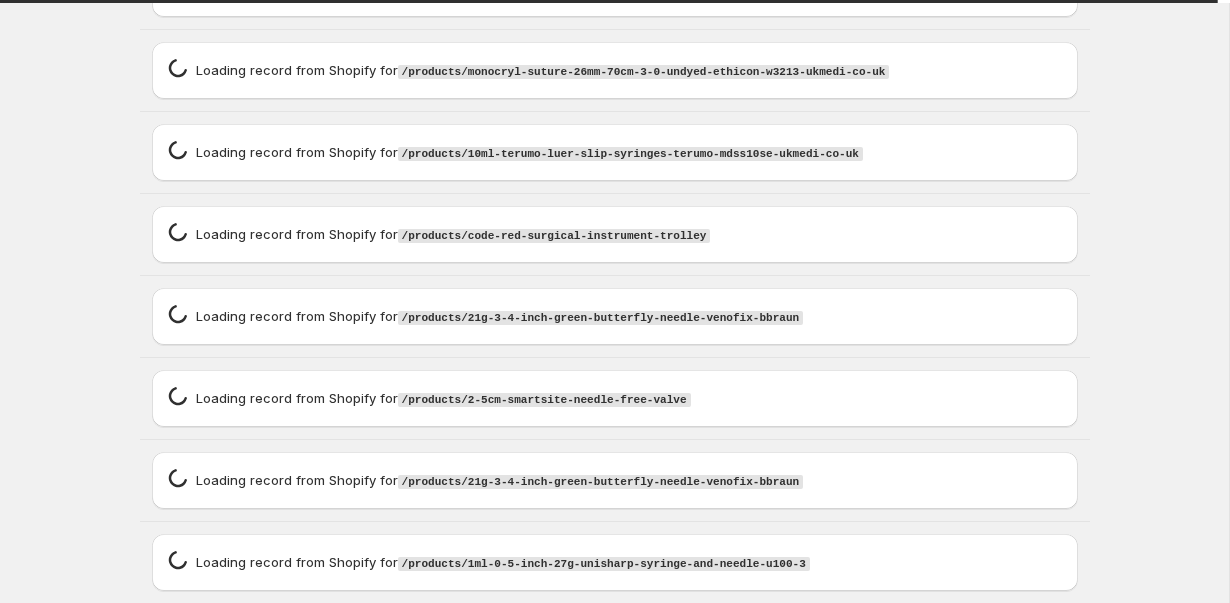 type on "**********" 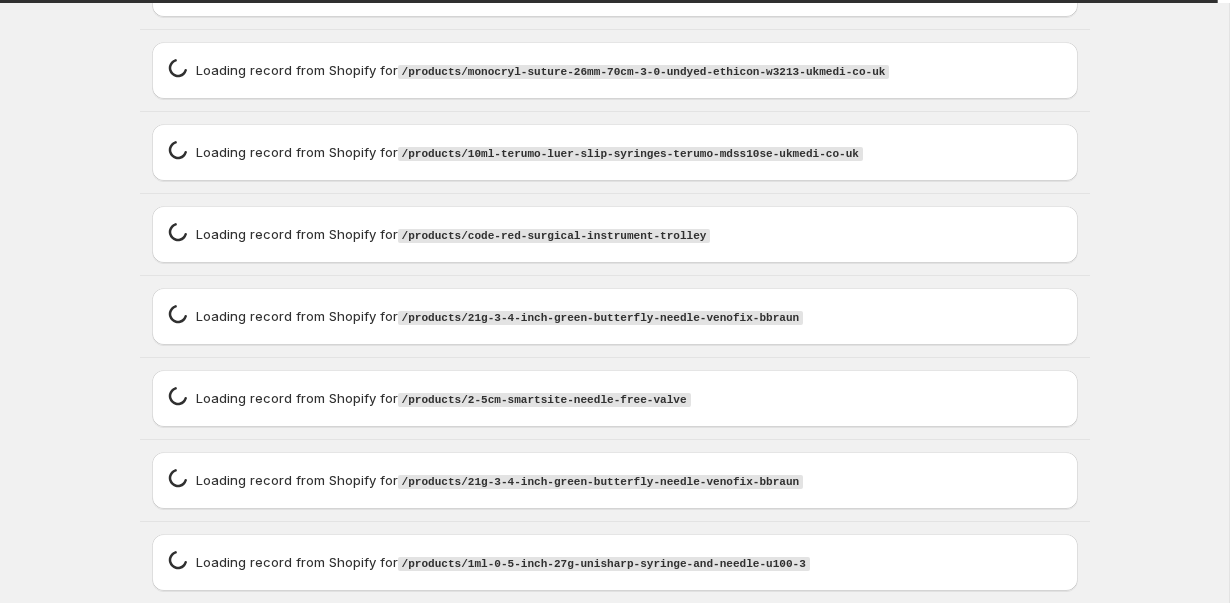 scroll, scrollTop: 19706, scrollLeft: 0, axis: vertical 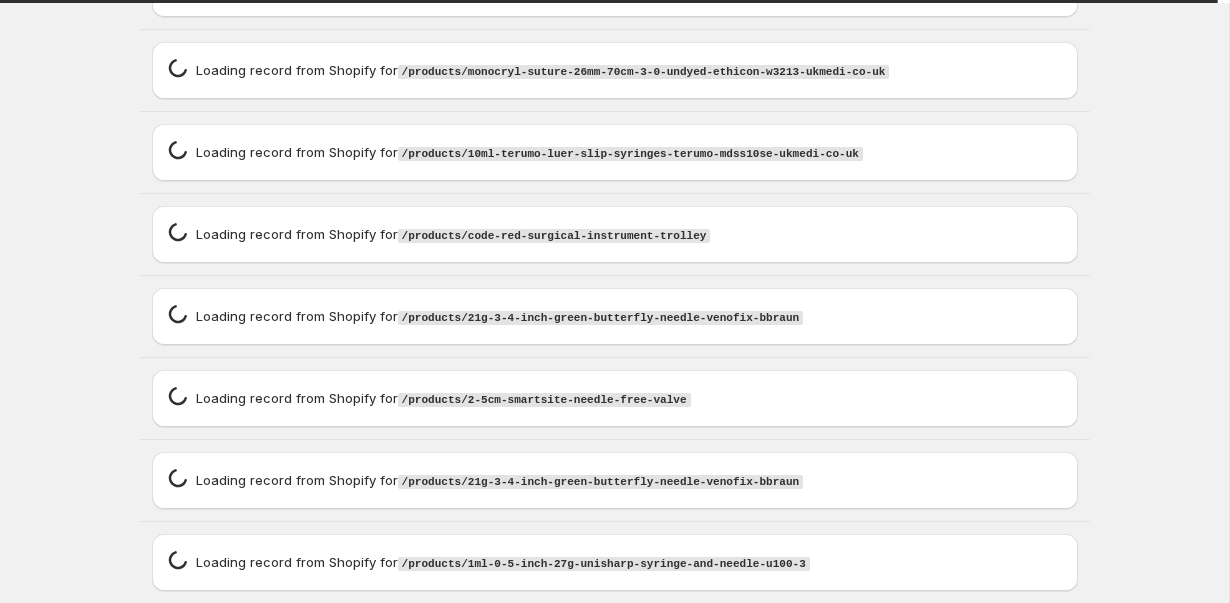 type on "**********" 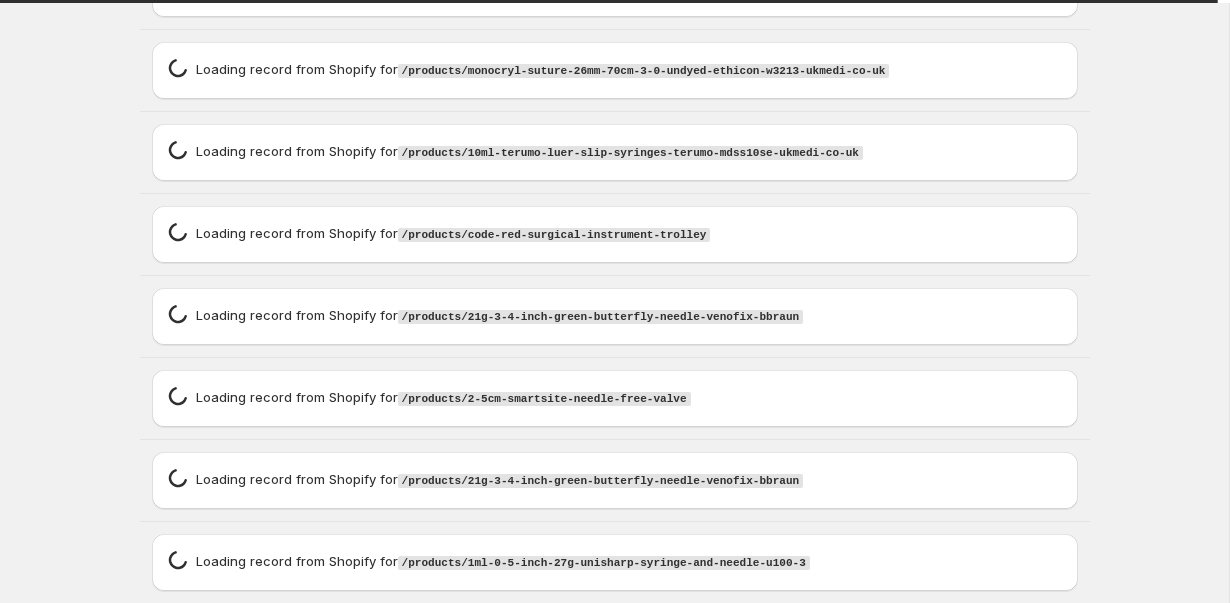 type on "**********" 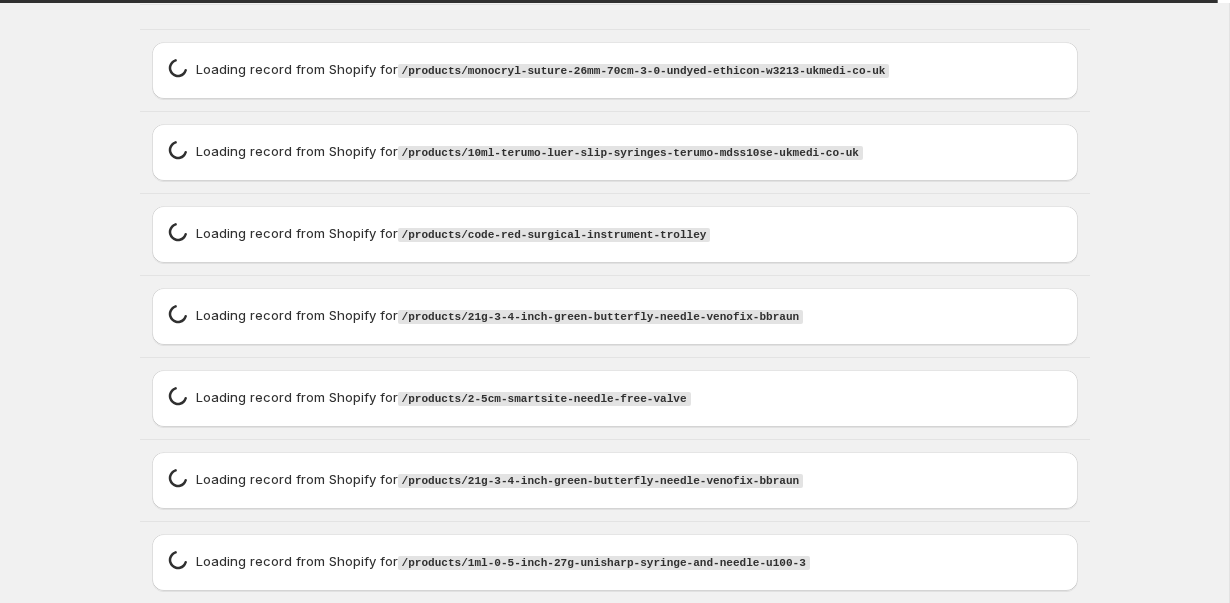 scroll, scrollTop: 28650, scrollLeft: 0, axis: vertical 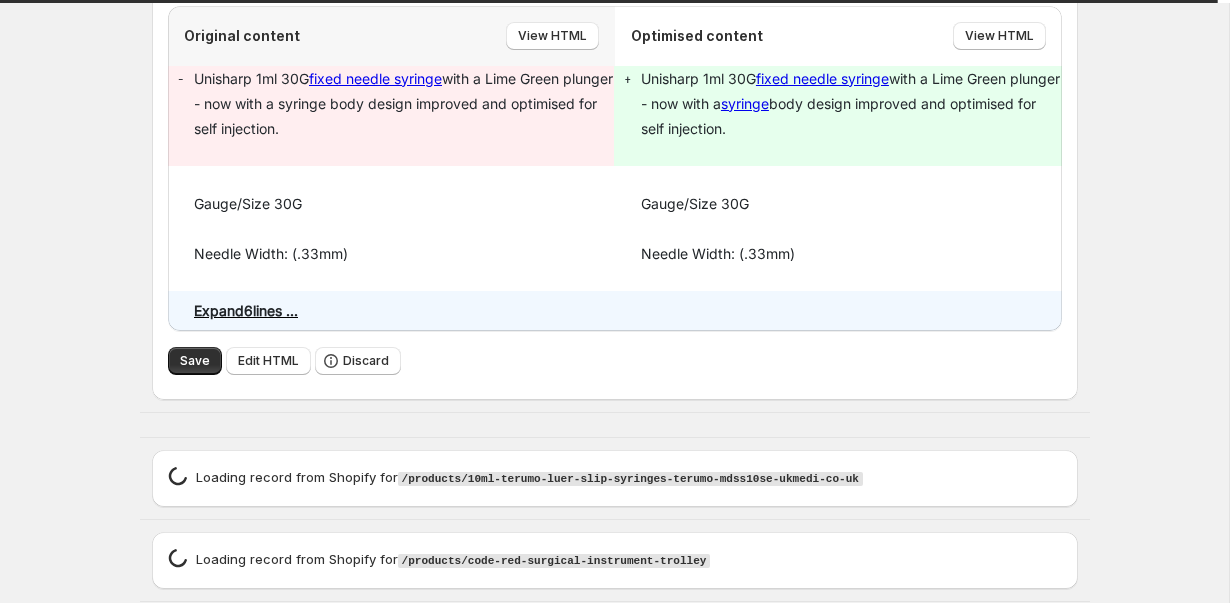 type on "**********" 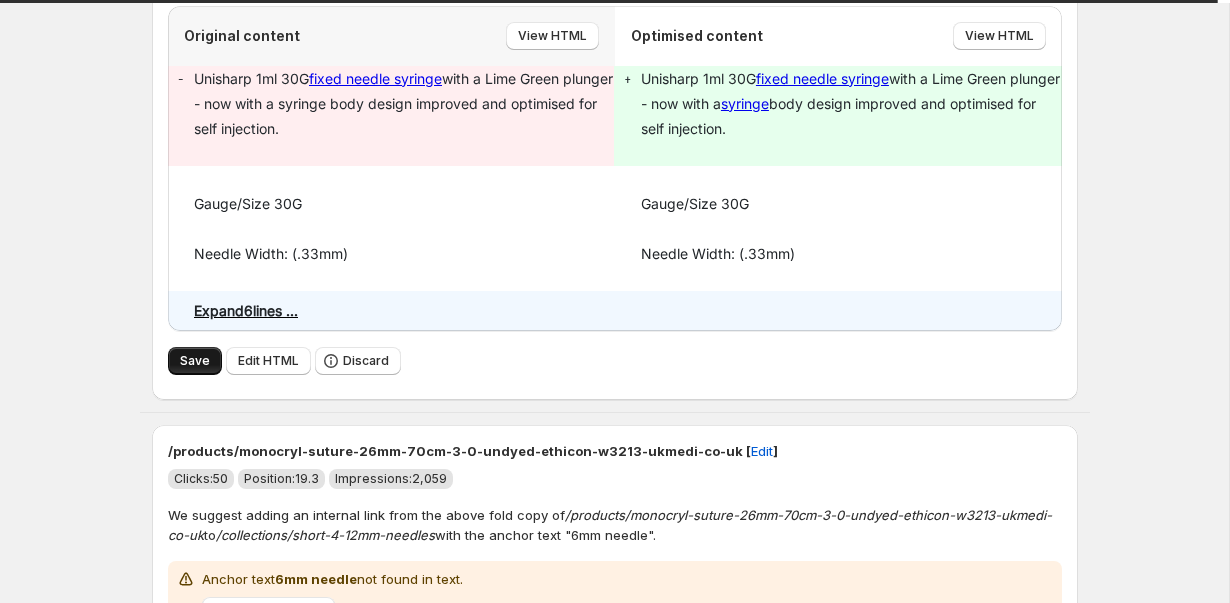 click on "Save" at bounding box center (195, 361) 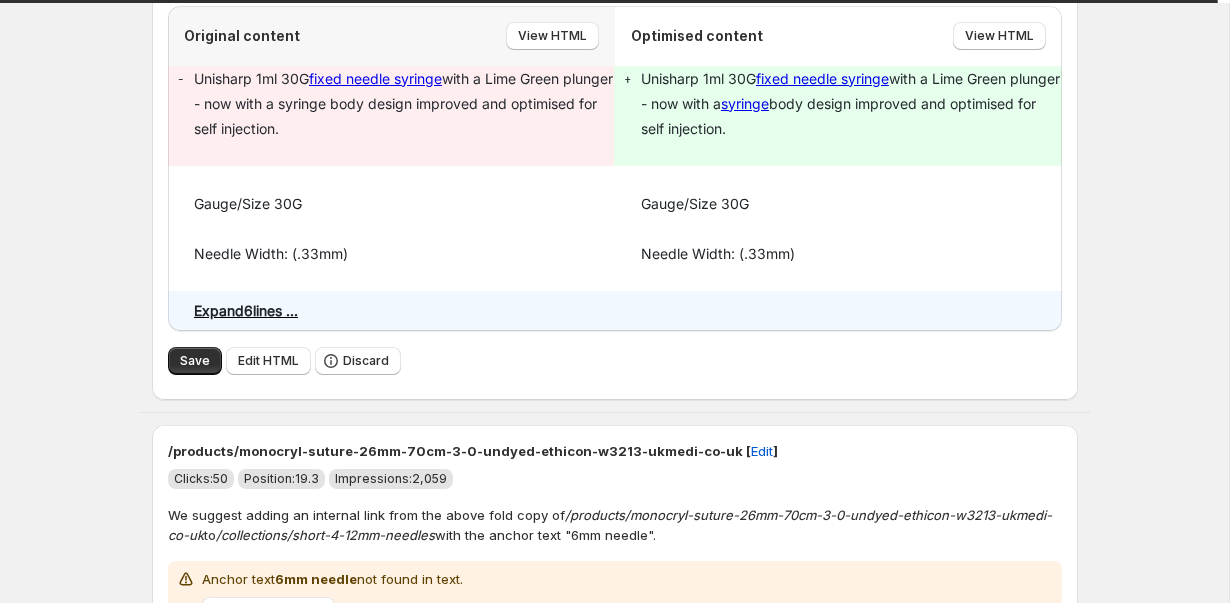 type on "**********" 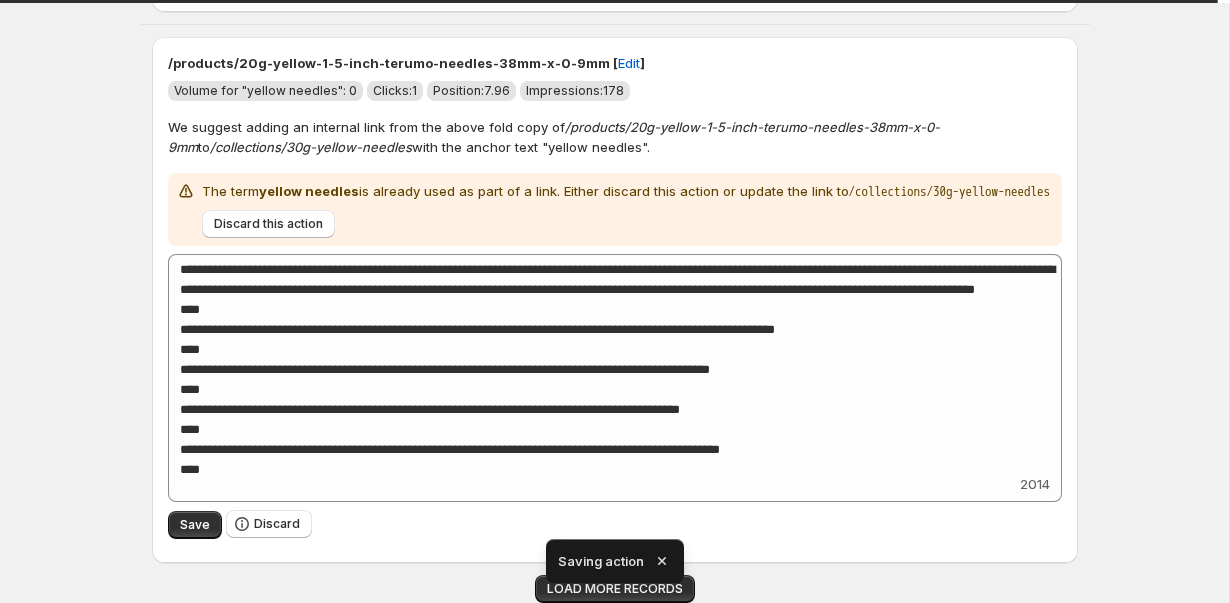 scroll, scrollTop: 7610, scrollLeft: 0, axis: vertical 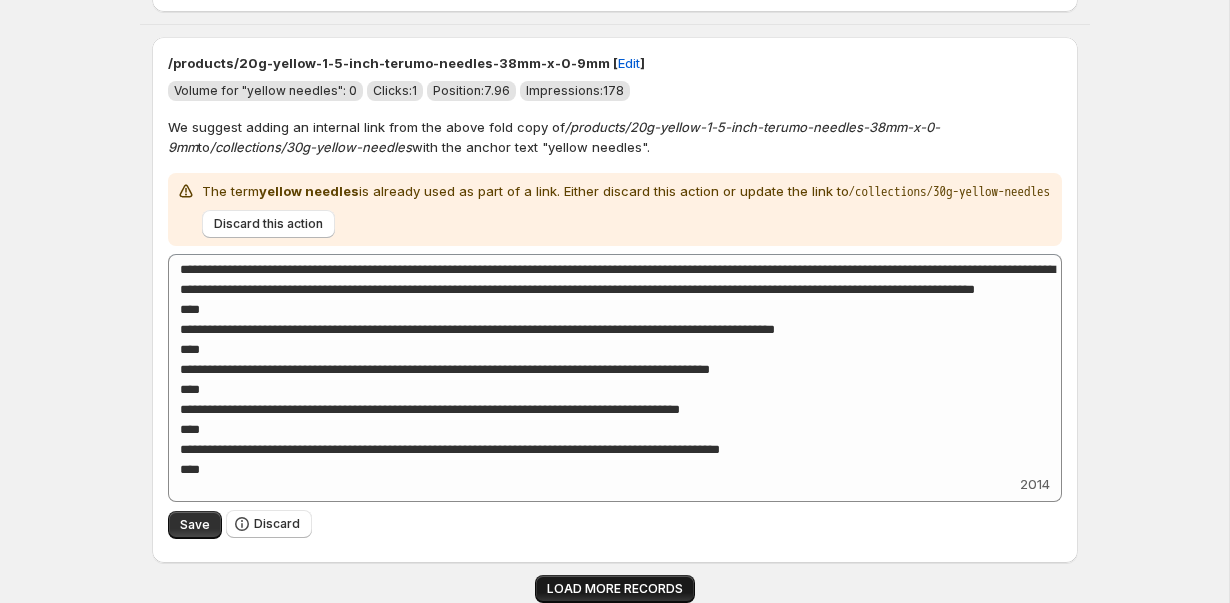 click on "LOAD MORE RECORDS" at bounding box center [615, 589] 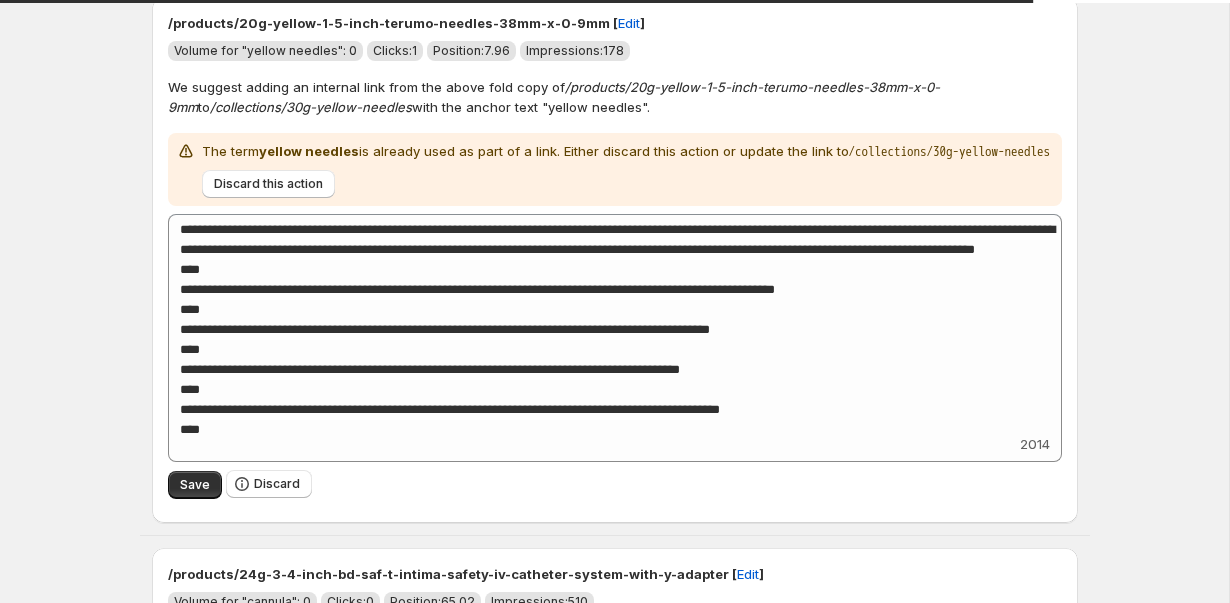 type on "**********" 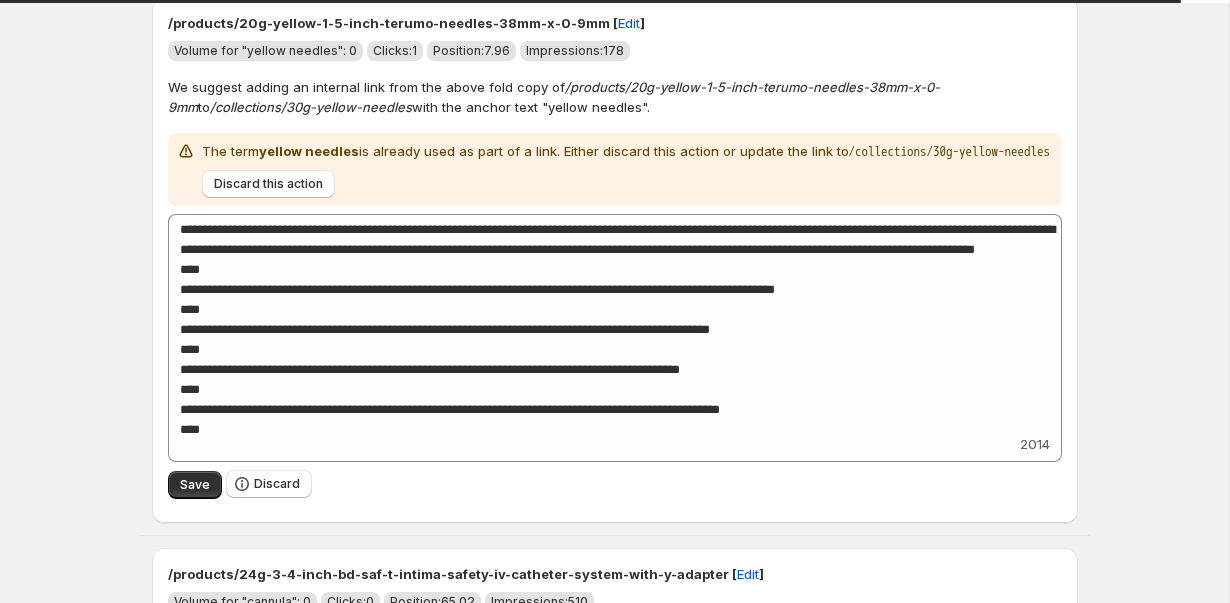 type on "**********" 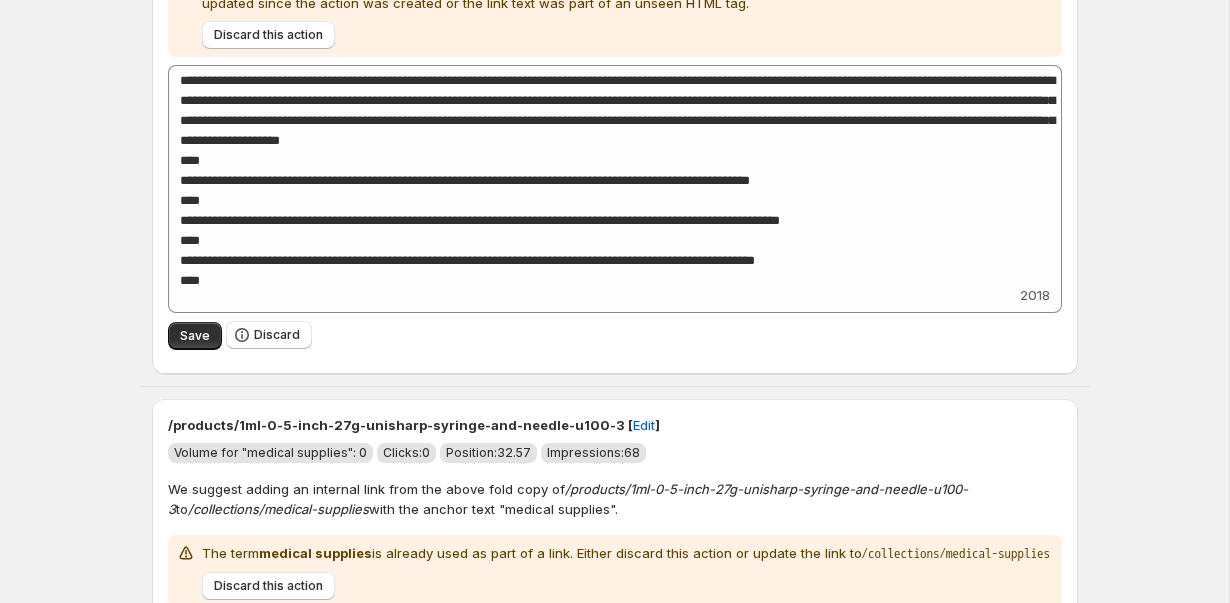 scroll, scrollTop: 18850, scrollLeft: 0, axis: vertical 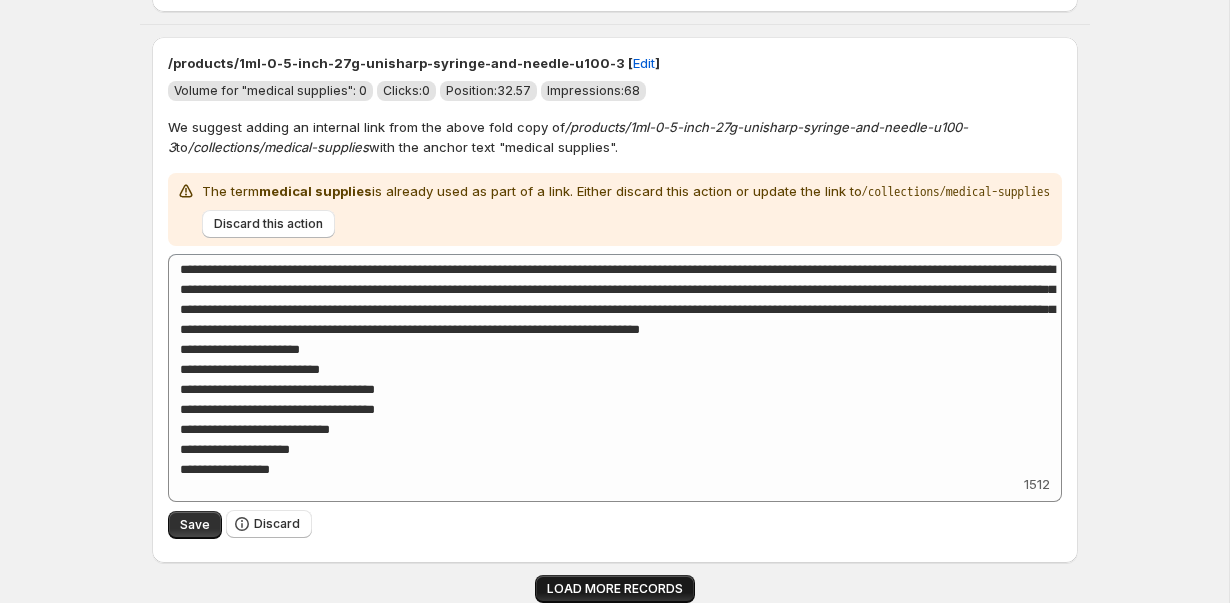 click on "LOAD MORE RECORDS" at bounding box center [615, 589] 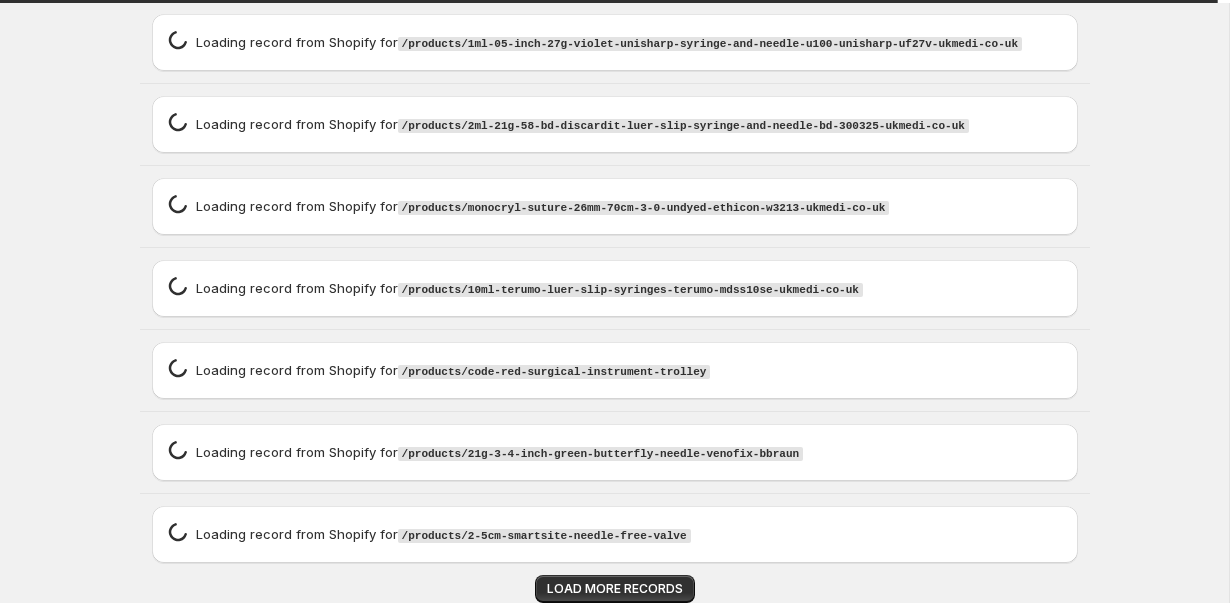 scroll, scrollTop: 20442, scrollLeft: 0, axis: vertical 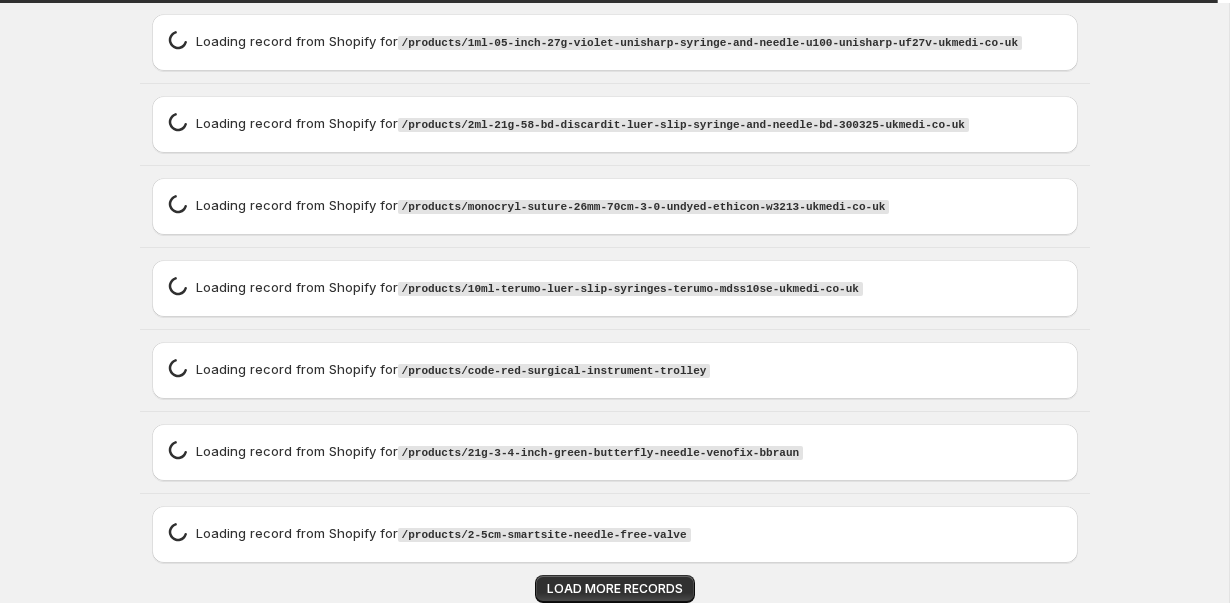 type on "**********" 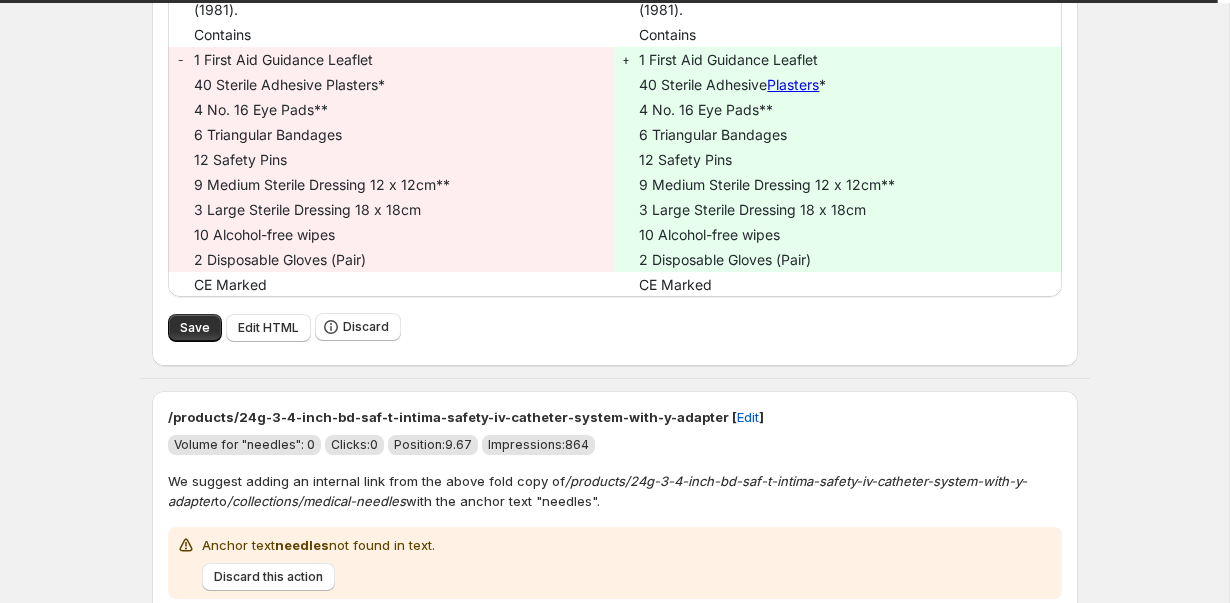 scroll, scrollTop: 20012, scrollLeft: 0, axis: vertical 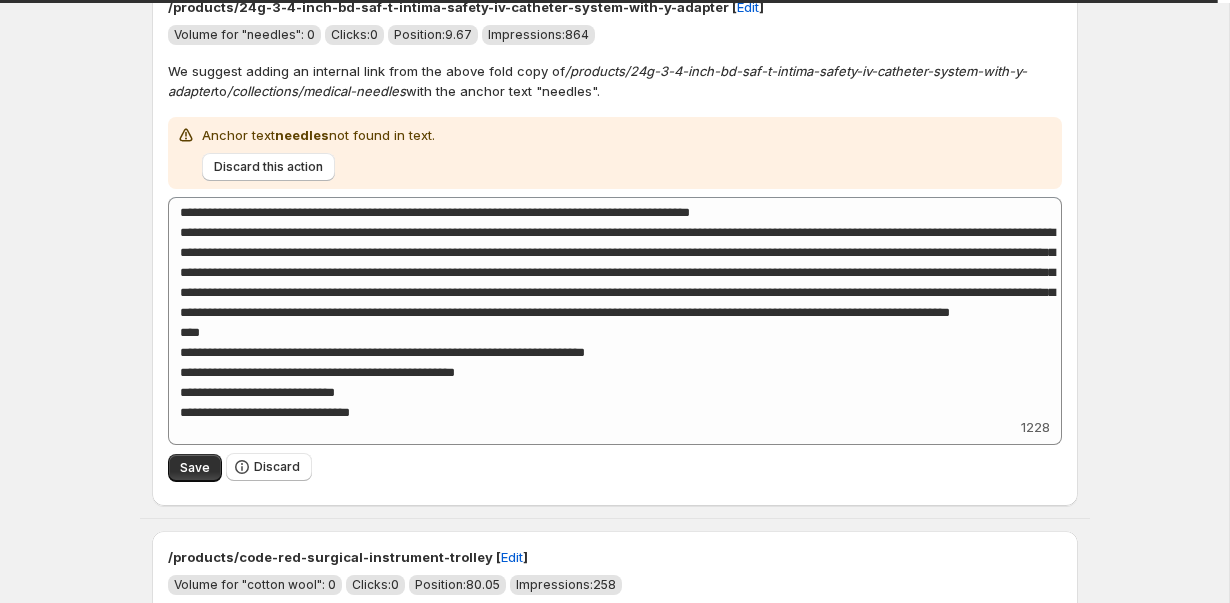 type on "**********" 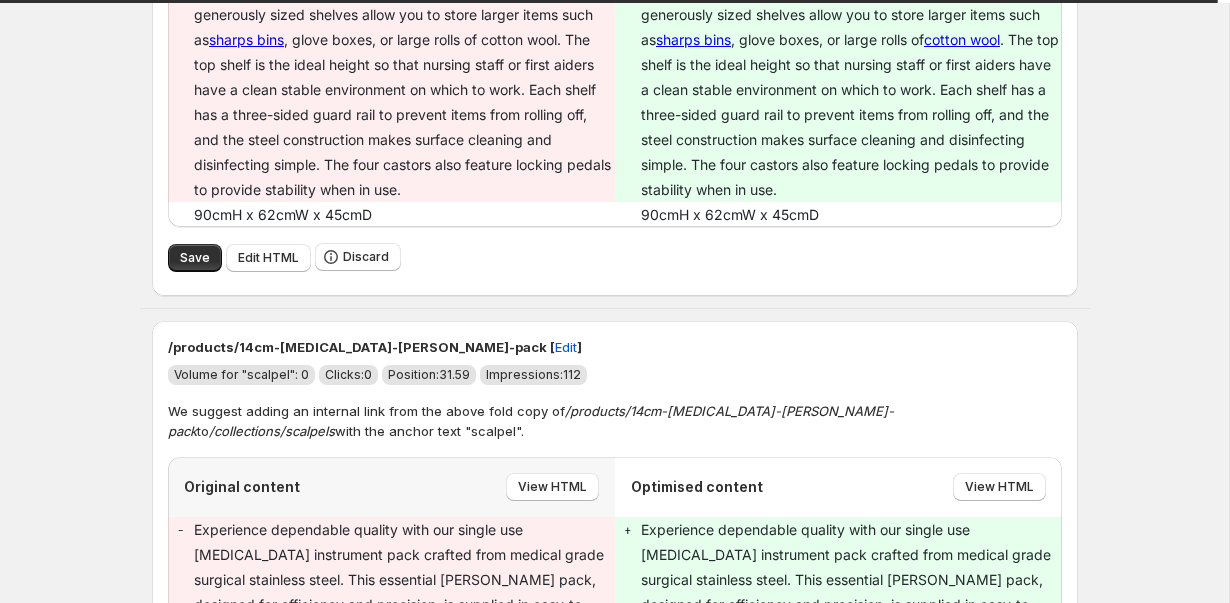 type on "**********" 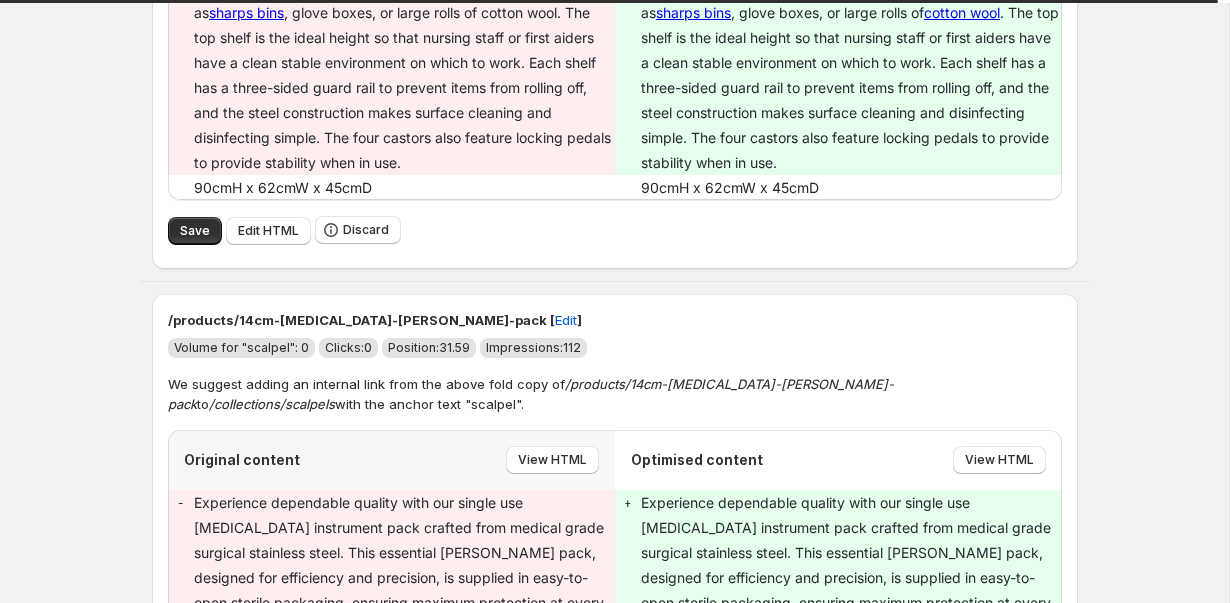 type on "**********" 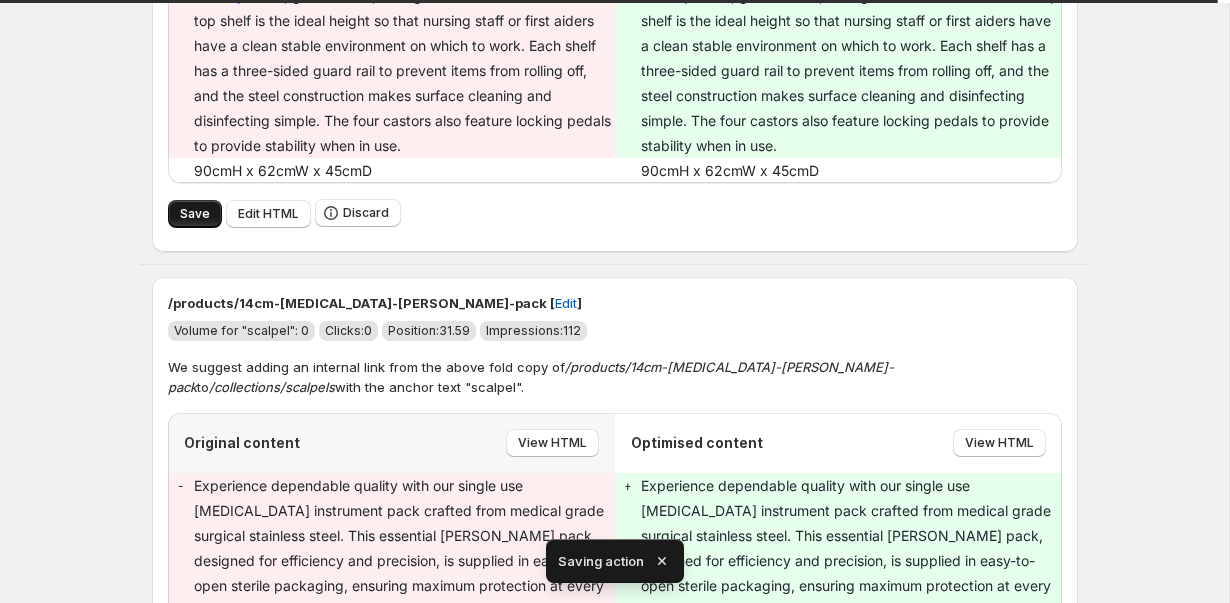 scroll, scrollTop: 7610, scrollLeft: 0, axis: vertical 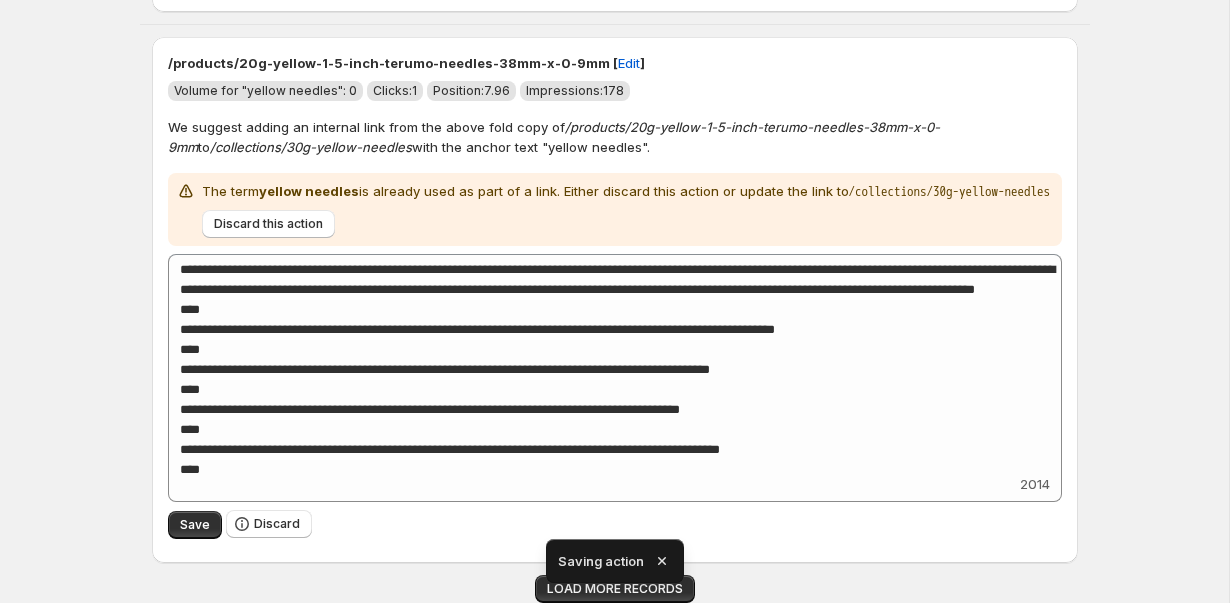 click 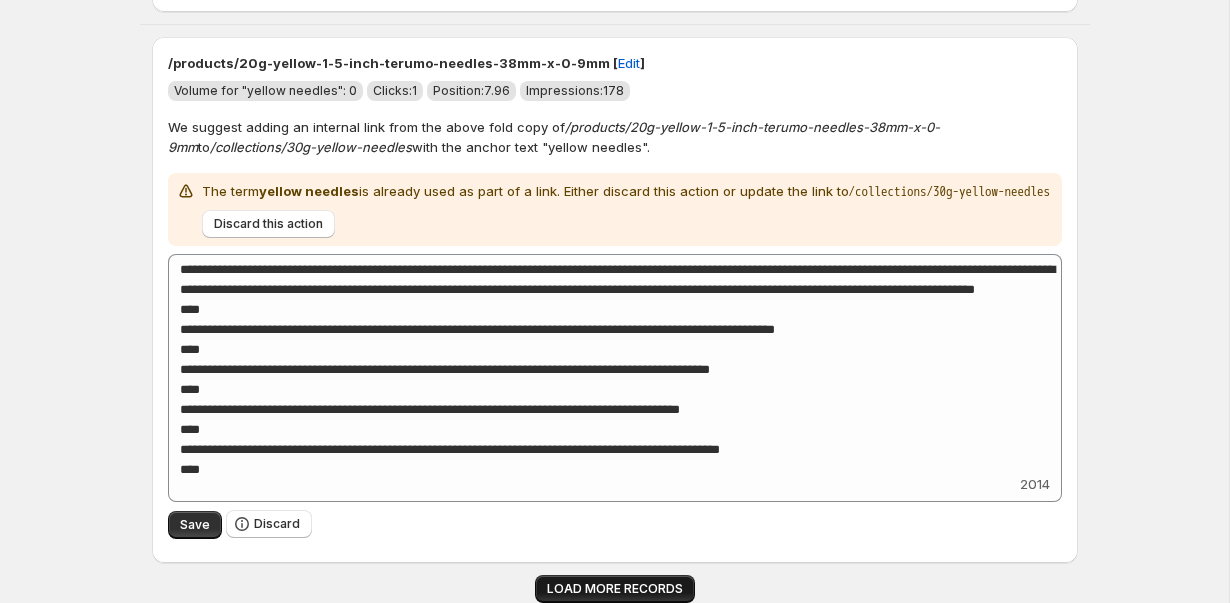 click on "LOAD MORE RECORDS" at bounding box center [615, 589] 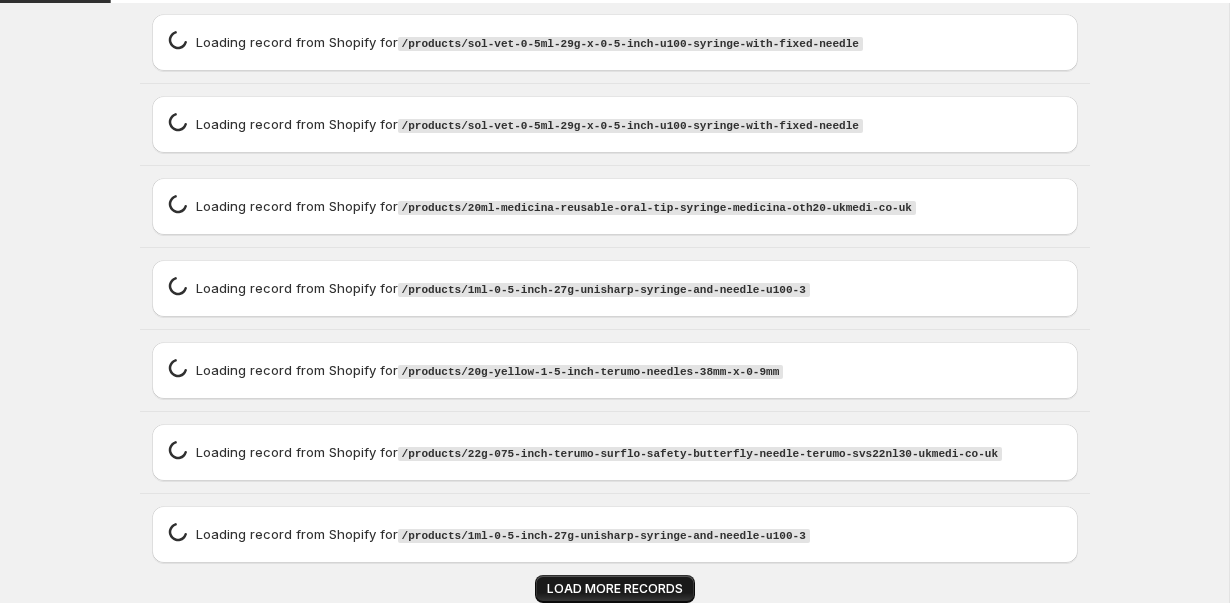 click on "LOAD MORE RECORDS" at bounding box center [615, 589] 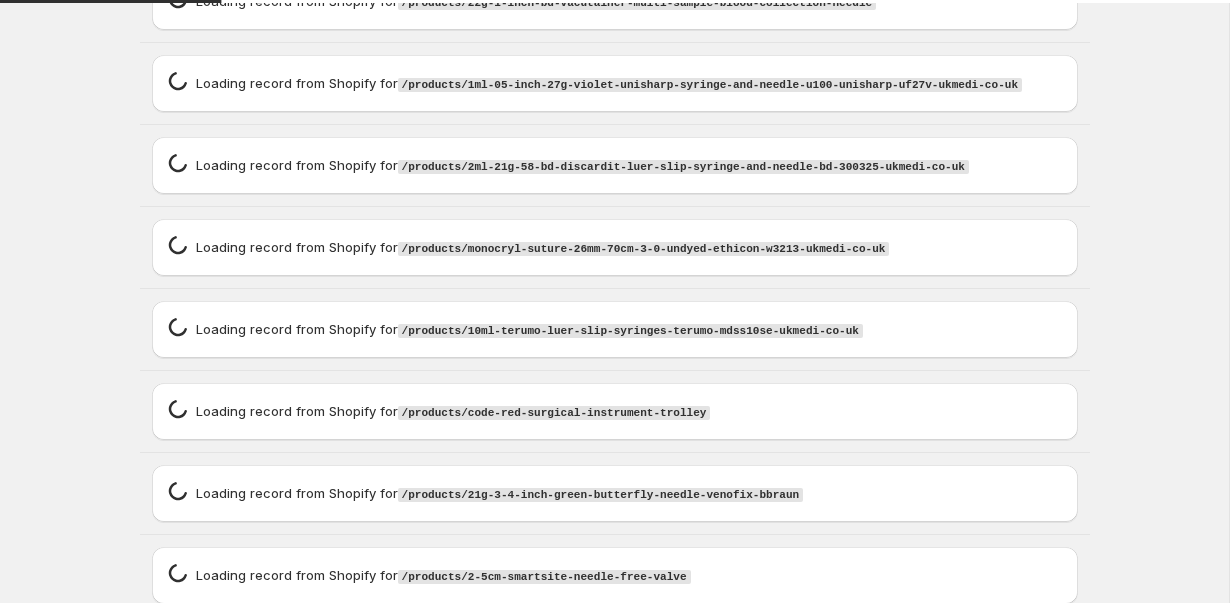 scroll, scrollTop: 10910, scrollLeft: 0, axis: vertical 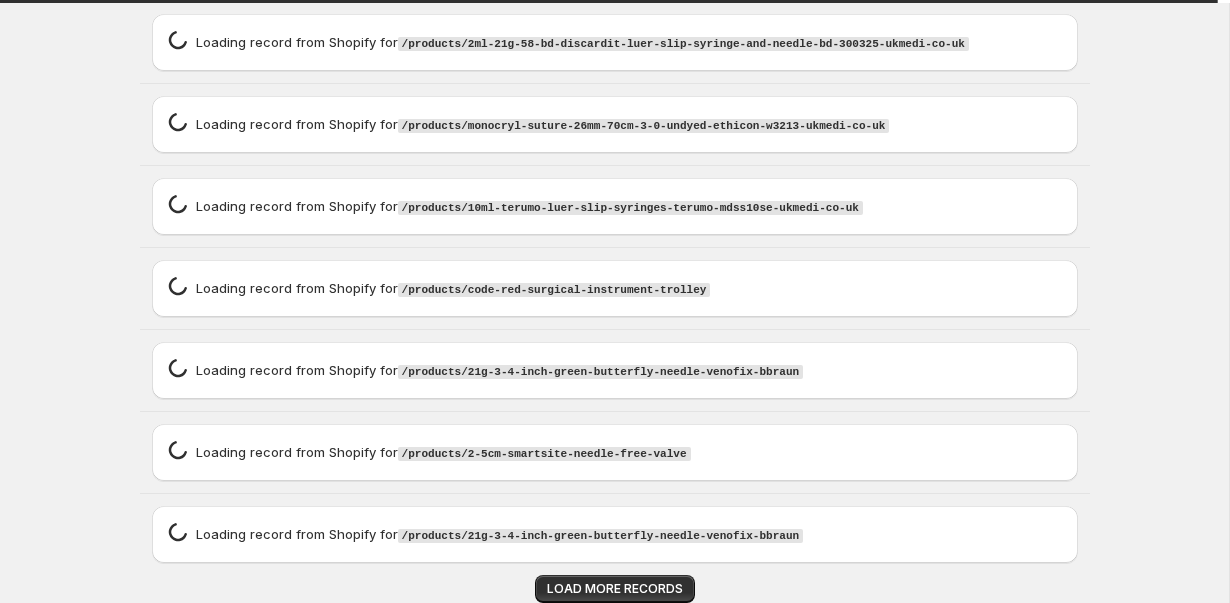 type on "**********" 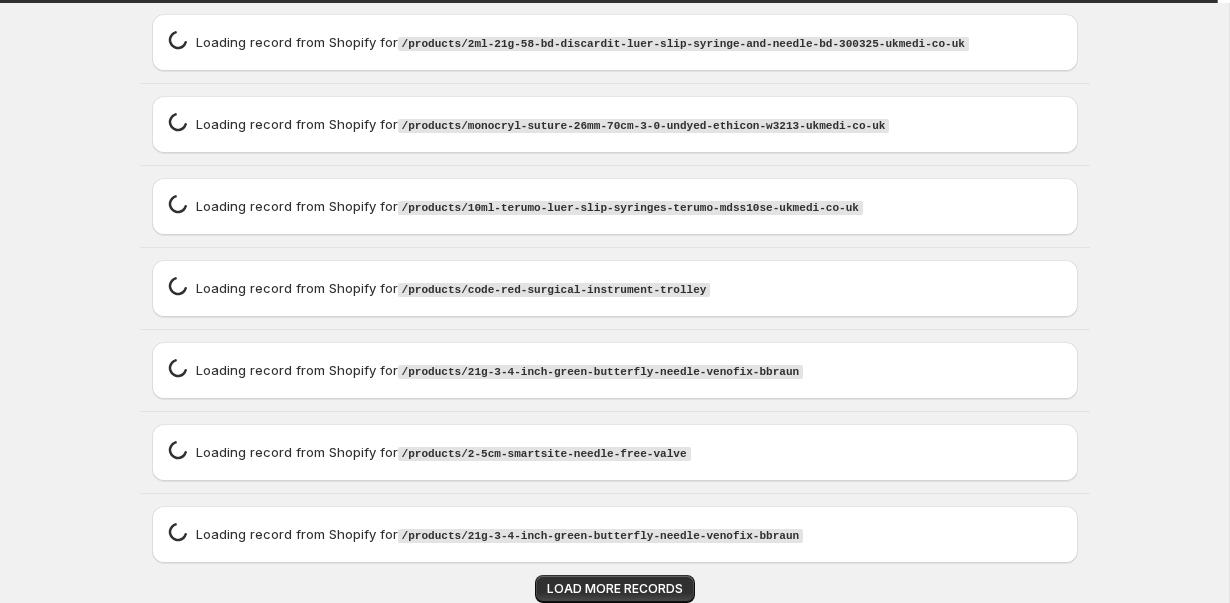 type on "**********" 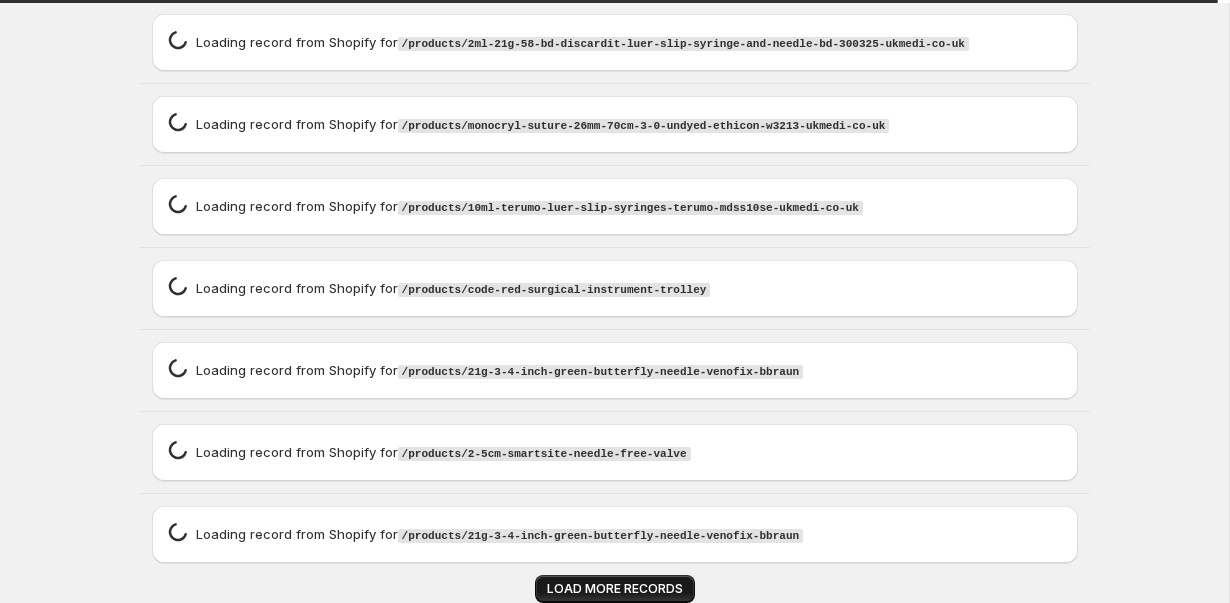 click on "LOAD MORE RECORDS" at bounding box center (615, 589) 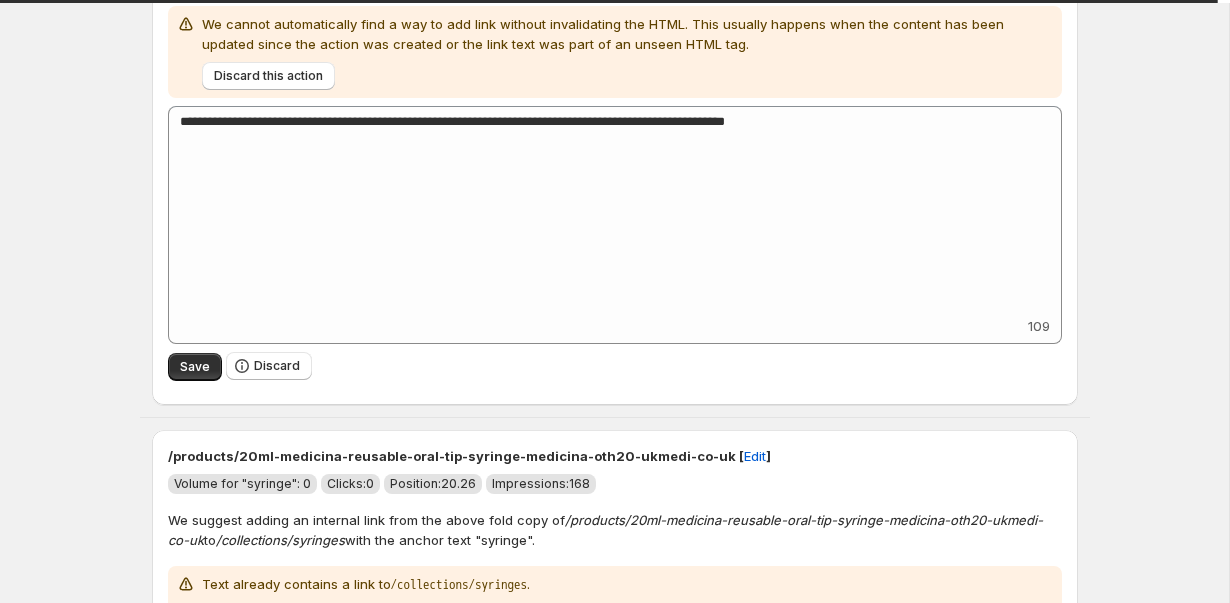 type on "**********" 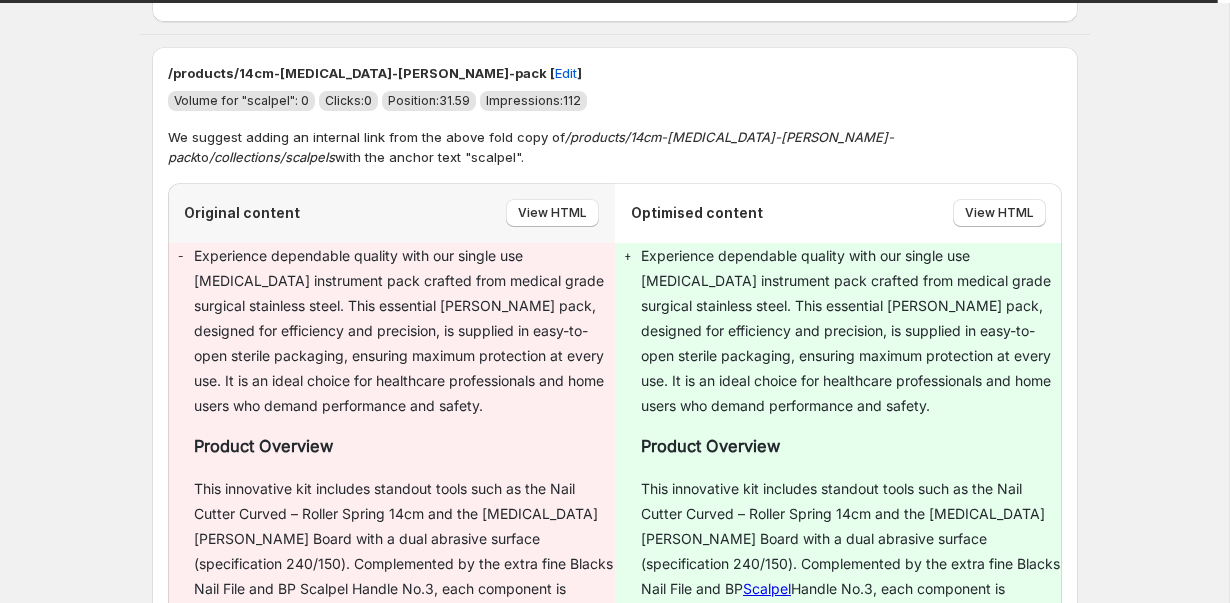 scroll, scrollTop: 20256, scrollLeft: 0, axis: vertical 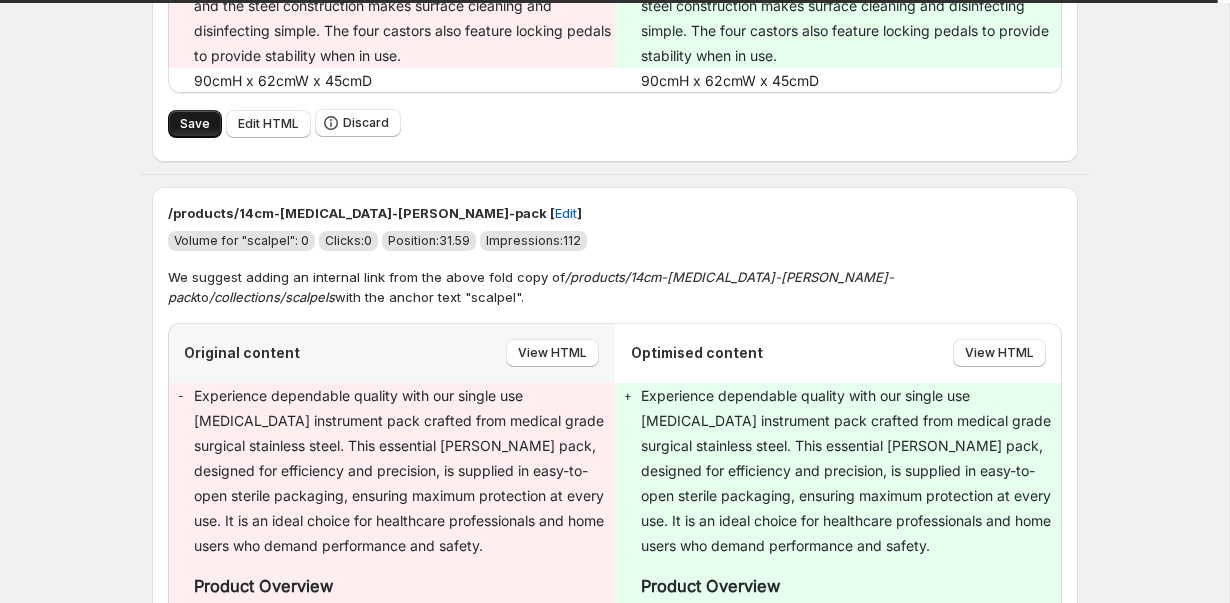 click on "Save" at bounding box center (195, 124) 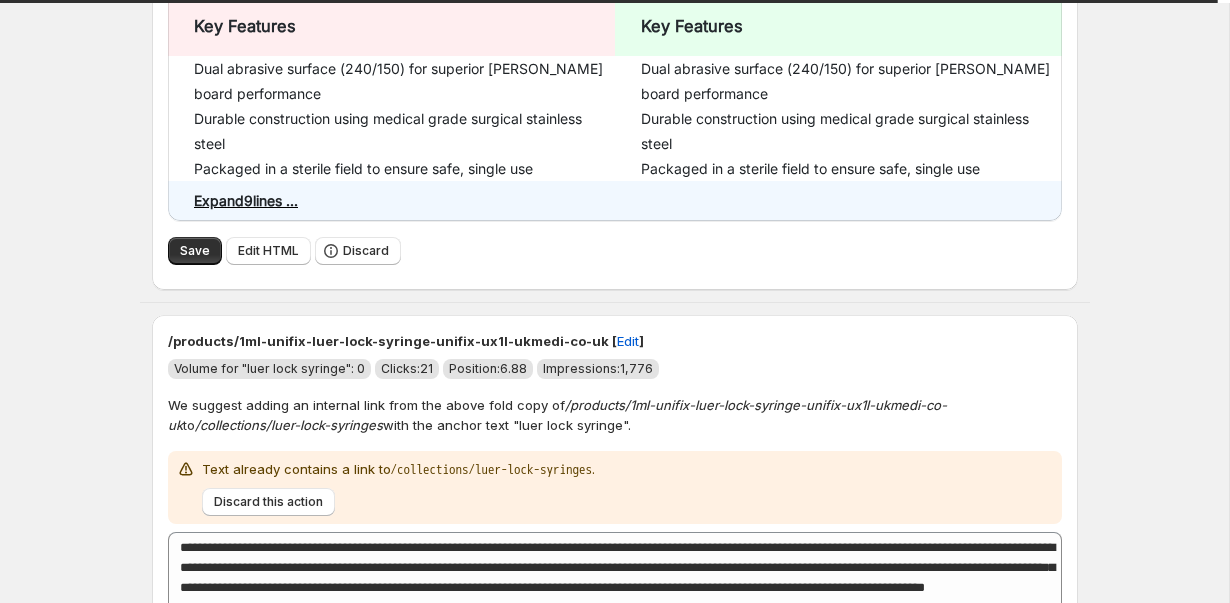 type on "**********" 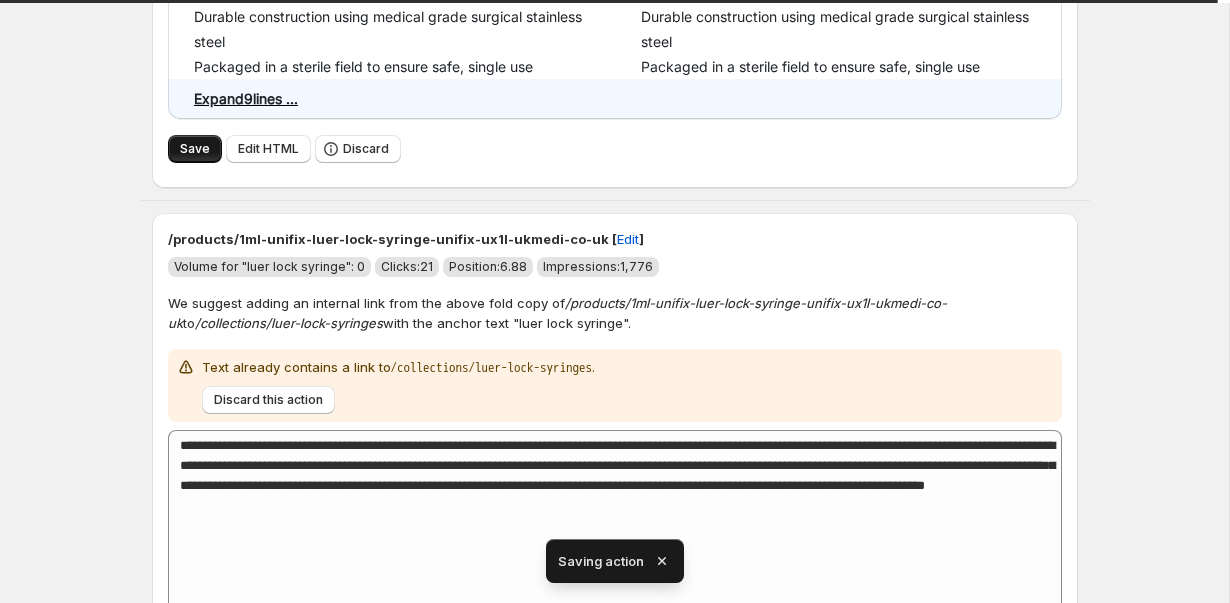 click on "Save" at bounding box center (195, 149) 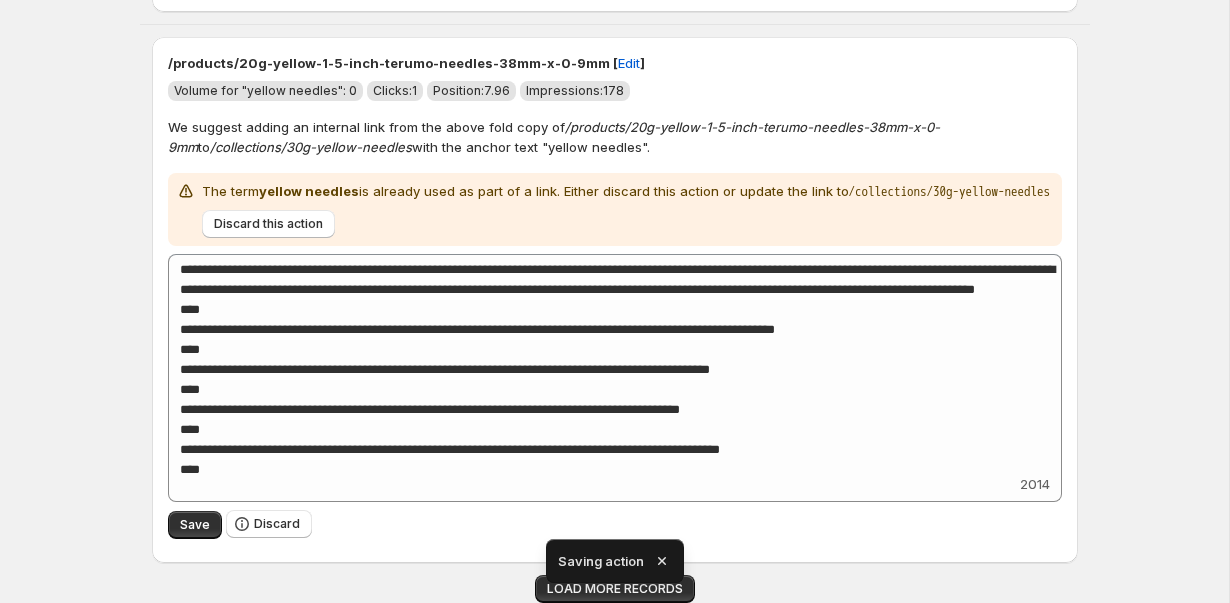 click 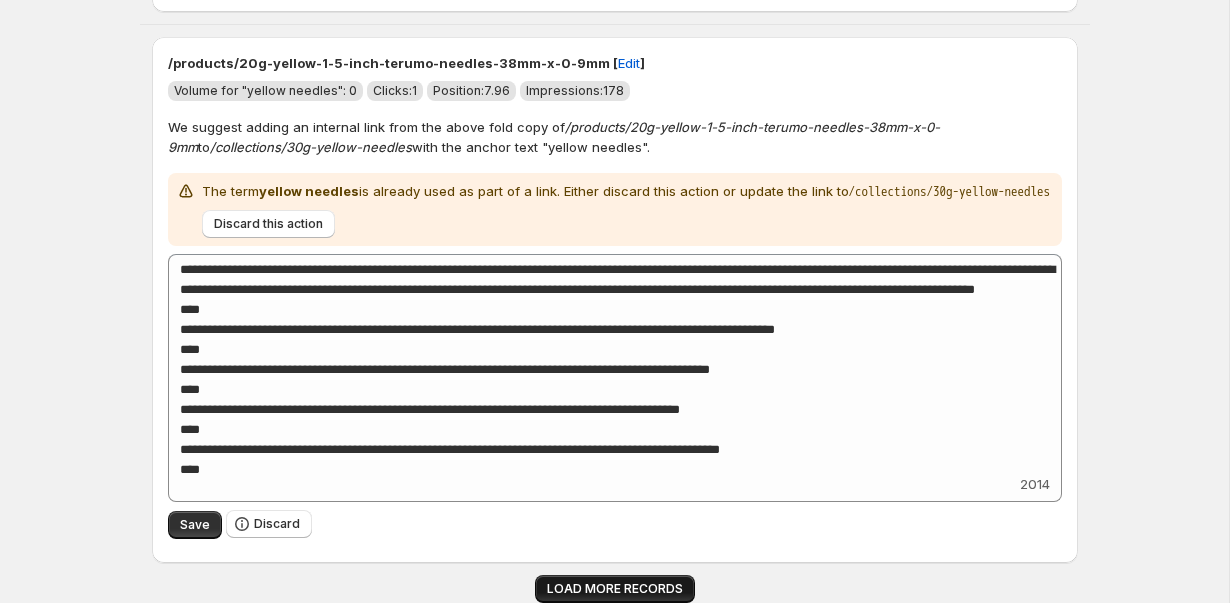 click on "LOAD MORE RECORDS" at bounding box center (615, 589) 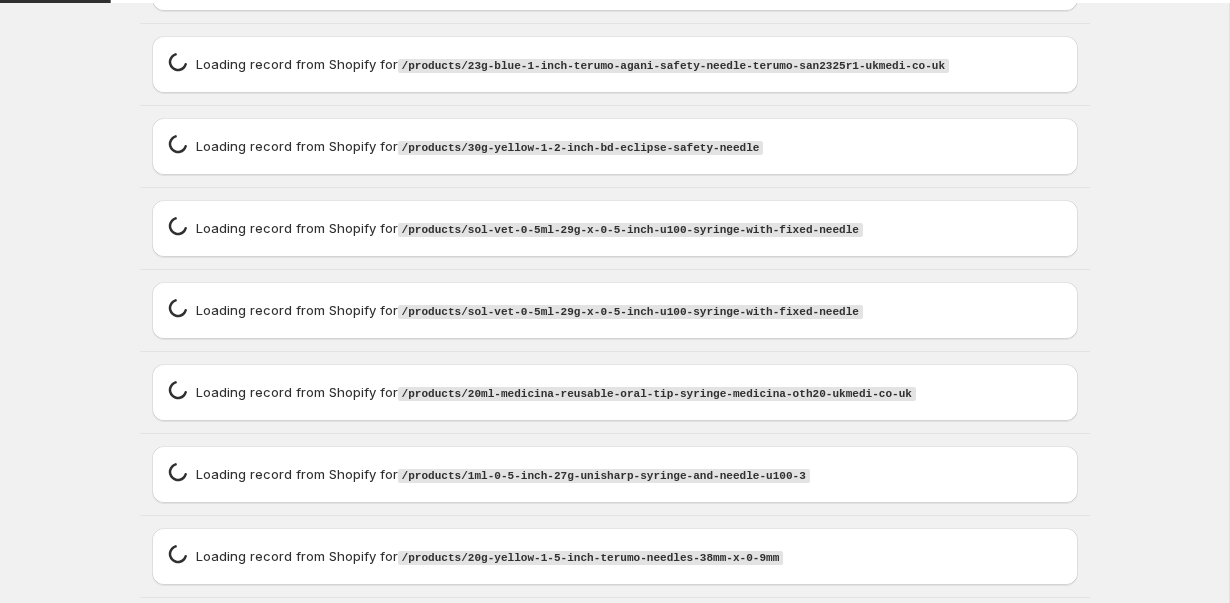 scroll, scrollTop: 9260, scrollLeft: 0, axis: vertical 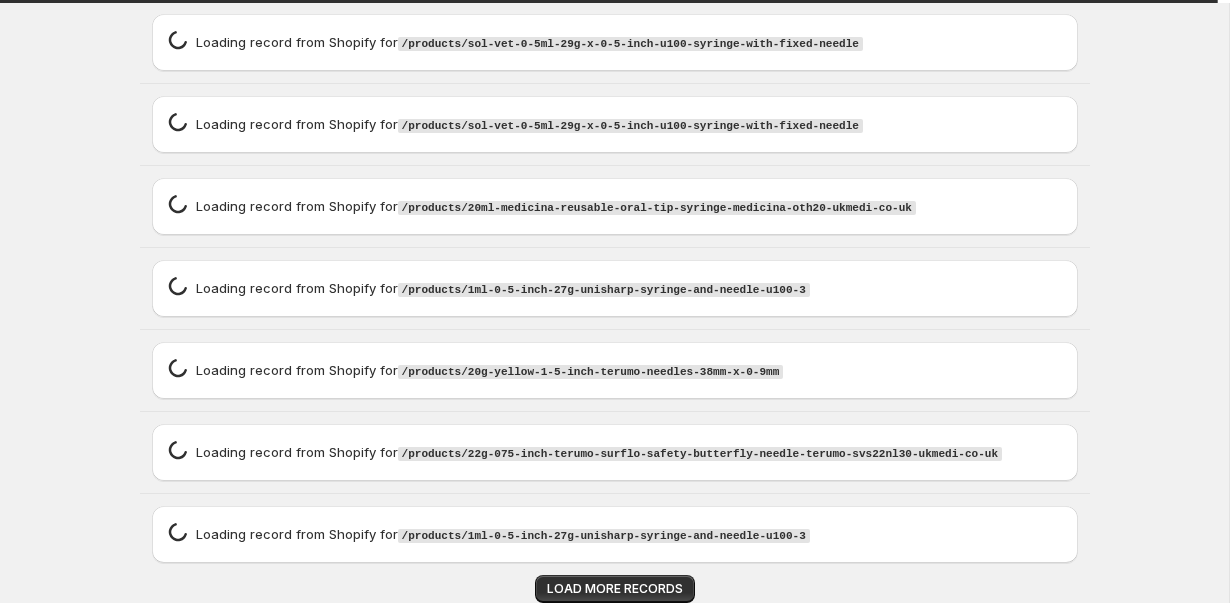 type on "**********" 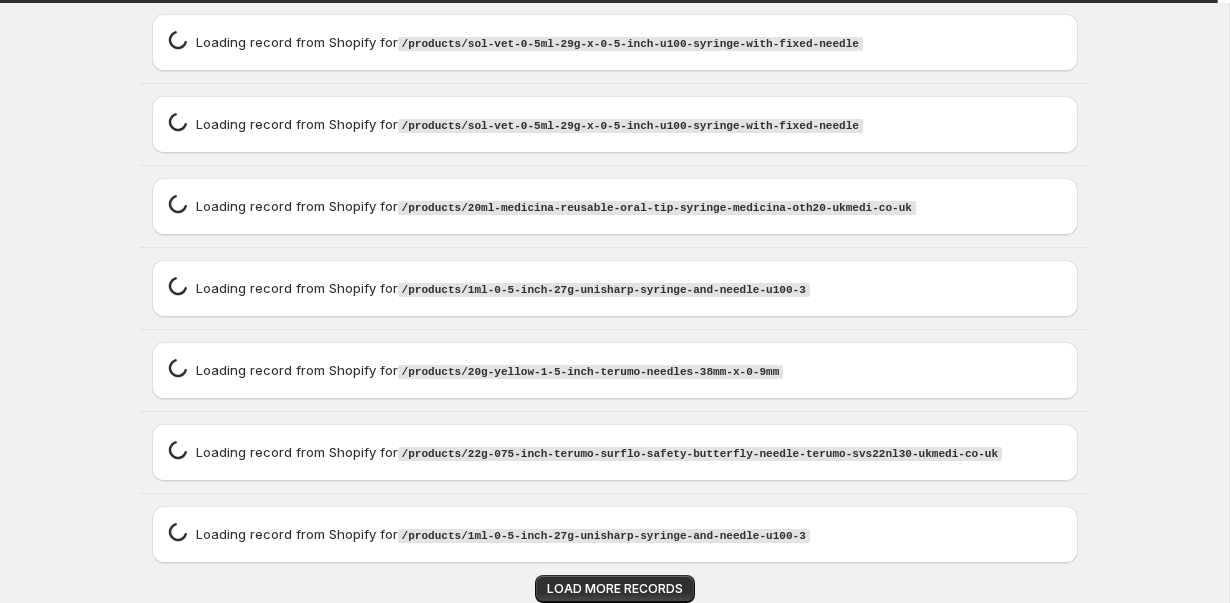 type on "**********" 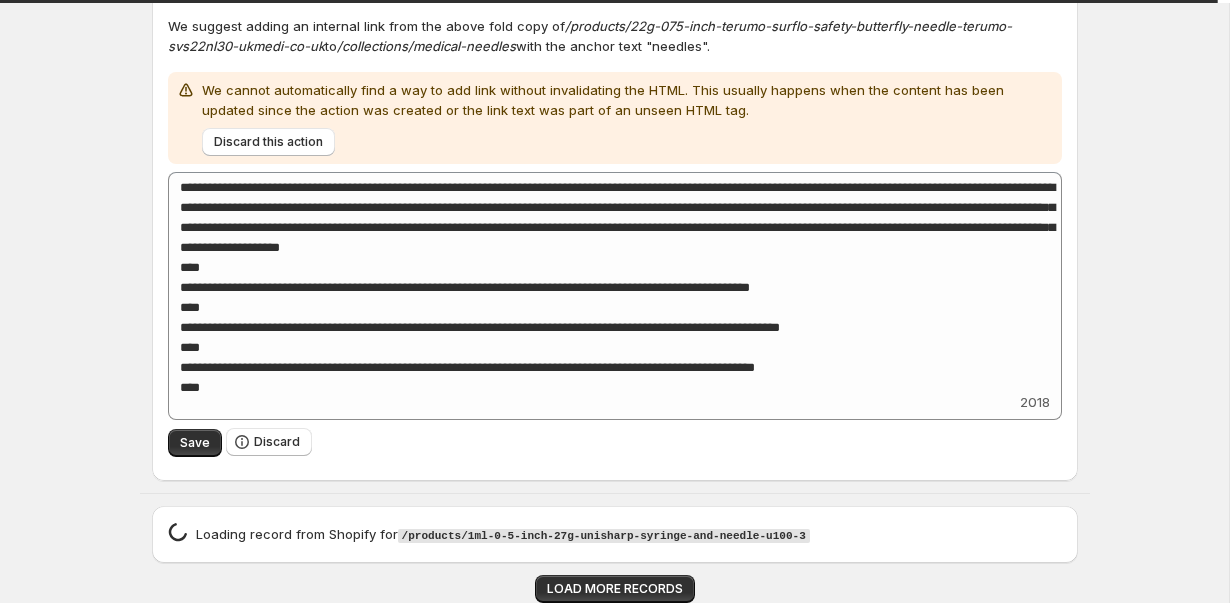 scroll, scrollTop: 18362, scrollLeft: 0, axis: vertical 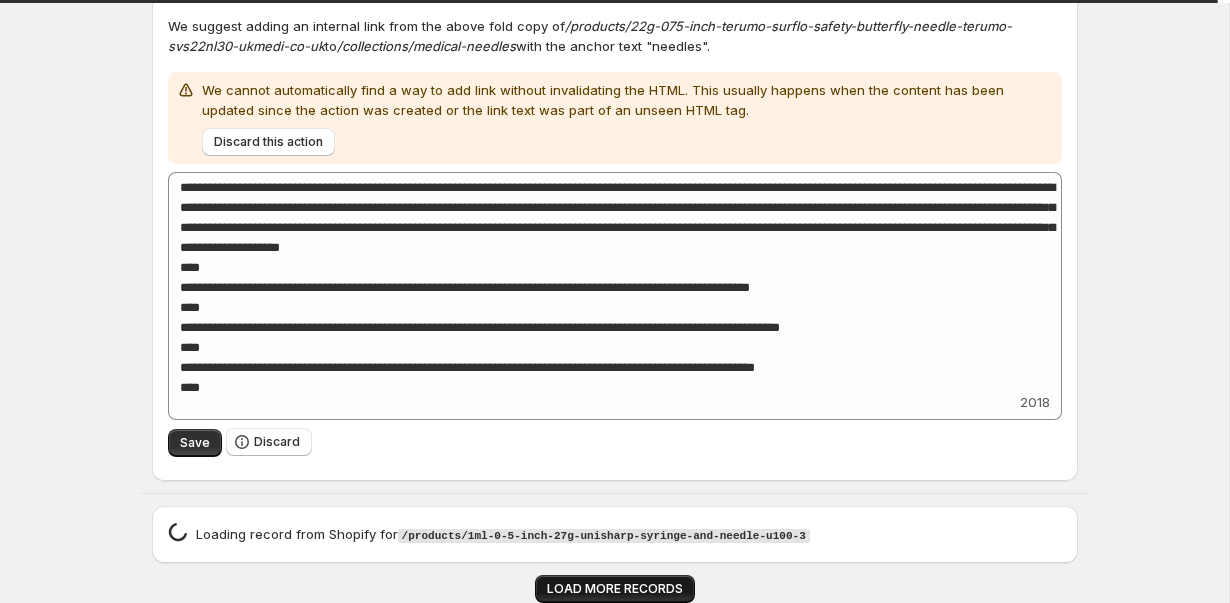 click on "LOAD MORE RECORDS" at bounding box center [615, 589] 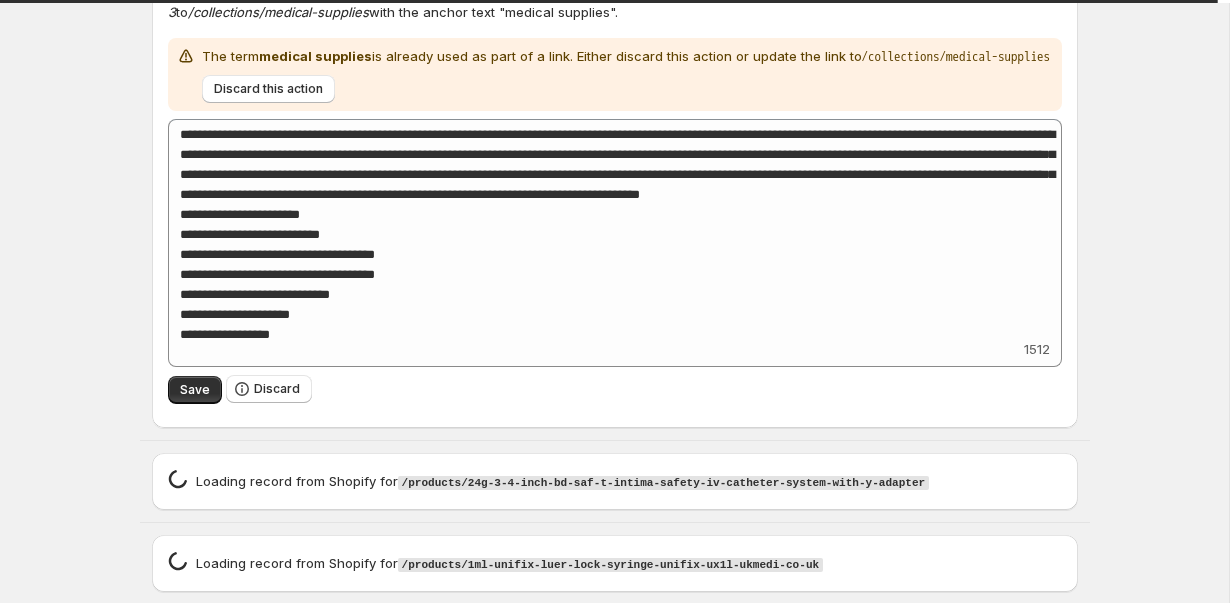 scroll, scrollTop: 18854, scrollLeft: 0, axis: vertical 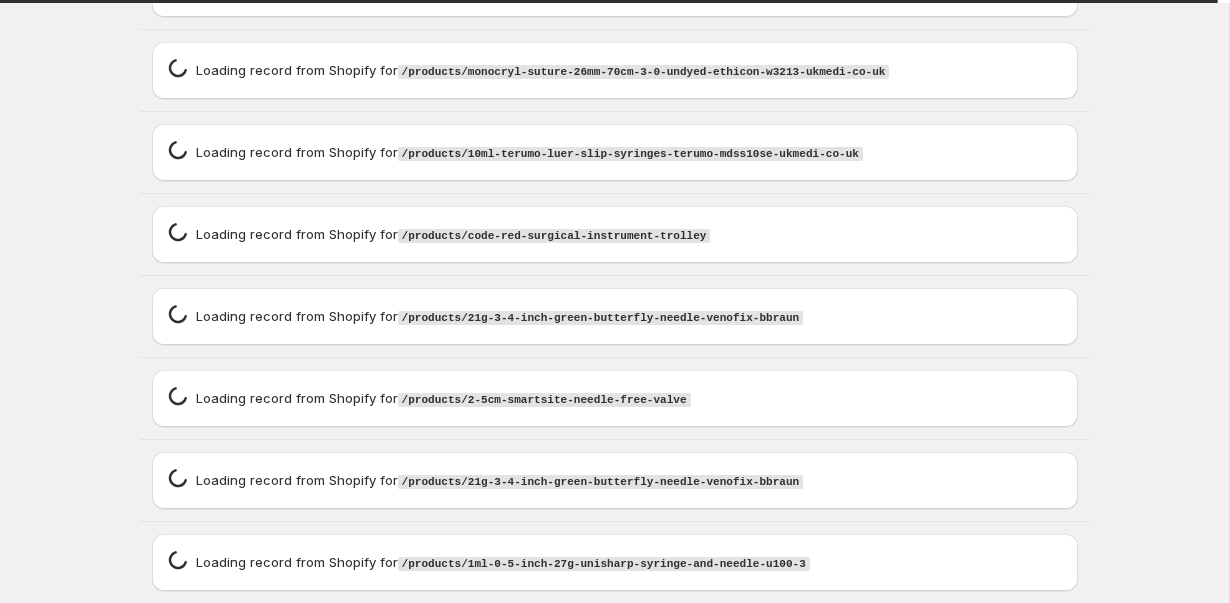type on "**********" 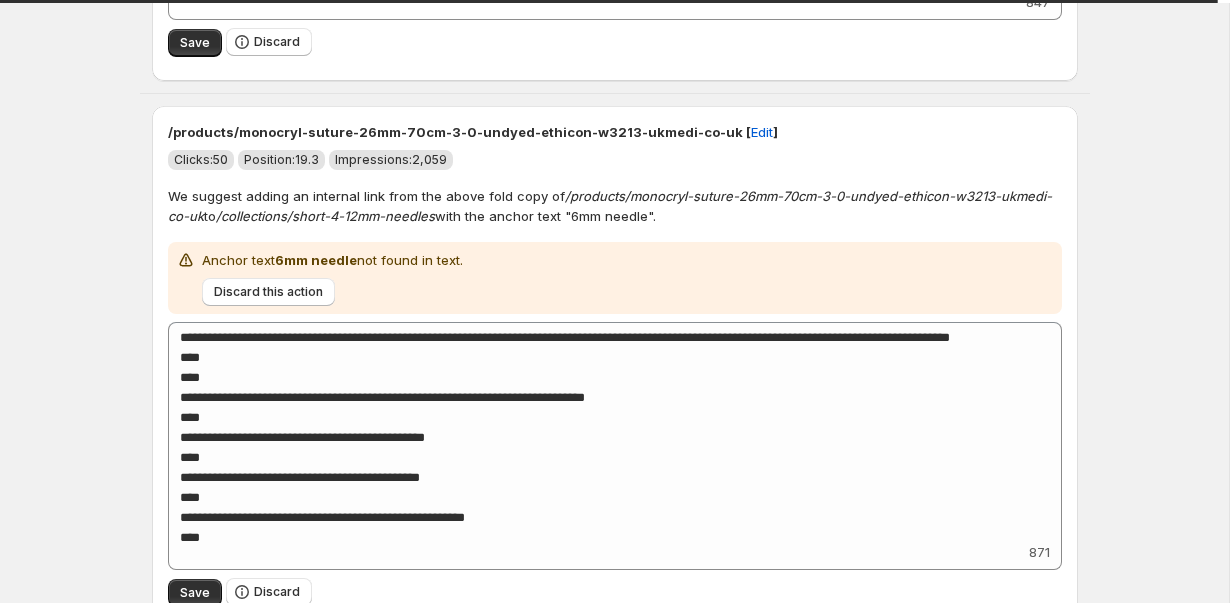 type on "**********" 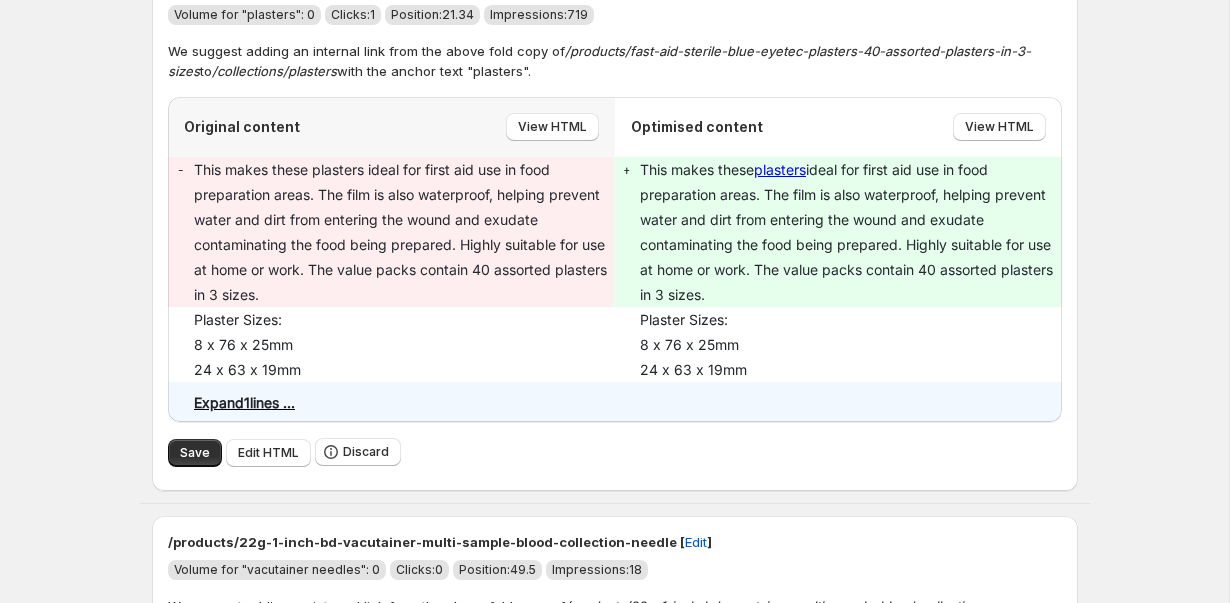 scroll, scrollTop: 24385, scrollLeft: 0, axis: vertical 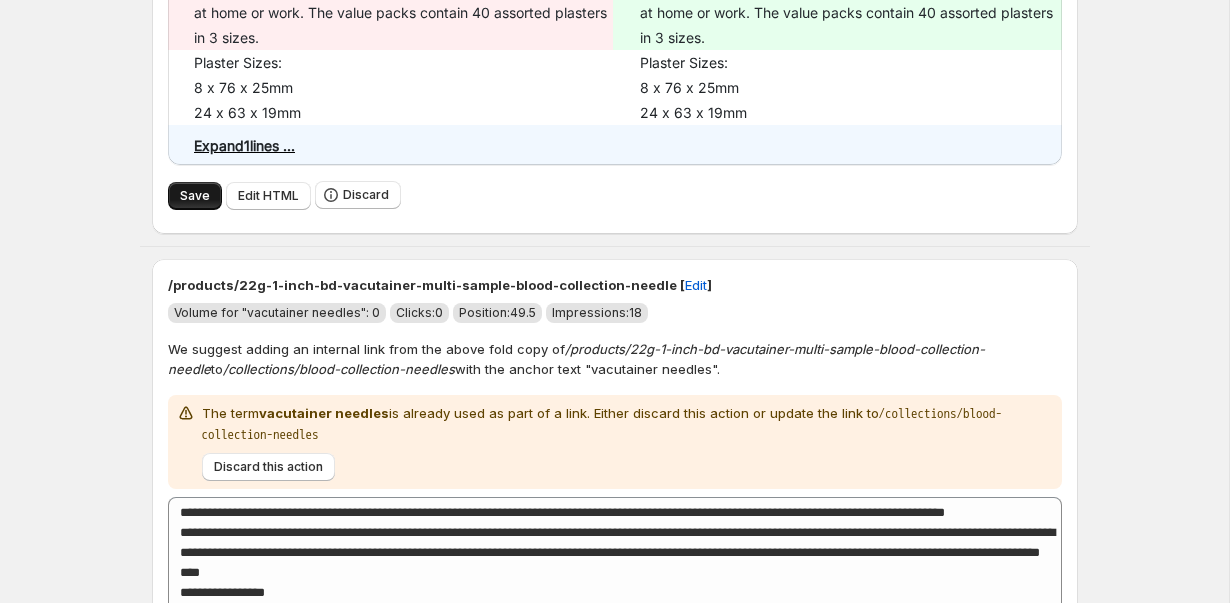 click on "Save" at bounding box center [195, 196] 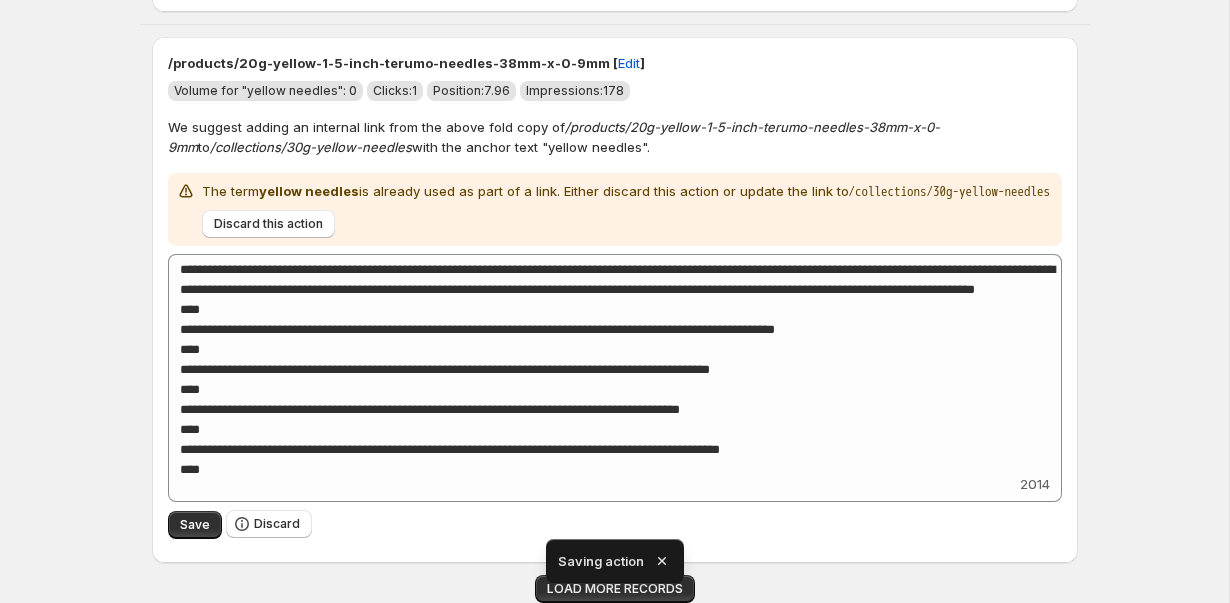 scroll, scrollTop: 7610, scrollLeft: 0, axis: vertical 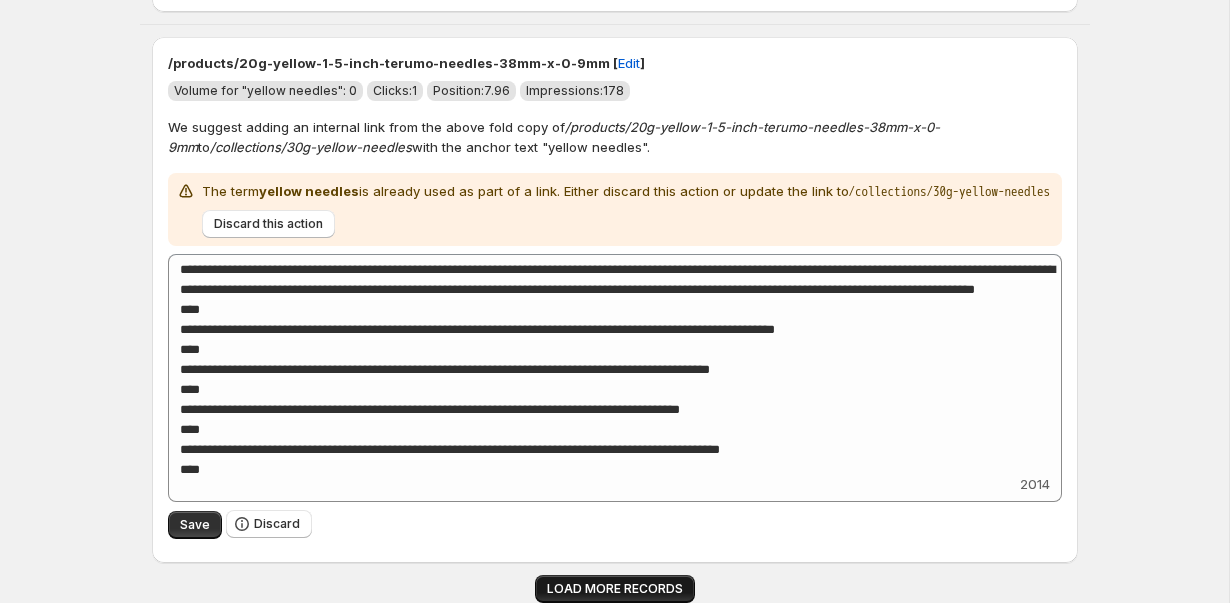 click on "LOAD MORE RECORDS" at bounding box center (615, 589) 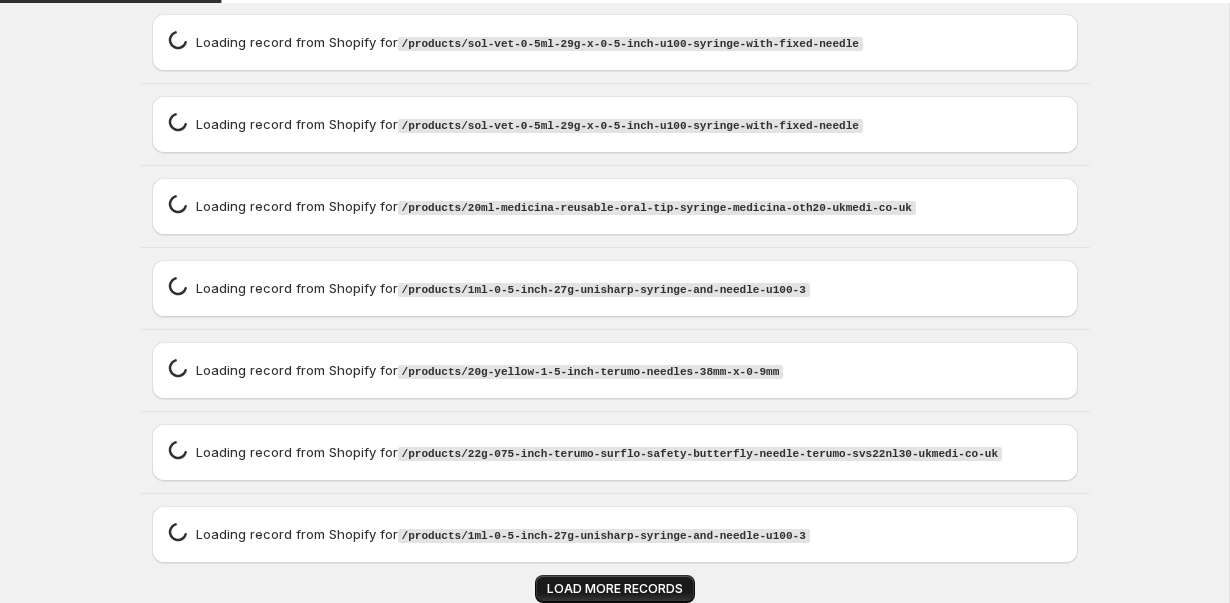 click on "LOAD MORE RECORDS" at bounding box center (615, 589) 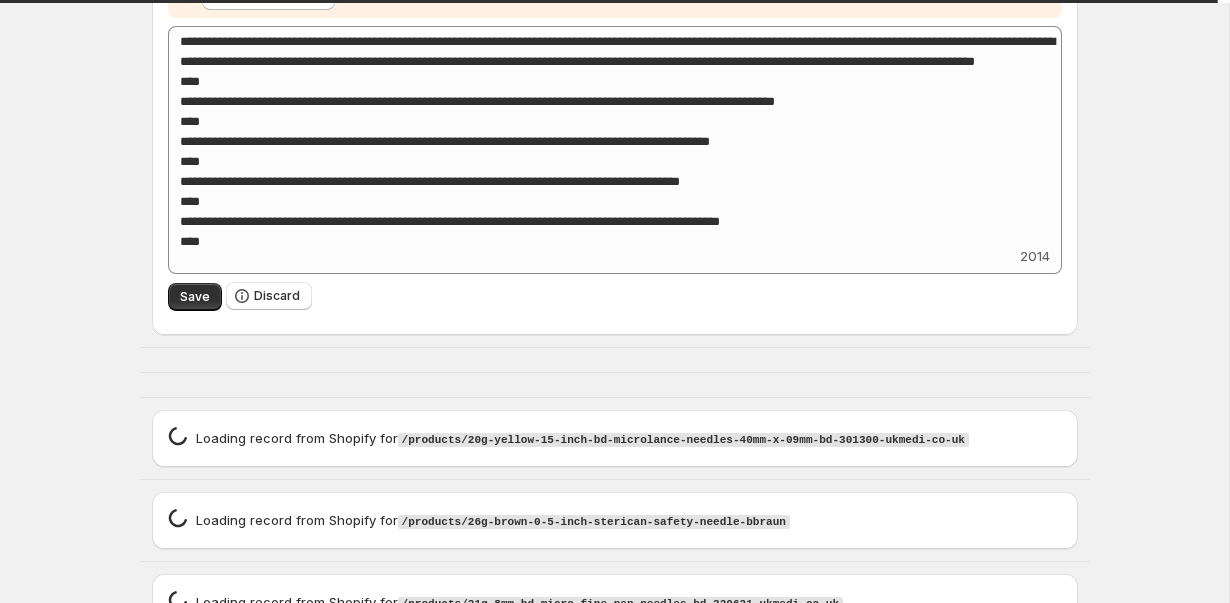 scroll, scrollTop: 7950, scrollLeft: 0, axis: vertical 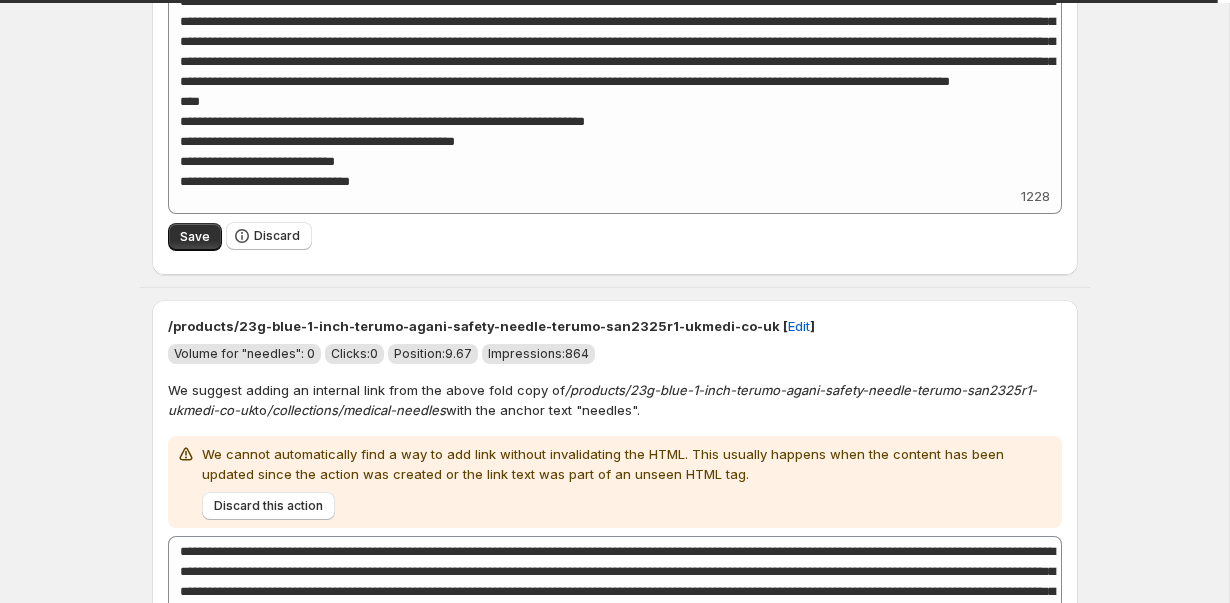 type on "**********" 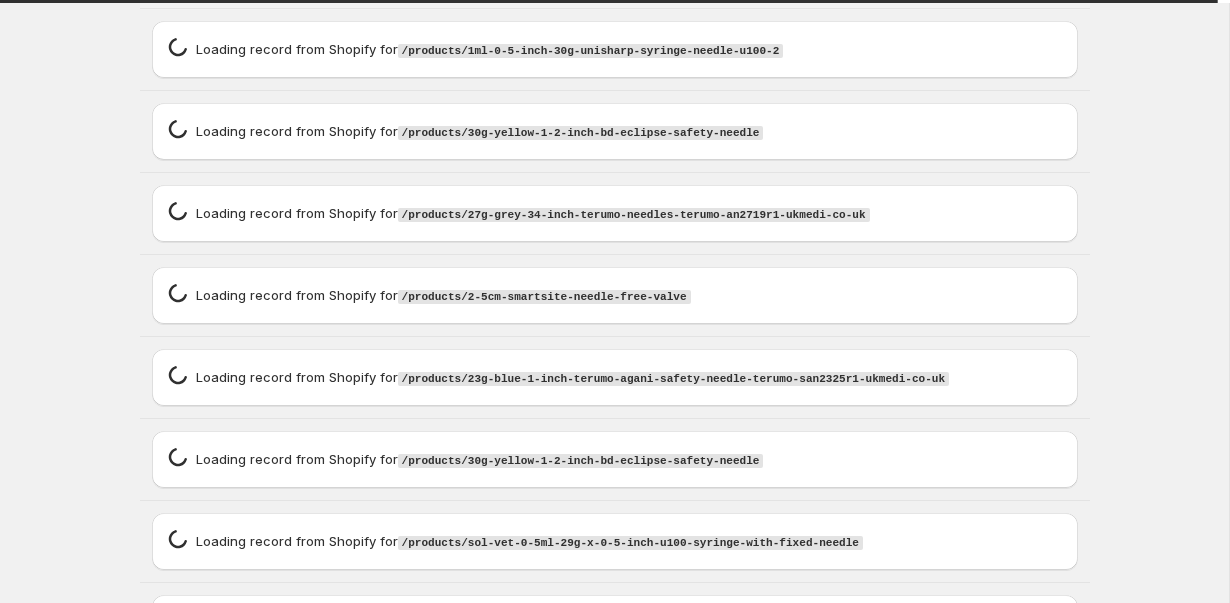 scroll, scrollTop: 10243, scrollLeft: 0, axis: vertical 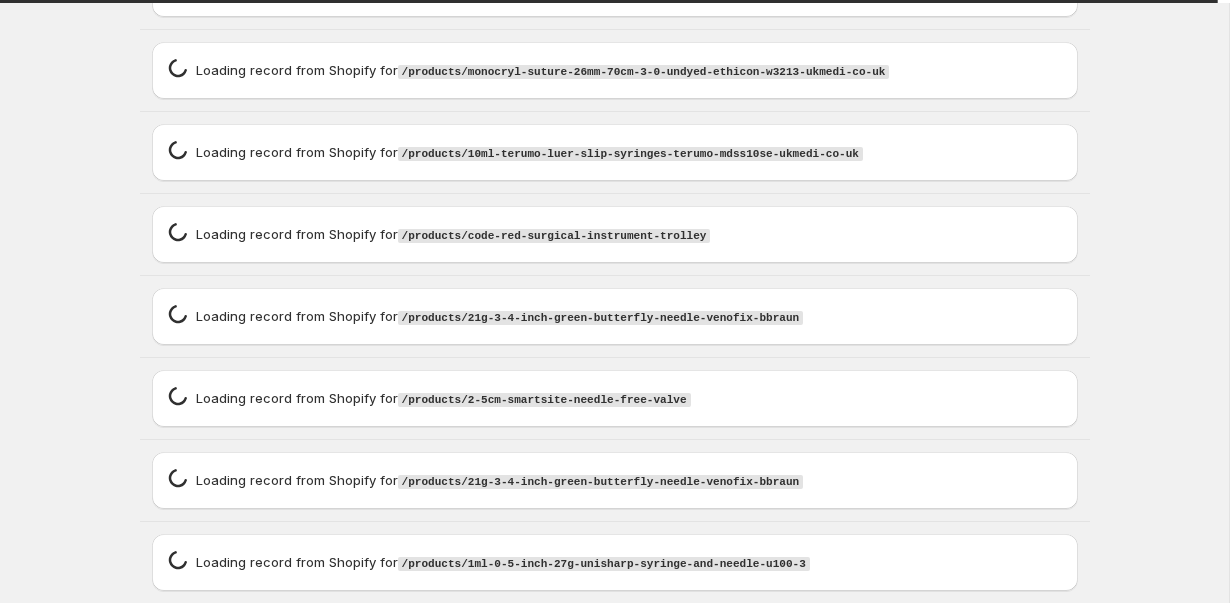 type on "**********" 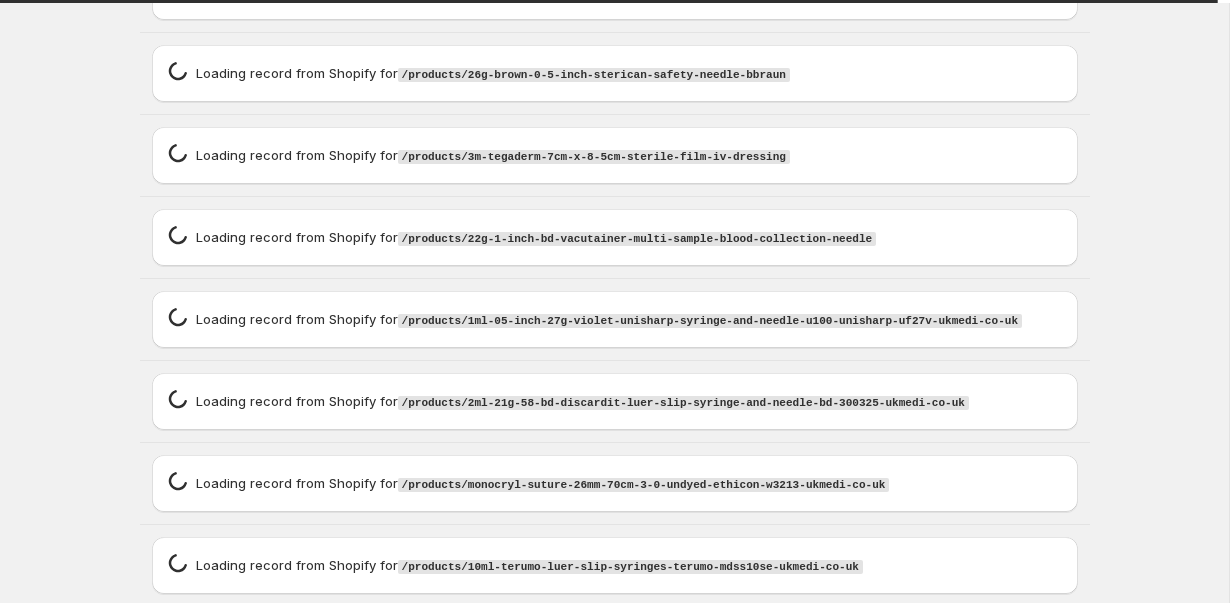 scroll, scrollTop: 19819, scrollLeft: 0, axis: vertical 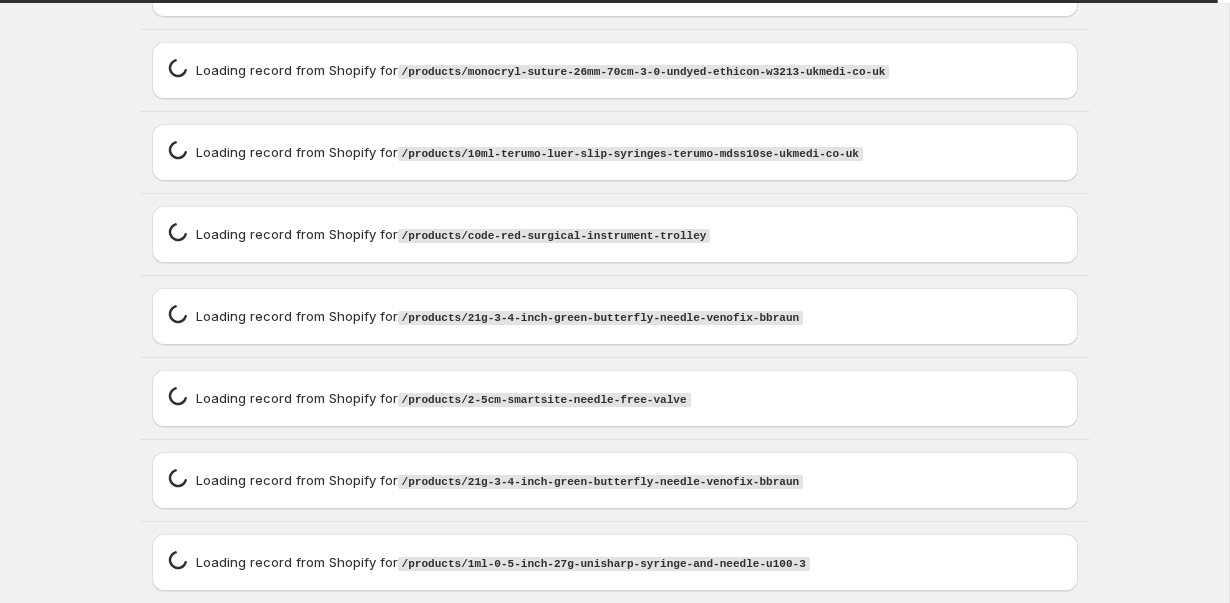 type on "**********" 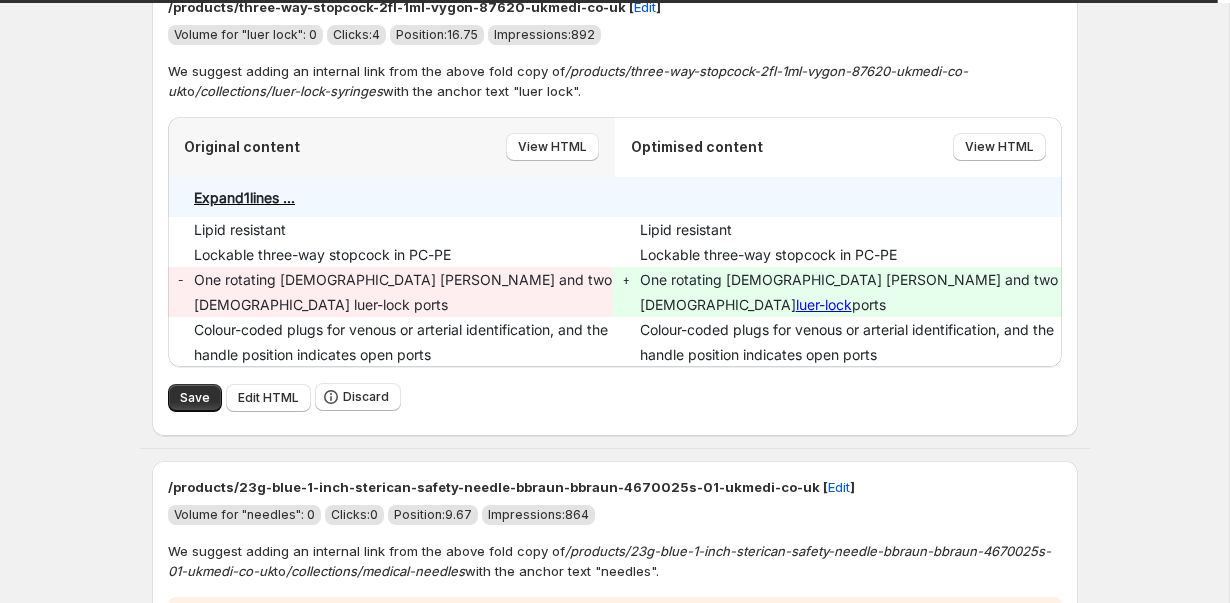 scroll, scrollTop: 20852, scrollLeft: 0, axis: vertical 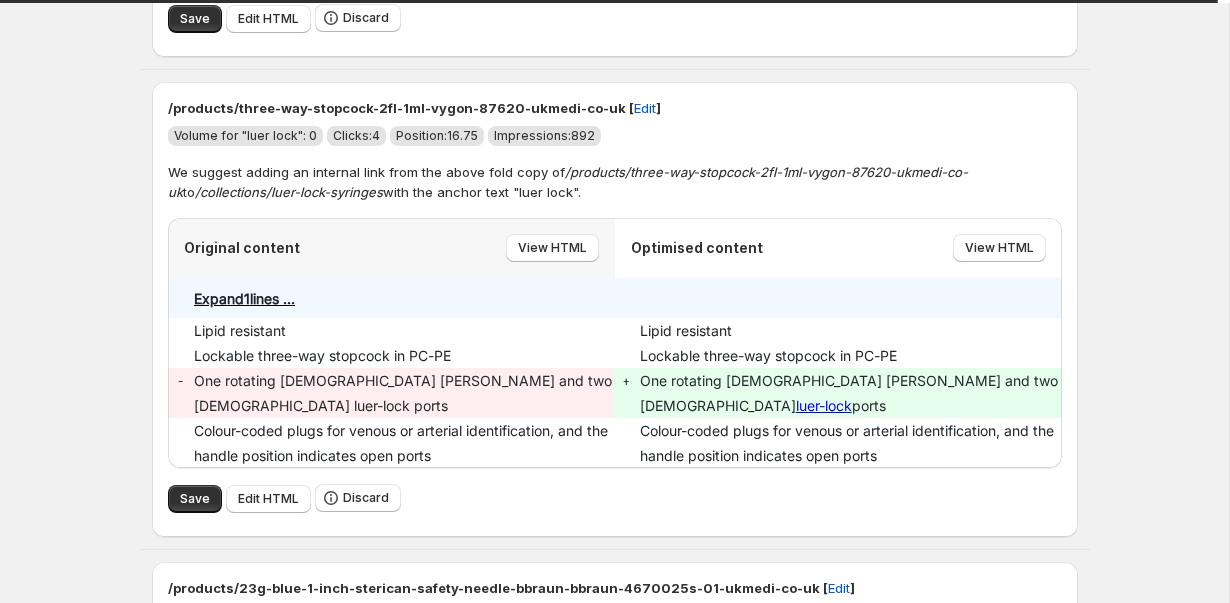 type on "**********" 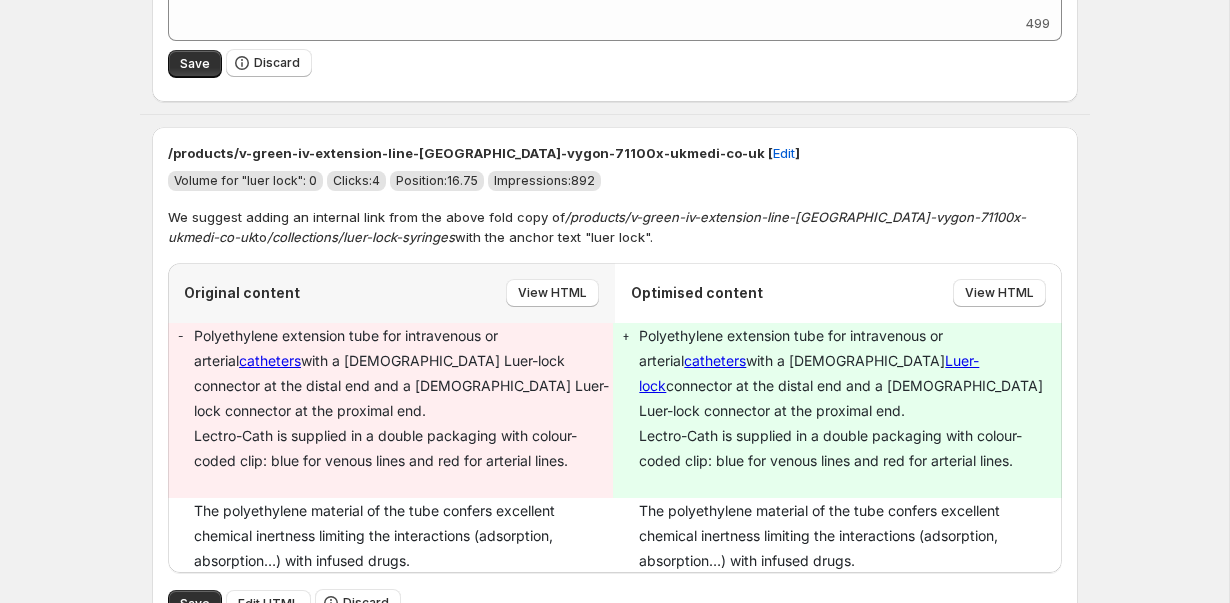scroll, scrollTop: 20679, scrollLeft: 0, axis: vertical 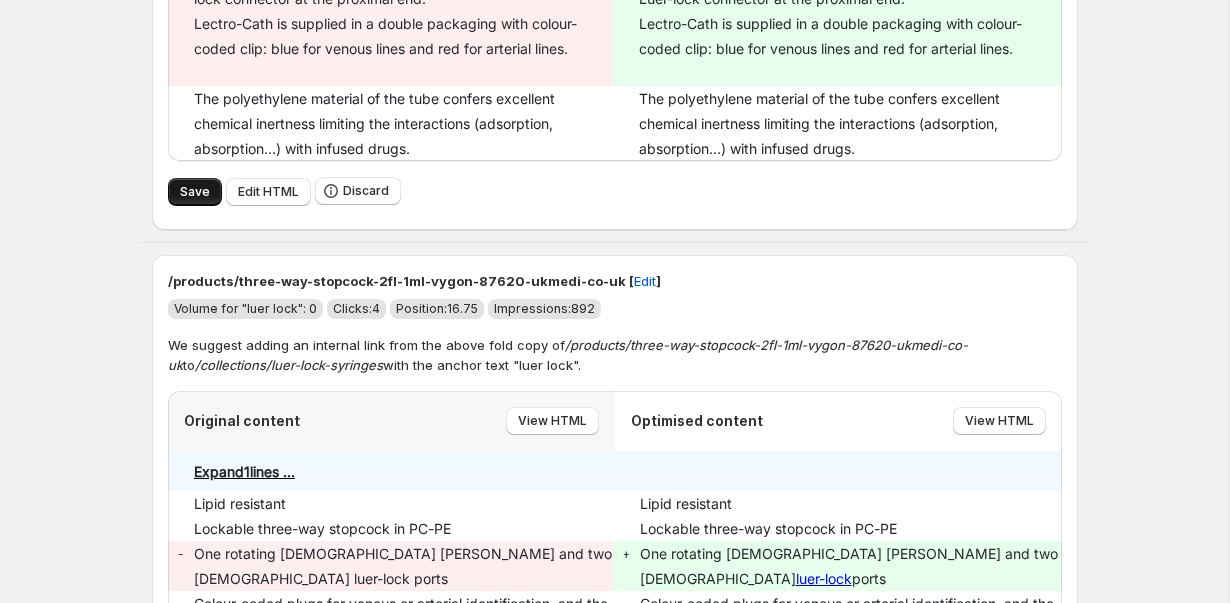 click on "Save" at bounding box center [195, 192] 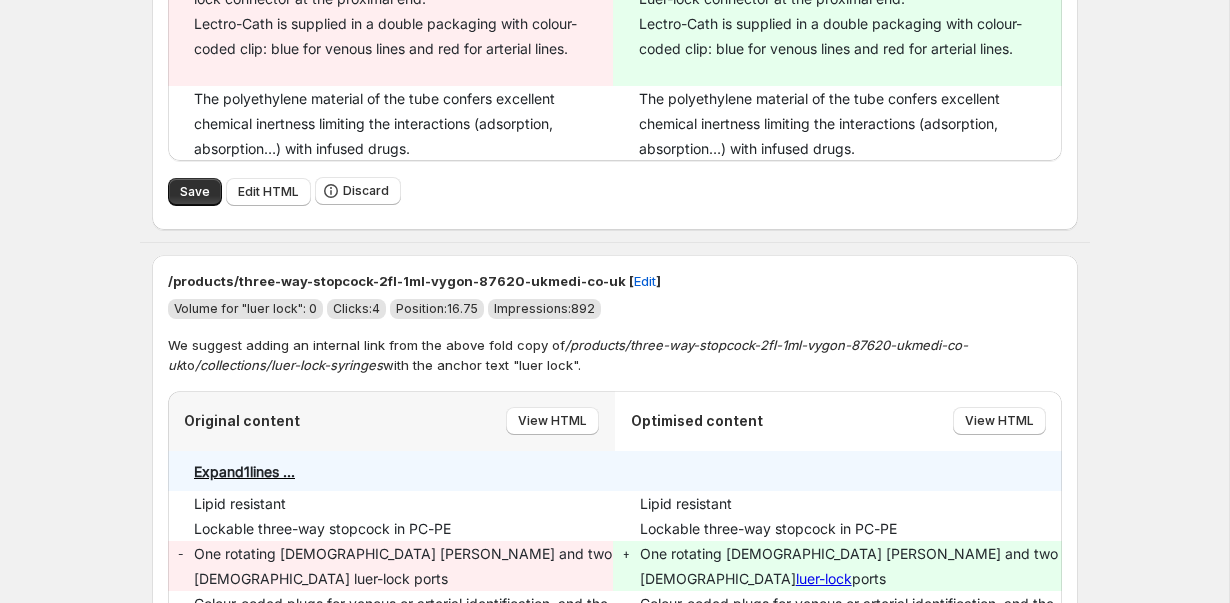 type on "**********" 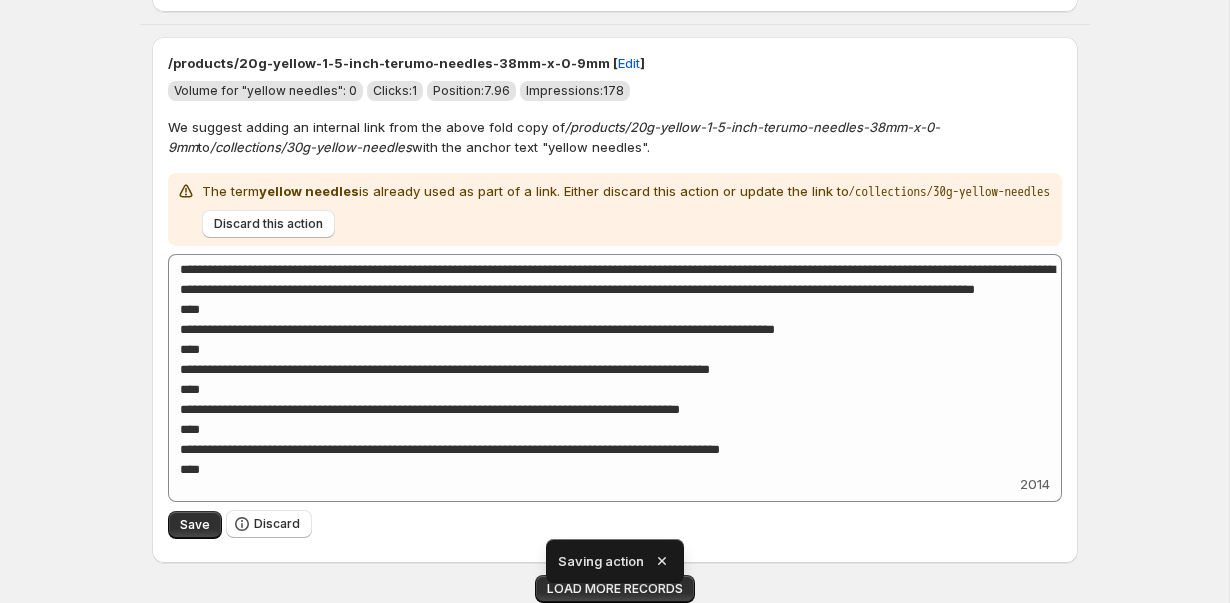 scroll, scrollTop: 7610, scrollLeft: 0, axis: vertical 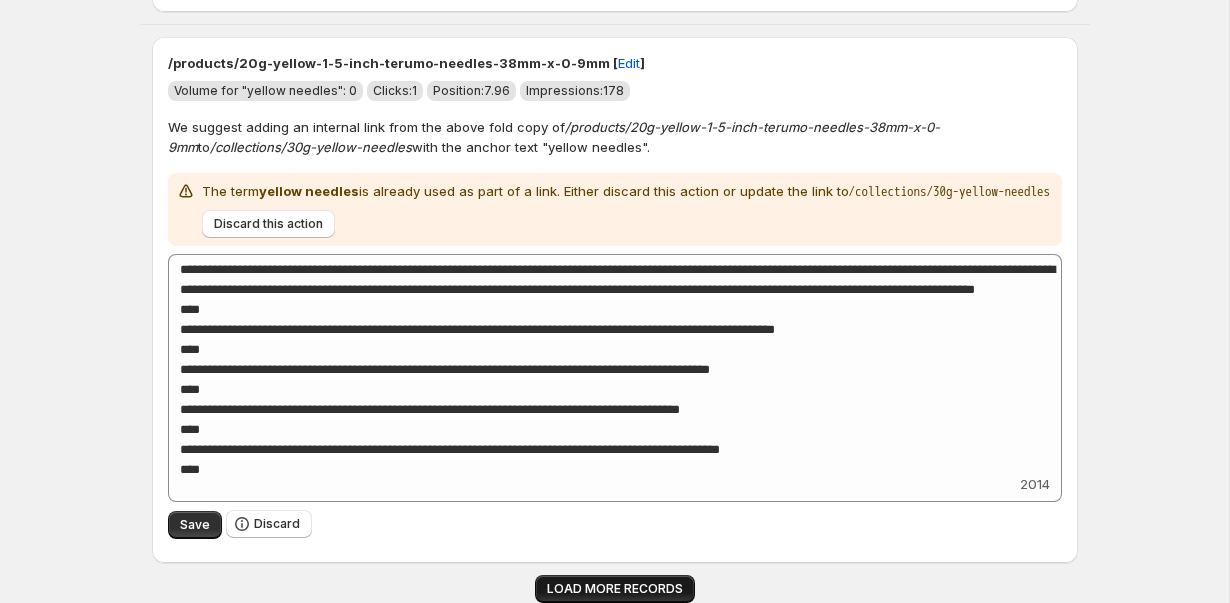 click on "LOAD MORE RECORDS" at bounding box center [615, 589] 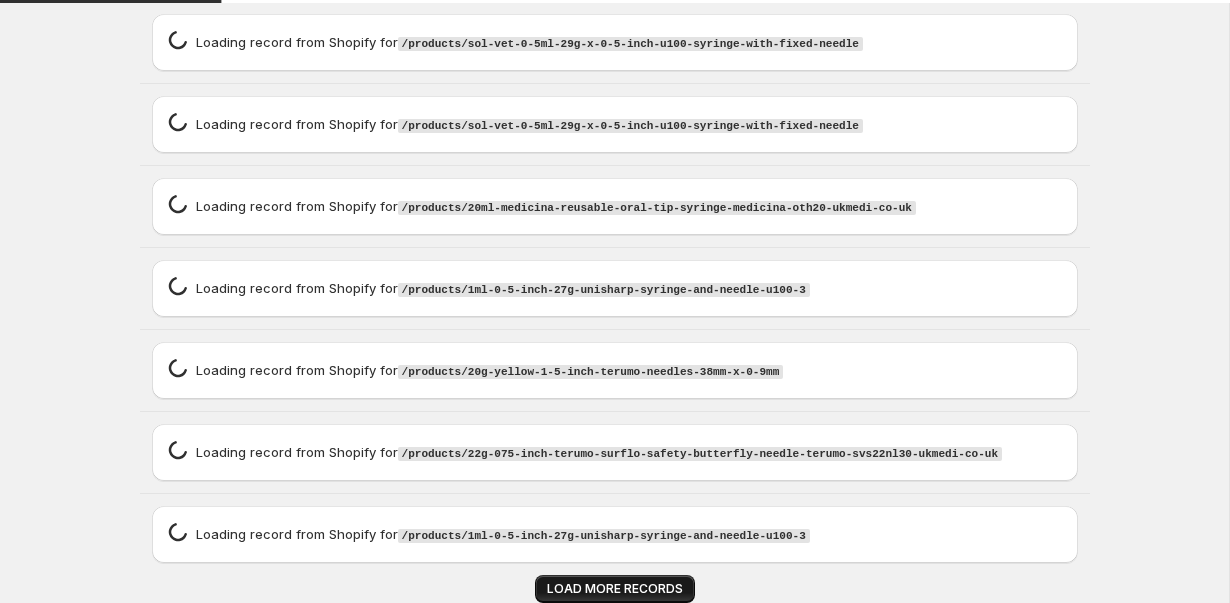 click on "LOAD MORE RECORDS" at bounding box center (615, 589) 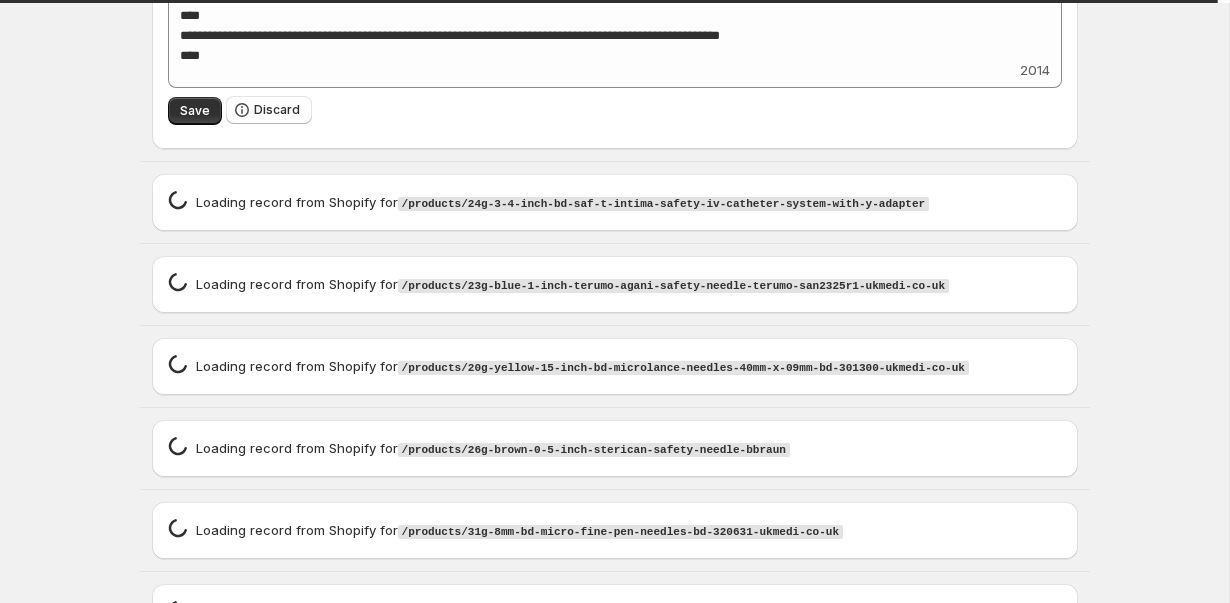scroll, scrollTop: 8175, scrollLeft: 0, axis: vertical 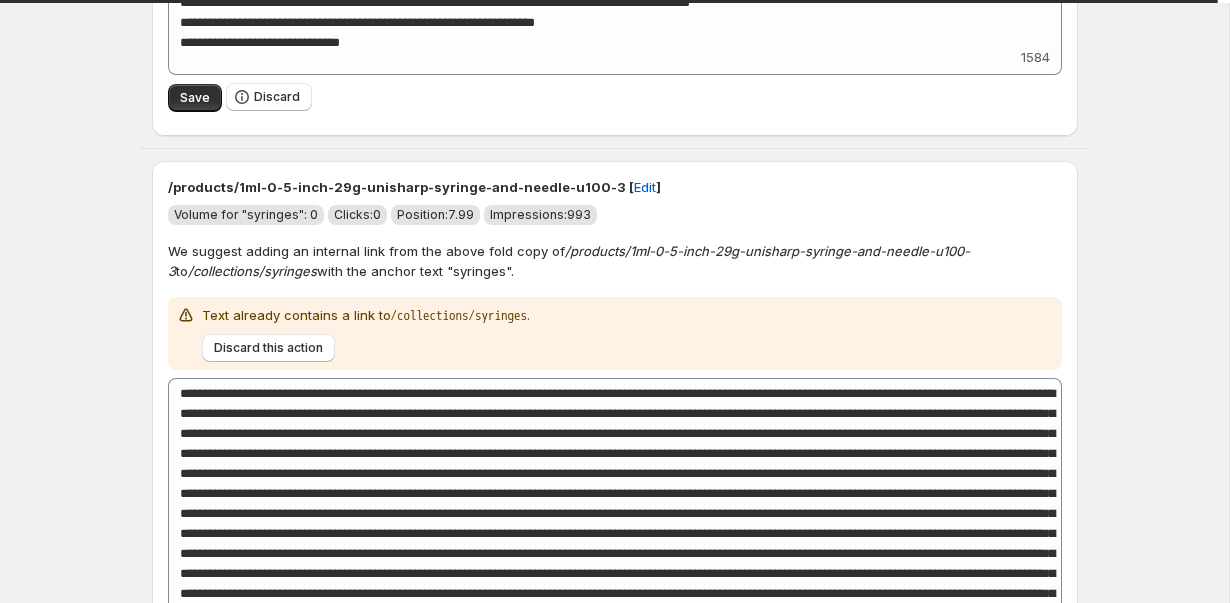 type on "**********" 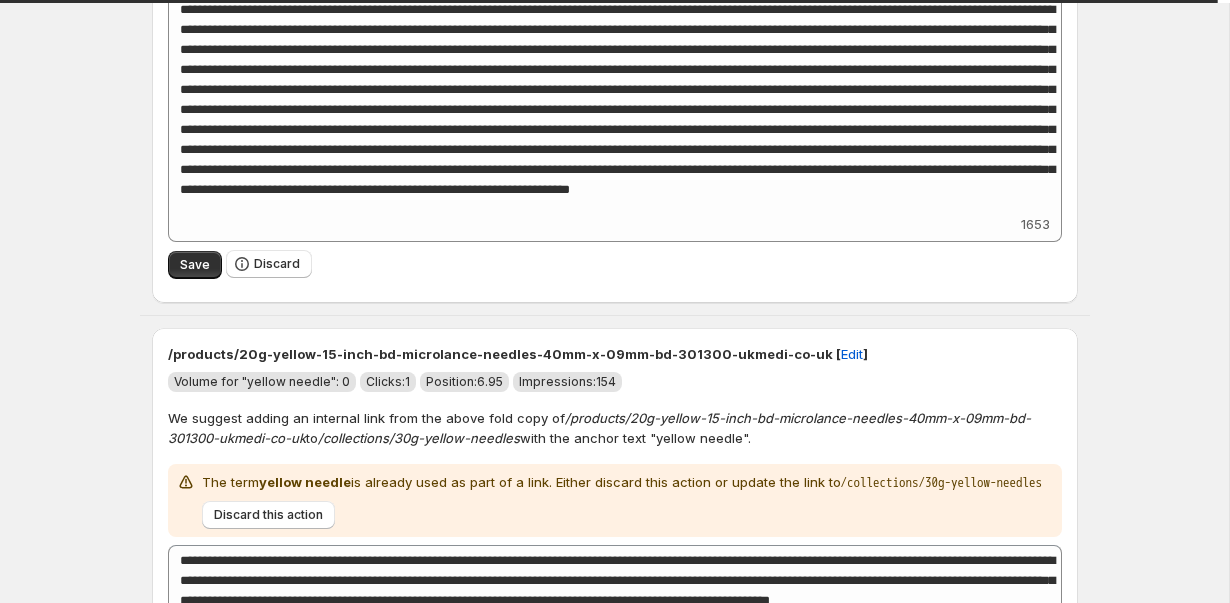 scroll, scrollTop: 9244, scrollLeft: 0, axis: vertical 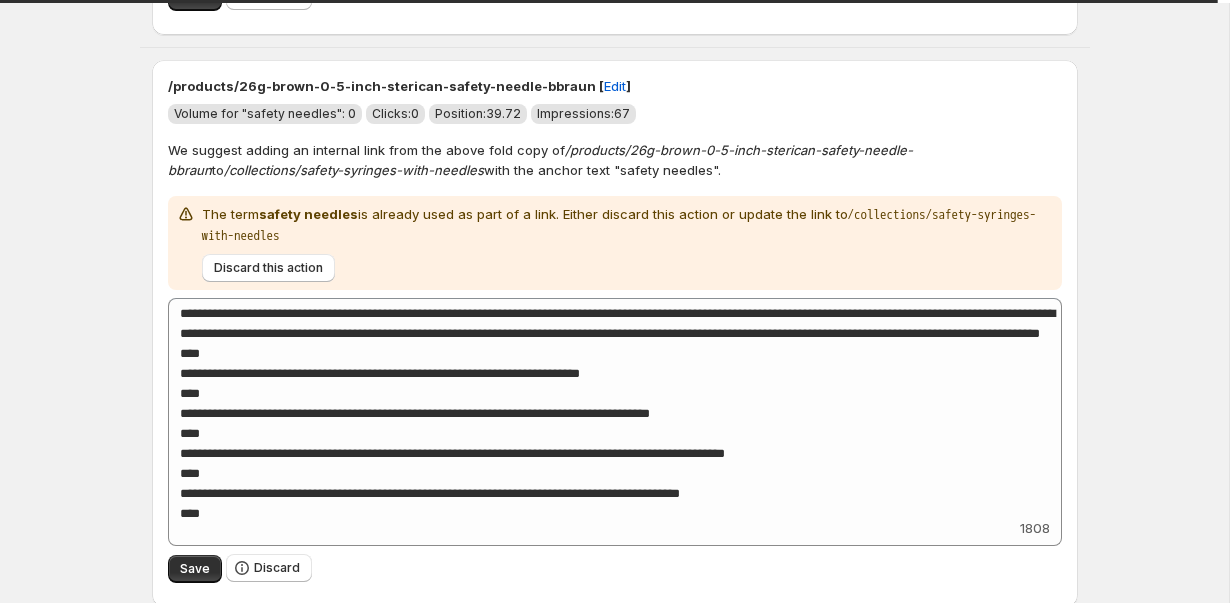 type on "**********" 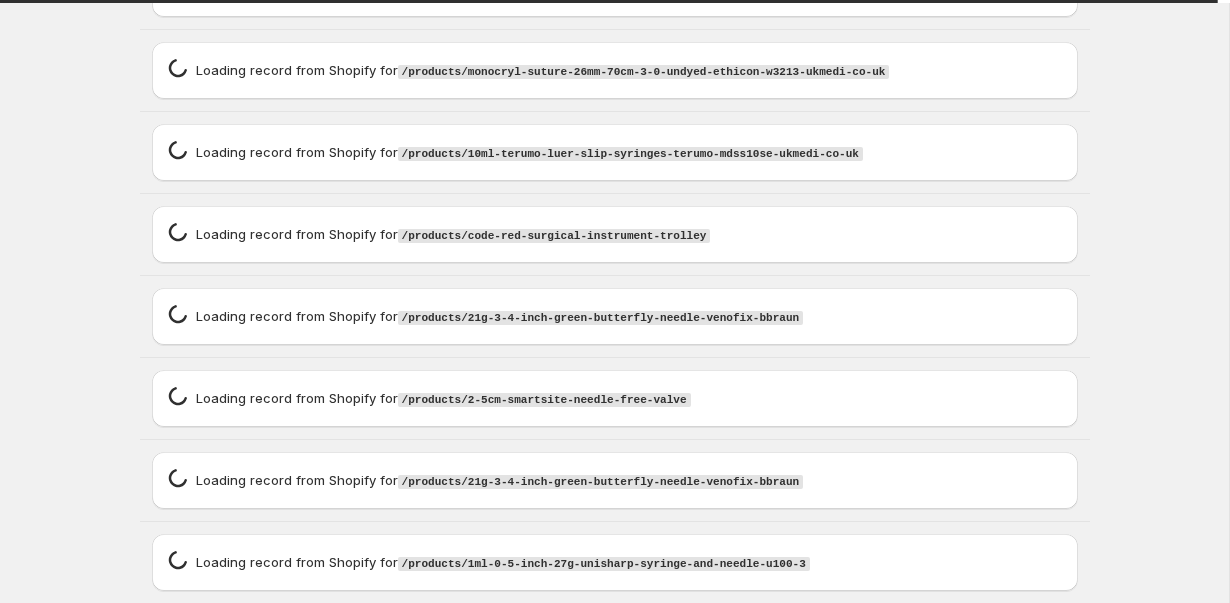 scroll, scrollTop: 19564, scrollLeft: 0, axis: vertical 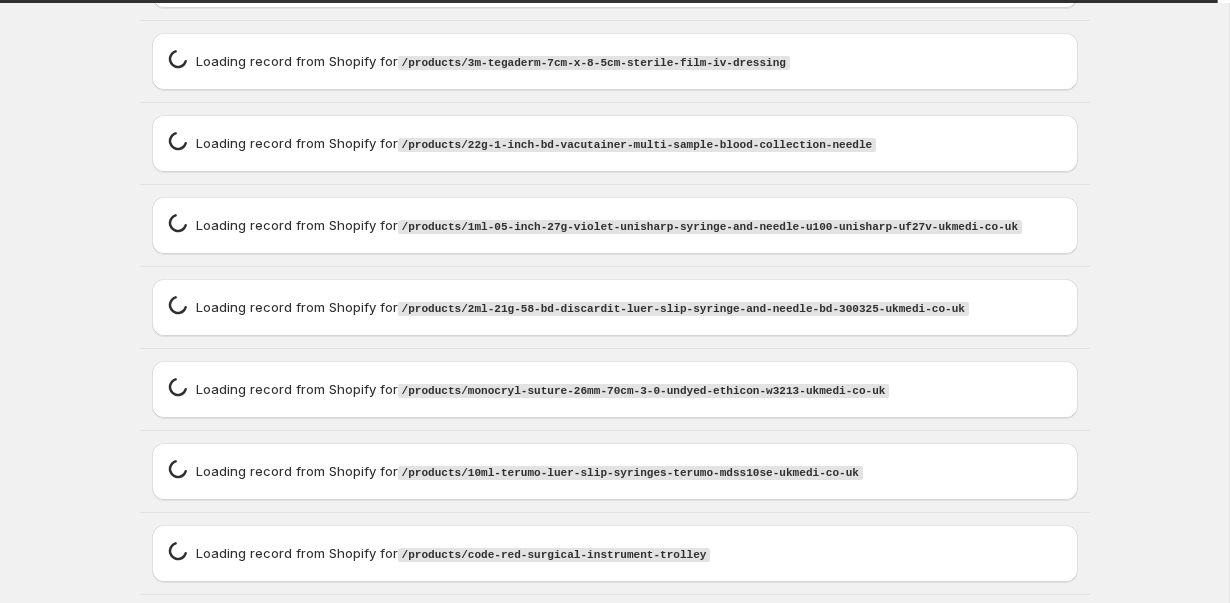 type on "**********" 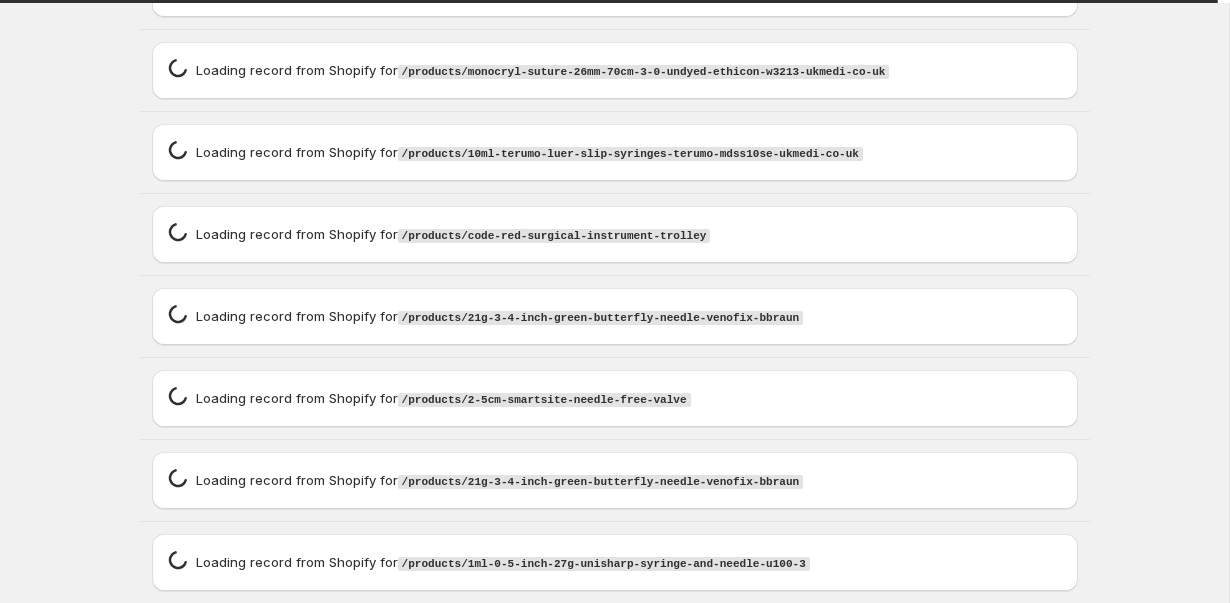 scroll, scrollTop: 24291, scrollLeft: 0, axis: vertical 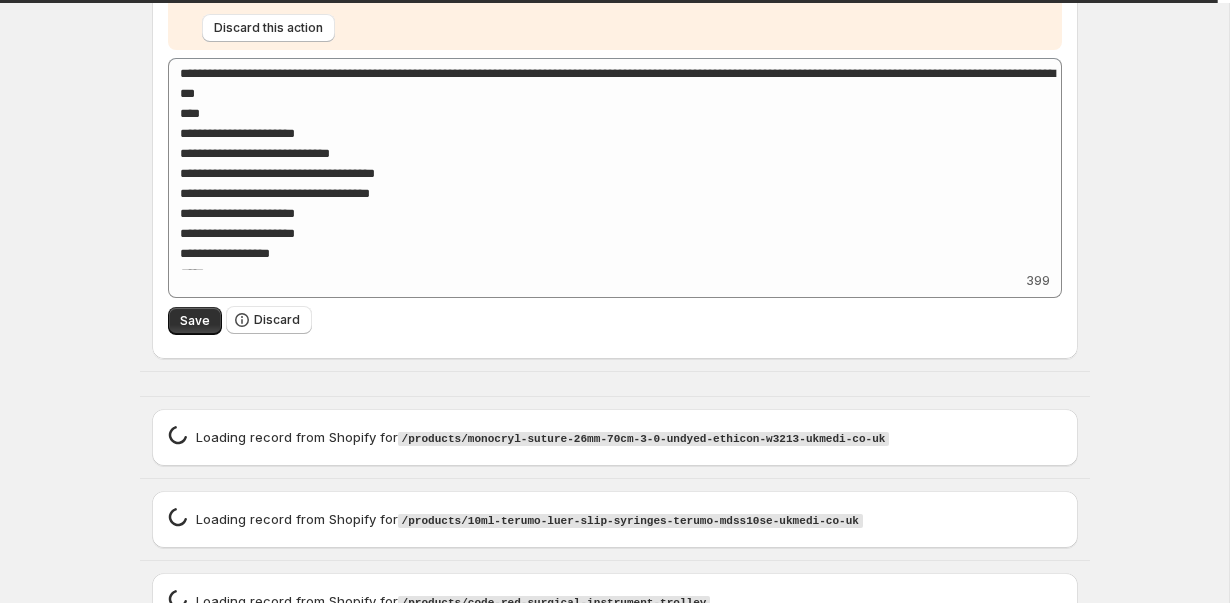 type on "**********" 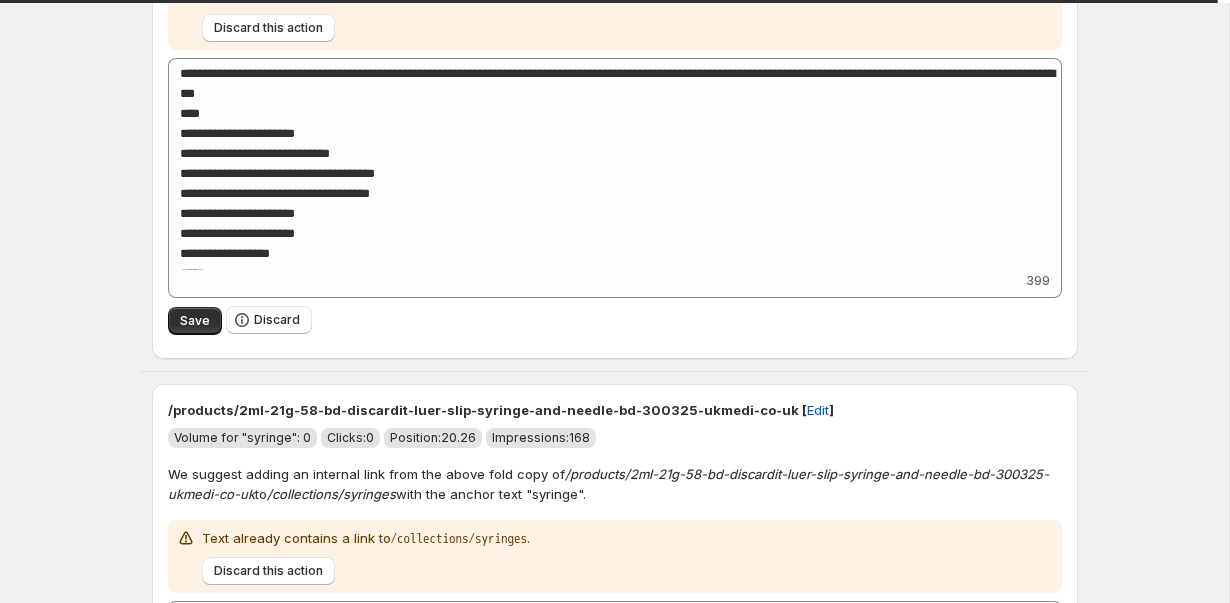 type on "**********" 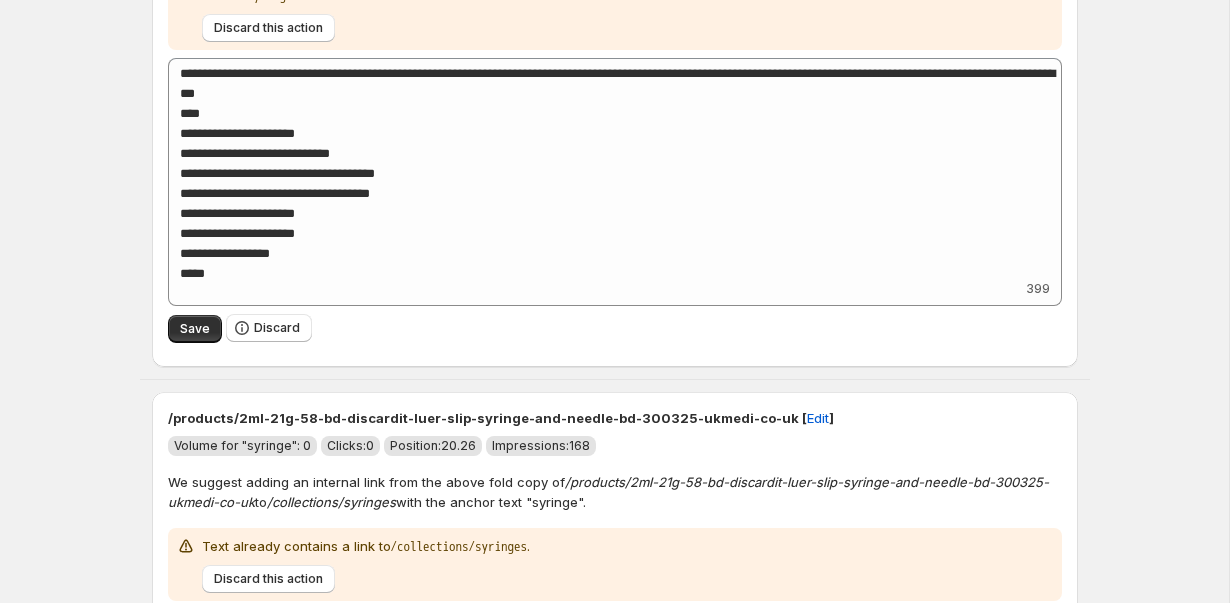 type on "**********" 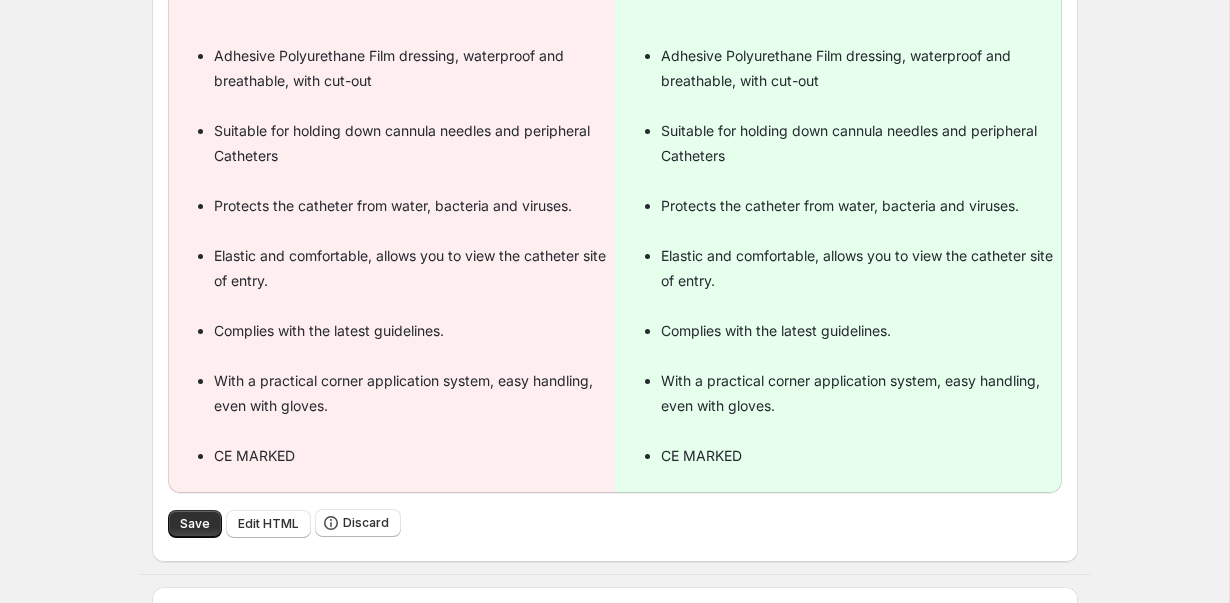 scroll, scrollTop: 23027, scrollLeft: 0, axis: vertical 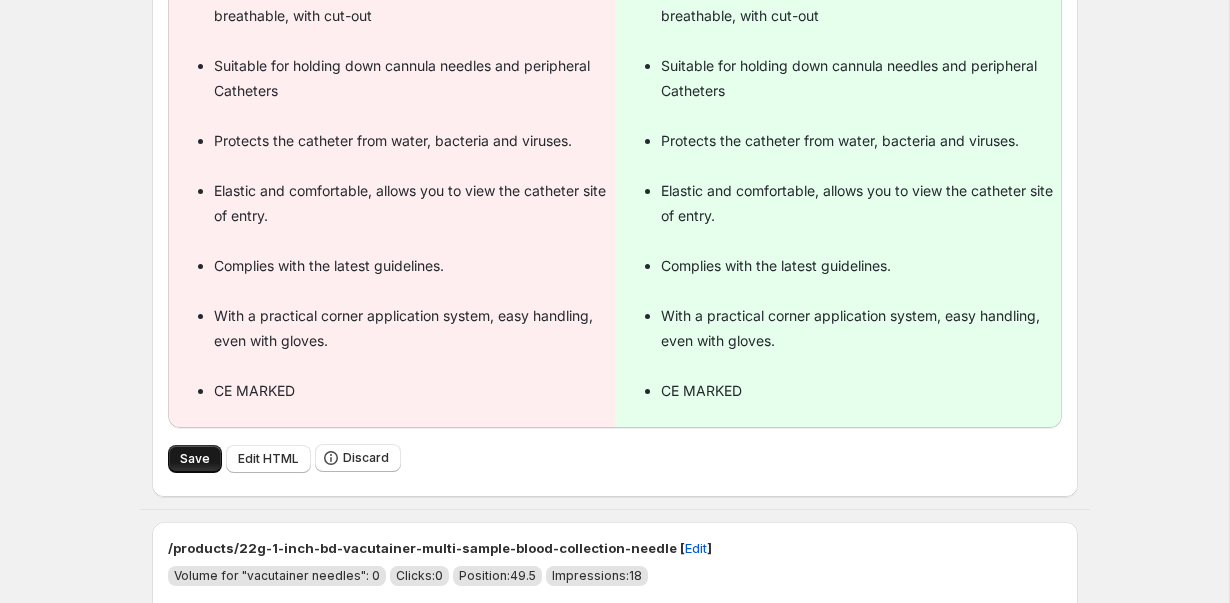 click on "Save" at bounding box center (195, 459) 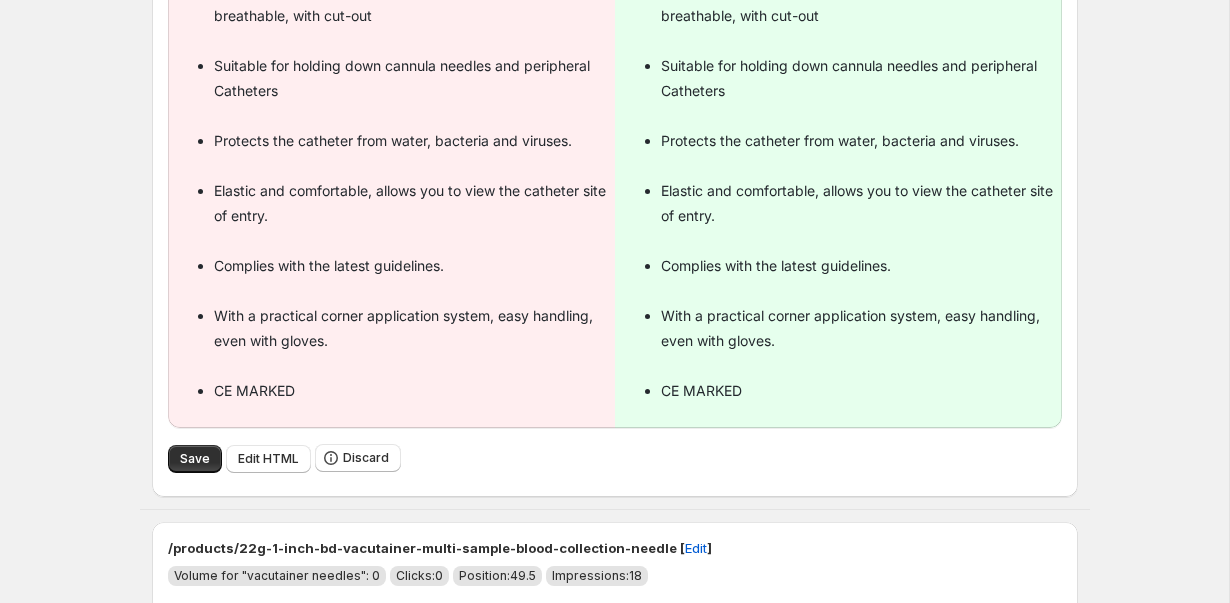 type on "**********" 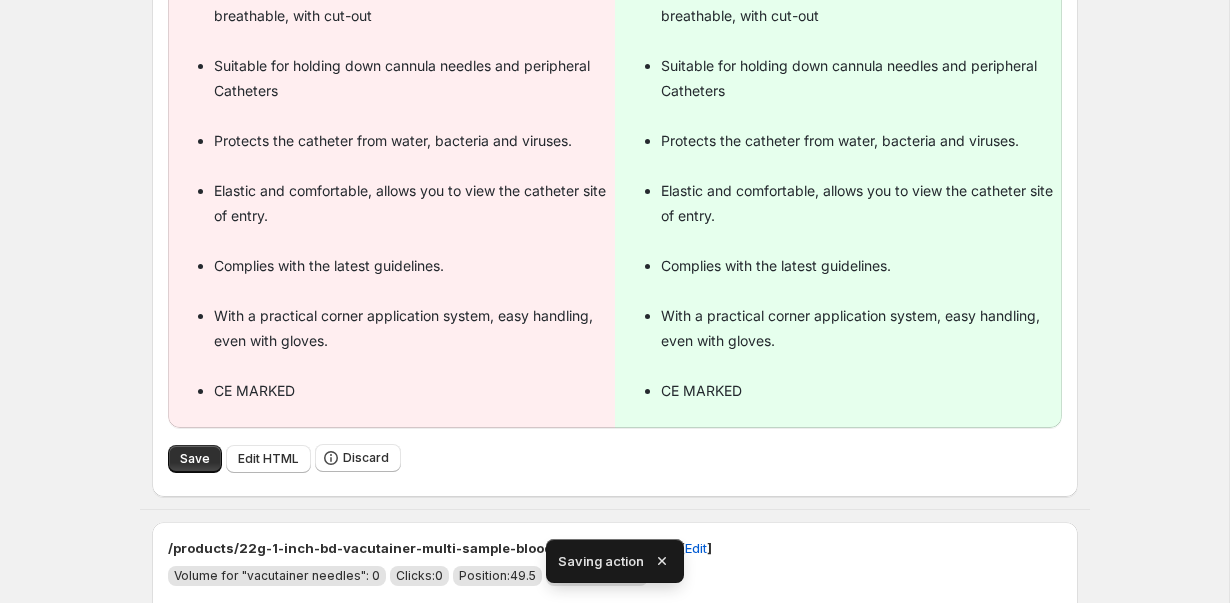 scroll, scrollTop: 7610, scrollLeft: 0, axis: vertical 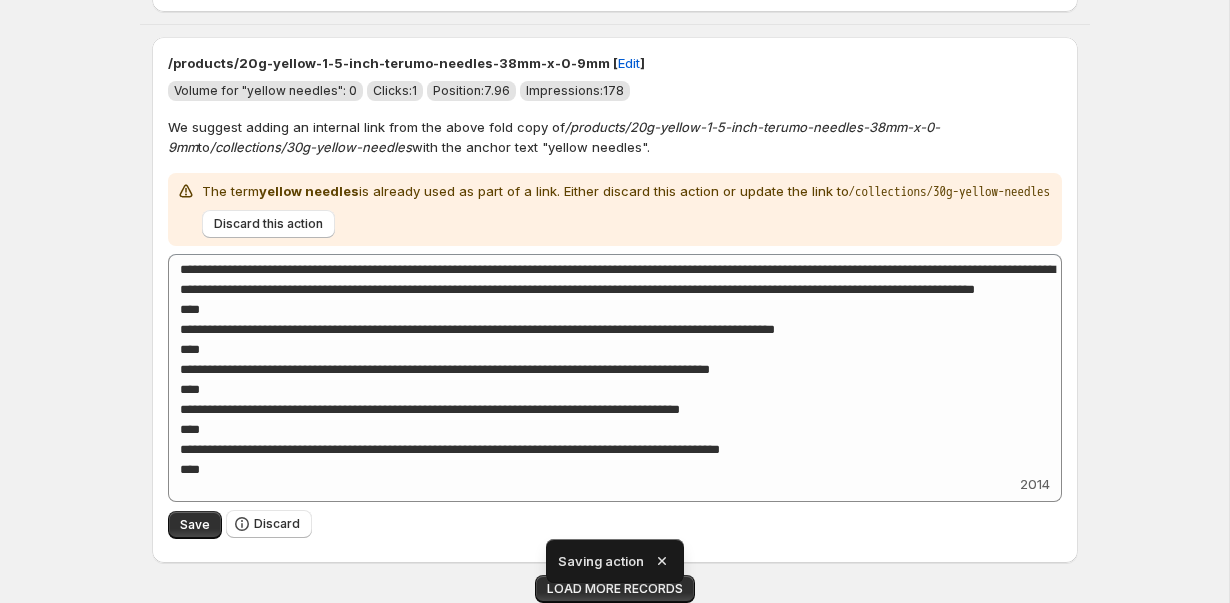 click 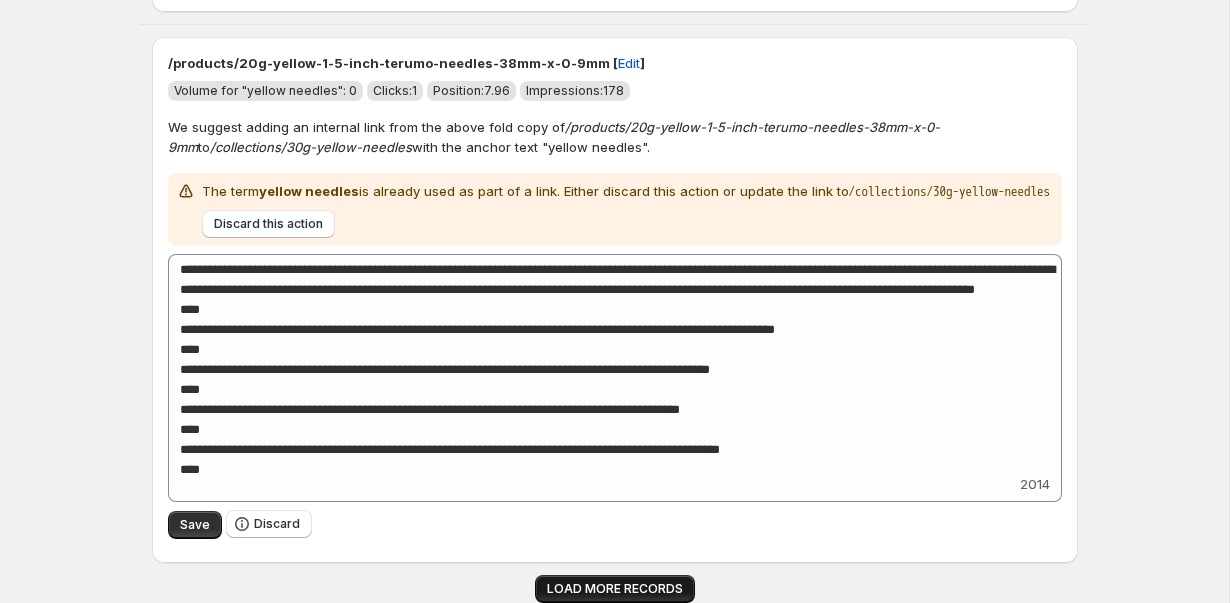 click on "LOAD MORE RECORDS" at bounding box center (615, 589) 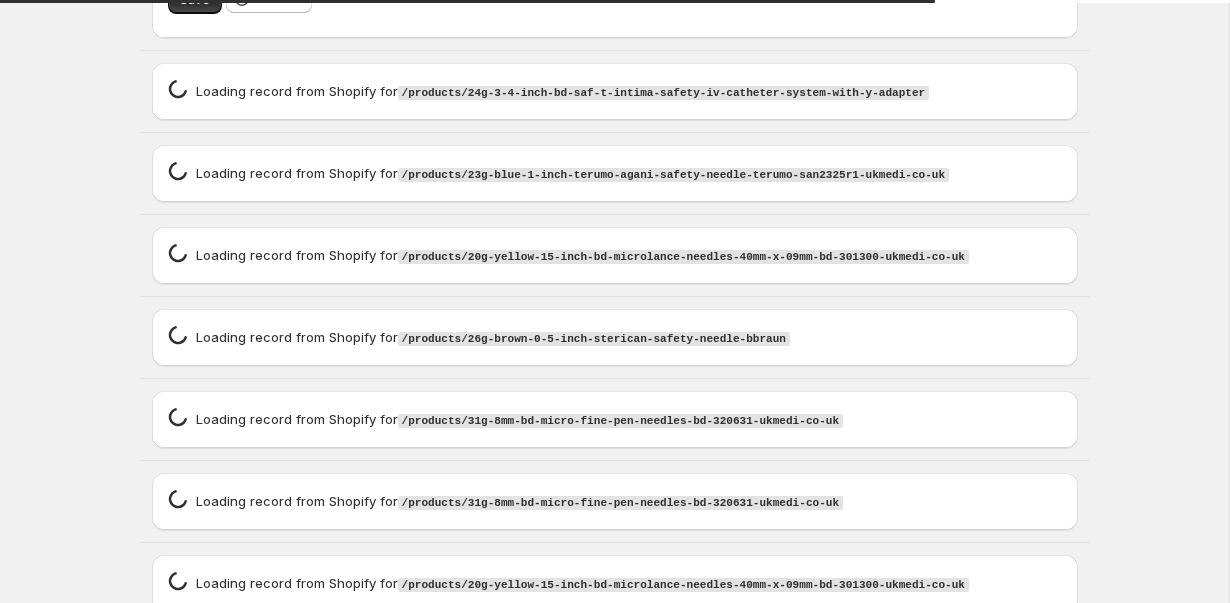 scroll, scrollTop: 8098, scrollLeft: 0, axis: vertical 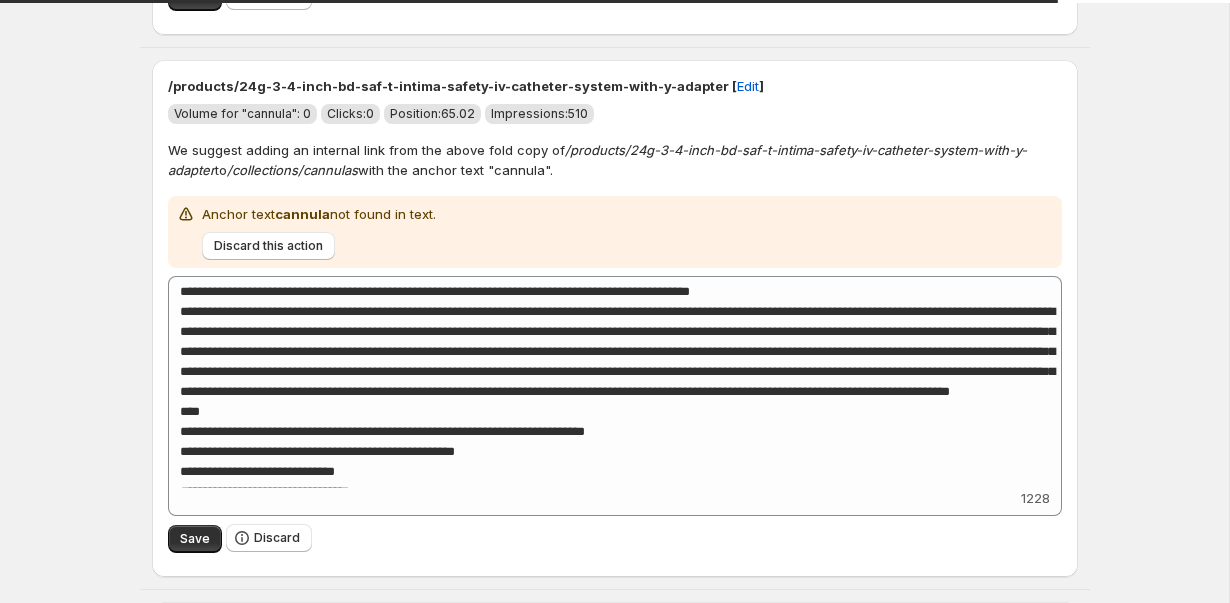 type on "**********" 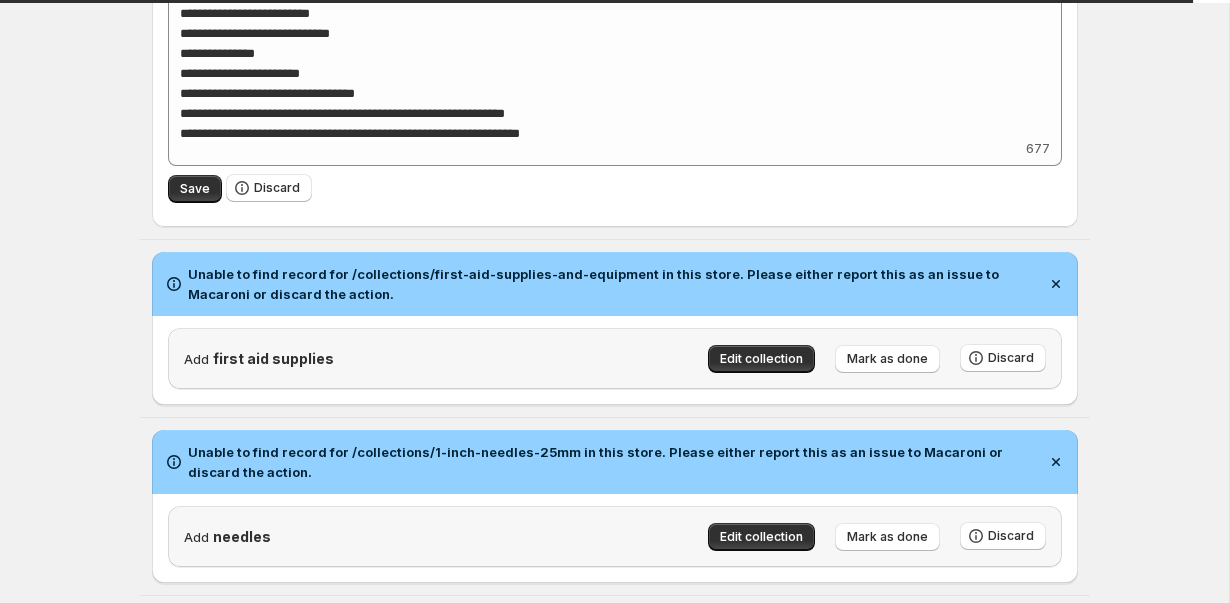 scroll, scrollTop: 0, scrollLeft: 0, axis: both 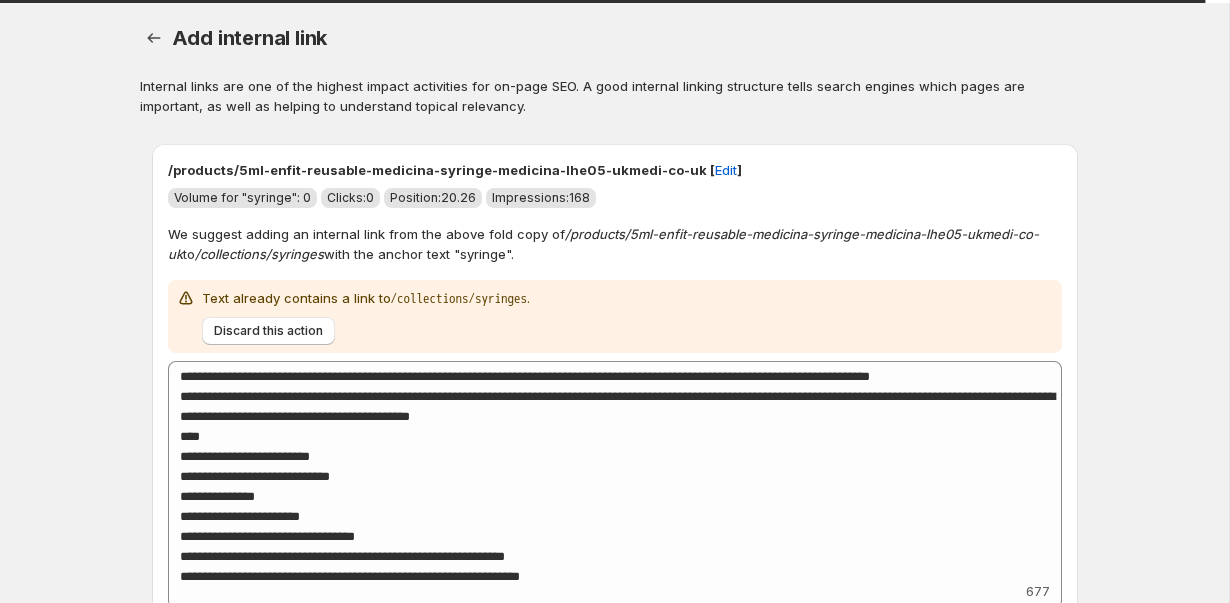 type on "**********" 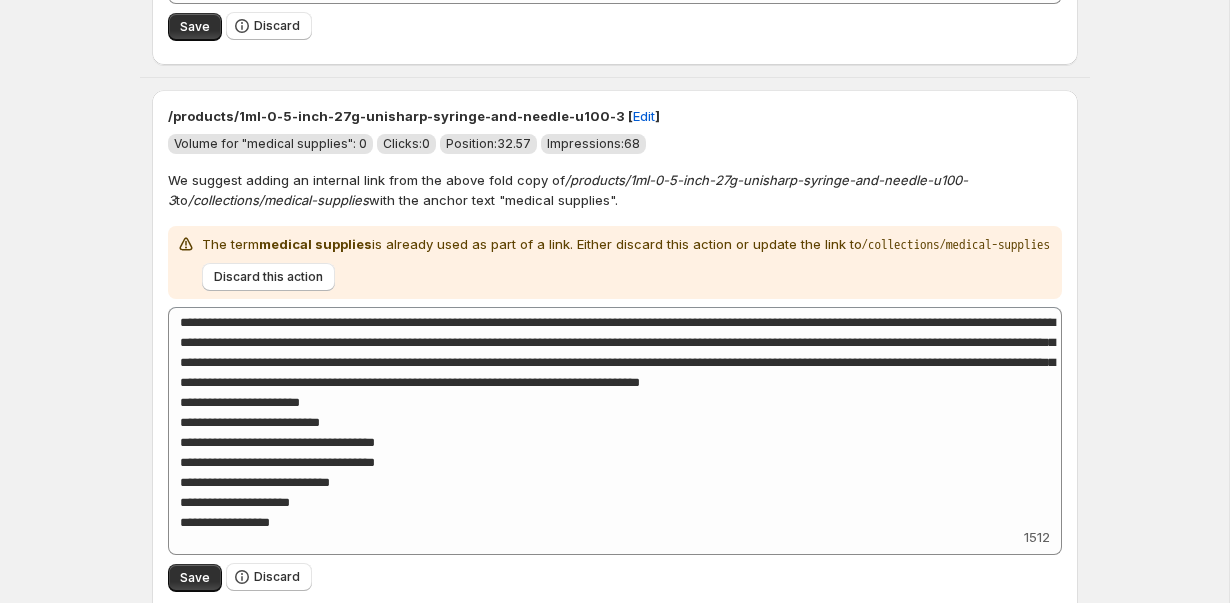 scroll, scrollTop: 18850, scrollLeft: 0, axis: vertical 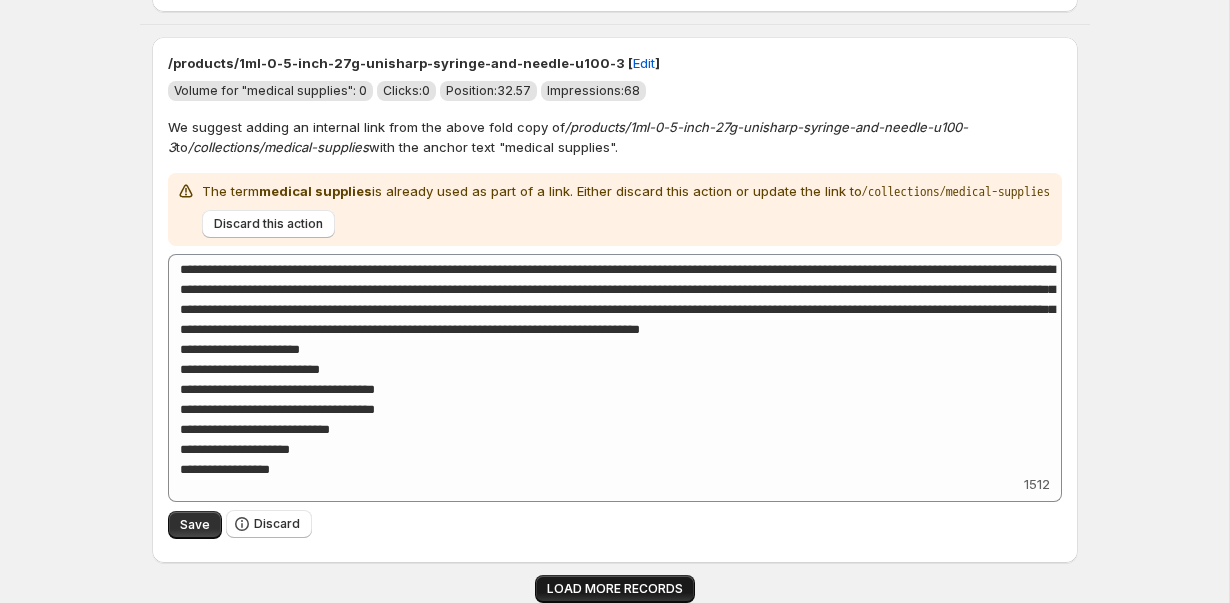 click on "LOAD MORE RECORDS" at bounding box center (615, 589) 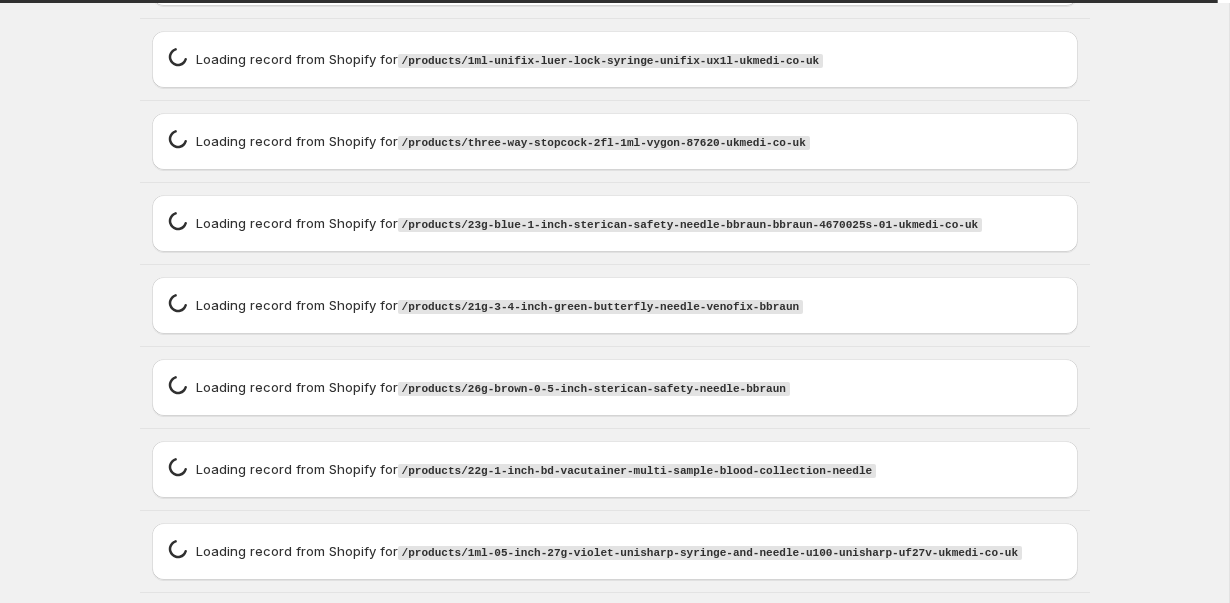 scroll, scrollTop: 19381, scrollLeft: 0, axis: vertical 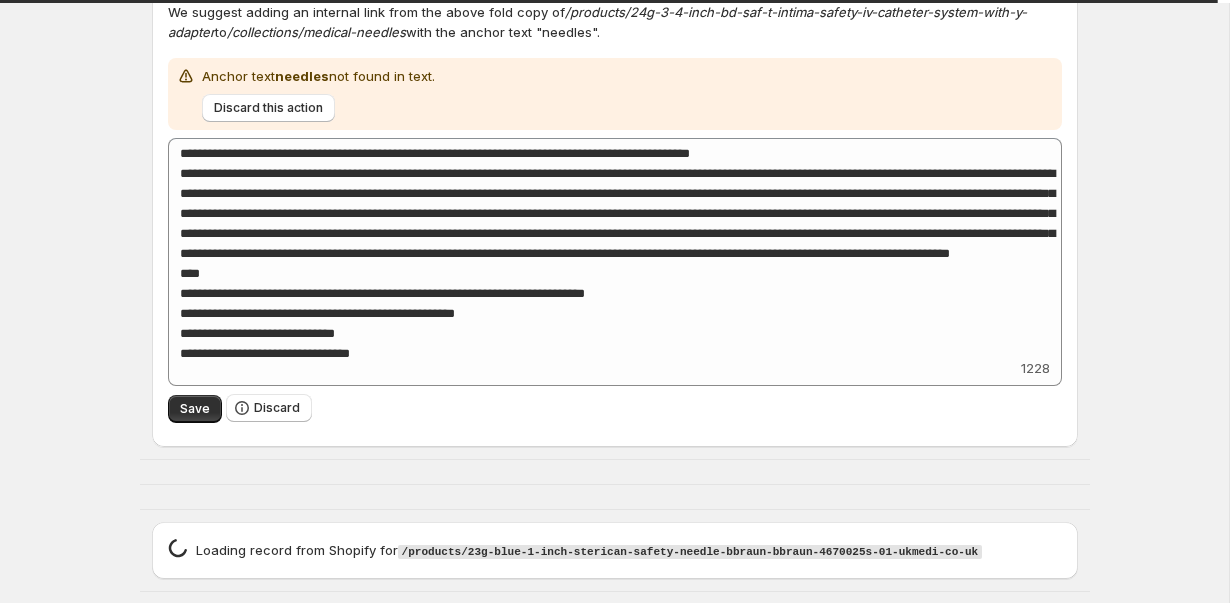type on "**********" 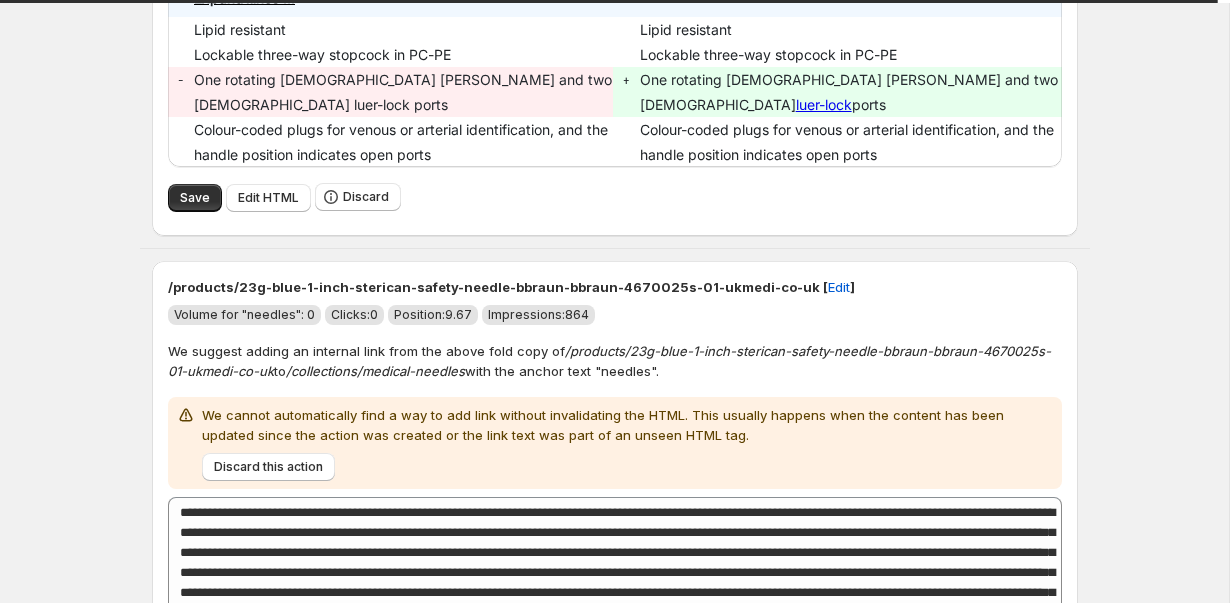 scroll, scrollTop: 20623, scrollLeft: 0, axis: vertical 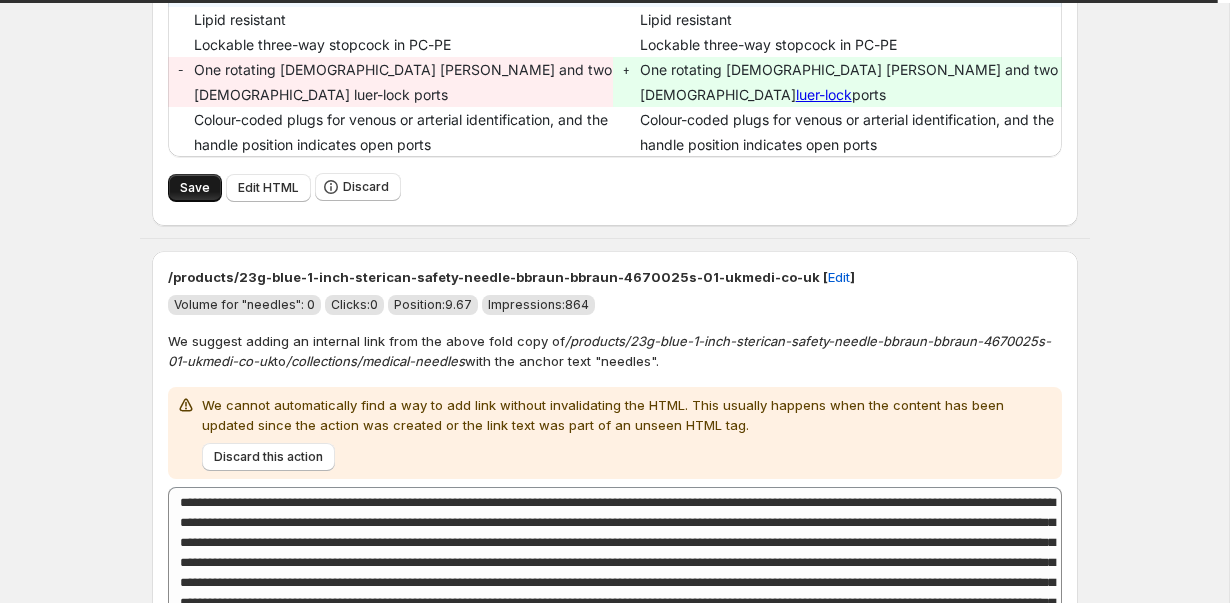 click on "Save" at bounding box center [195, 188] 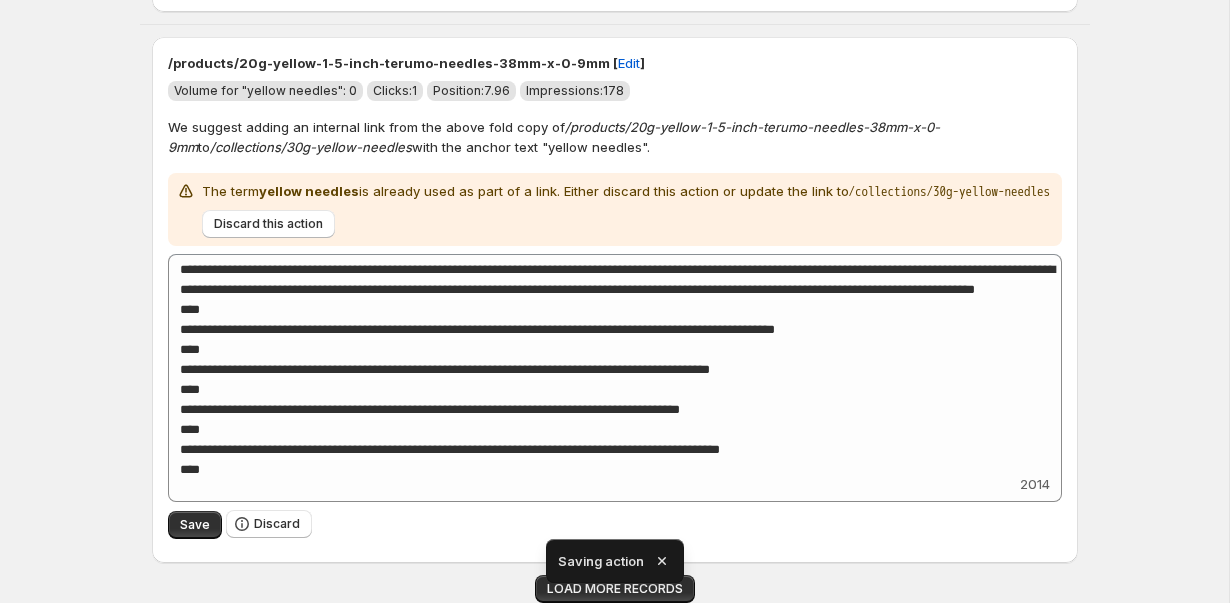 scroll, scrollTop: 7610, scrollLeft: 0, axis: vertical 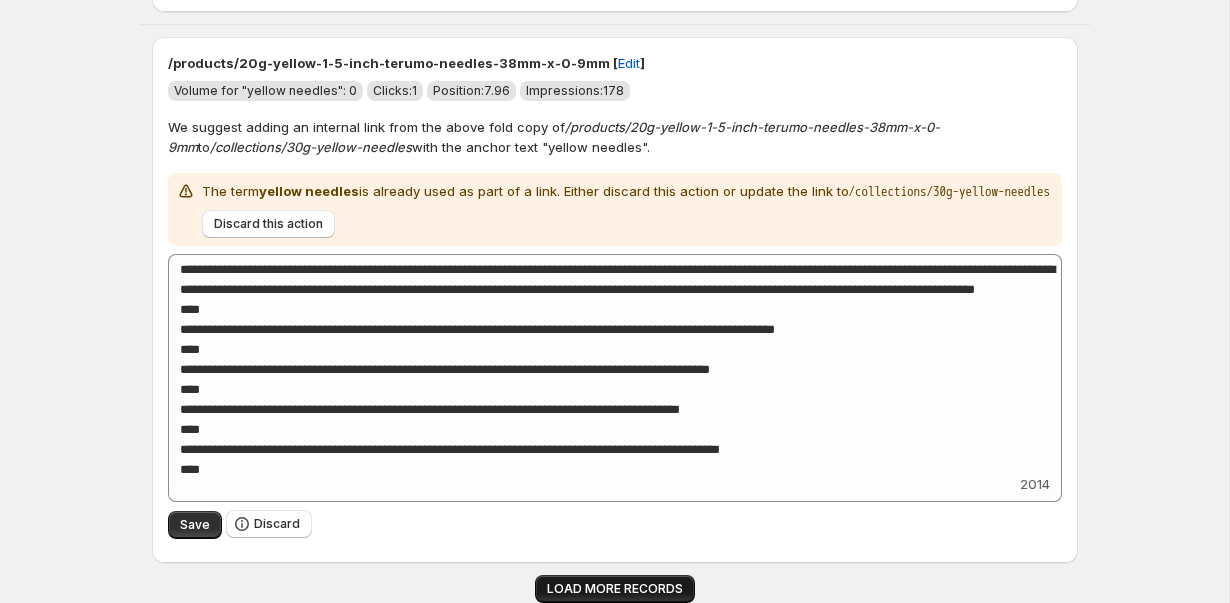 click on "LOAD MORE RECORDS" at bounding box center (615, 589) 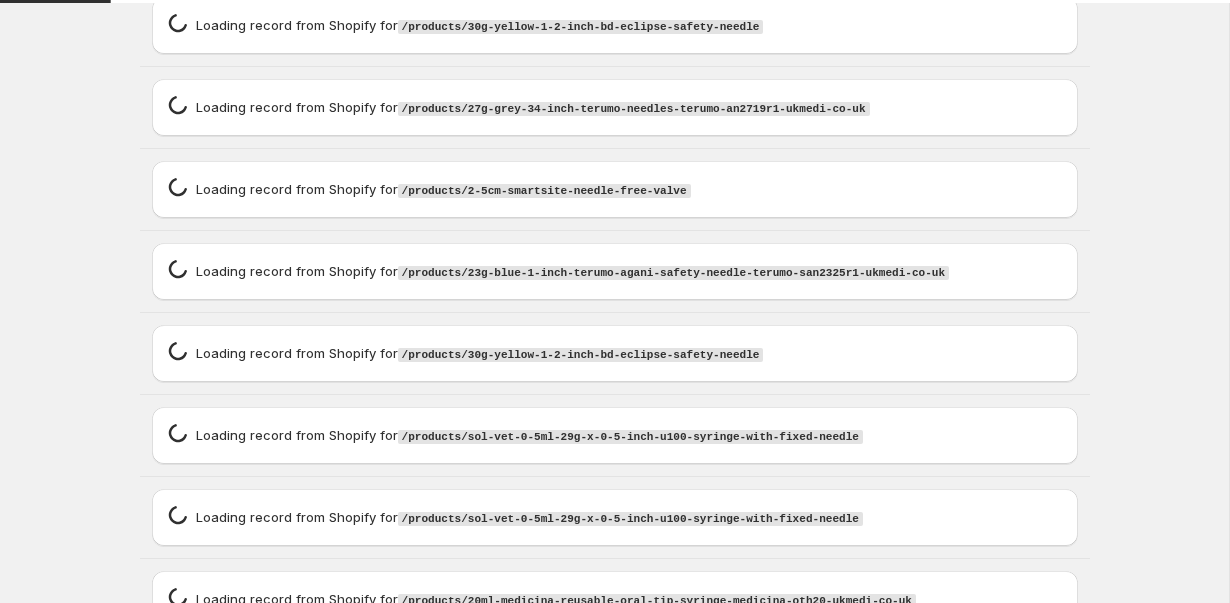 scroll, scrollTop: 9260, scrollLeft: 0, axis: vertical 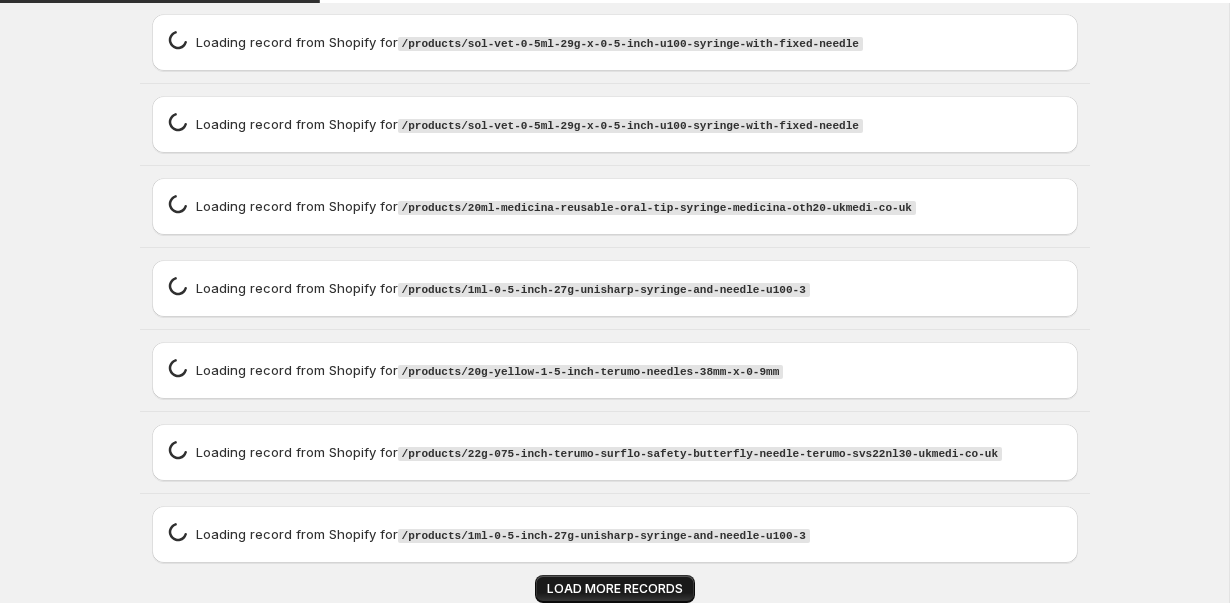 click on "LOAD MORE RECORDS" at bounding box center [615, 589] 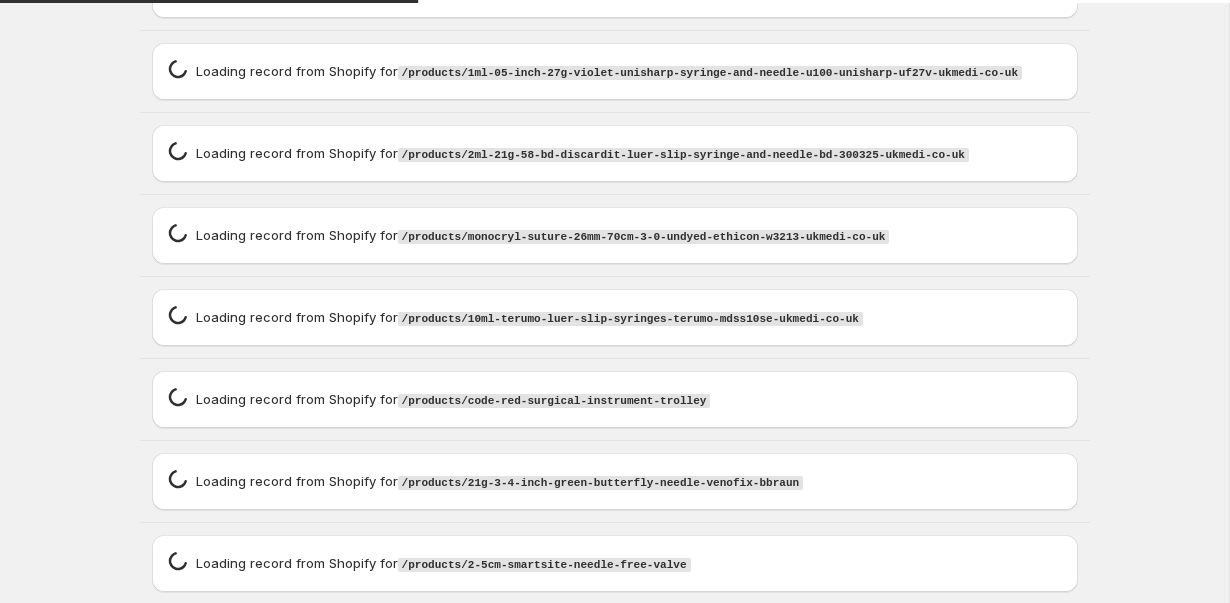 scroll, scrollTop: 10469, scrollLeft: 0, axis: vertical 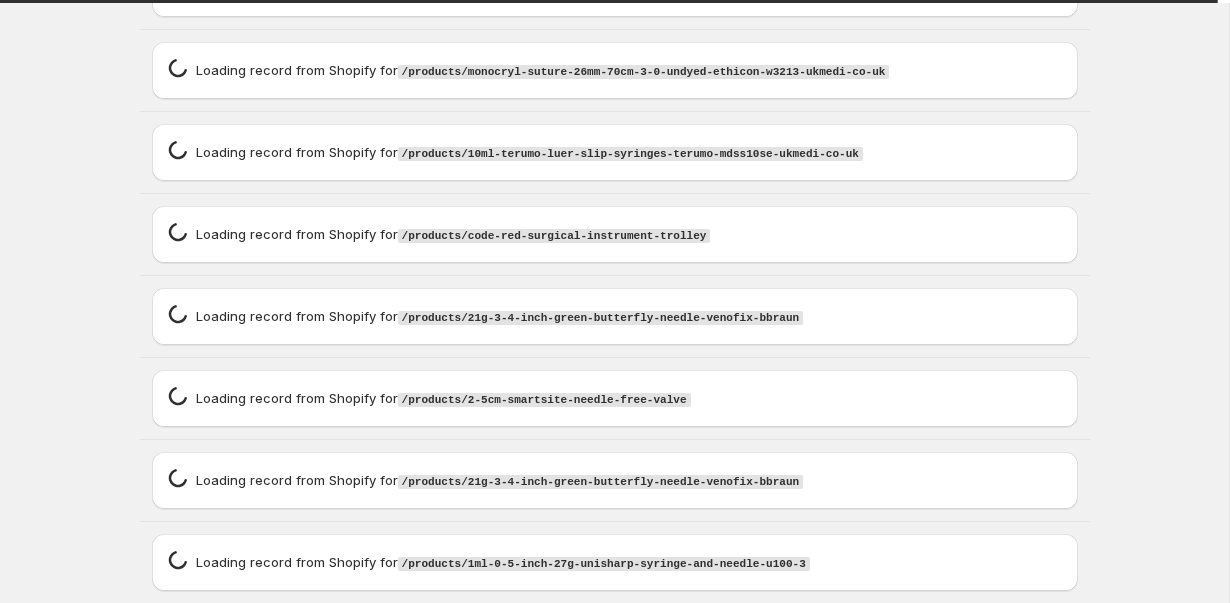 type on "**********" 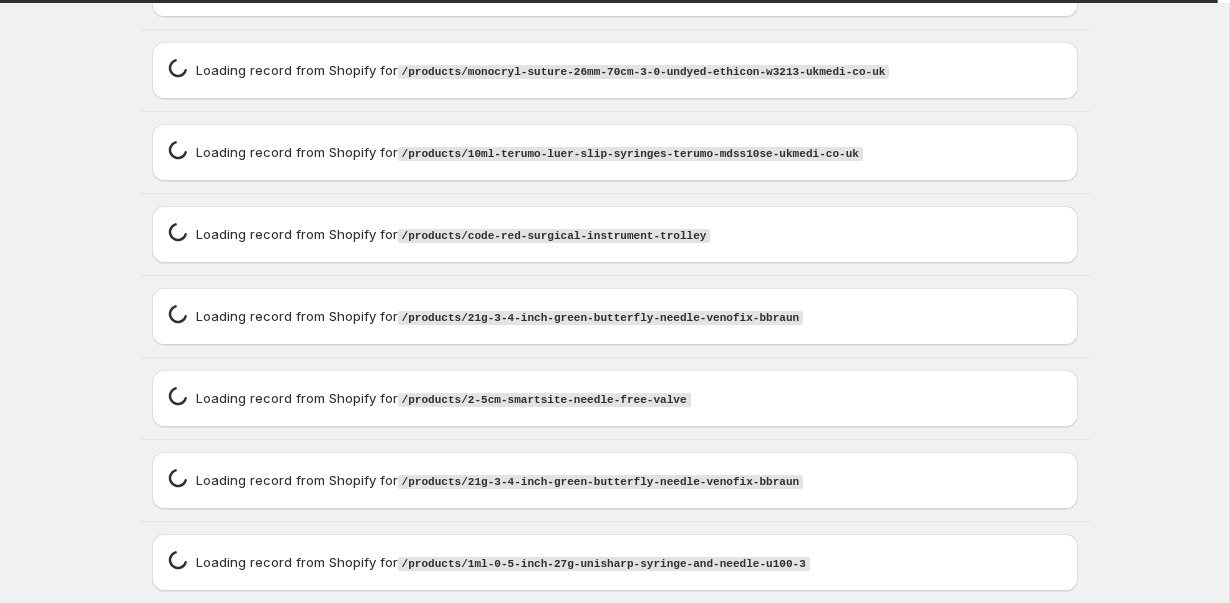 type on "**********" 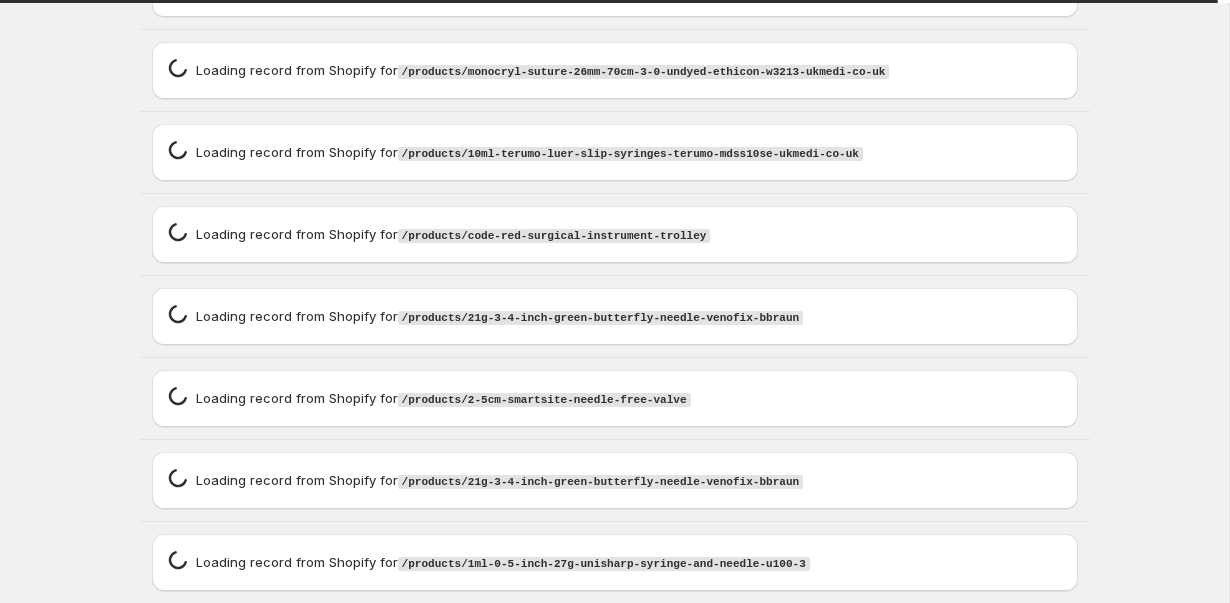 scroll, scrollTop: 19456, scrollLeft: 0, axis: vertical 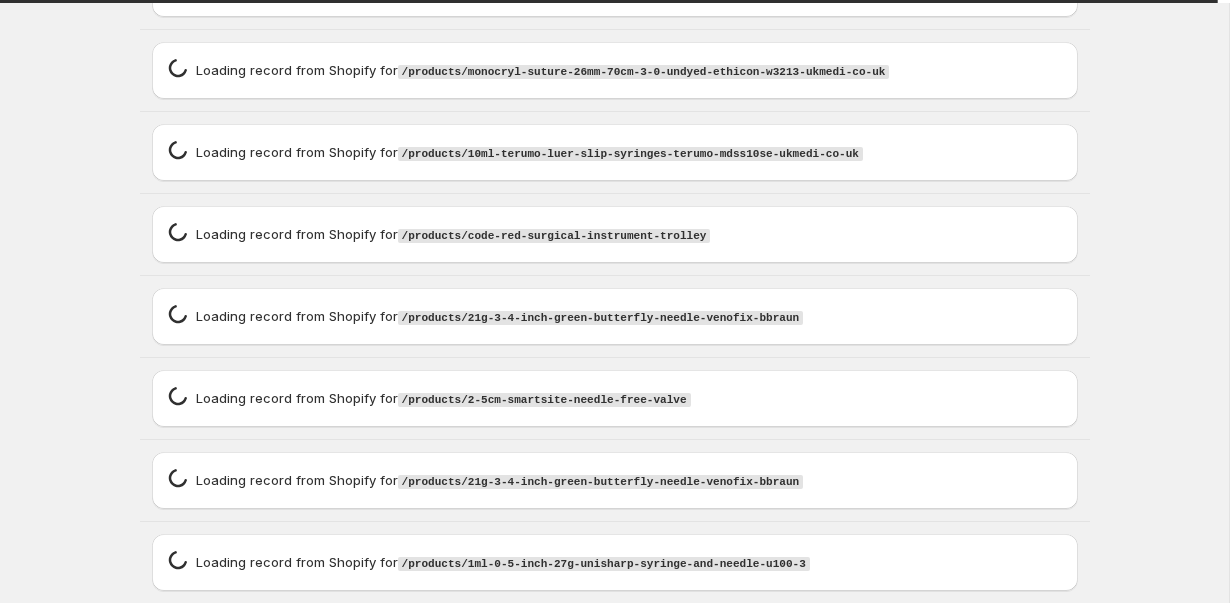 type on "**********" 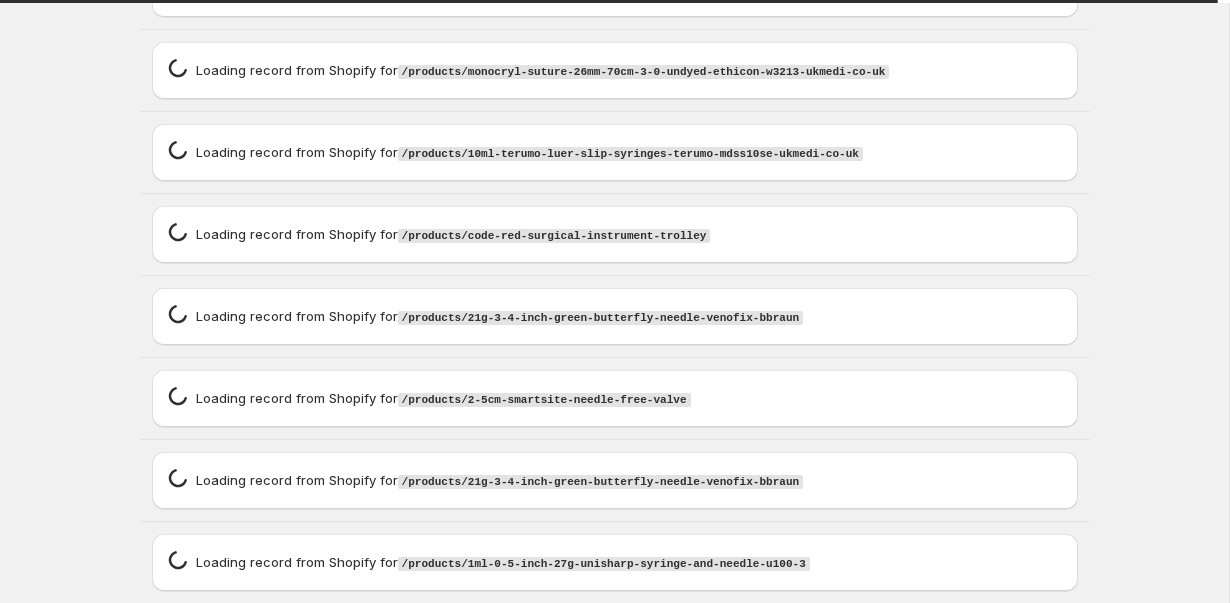 scroll, scrollTop: 22870, scrollLeft: 0, axis: vertical 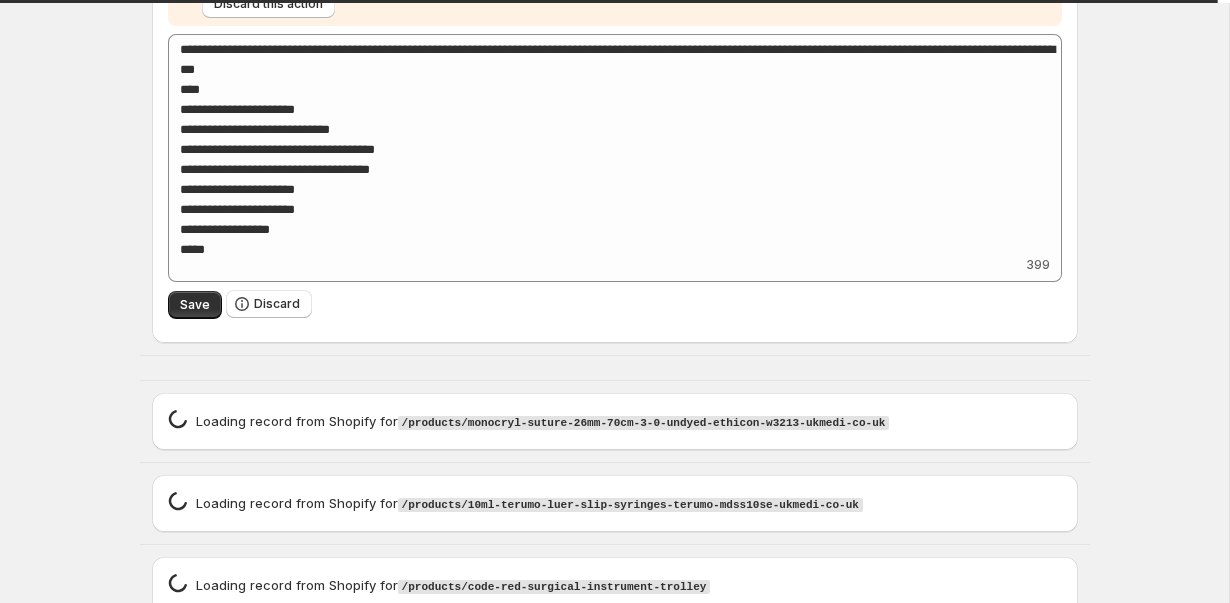 type on "**********" 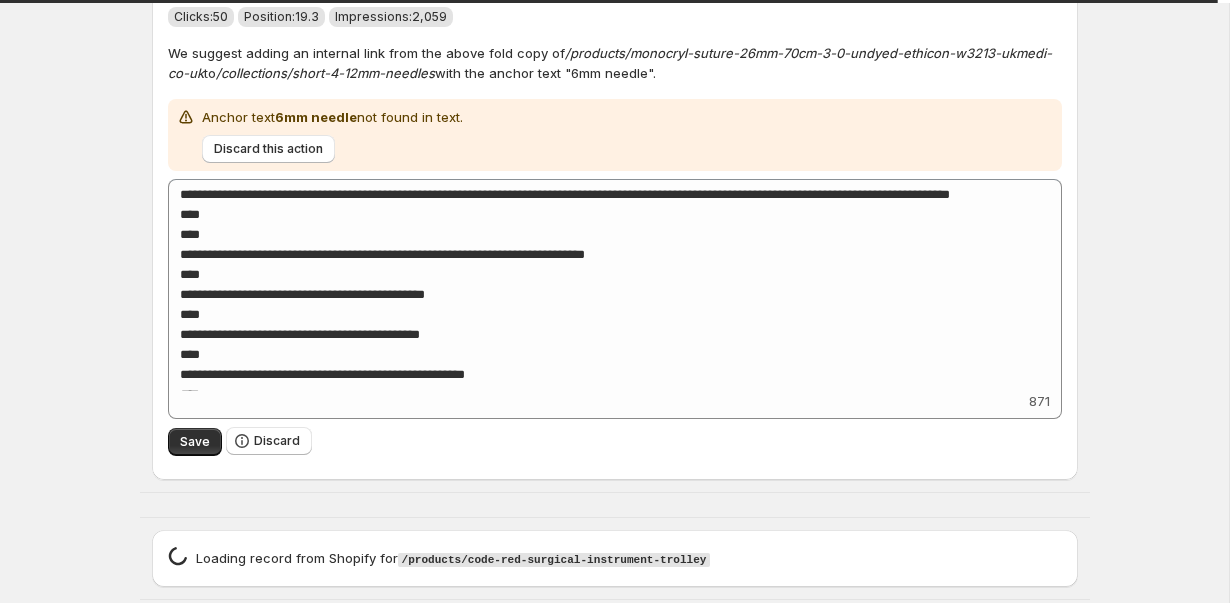 scroll, scrollTop: 23415, scrollLeft: 0, axis: vertical 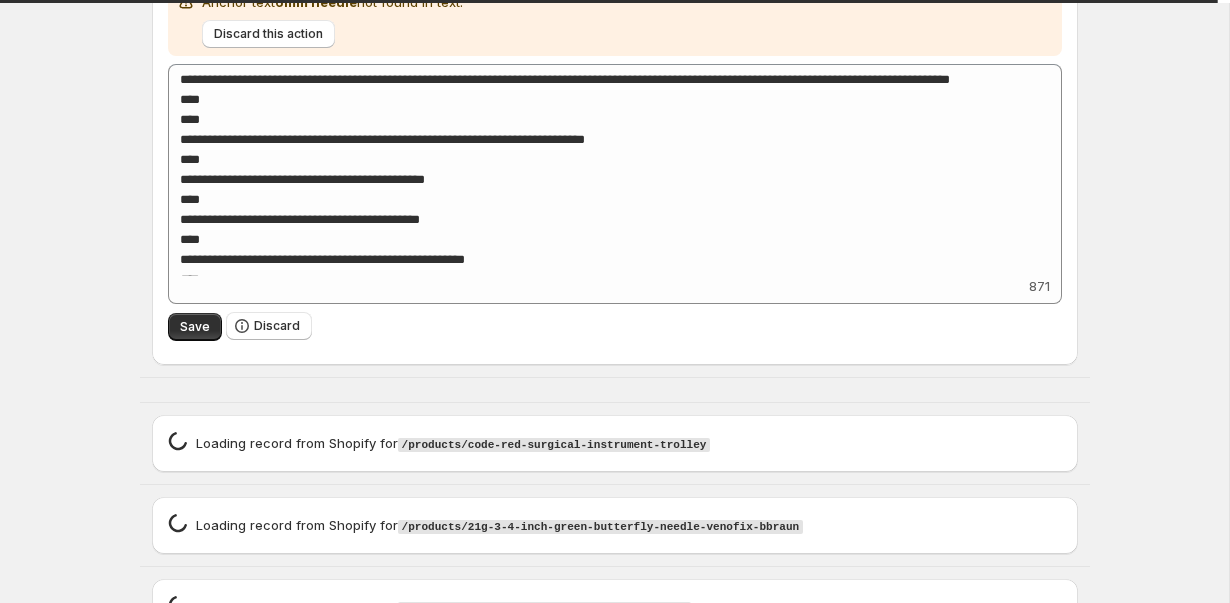 type on "**********" 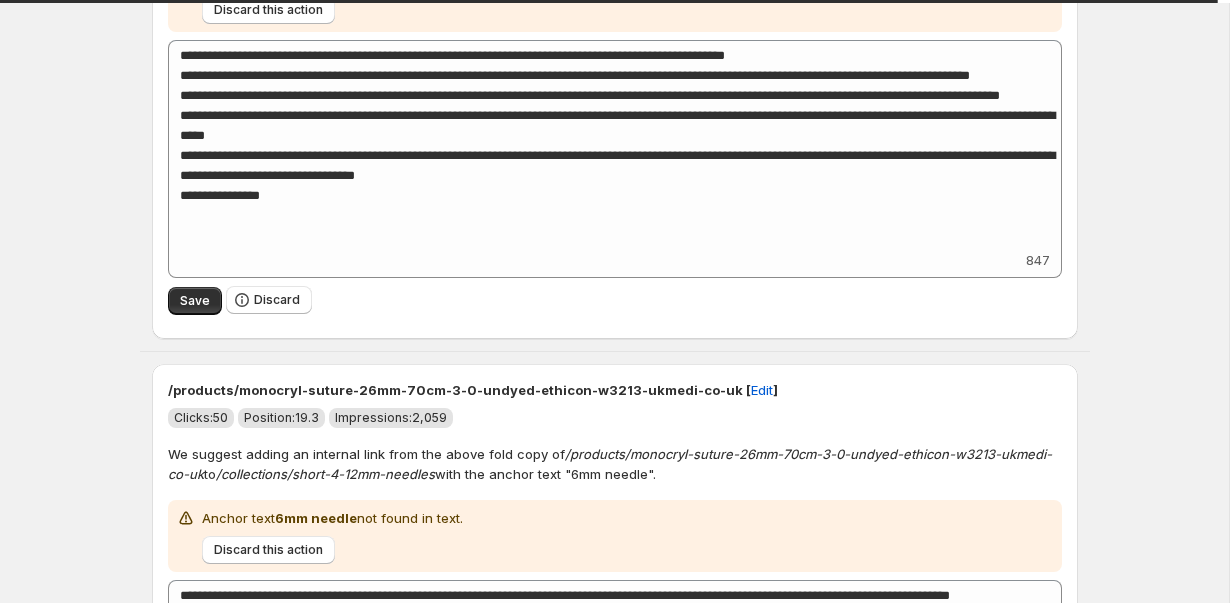 type on "**********" 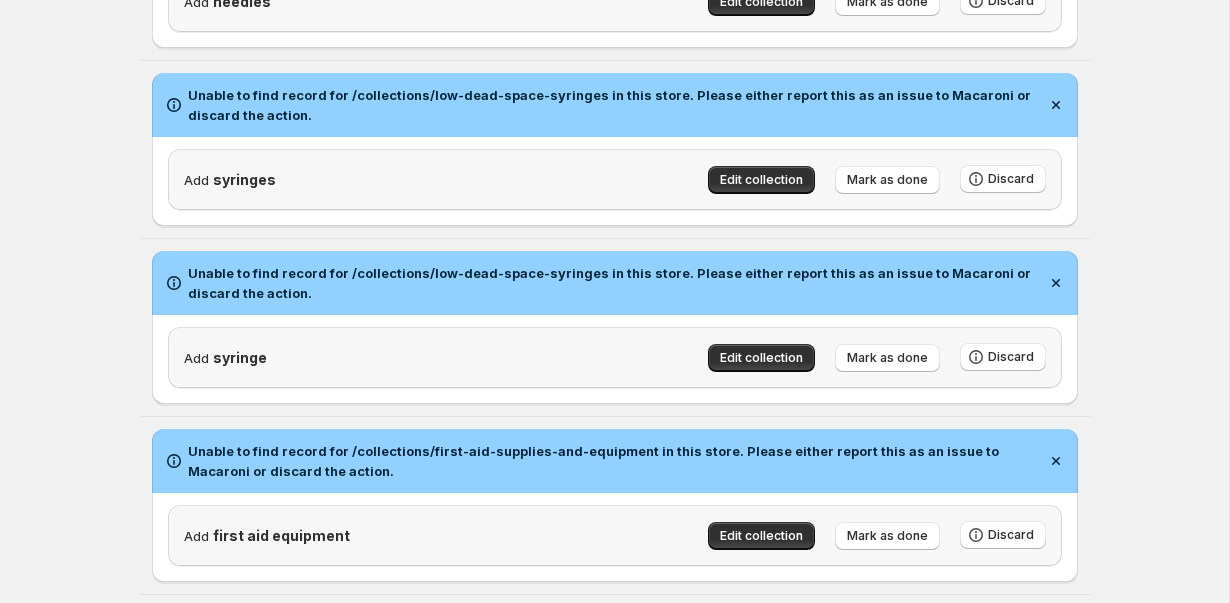 scroll, scrollTop: 0, scrollLeft: 0, axis: both 